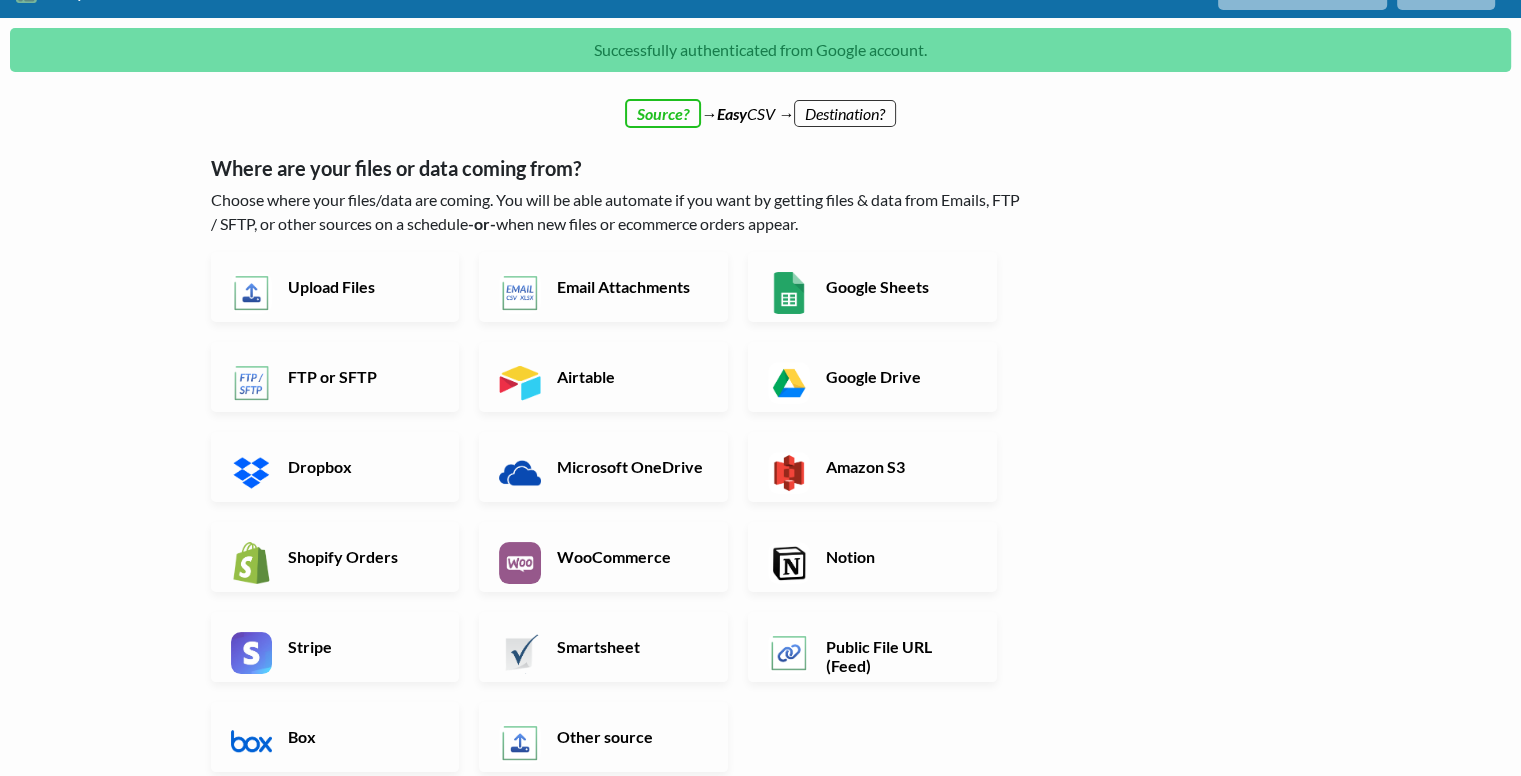 scroll, scrollTop: 0, scrollLeft: 0, axis: both 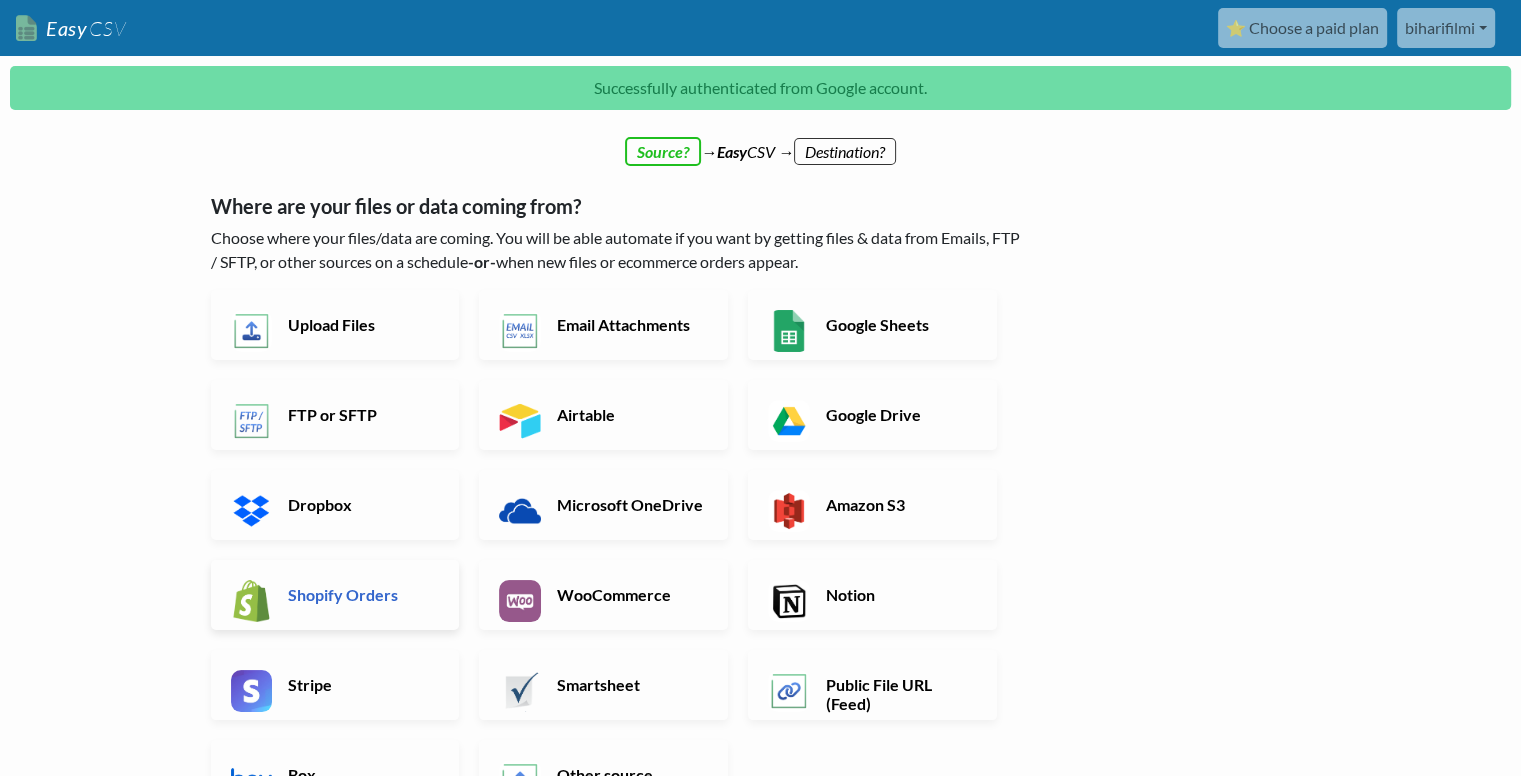click on "Shopify Orders" at bounding box center (361, 594) 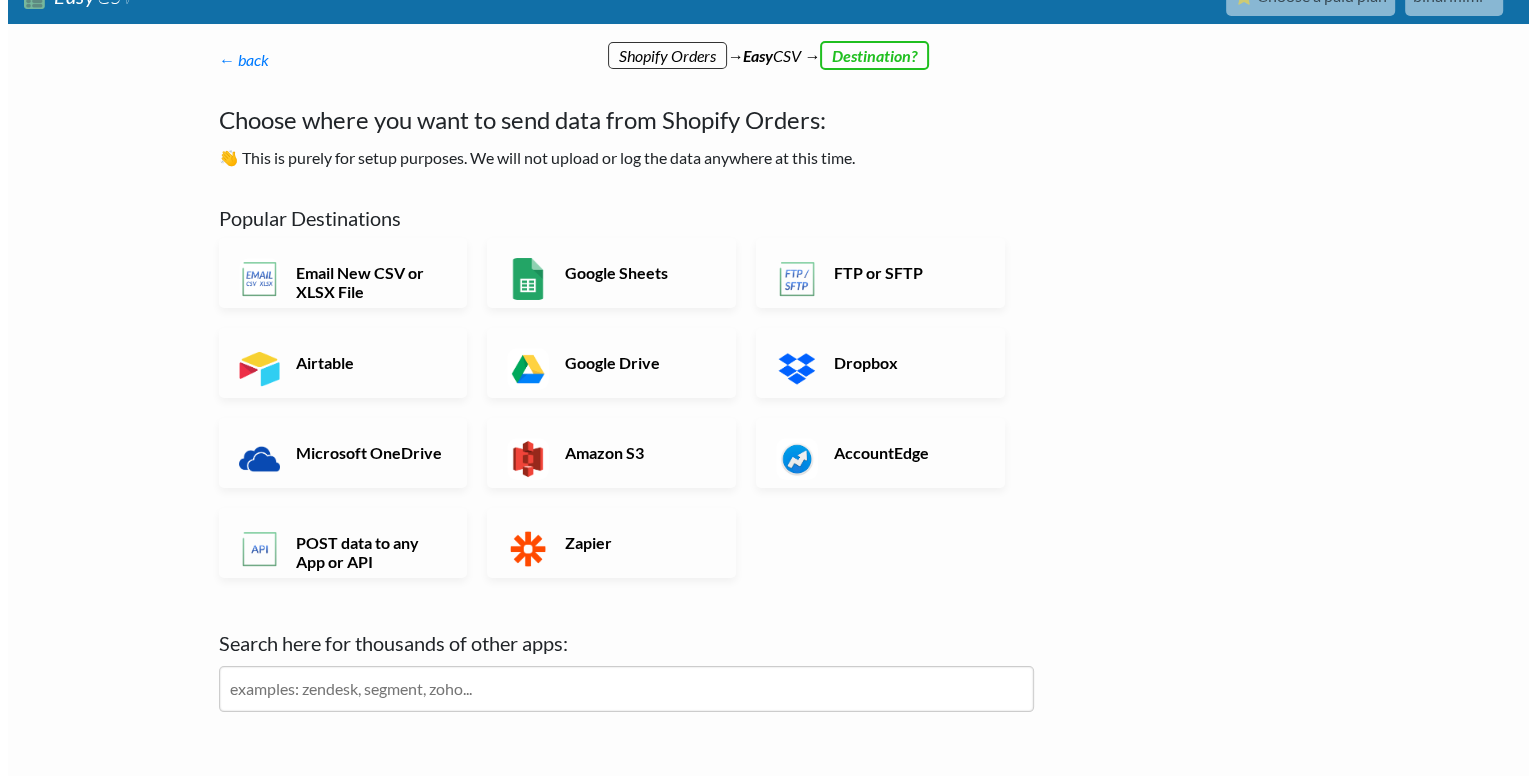 scroll, scrollTop: 0, scrollLeft: 0, axis: both 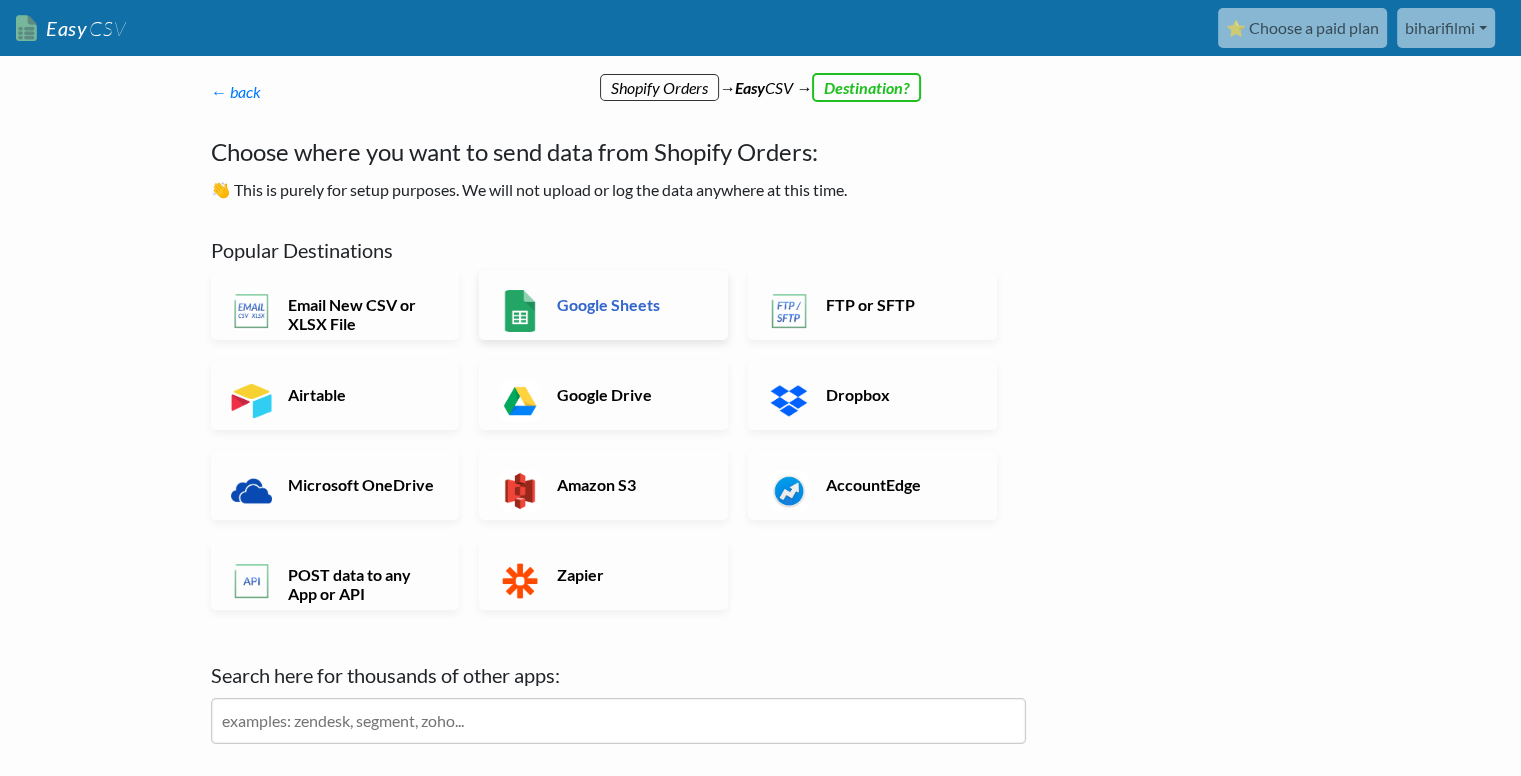click on "Google Sheets" at bounding box center [630, 304] 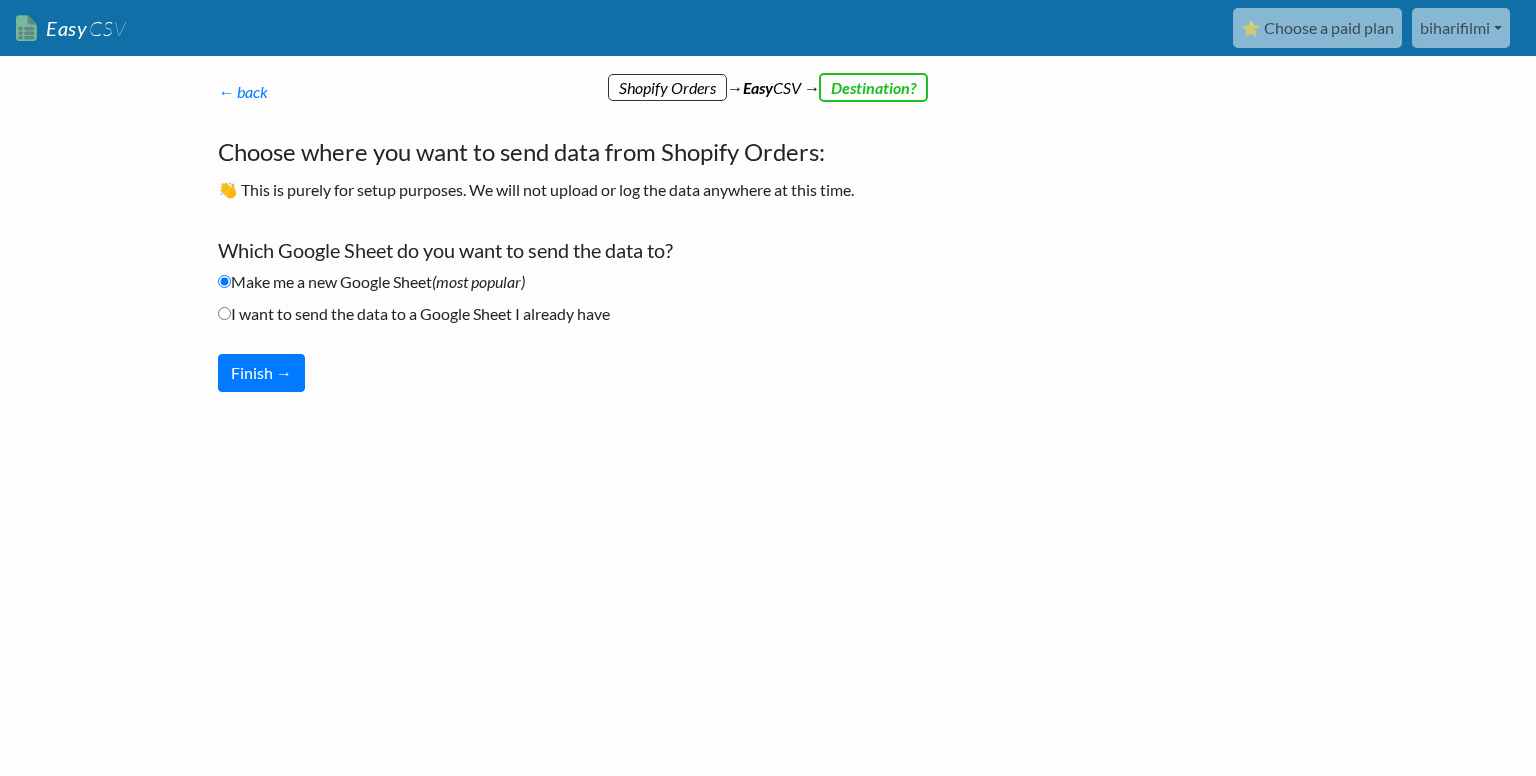 click on "I want to send the data to a Google Sheet I already have" at bounding box center (224, 313) 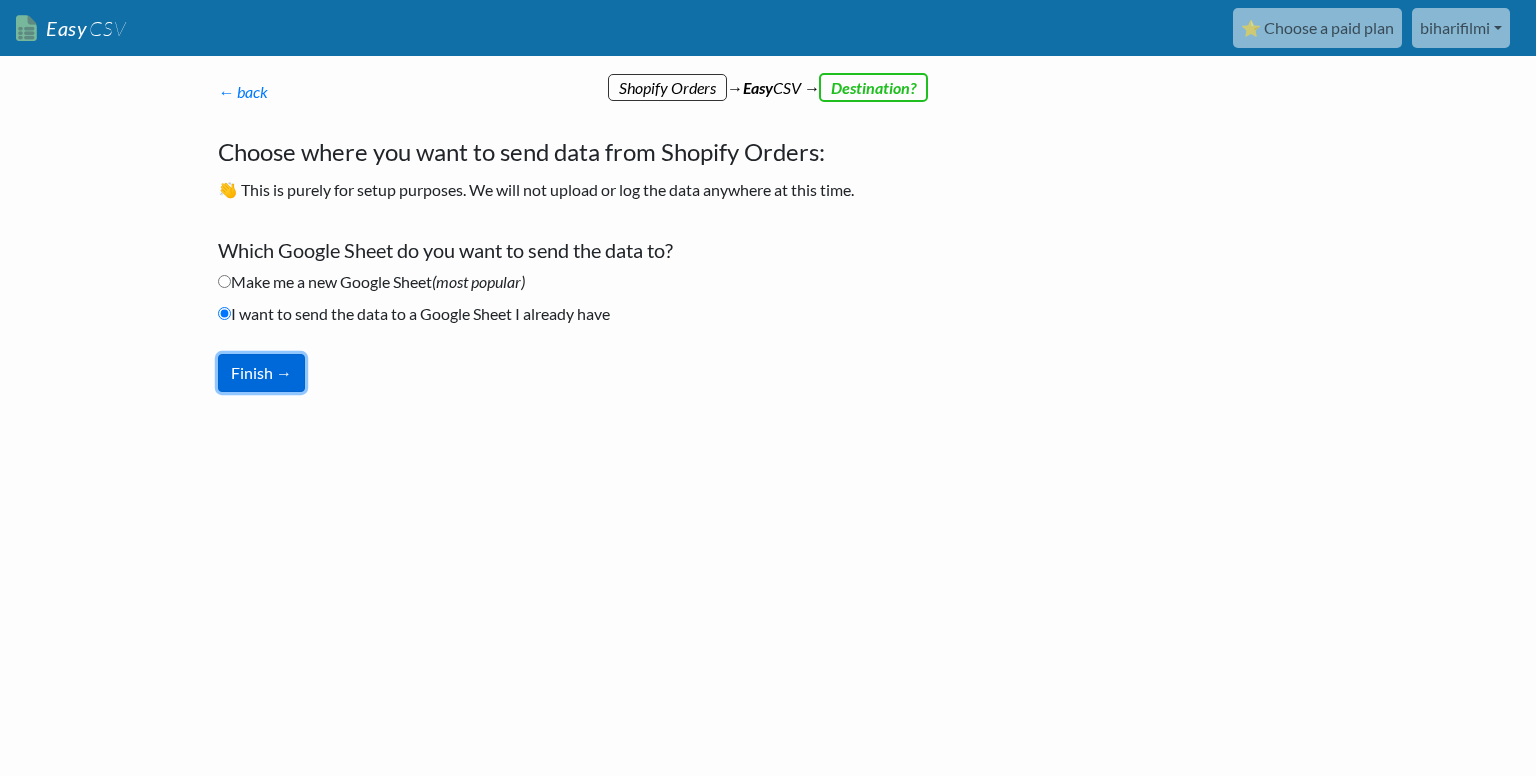 click on "Finish →" at bounding box center [261, 373] 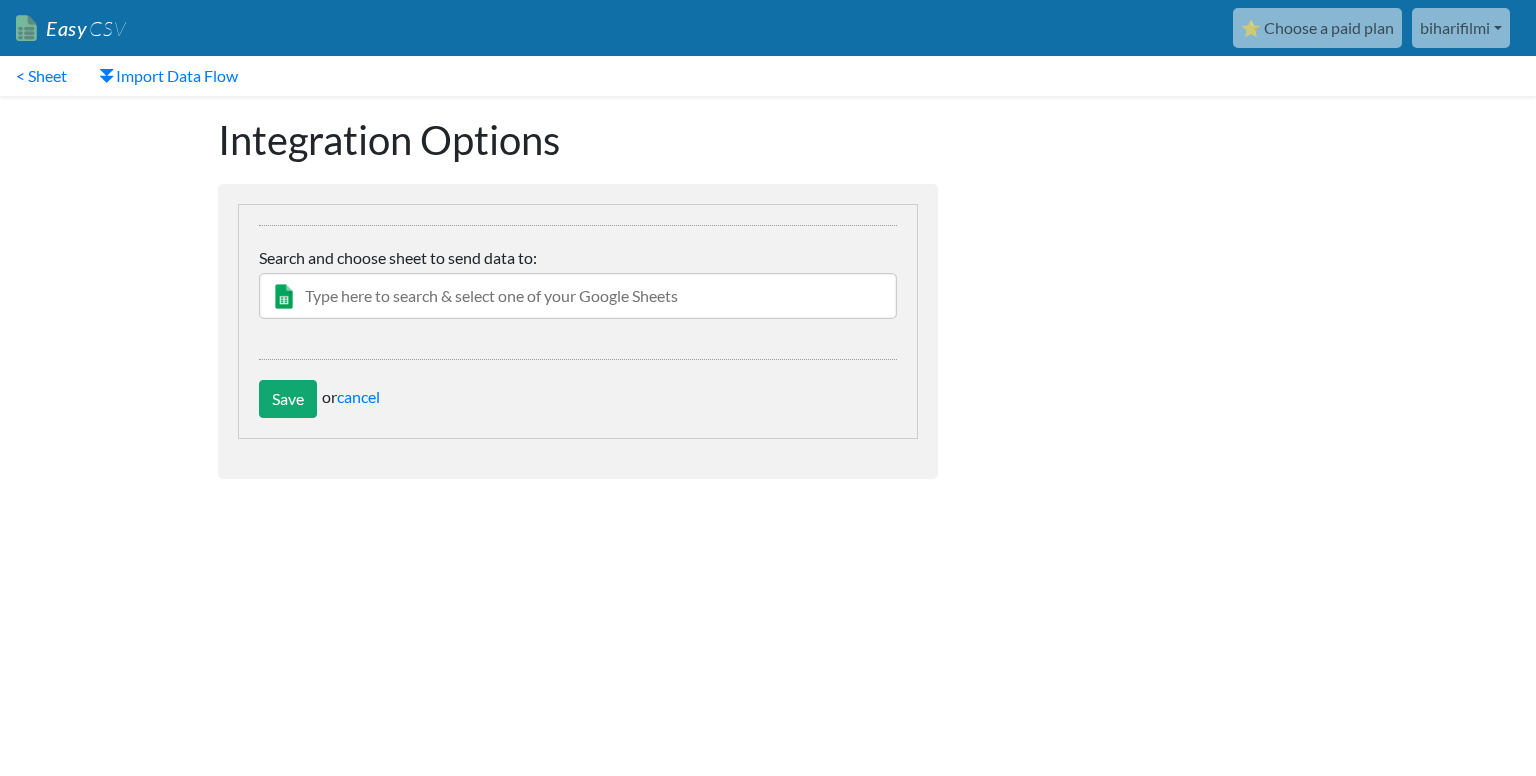 scroll, scrollTop: 0, scrollLeft: 0, axis: both 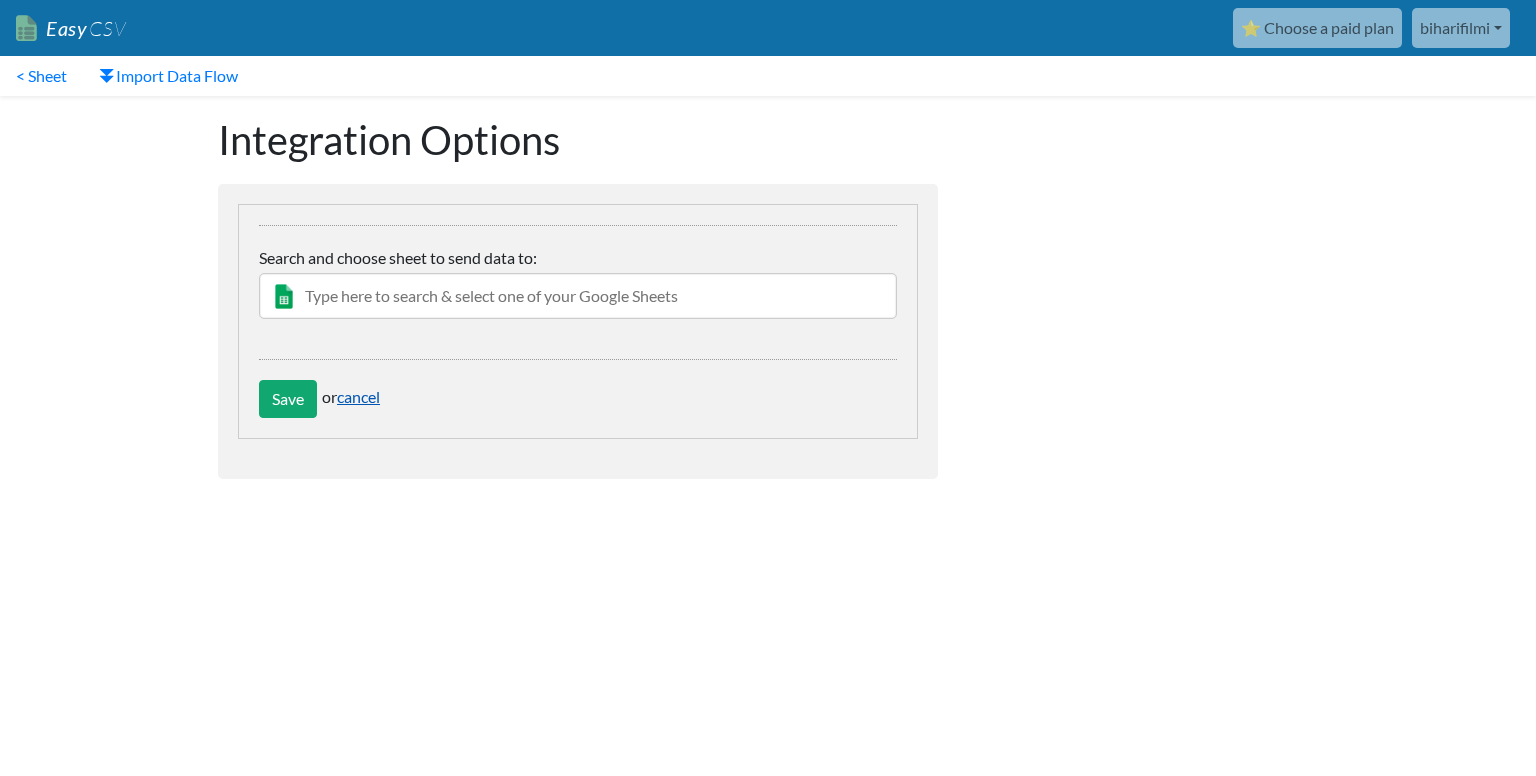 click on "cancel" at bounding box center (358, 396) 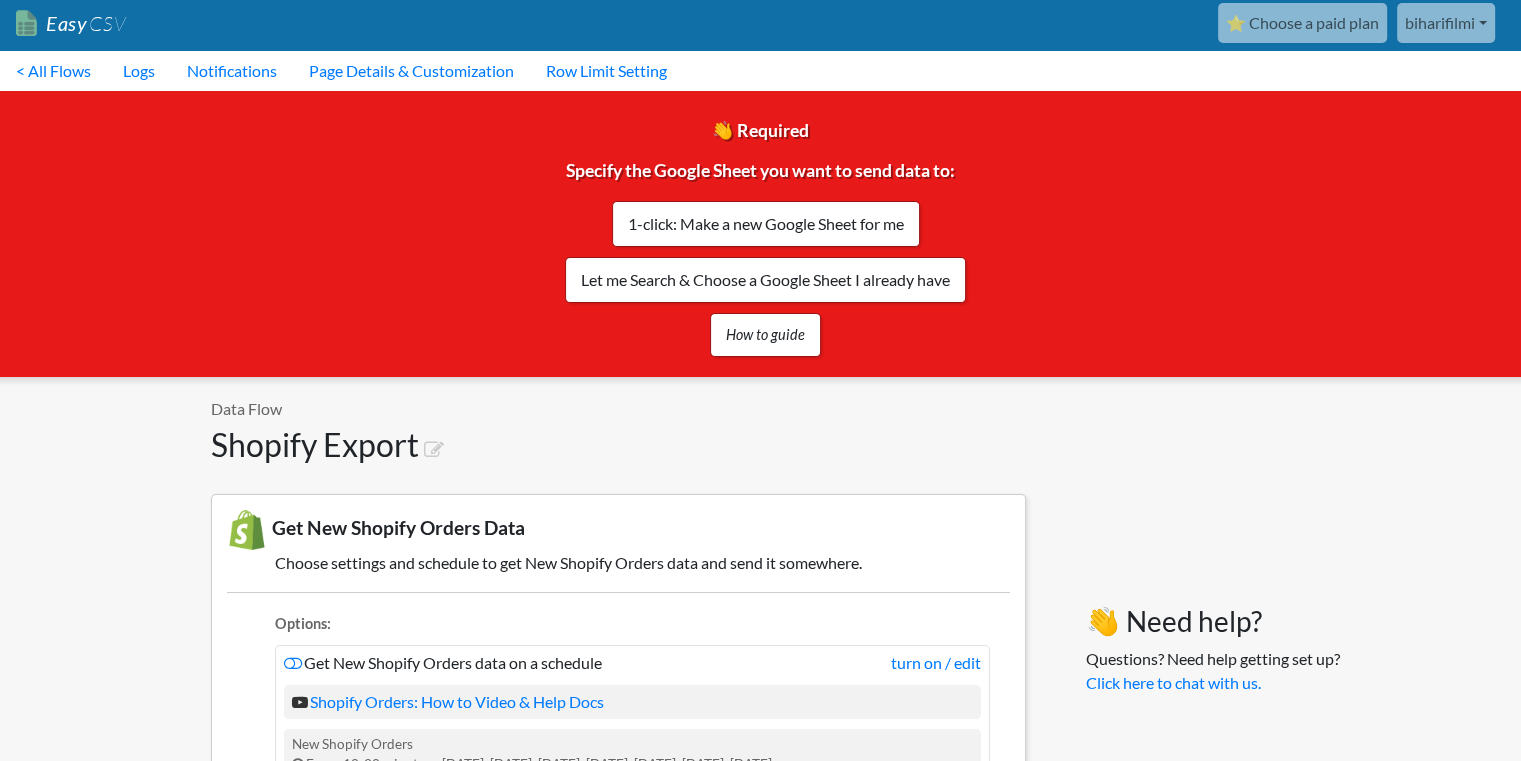 scroll, scrollTop: 0, scrollLeft: 0, axis: both 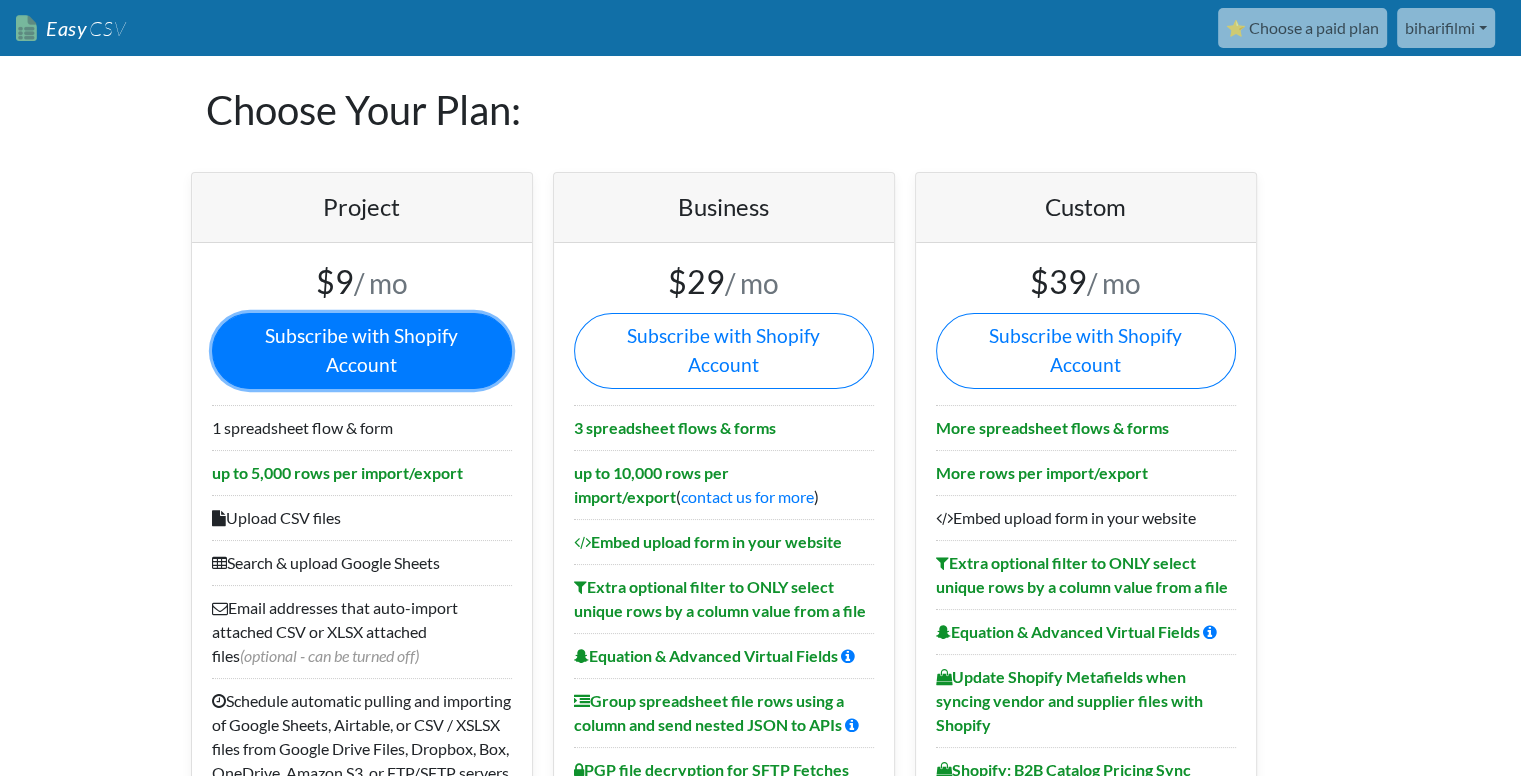 click on "Subscribe with Shopify Account" at bounding box center (362, 351) 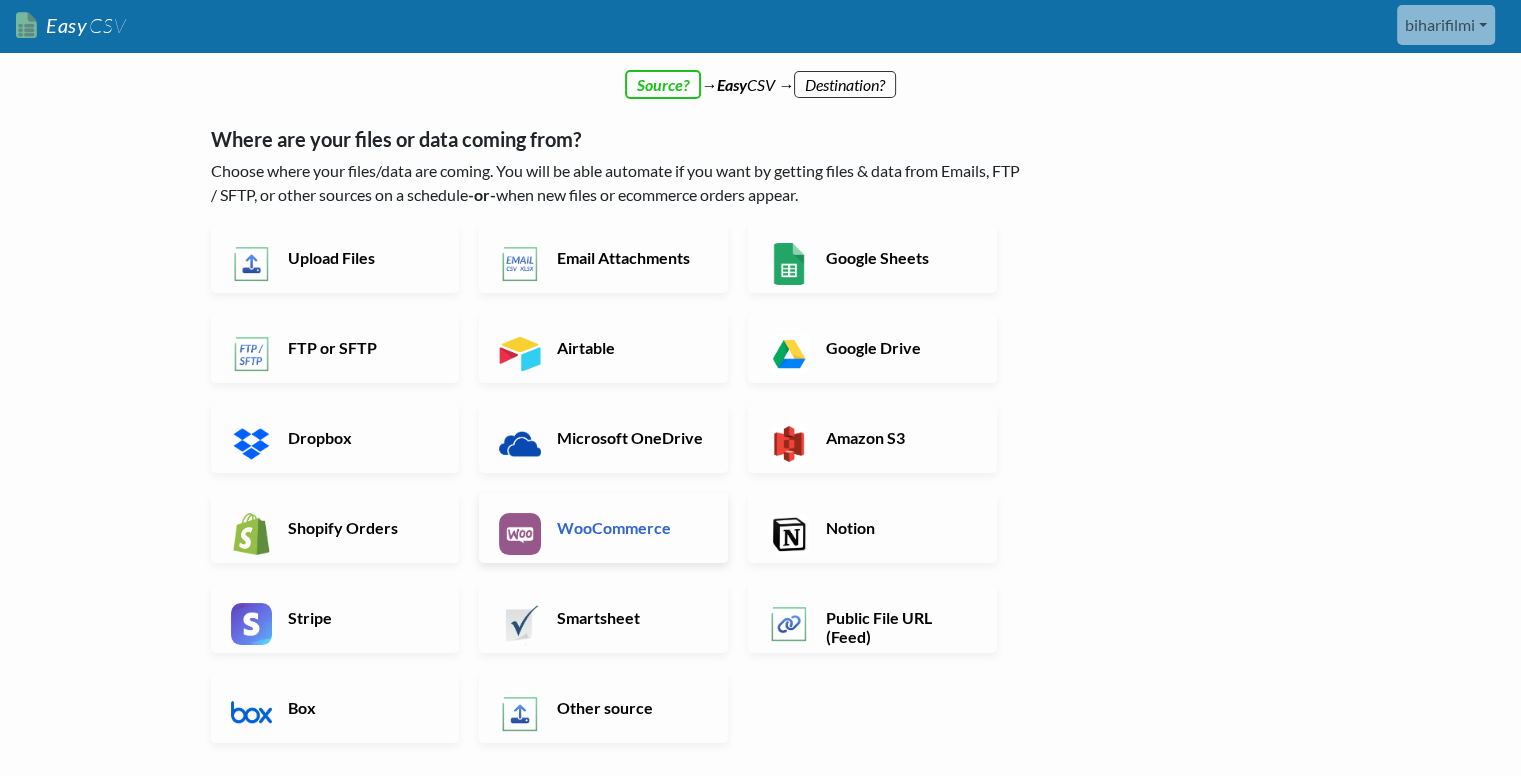 scroll, scrollTop: 0, scrollLeft: 0, axis: both 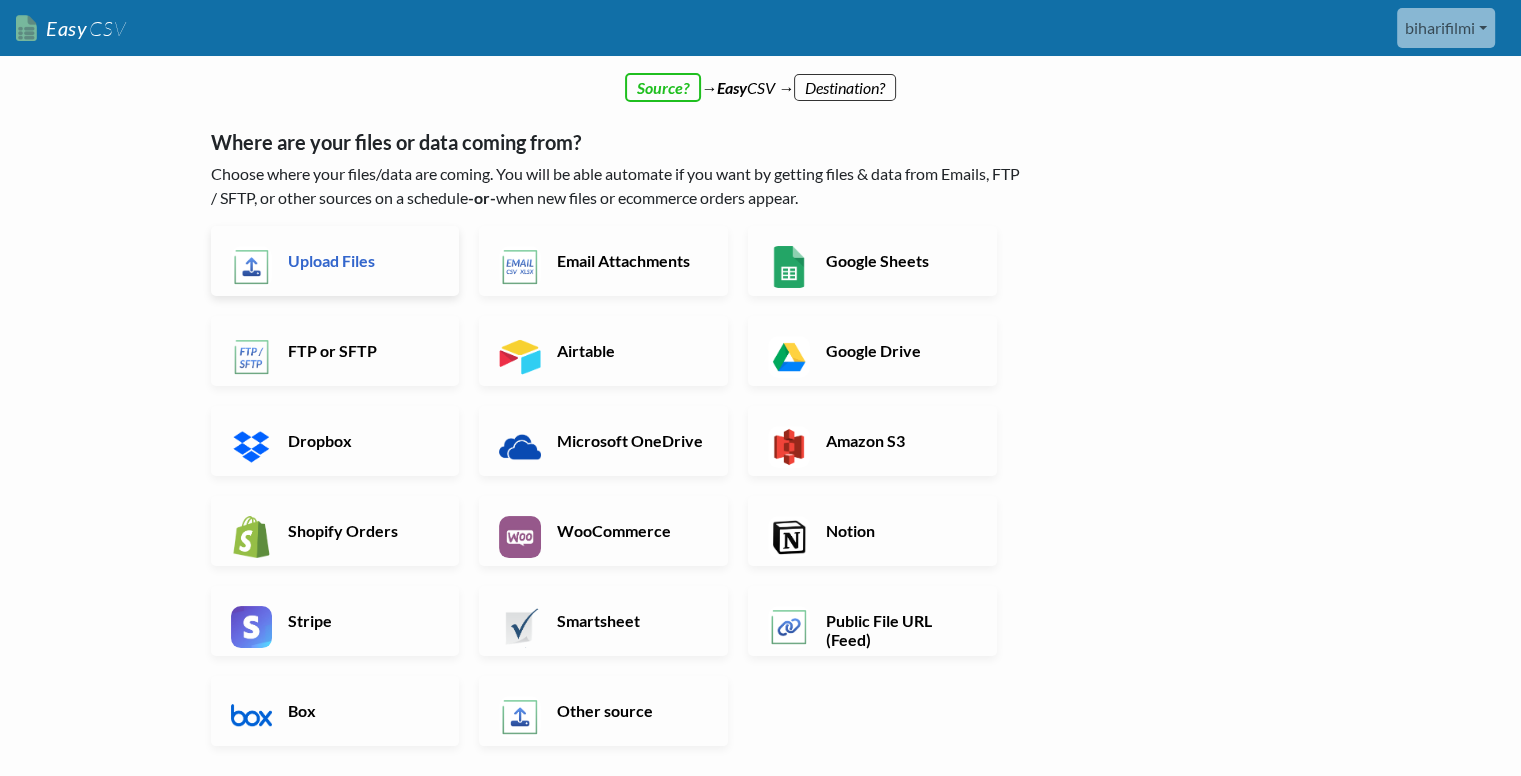 click on "Upload Files" at bounding box center (361, 260) 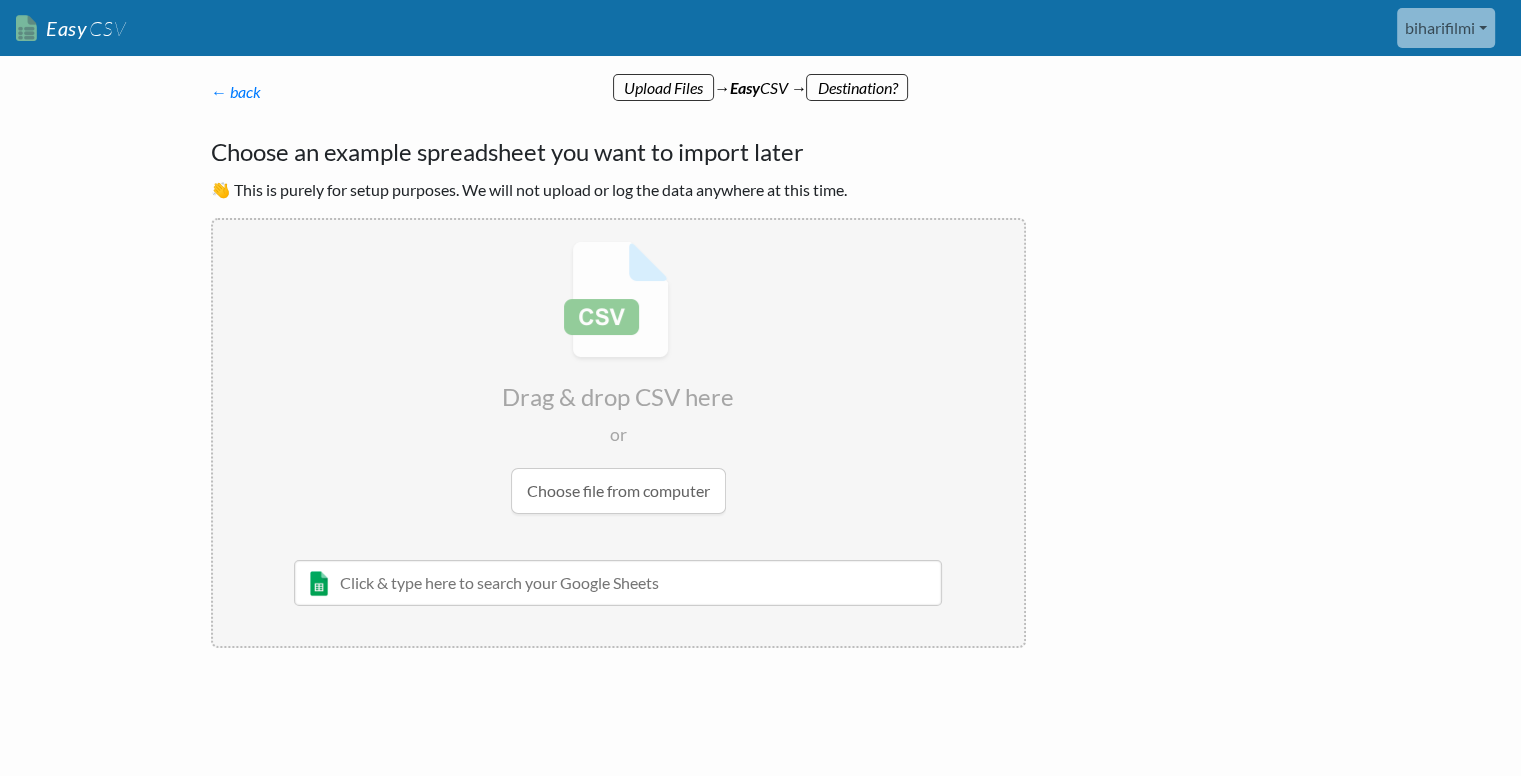 click at bounding box center (618, 377) 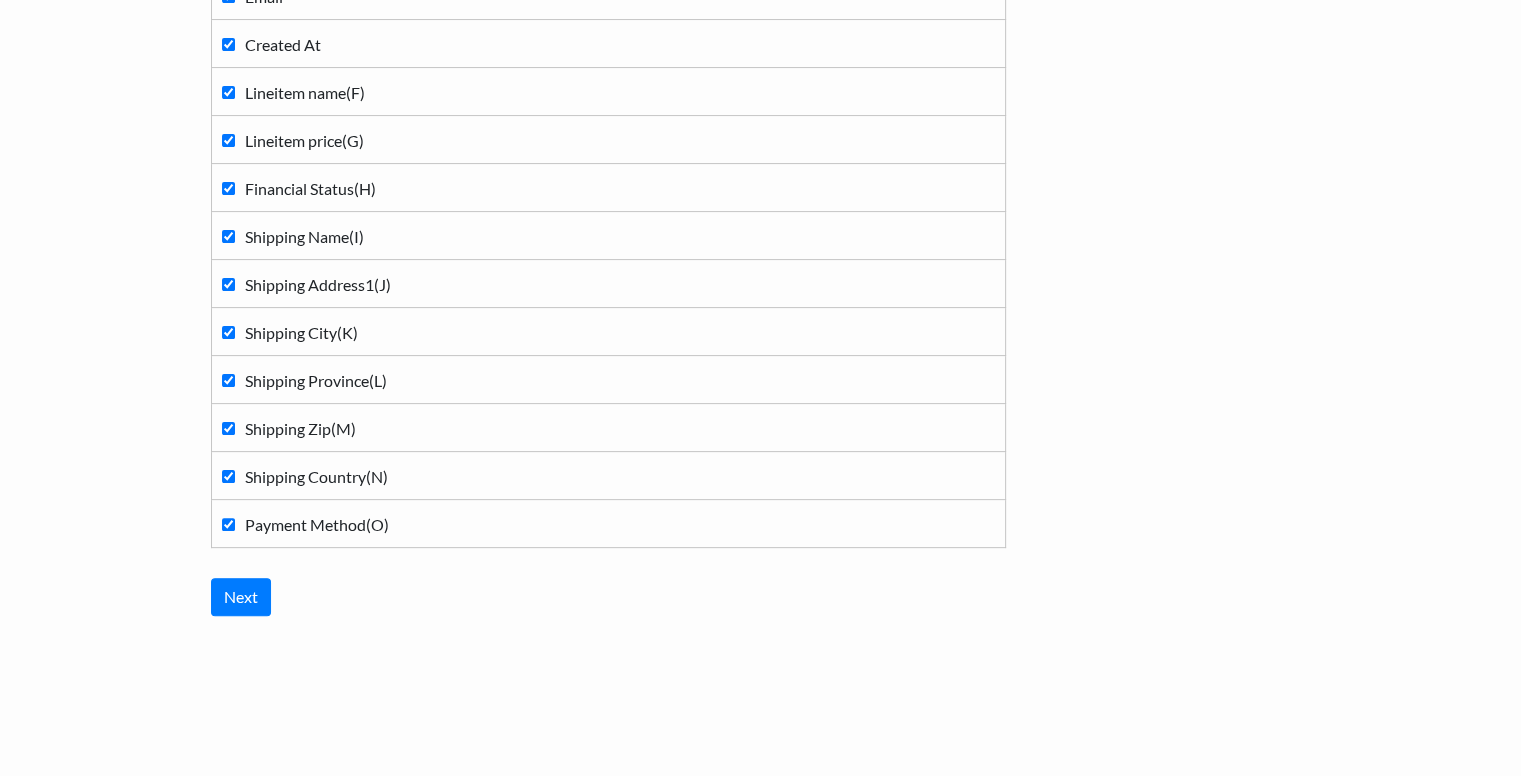 scroll, scrollTop: 462, scrollLeft: 0, axis: vertical 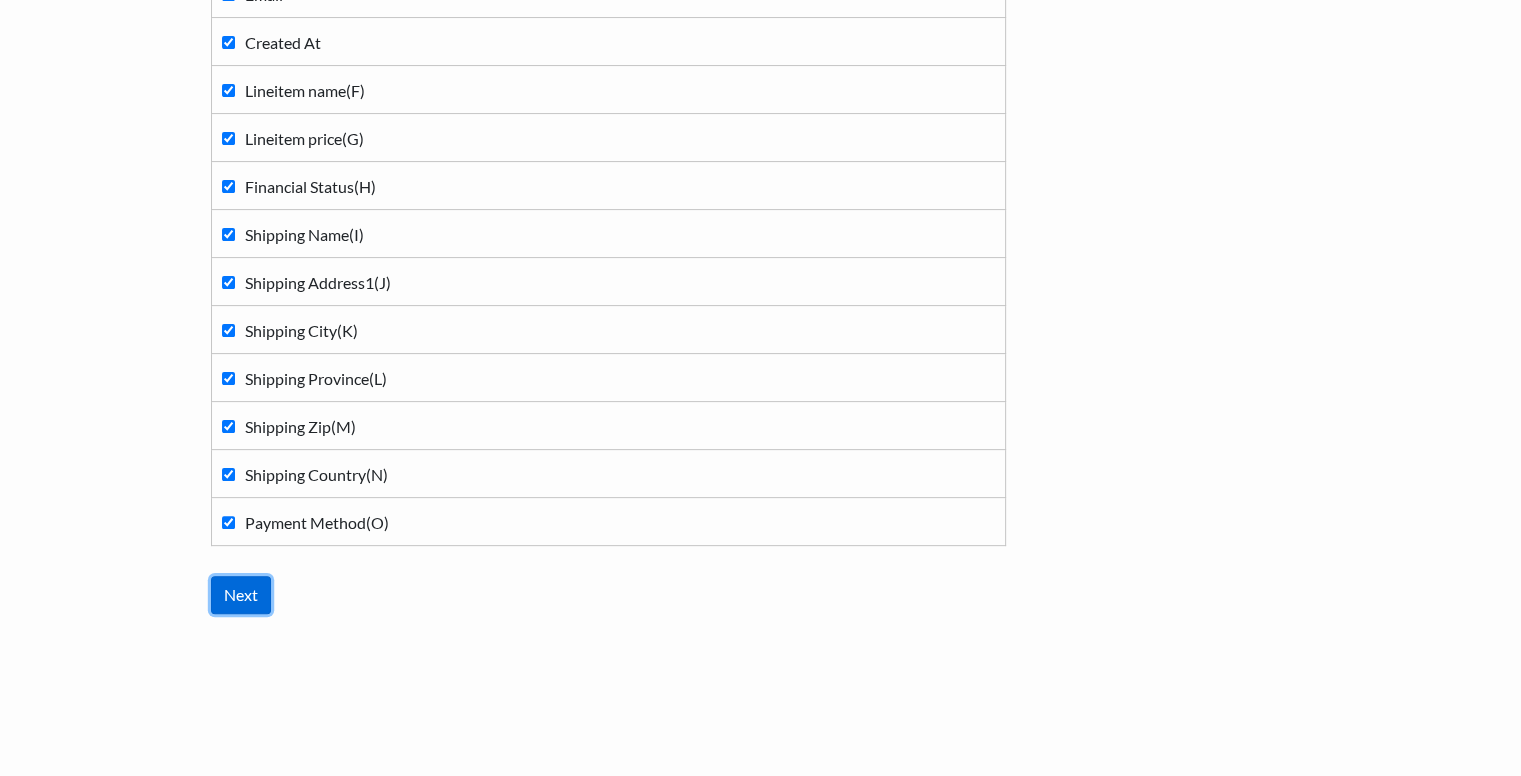 click on "Next" at bounding box center (241, 595) 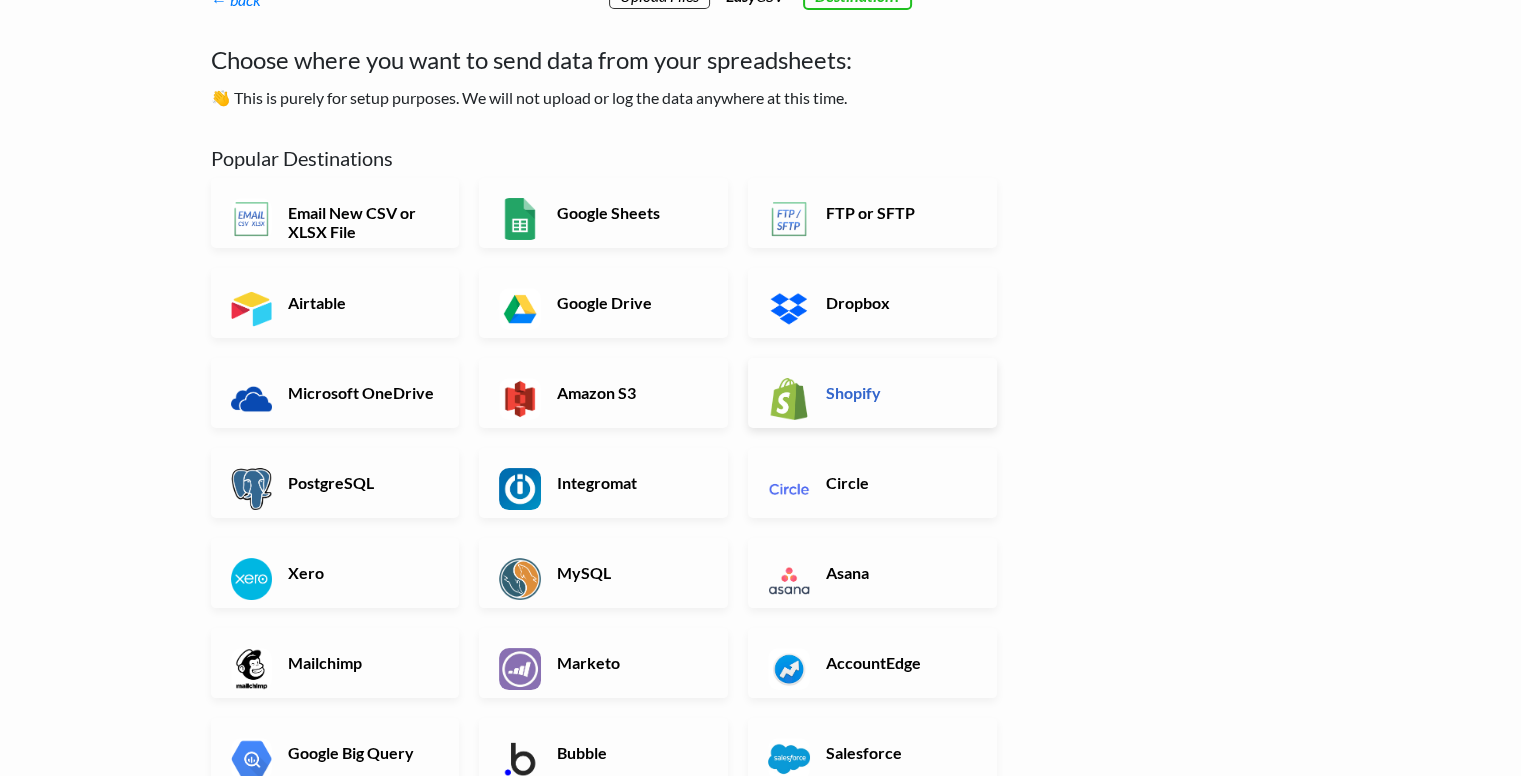 scroll, scrollTop: 100, scrollLeft: 0, axis: vertical 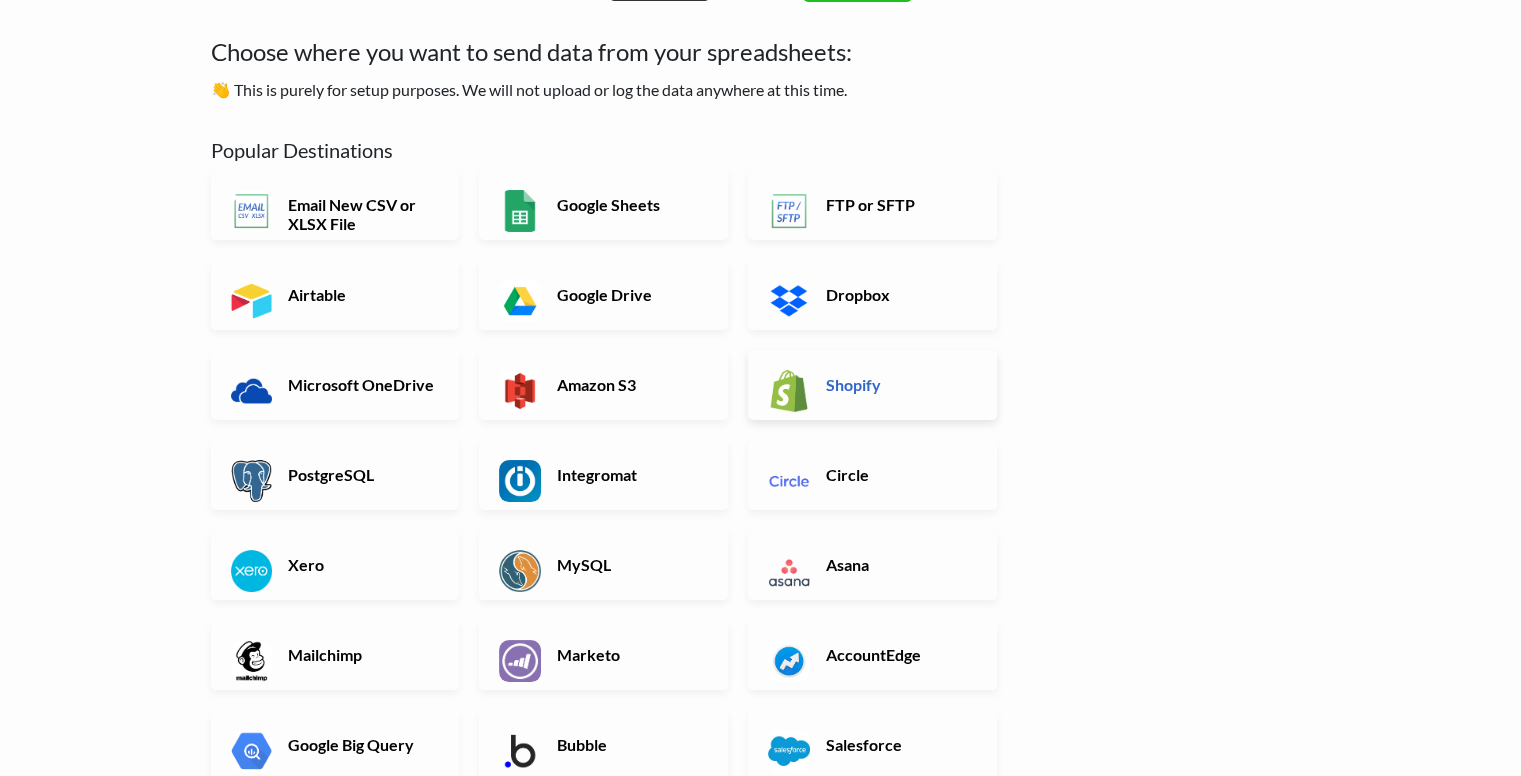 click on "Shopify" at bounding box center (899, 384) 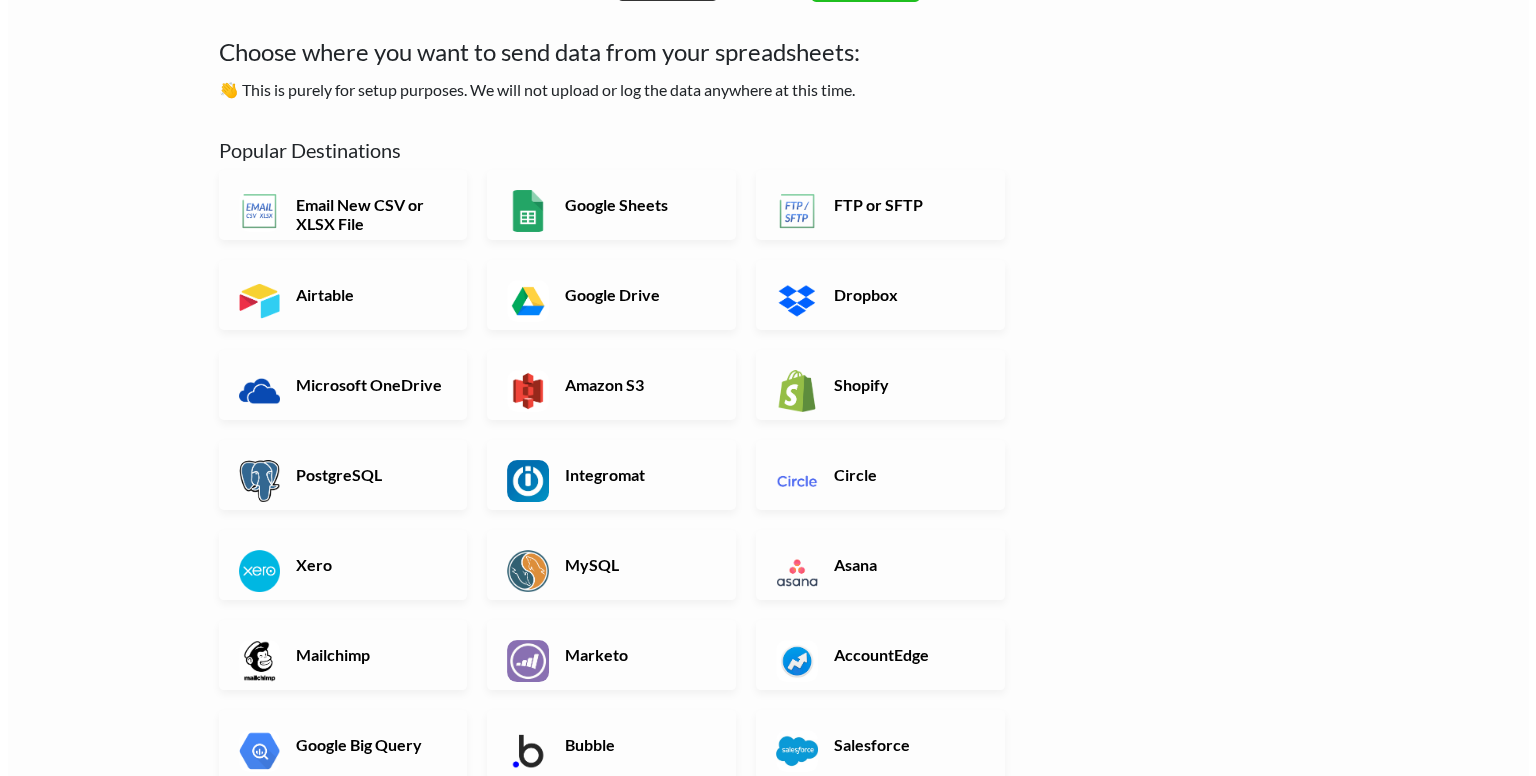 scroll, scrollTop: 0, scrollLeft: 0, axis: both 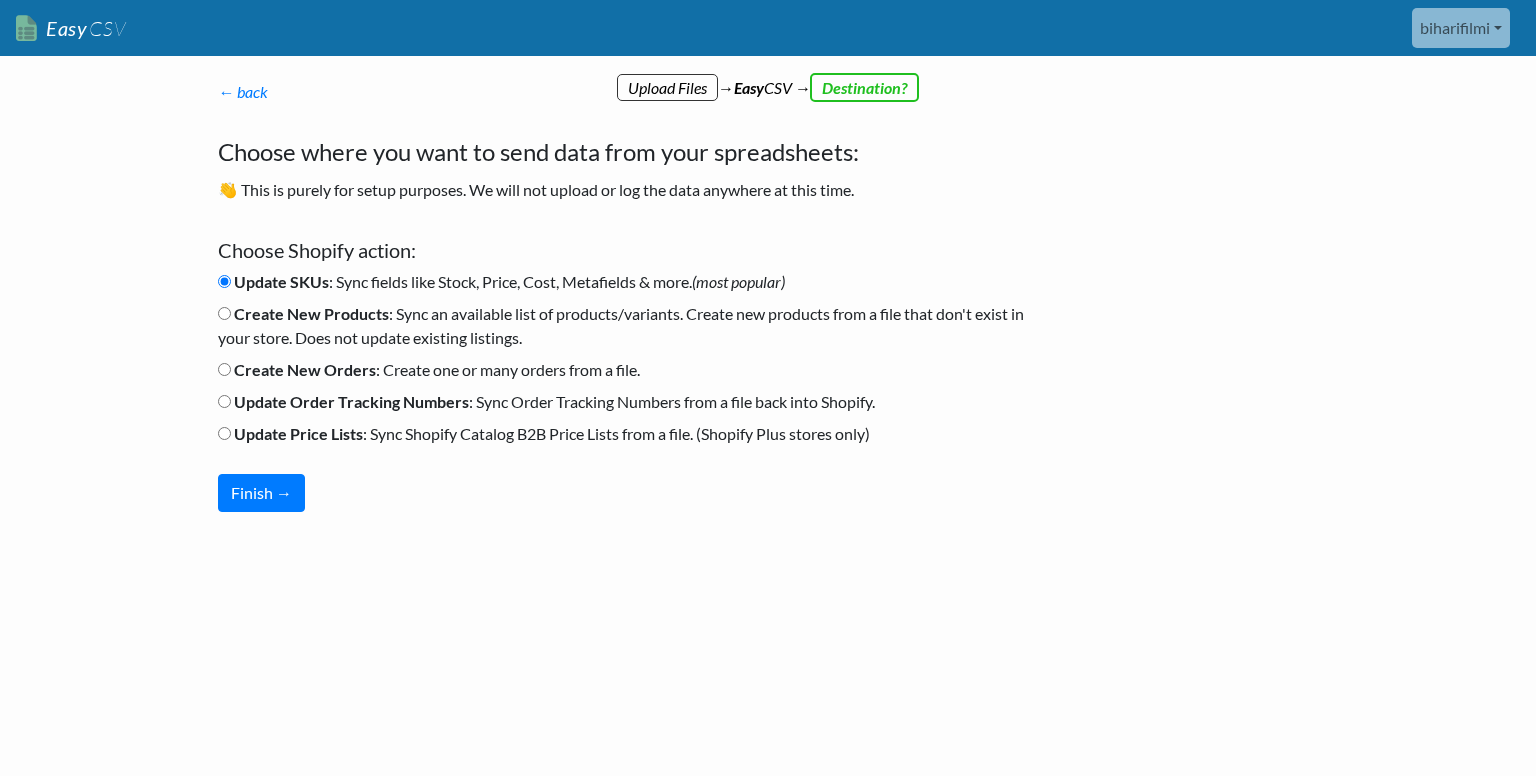 click on "Create New Orders : Create one or many orders from a file." at bounding box center [224, 369] 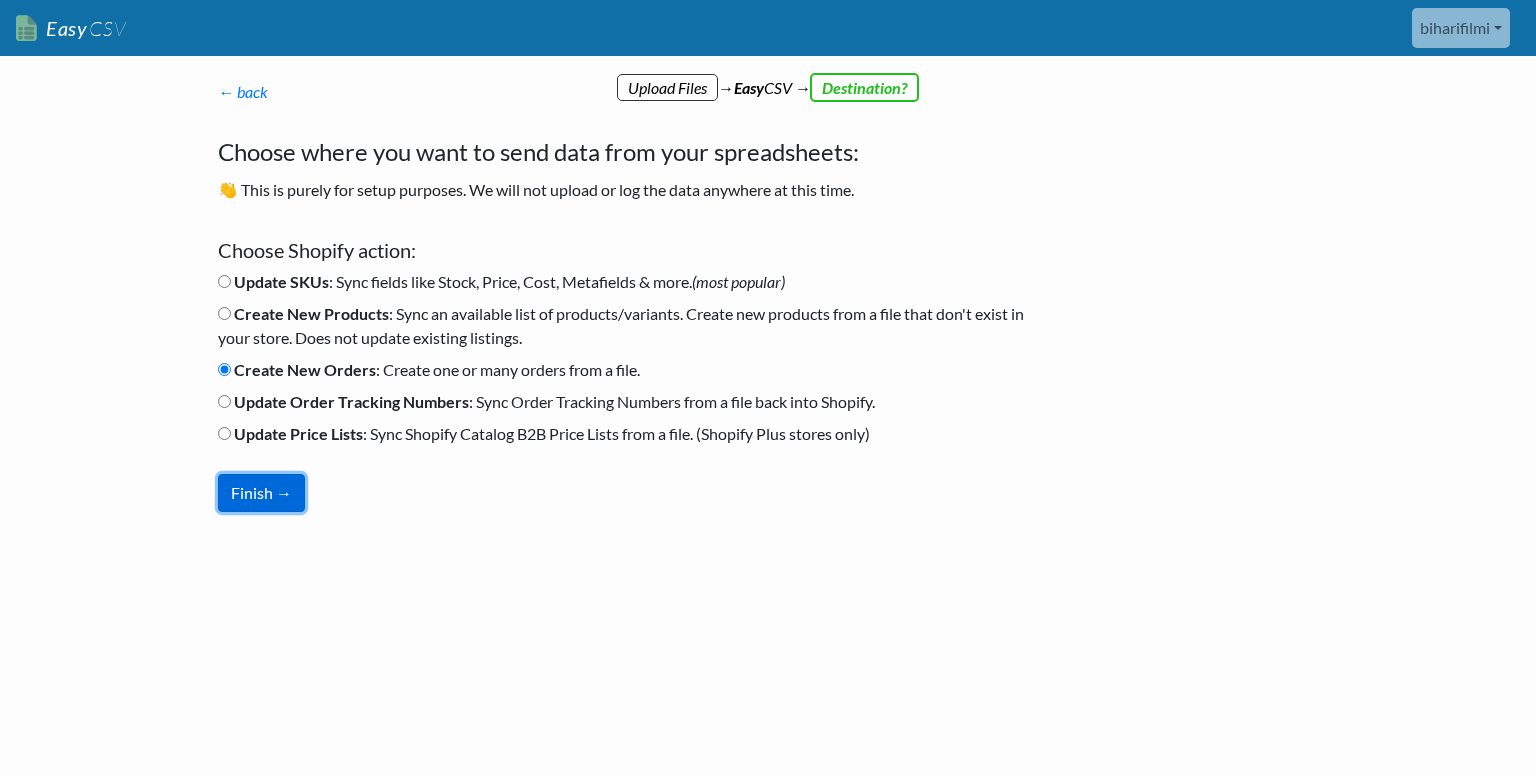 click on "Finish →" at bounding box center [261, 493] 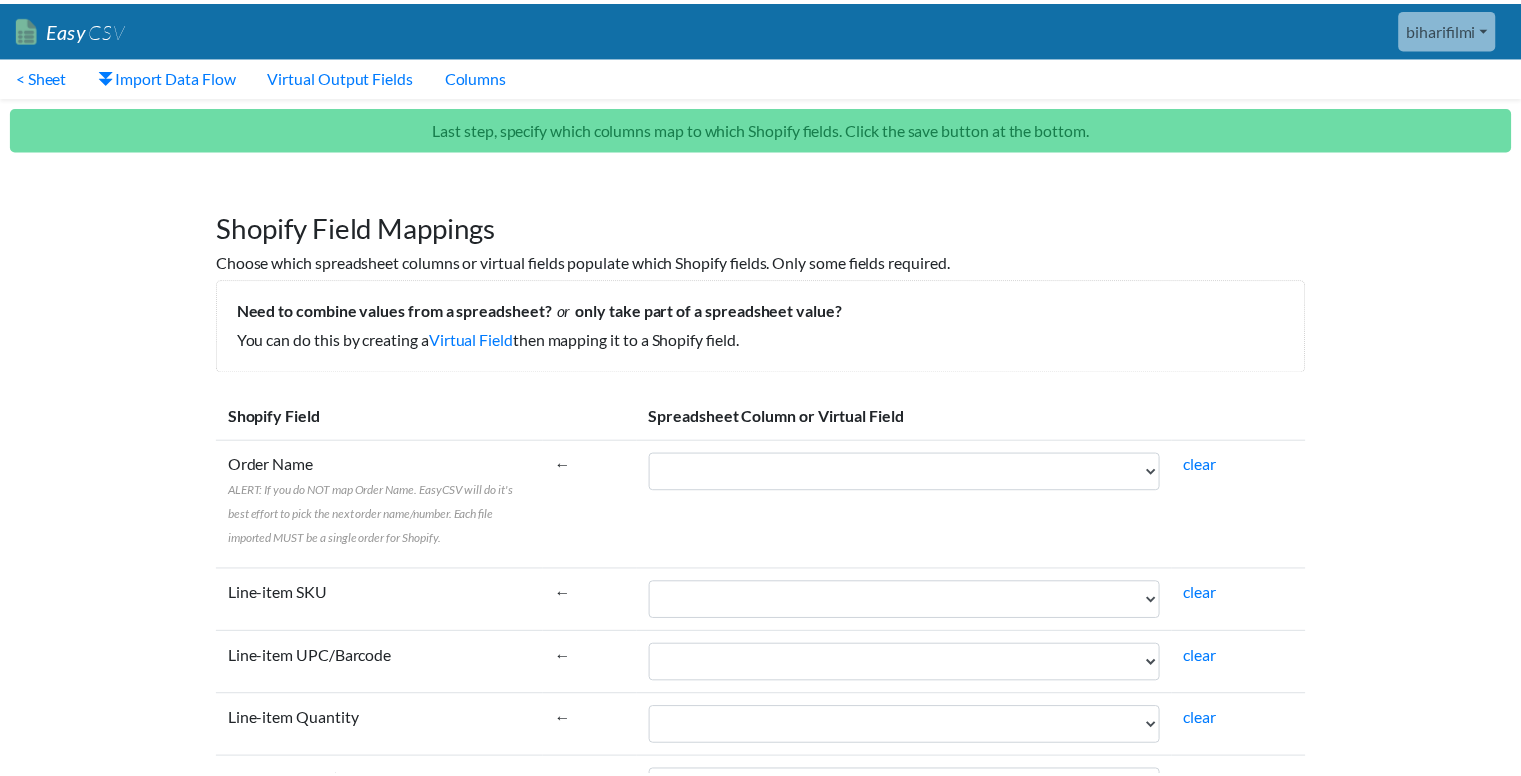 scroll, scrollTop: 0, scrollLeft: 0, axis: both 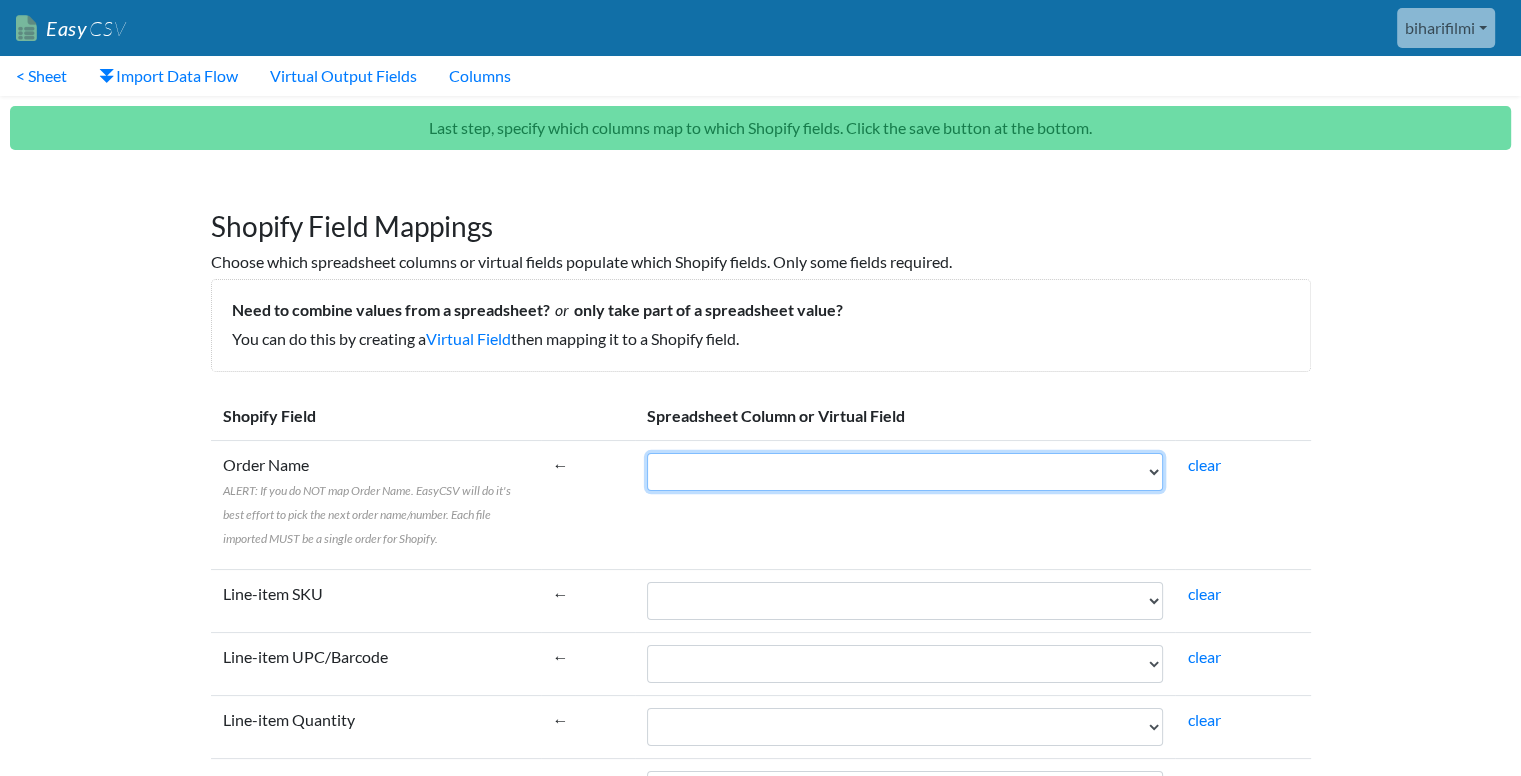 click on "ID
Name
Phone
Email
Created At
Lineitem name(F)
Lineitem price(G)
Financial Status(H)
Shipping Name(I)
Shipping Address1(J)
Shipping City(K)
Shipping Province(L)
Shipping Zip(M)
Shipping Country(N)
Payment Method(O)" at bounding box center (905, 472) 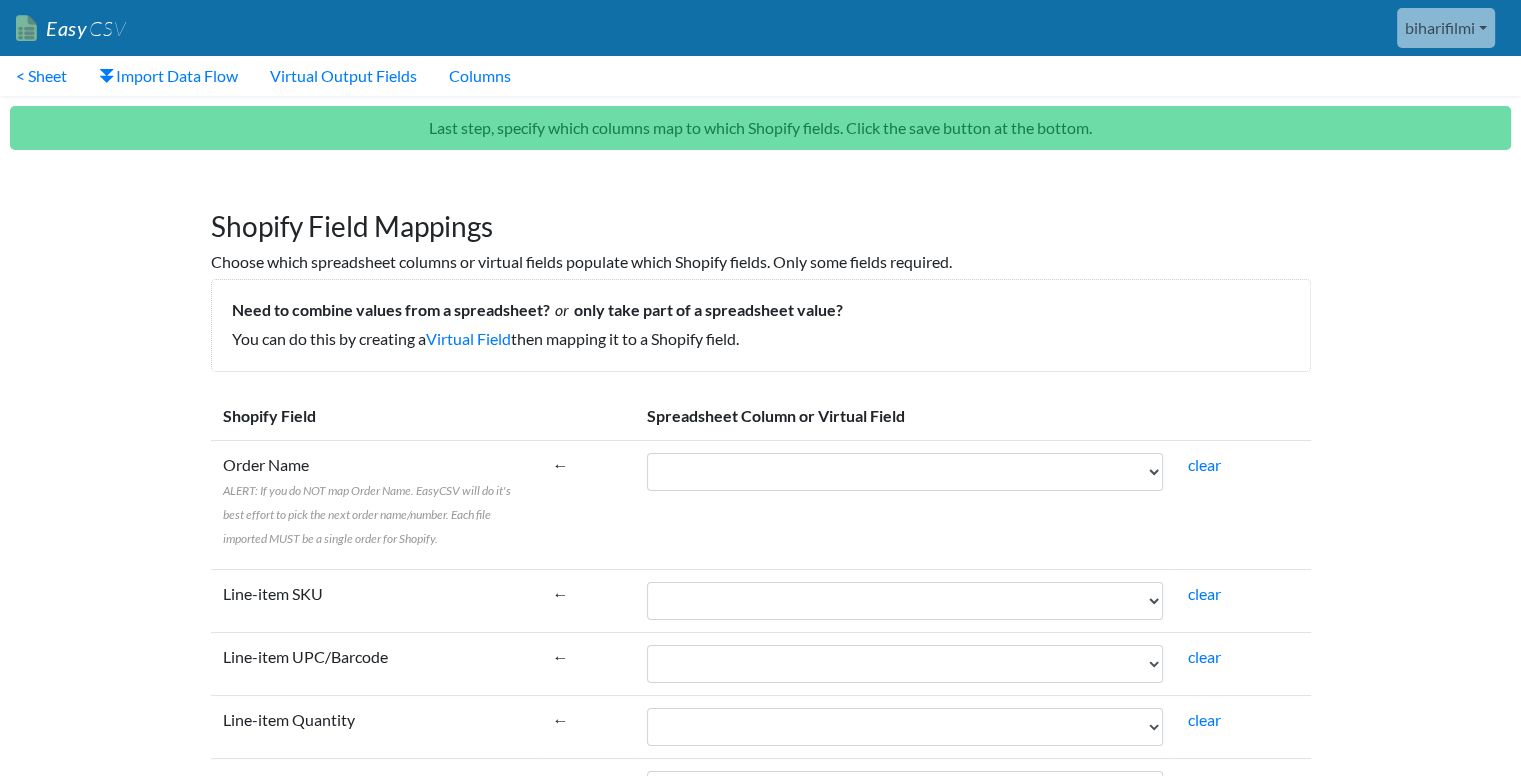 click on "Easy CSV
biharifilmi
Biharifilmi
All Flows
All CSV Generators
Business & Plan Info
Manage Users
Upgrade plan
My Account
Connected Apps
Connect Salesforce
Connect Pipedrive
Connect Zapier
Shopify Connected
How Shopify Works
Connect Dropbox
Connect Box.net
Connect Microsoft OneDrive
Connect Xero
Connect Notion
Connect Trello
Connect Asana
Help Documentation
Chat with Support
Email Support
Logout" at bounding box center (760, 2168) 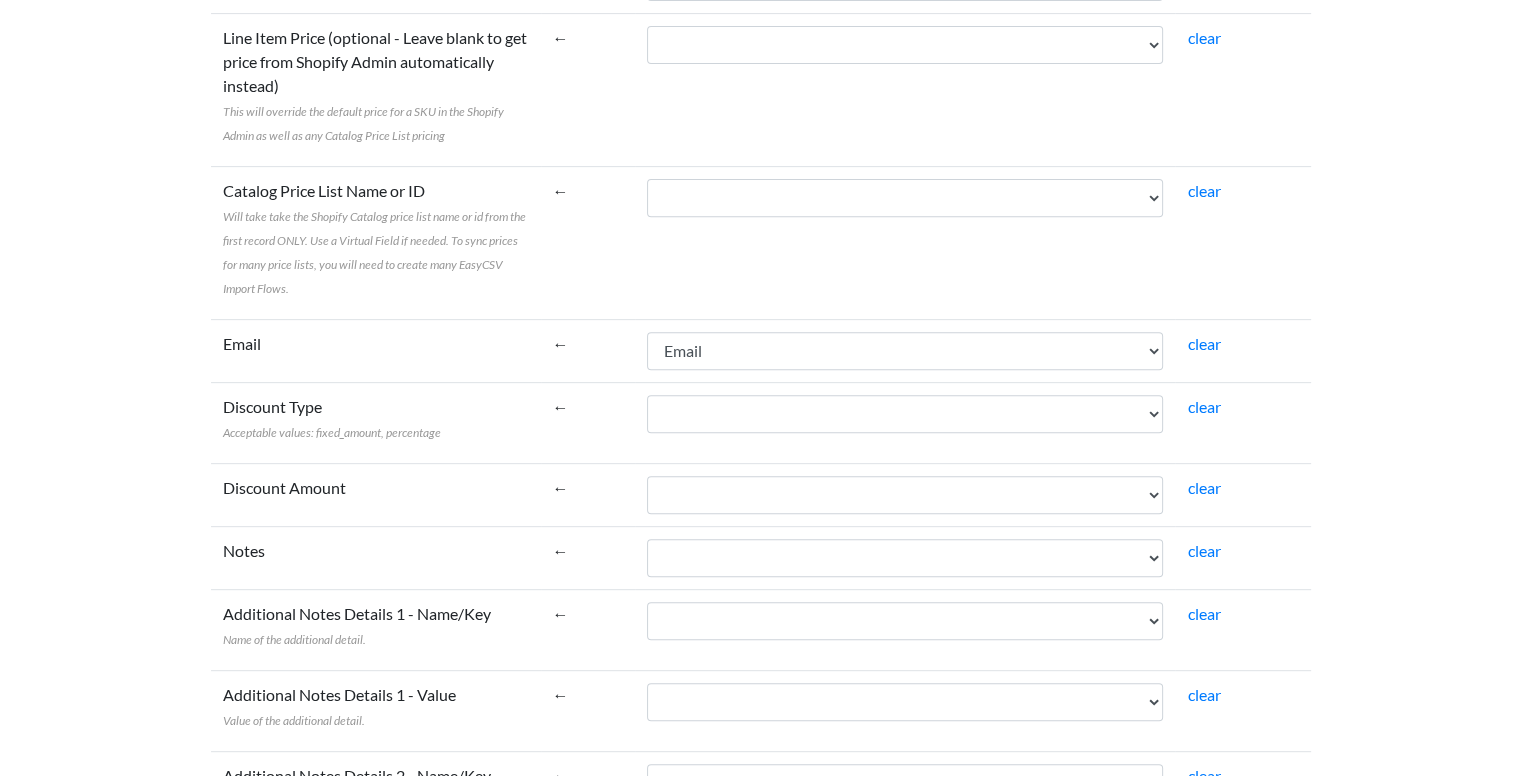 scroll, scrollTop: 800, scrollLeft: 0, axis: vertical 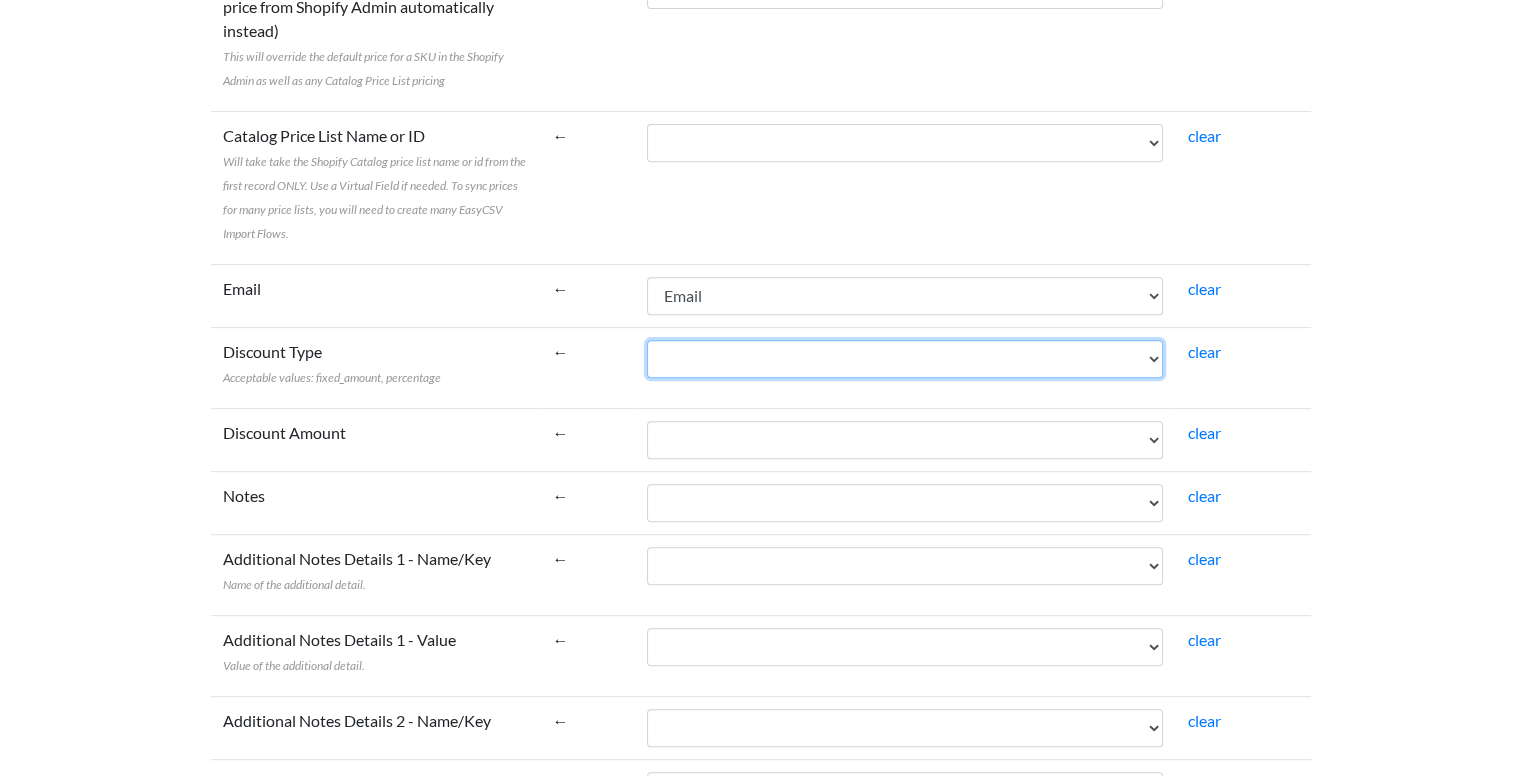 click on "ID
Name
Phone
Email
Created At
Lineitem name(F)
Lineitem price(G)
Financial Status(H)
Shipping Name(I)
Shipping Address1(J)
Shipping City(K)
Shipping Province(L)
Shipping Zip(M)
Shipping Country(N)
Payment Method(O)" at bounding box center [905, 359] 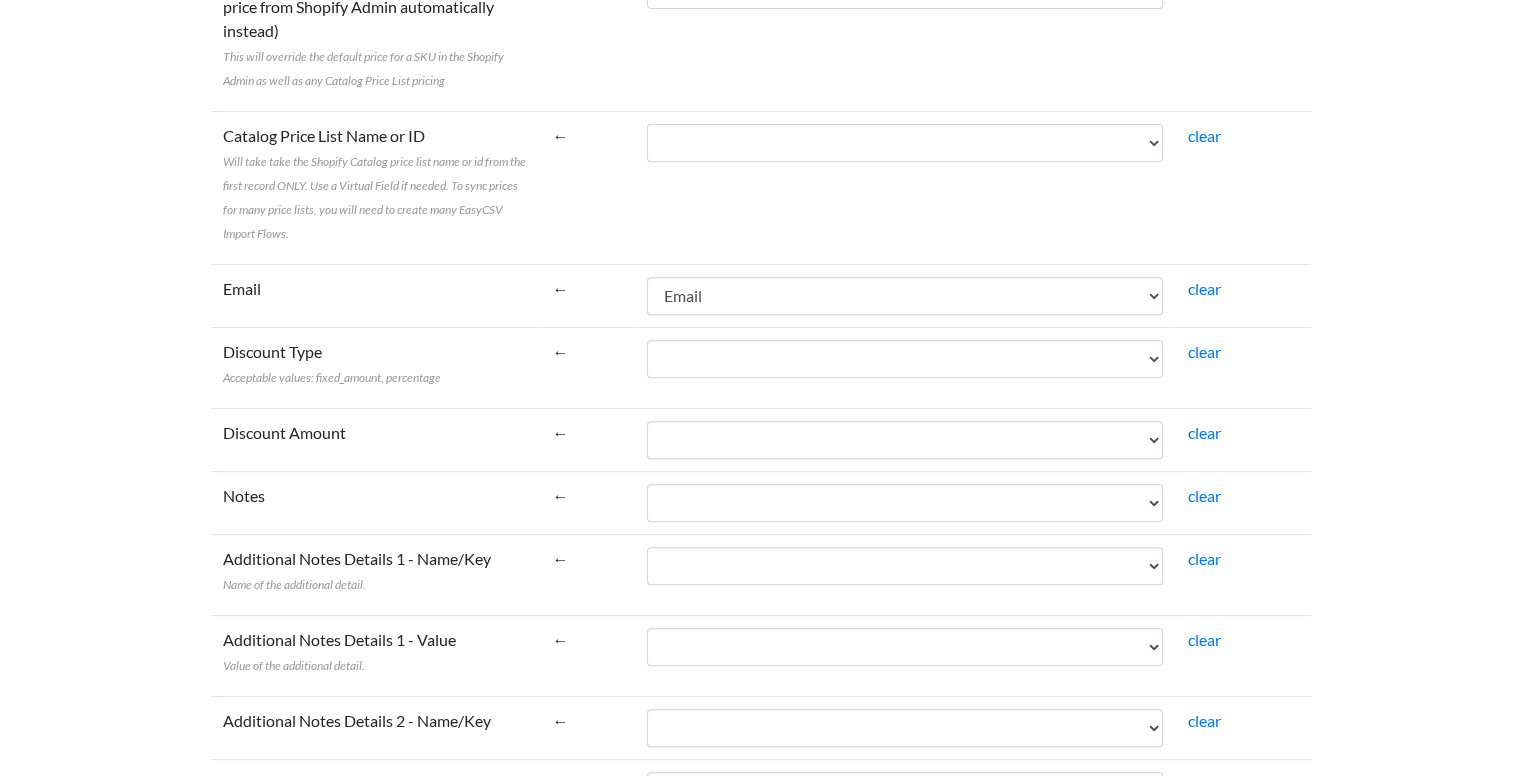 click on "Email" at bounding box center (376, 295) 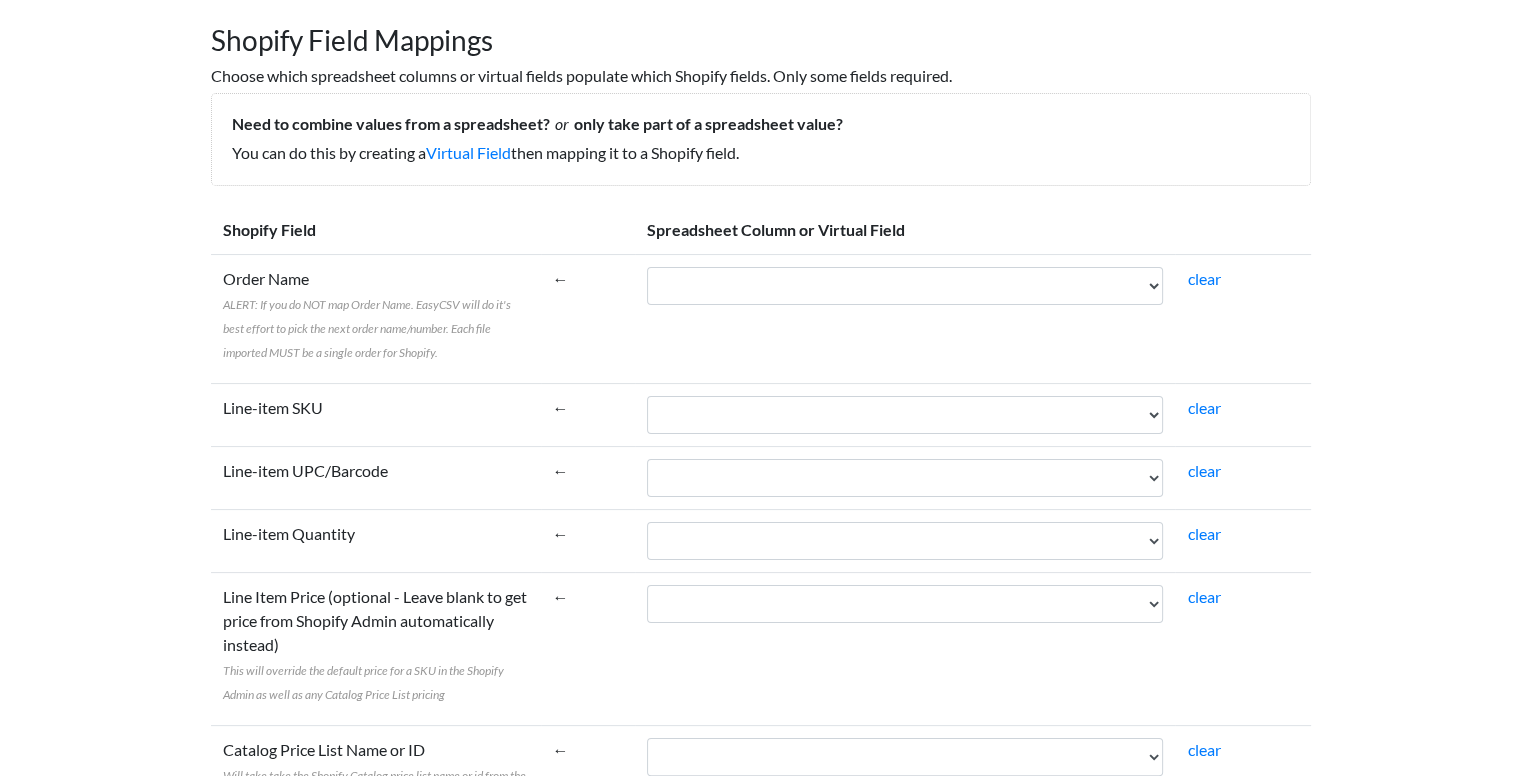 scroll, scrollTop: 200, scrollLeft: 0, axis: vertical 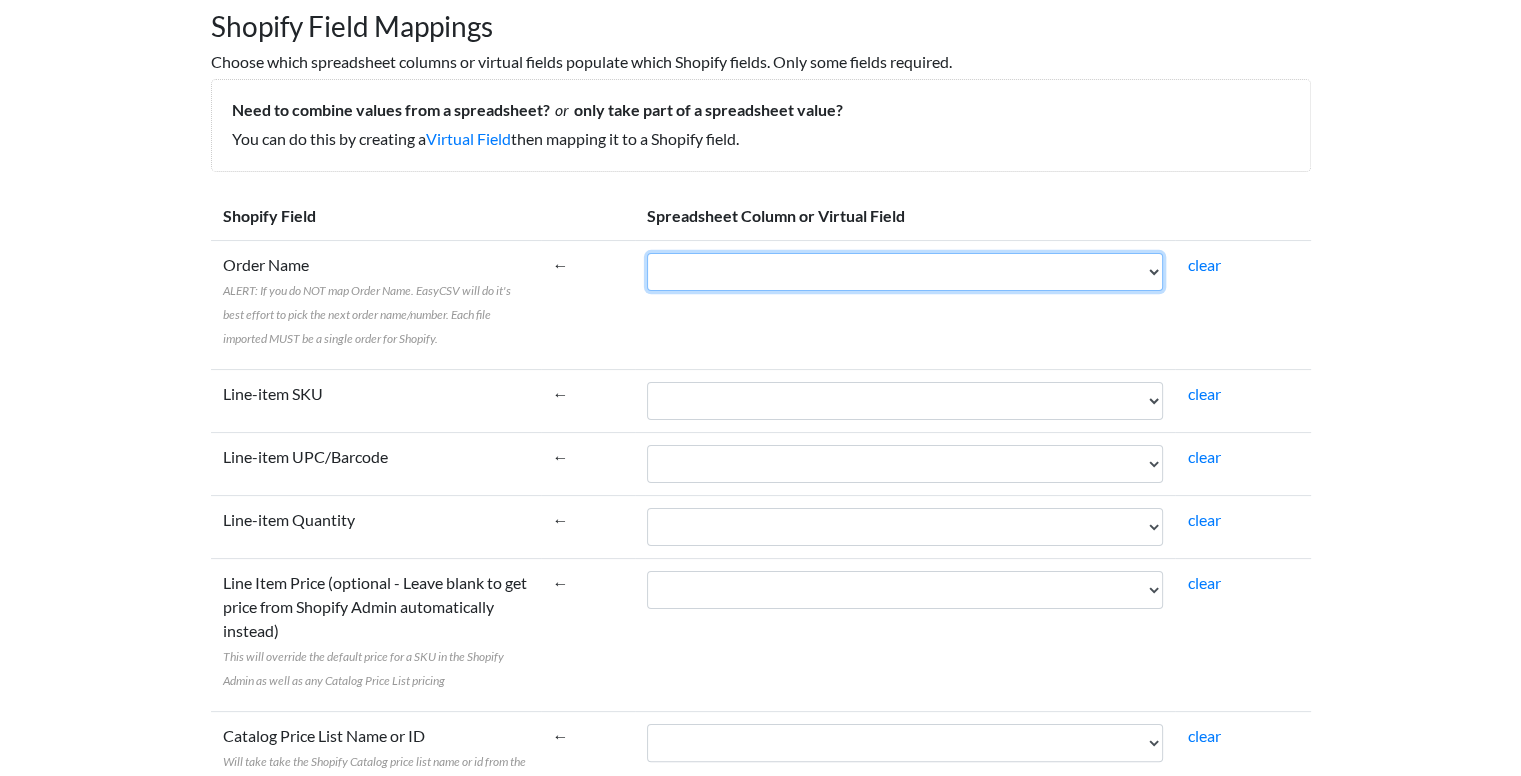 click on "ID
Name
Phone
Email
Created At
Lineitem name(F)
Lineitem price(G)
Financial Status(H)
Shipping Name(I)
Shipping Address1(J)
Shipping City(K)
Shipping Province(L)
Shipping Zip(M)
Shipping Country(N)
Payment Method(O)" at bounding box center [905, 272] 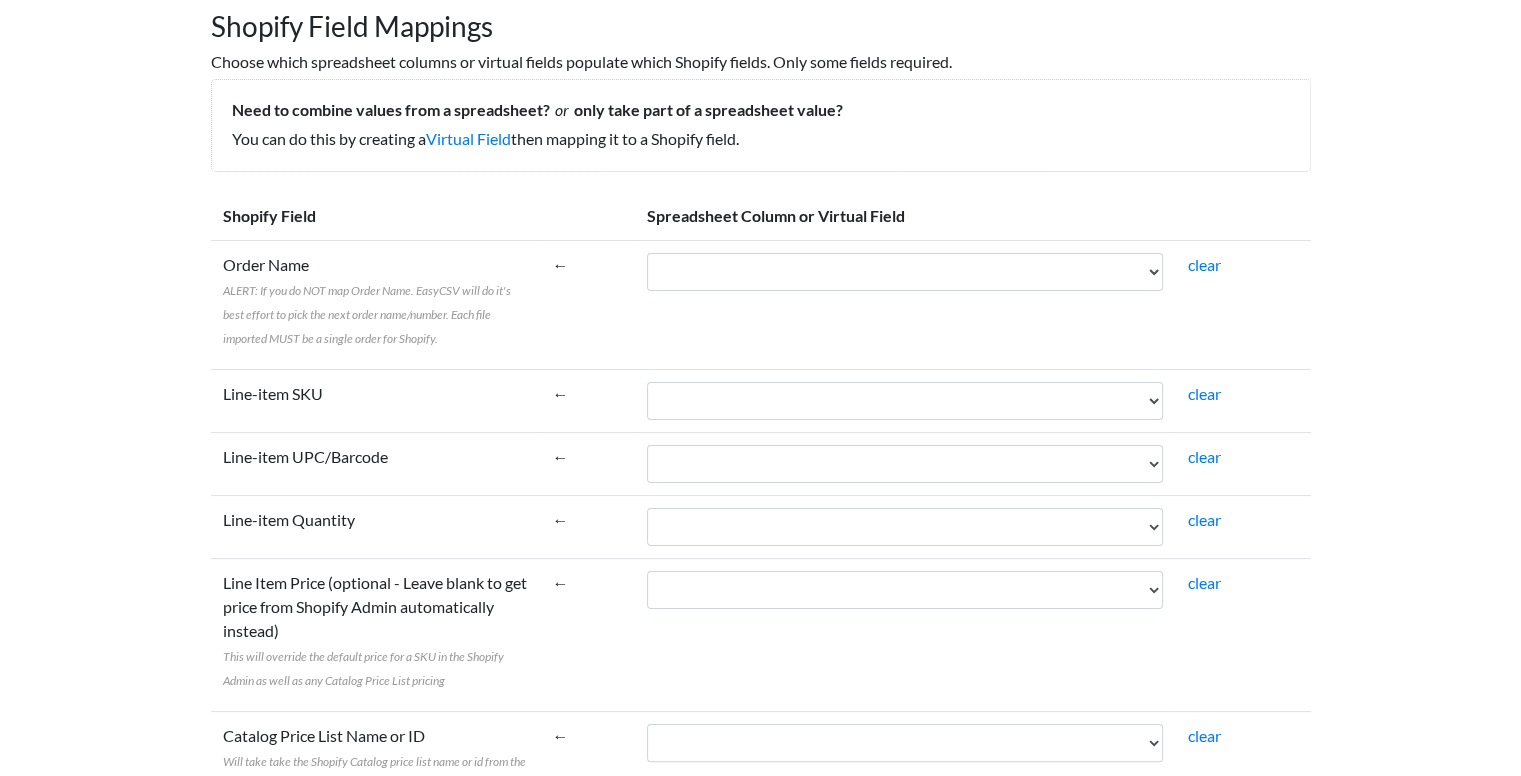 click on "Easy CSV
biharifilmi
Biharifilmi
All Flows
All CSV Generators
Business & Plan Info
Manage Users
Upgrade plan
My Account
Connected Apps
Connect Salesforce
Connect Pipedrive
Connect Zapier
Shopify Connected
How Shopify Works
Connect Dropbox
Connect Box.net
Connect Microsoft OneDrive
Connect Xero
Connect Notion
Connect Trello
Connect Asana
Help Documentation
Chat with Support
Email Support
Logout" at bounding box center [760, 1968] 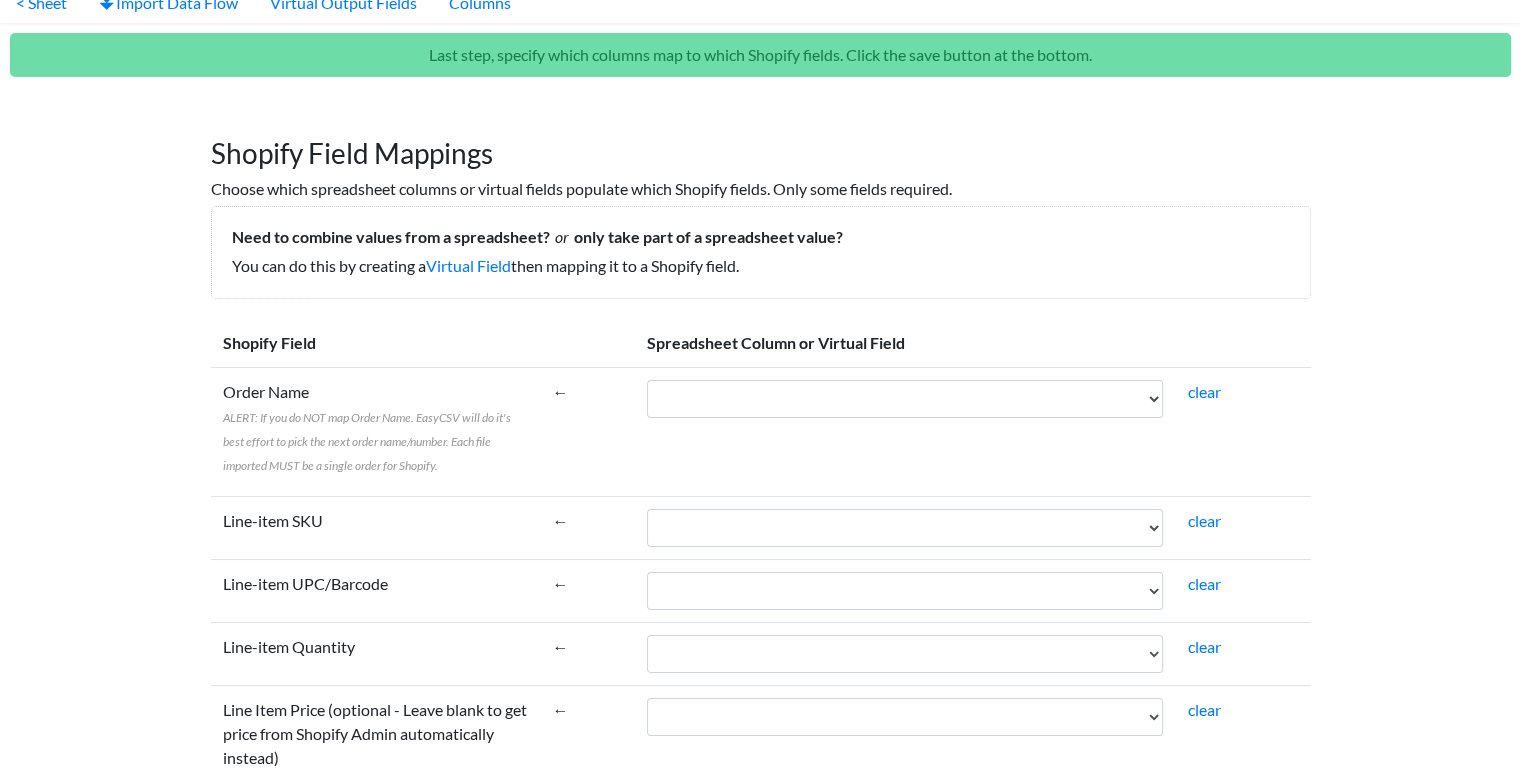 scroll, scrollTop: 0, scrollLeft: 0, axis: both 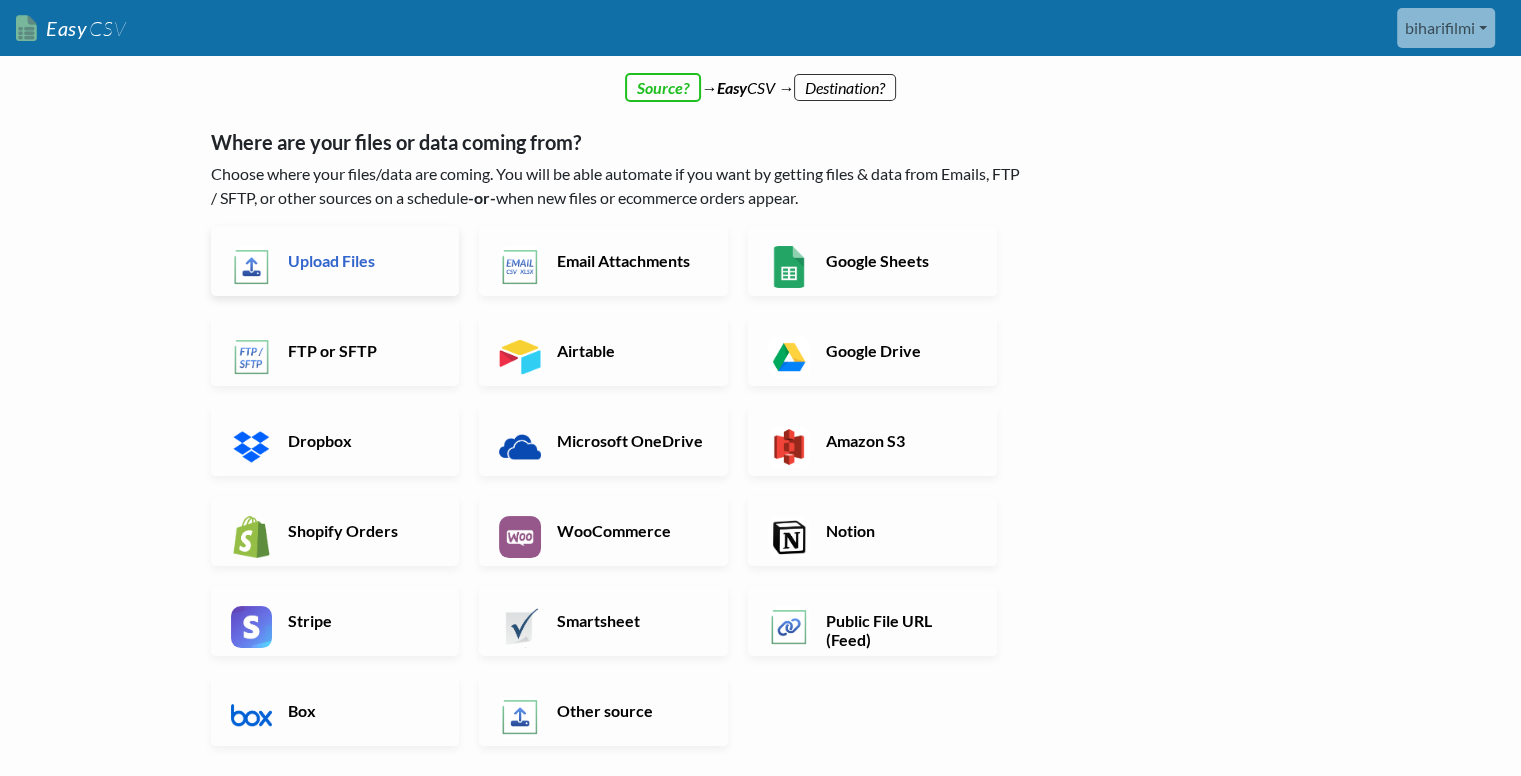 click on "Upload Files" at bounding box center (361, 260) 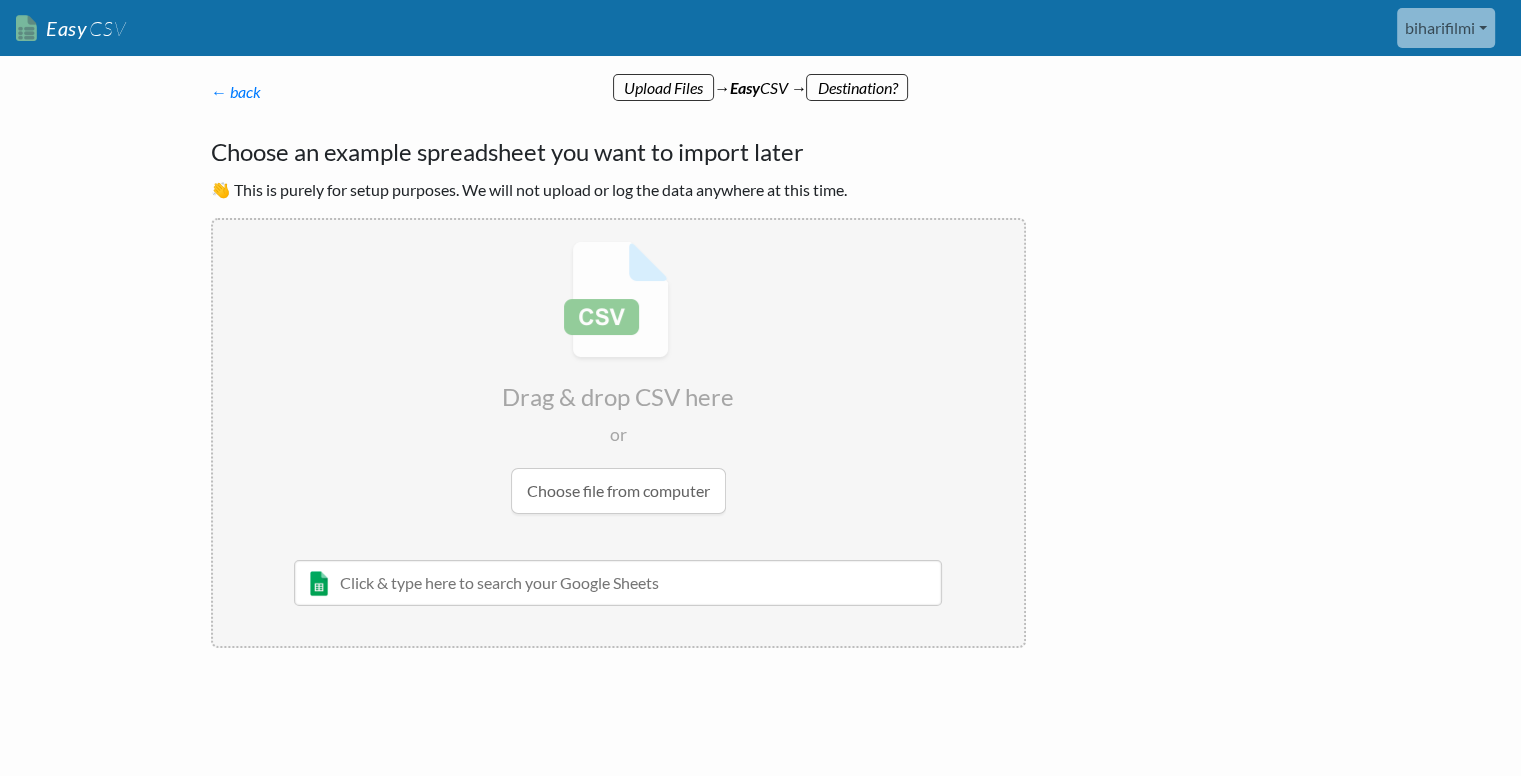 click on "← back   Thanks for signing up! Set up your Import Flow and Upload Page in 1 minute below :)
Where are your files or data coming from?
Choose where your files/data are coming. You will be able automate if you want by getting files & data from Emails, FTP / SFTP, or other sources on a schedule  -or-  when new files or ecommerce orders appear.
Upload Files
Email Attachments
Google Sheets
FTP or SFTP
Airtable
Google Drive
Dropbox
Microsoft OneDrive
Amazon S3
Box" at bounding box center (761, 439) 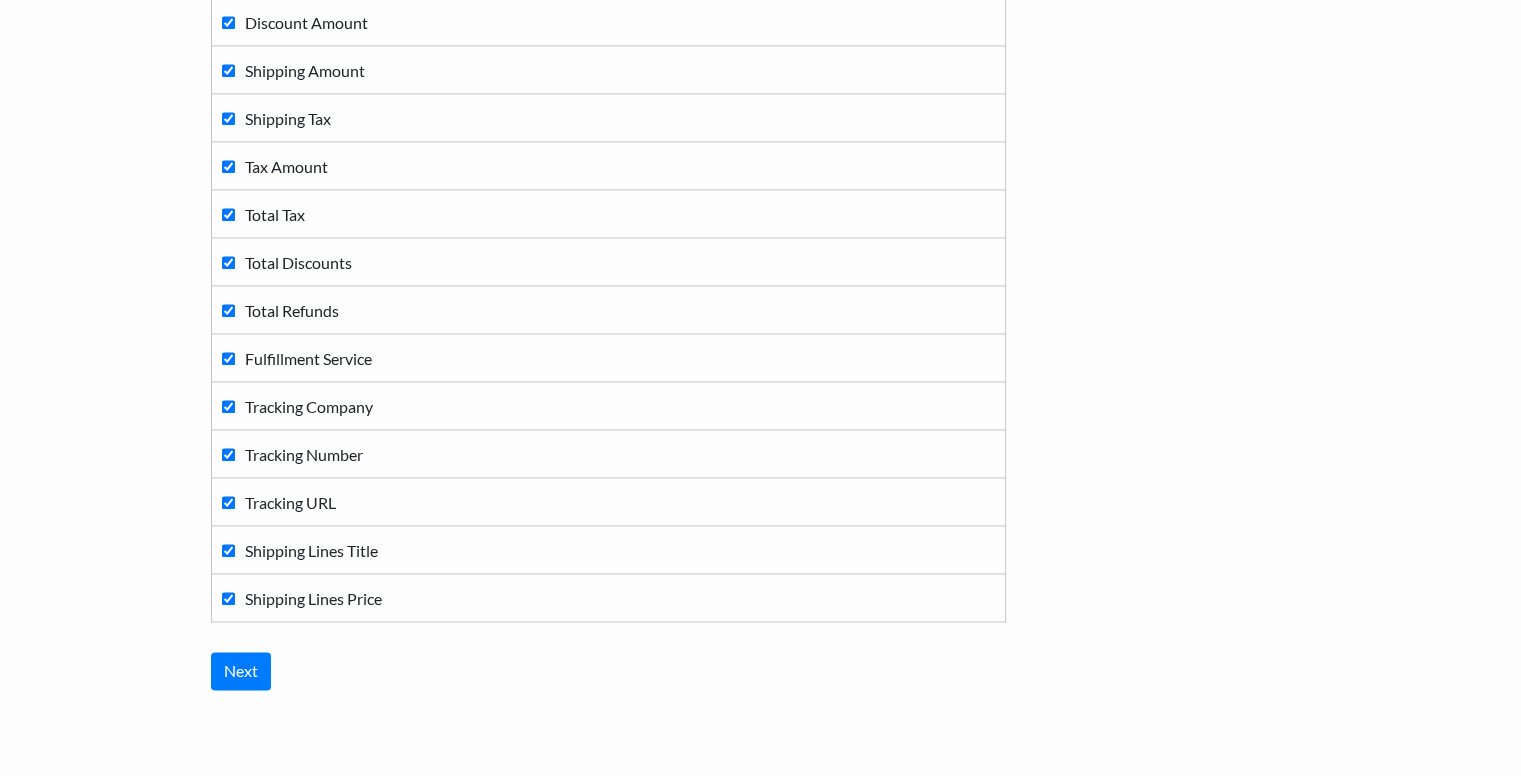 scroll, scrollTop: 2996, scrollLeft: 0, axis: vertical 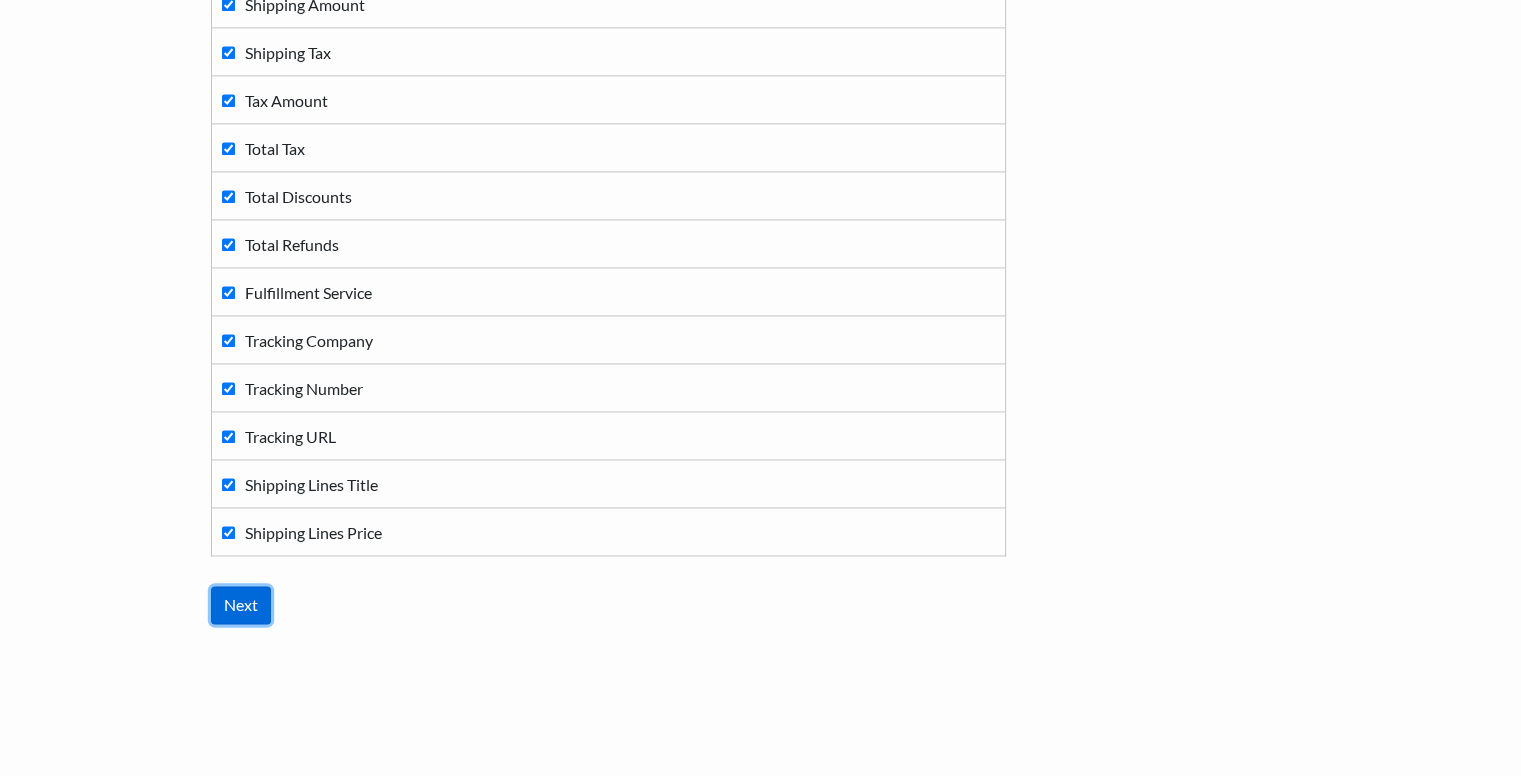 click on "Next" at bounding box center (241, 605) 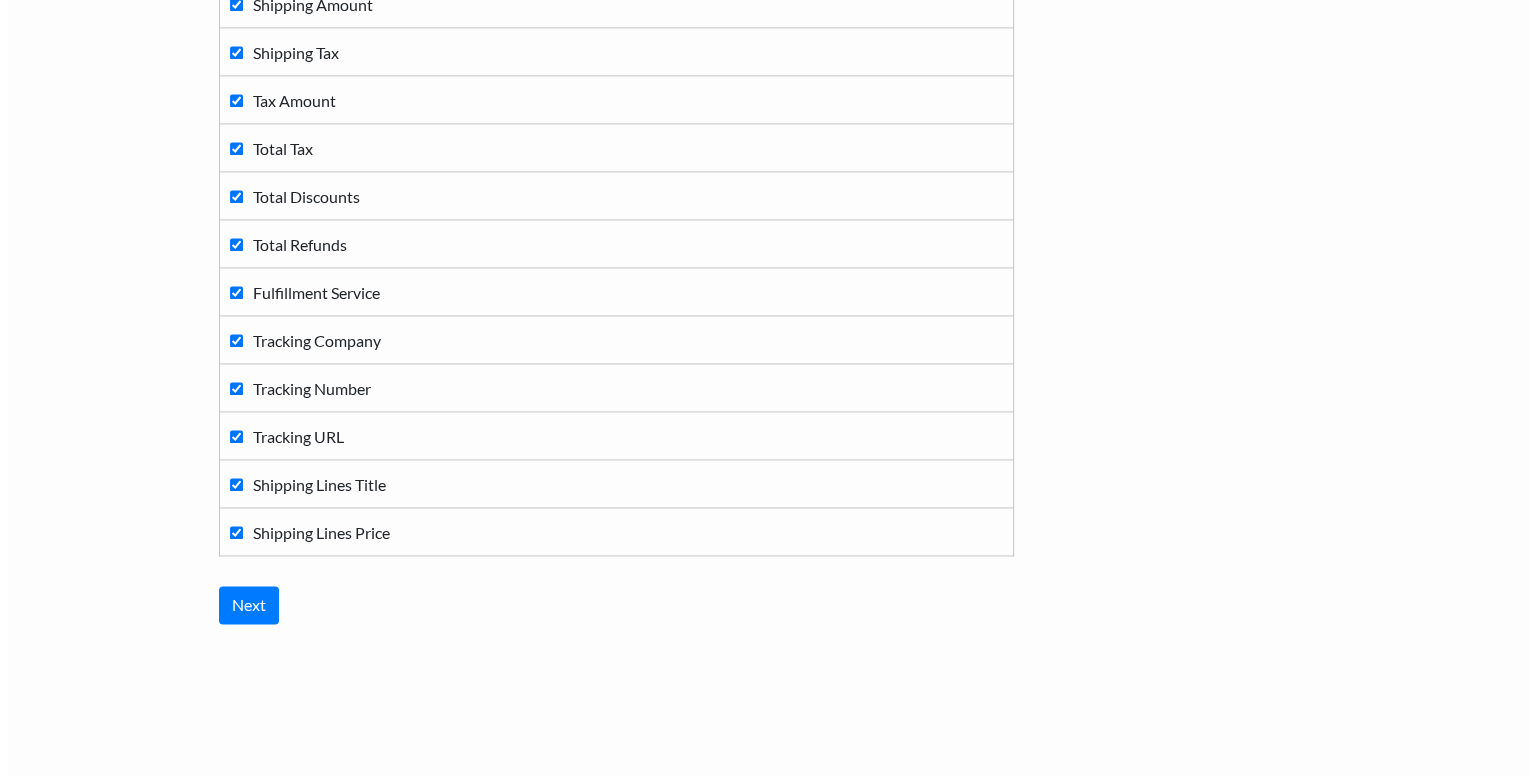scroll, scrollTop: 0, scrollLeft: 0, axis: both 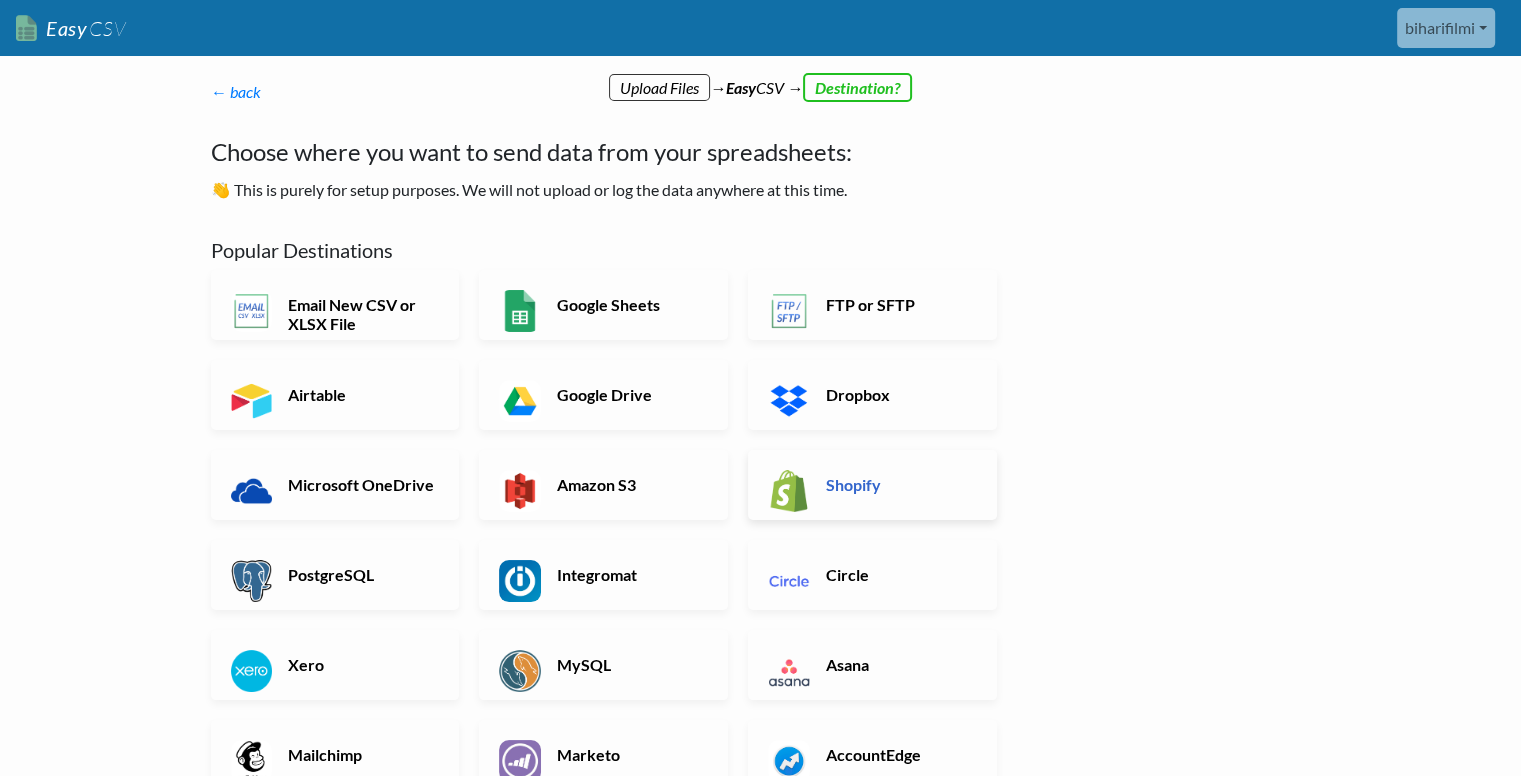 click on "Shopify" at bounding box center (899, 484) 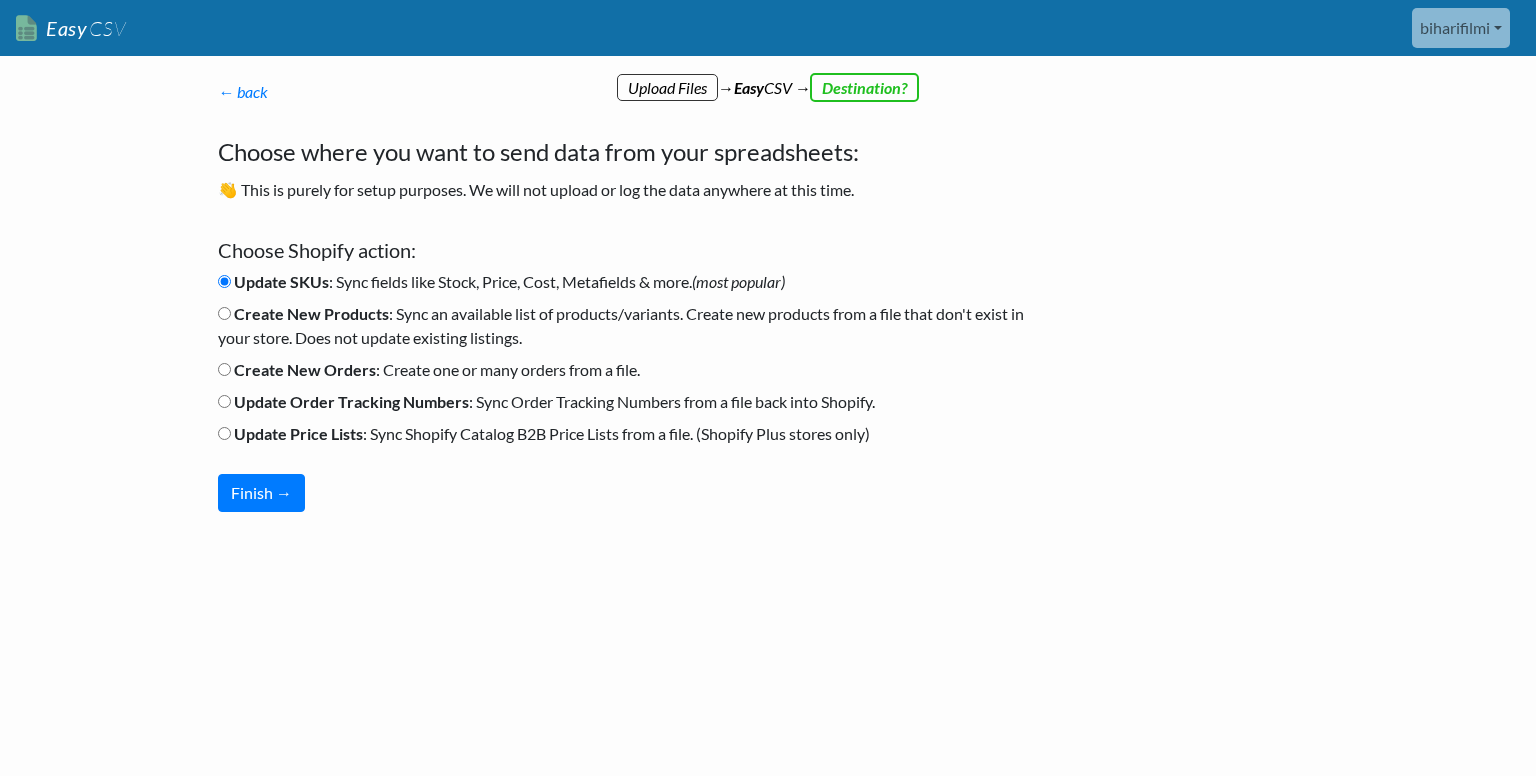 click on "Create New Orders : Create one or many orders from a file." at bounding box center (224, 369) 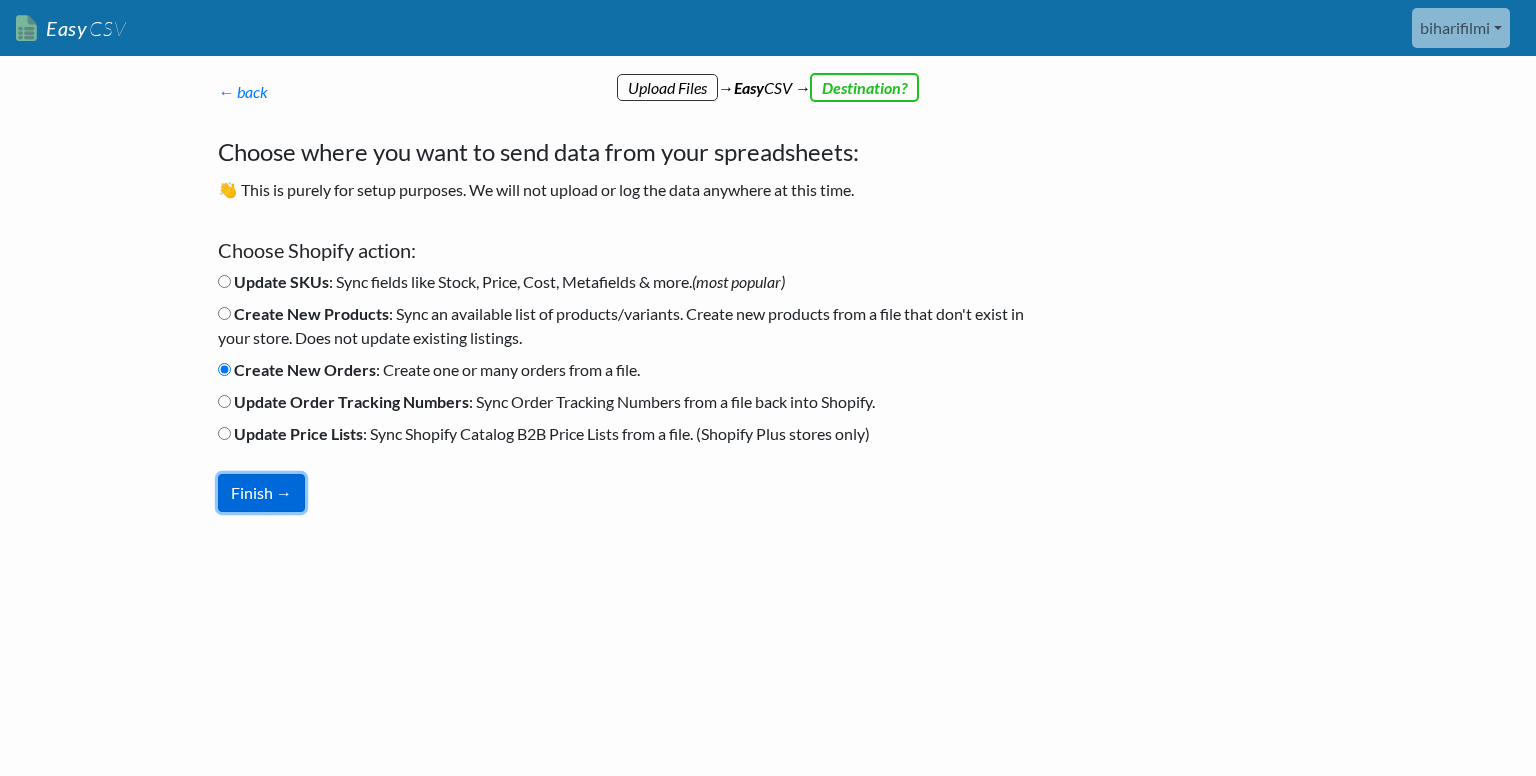 click on "Finish →" at bounding box center [261, 493] 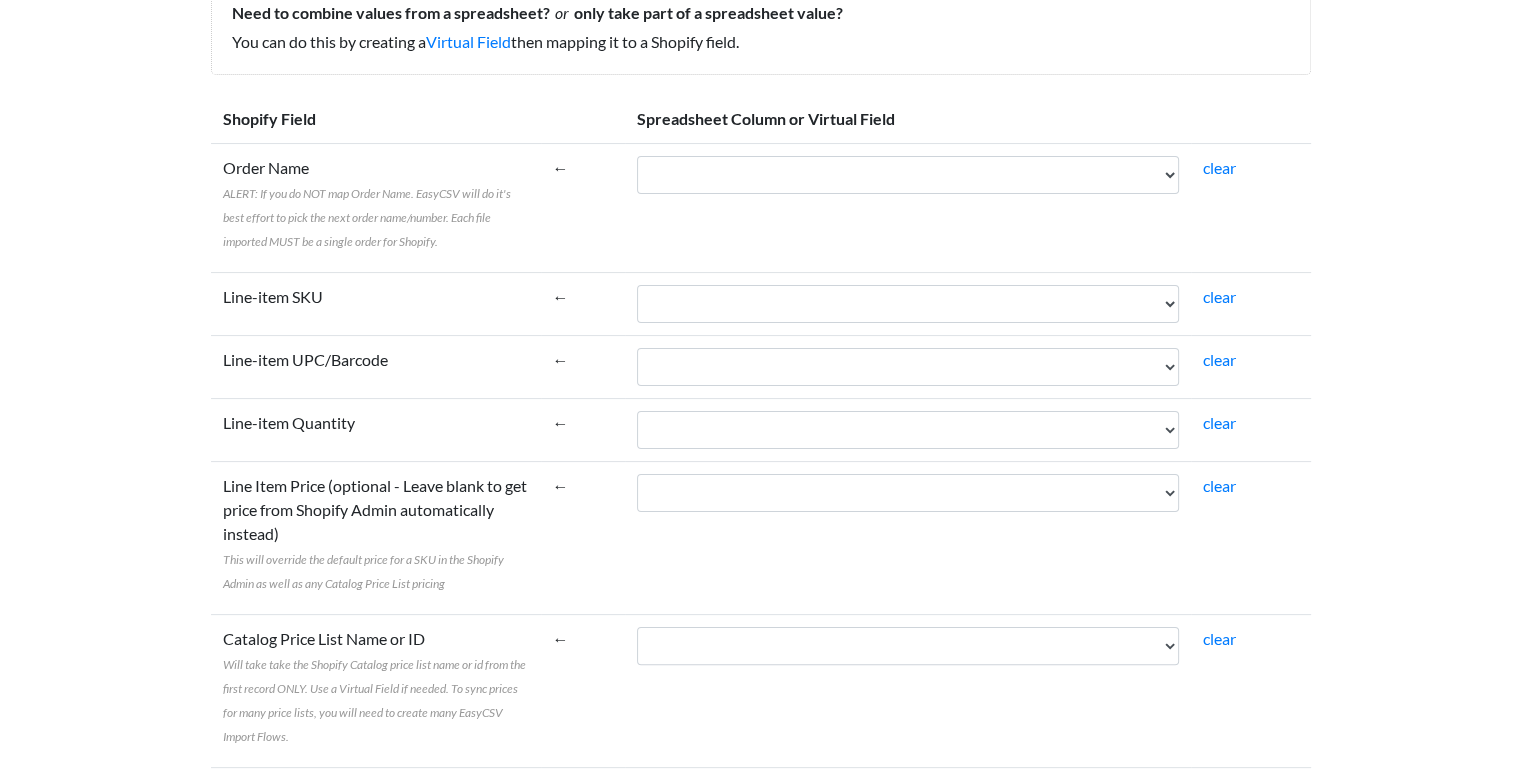 scroll, scrollTop: 300, scrollLeft: 0, axis: vertical 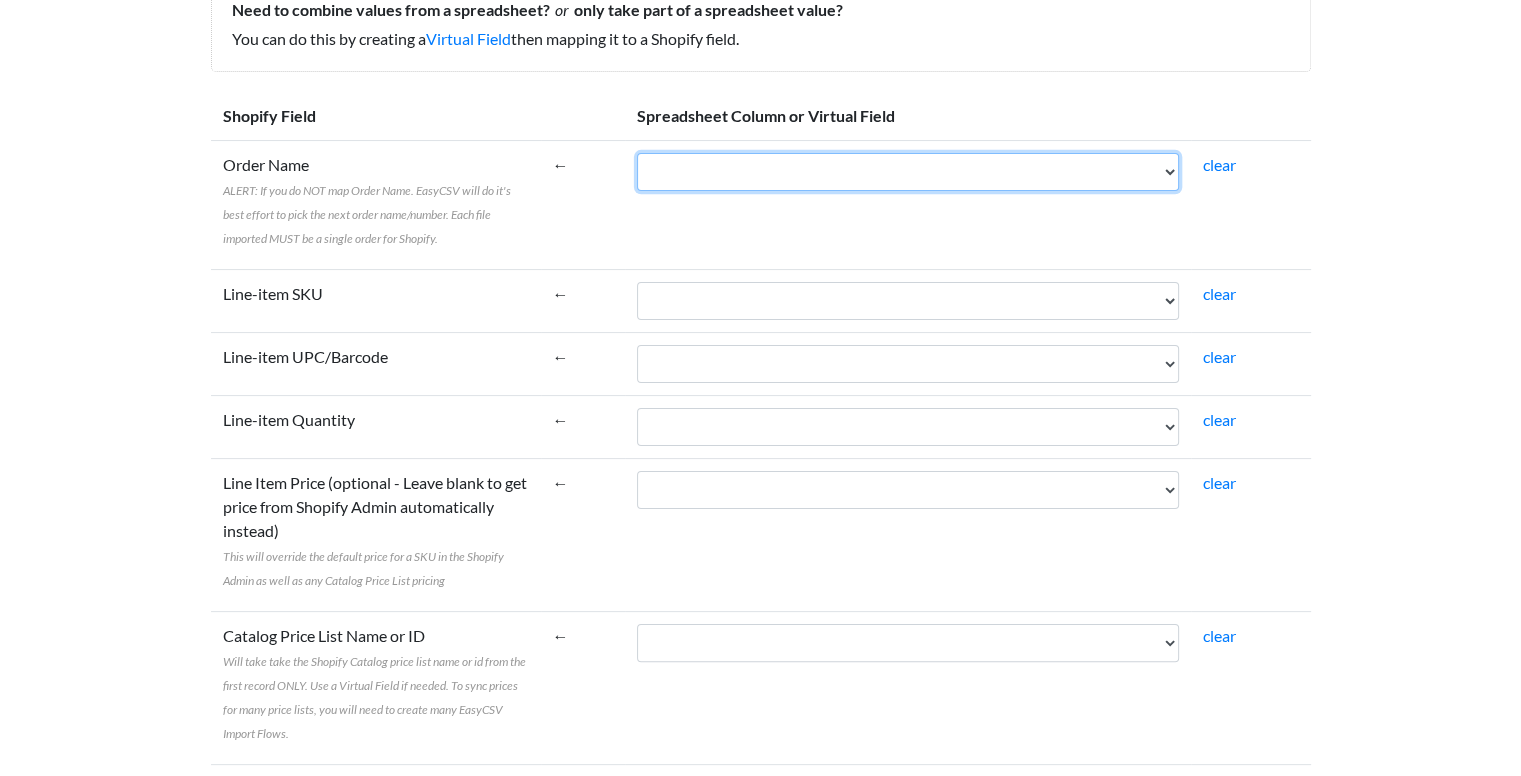 click on "Name
Email
Phone
Note
Tags
Created At
Updated At
Currency
Financial Status
Fulfillment Status
Gateway
Processed At
Source Name
Order Status URL
Customer ID
Customer Email
Customer Phone
Customer First Name
Customer Last Name
Customer Tags
Customer Note
Email Marketing Status
SMS Marketing Status
Tax Exempt
Customer Orders Count
Customer Total Spent
Billing Name
Billing Address 1
Billing Address 2
Billing City
Billing Province
Billing Zip
Billing Country
Billing Phone
Shipping Name
Shipping Address 1
Shipping Address 2
Shipping City
Shipping Province
Shipping Zip
Shipping Country
Shipping Phone
Shipping Method Title
Lineitem Name
Lineitem Quantity
Lineitem Price
Lineitem SKU
Lineitem Requires Shipping
Lineitem Taxable
Lineitem Fulfillment Status
Lineitem Vendor
Lineitem Discount
Subtotal
Total
Discount Code
Discount Amount
Shipping Amount
Shipping Tax
Tax Amount
Total Tax
Total Discounts" at bounding box center [908, 172] 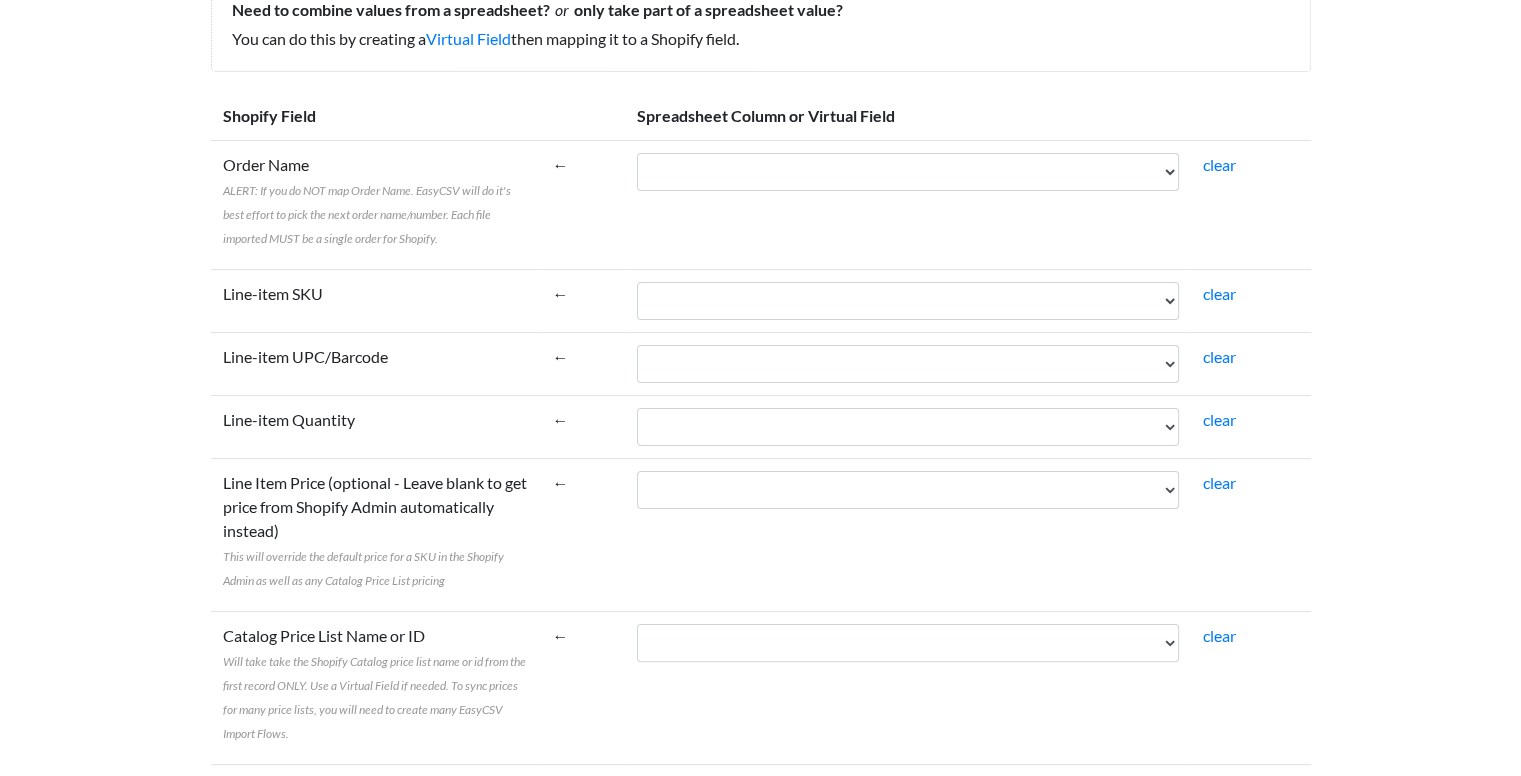click on "Easy CSV
biharifilmi
Biharifilmi
All Flows
All CSV Generators
Business & Plan Info
Manage Users
Upgrade plan
My Account
Connected Apps
Connect Salesforce
Connect Pipedrive
Connect Zapier
Shopify Connected
How Shopify Works
Connect Dropbox
Connect Box.net
Connect Microsoft OneDrive
Connect Xero
Connect Notion
Connect Trello
Connect Asana
Help Documentation
Chat with Support
Email Support
Logout" at bounding box center (760, 1868) 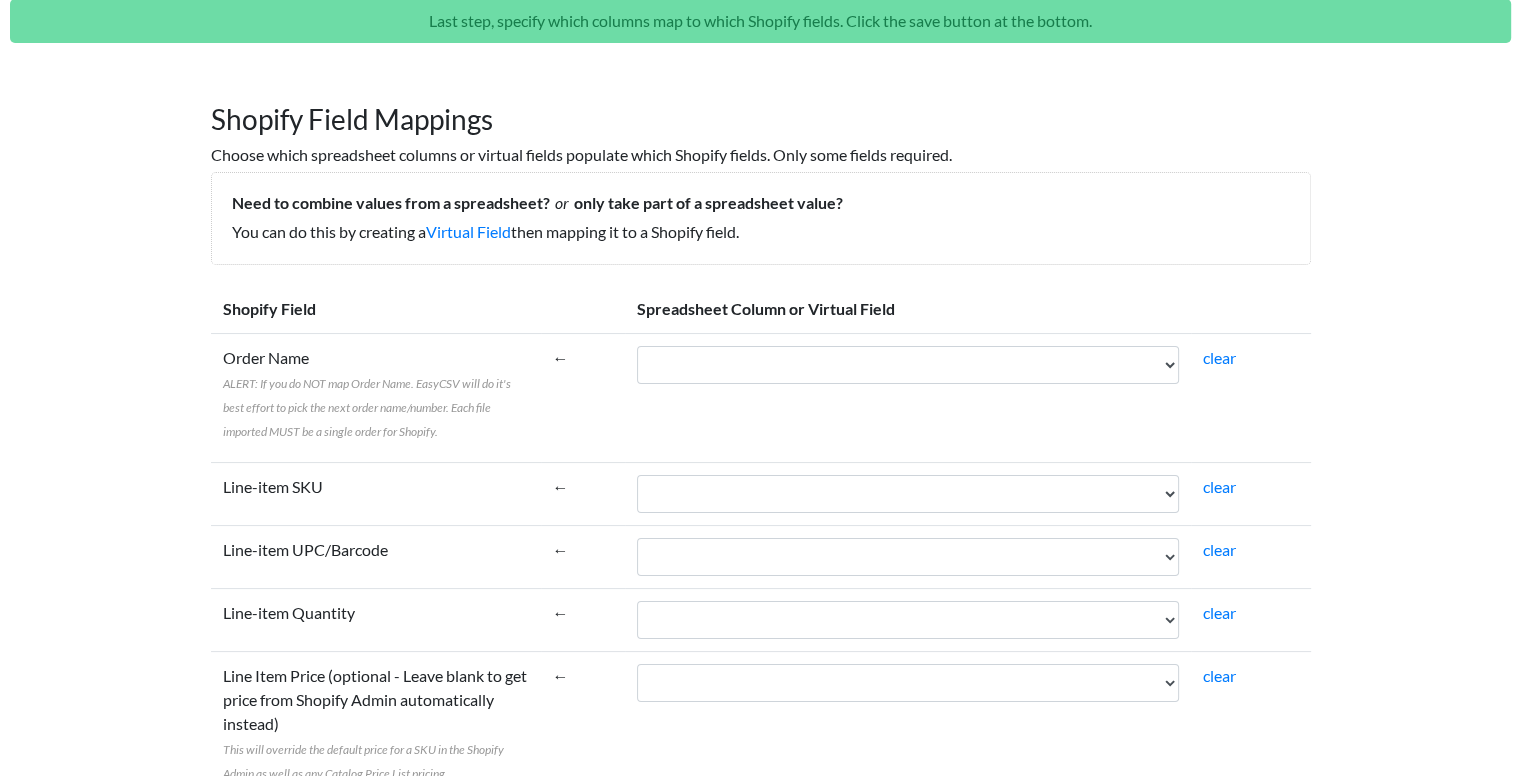 scroll, scrollTop: 100, scrollLeft: 0, axis: vertical 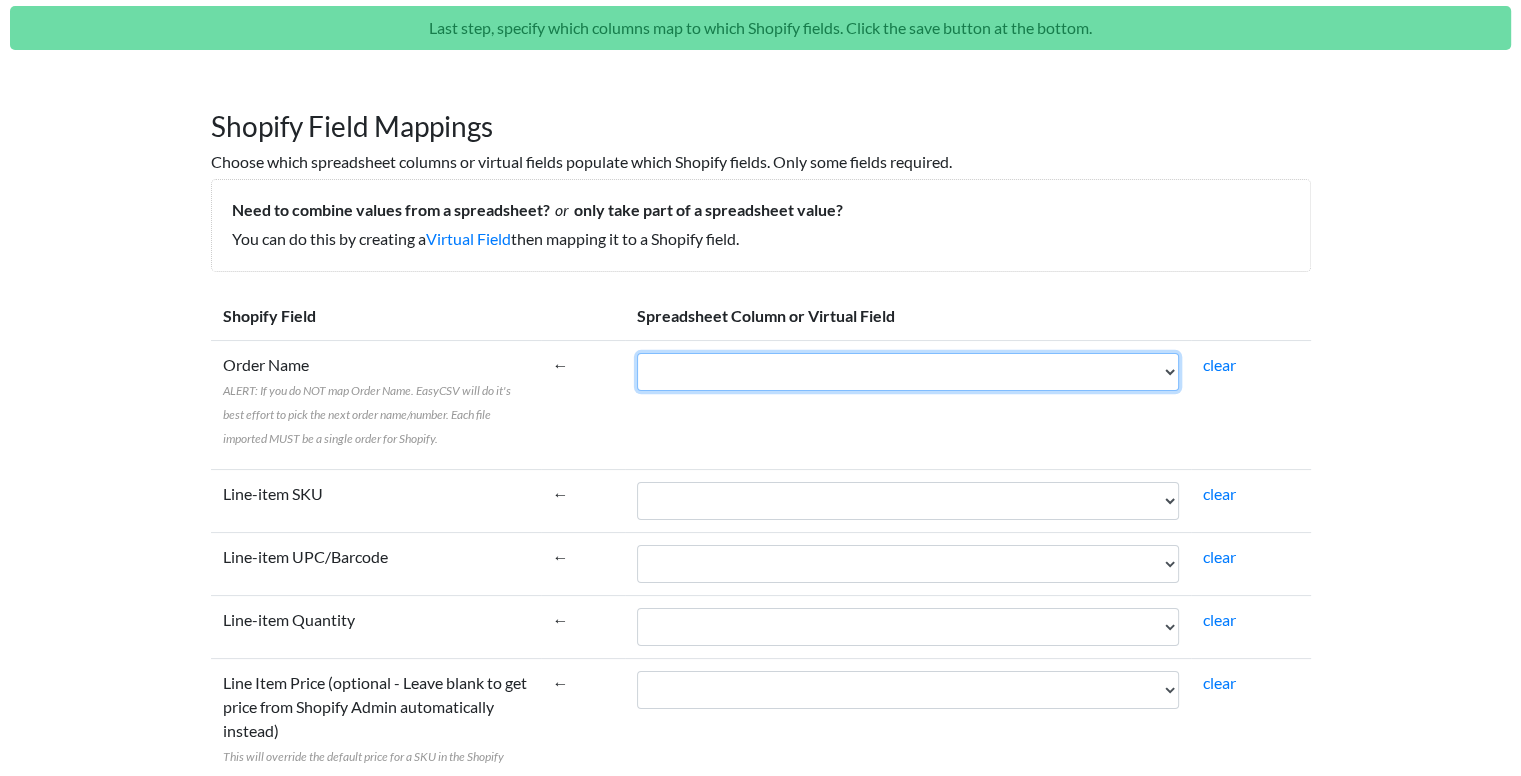 click on "Name
Email
Phone
Note
Tags
Created At
Updated At
Currency
Financial Status
Fulfillment Status
Gateway
Processed At
Source Name
Order Status URL
Customer ID
Customer Email
Customer Phone
Customer First Name
Customer Last Name
Customer Tags
Customer Note
Email Marketing Status
SMS Marketing Status
Tax Exempt
Customer Orders Count
Customer Total Spent
Billing Name
Billing Address 1
Billing Address 2
Billing City
Billing Province
Billing Zip
Billing Country
Billing Phone
Shipping Name
Shipping Address 1
Shipping Address 2
Shipping City
Shipping Province
Shipping Zip
Shipping Country
Shipping Phone
Shipping Method Title
Lineitem Name
Lineitem Quantity
Lineitem Price
Lineitem SKU
Lineitem Requires Shipping
Lineitem Taxable
Lineitem Fulfillment Status
Lineitem Vendor
Lineitem Discount
Subtotal
Total
Discount Code
Discount Amount
Shipping Amount
Shipping Tax
Tax Amount
Total Tax
Total Discounts" at bounding box center [908, 372] 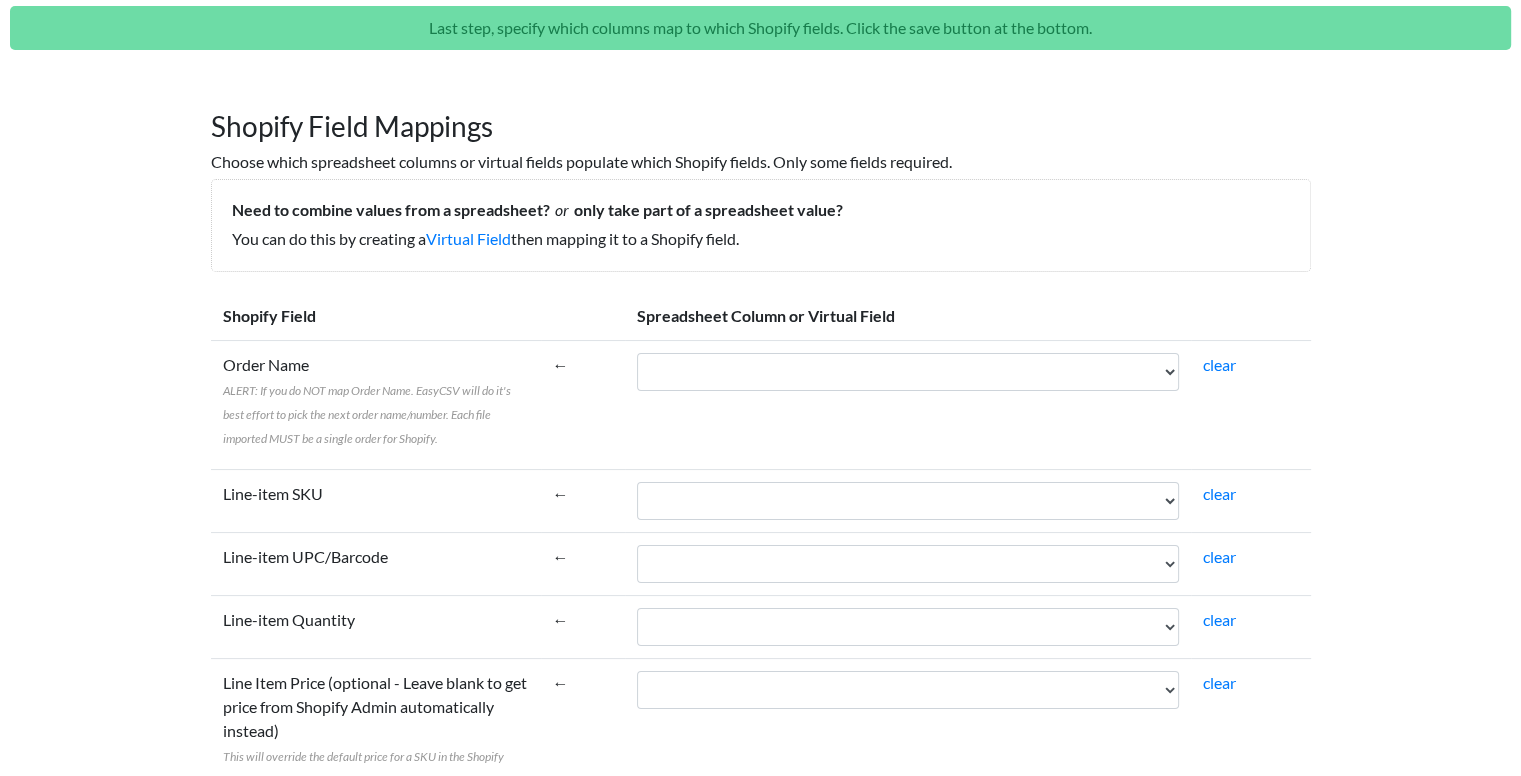 click on "Easy CSV
biharifilmi
Biharifilmi
All Flows
All CSV Generators
Business & Plan Info
Manage Users
Upgrade plan
My Account
Connected Apps
Connect Salesforce
Connect Pipedrive
Connect Zapier
Shopify Connected
How Shopify Works
Connect Dropbox
Connect Box.net
Connect Microsoft OneDrive
Connect Xero
Connect Notion
Connect Trello
Connect Asana
Help Documentation
Chat with Support
Email Support
Logout" at bounding box center [760, 2068] 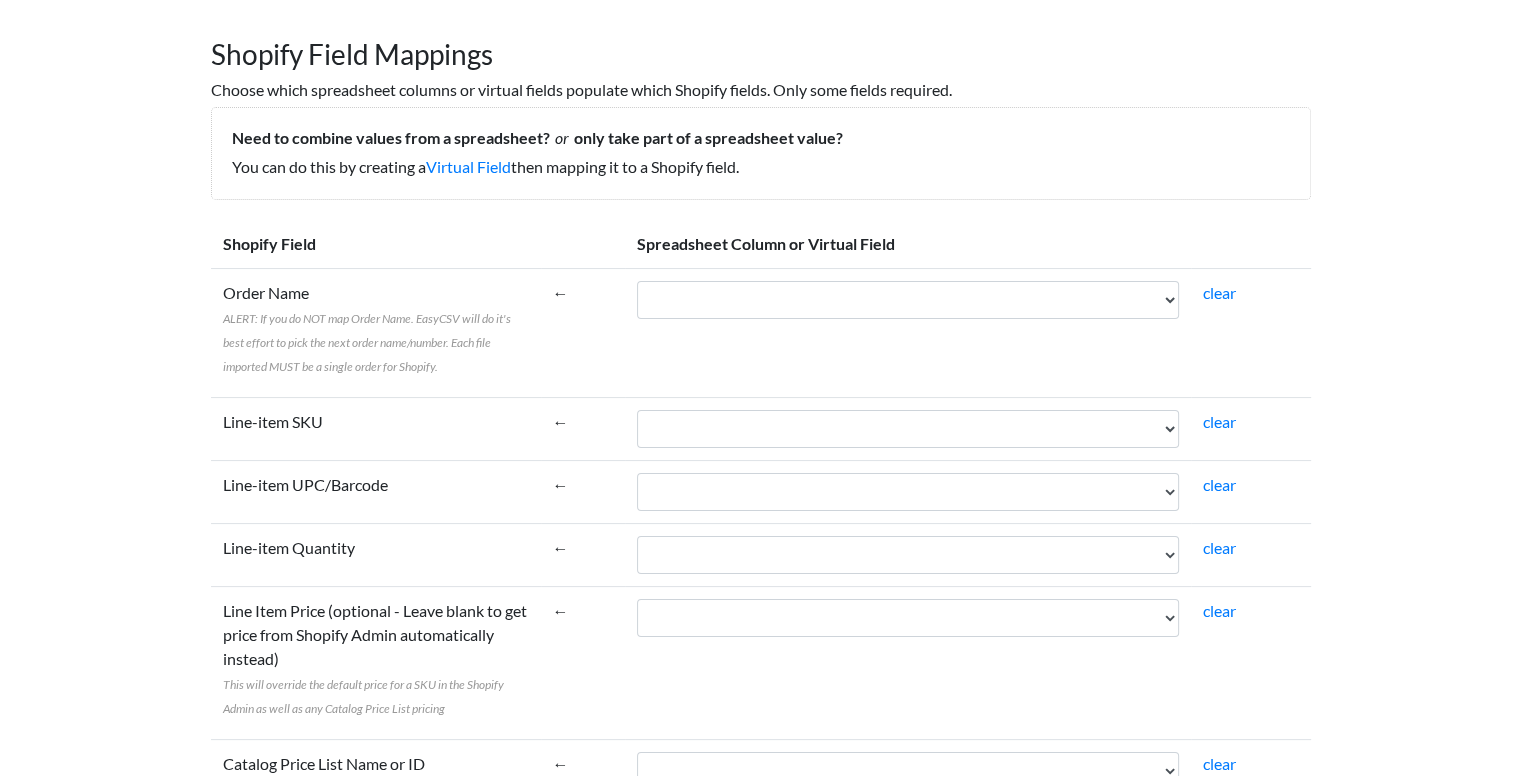 scroll, scrollTop: 200, scrollLeft: 0, axis: vertical 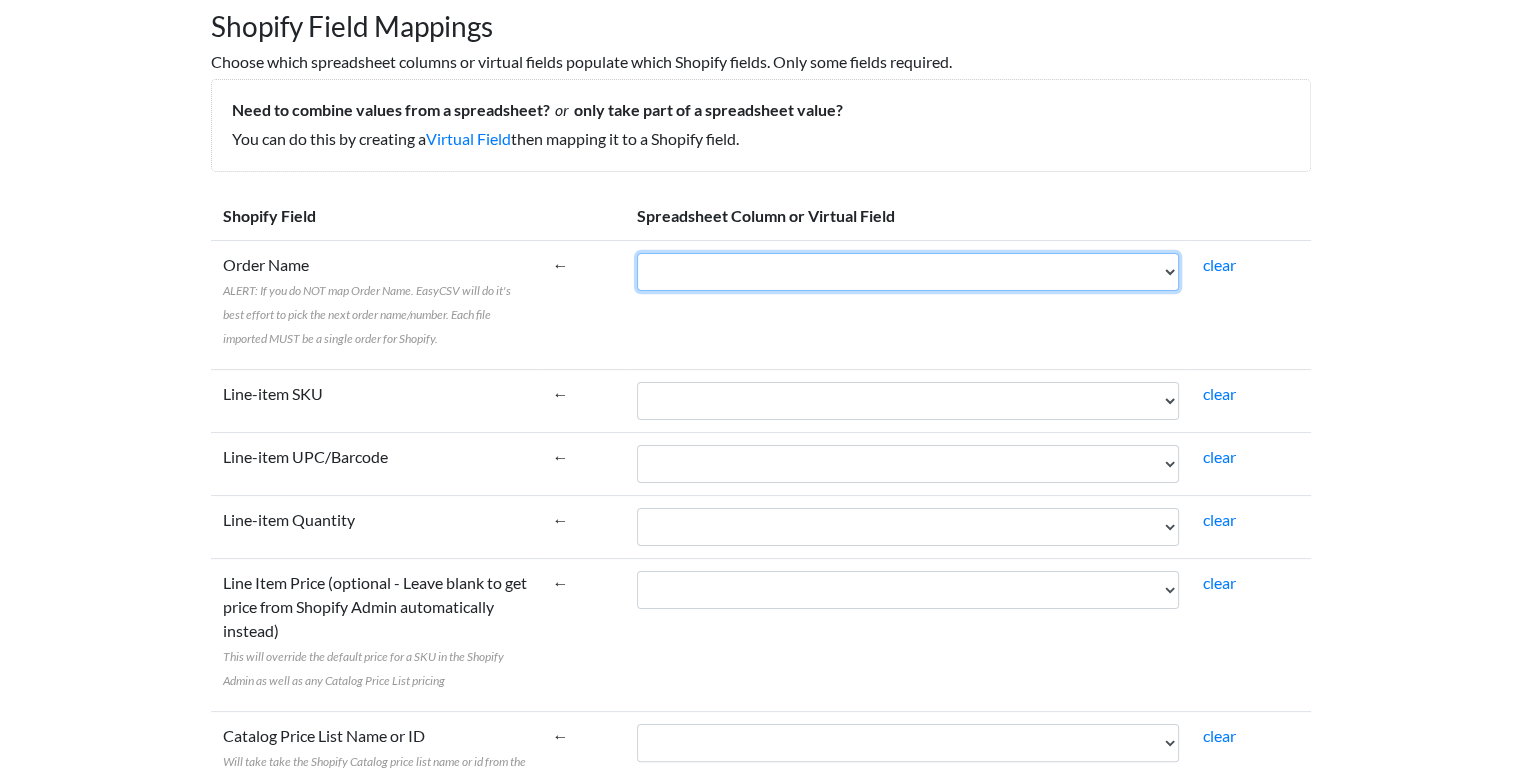 click on "Name
Email
Phone
Note
Tags
Created At
Updated At
Currency
Financial Status
Fulfillment Status
Gateway
Processed At
Source Name
Order Status URL
Customer ID
Customer Email
Customer Phone
Customer First Name
Customer Last Name
Customer Tags
Customer Note
Email Marketing Status
SMS Marketing Status
Tax Exempt
Customer Orders Count
Customer Total Spent
Billing Name
Billing Address 1
Billing Address 2
Billing City
Billing Province
Billing Zip
Billing Country
Billing Phone
Shipping Name
Shipping Address 1
Shipping Address 2
Shipping City
Shipping Province
Shipping Zip
Shipping Country
Shipping Phone
Shipping Method Title
Lineitem Name
Lineitem Quantity
Lineitem Price
Lineitem SKU
Lineitem Requires Shipping
Lineitem Taxable
Lineitem Fulfillment Status
Lineitem Vendor
Lineitem Discount
Subtotal
Total
Discount Code
Discount Amount
Shipping Amount
Shipping Tax
Tax Amount
Total Tax
Total Discounts" at bounding box center (908, 272) 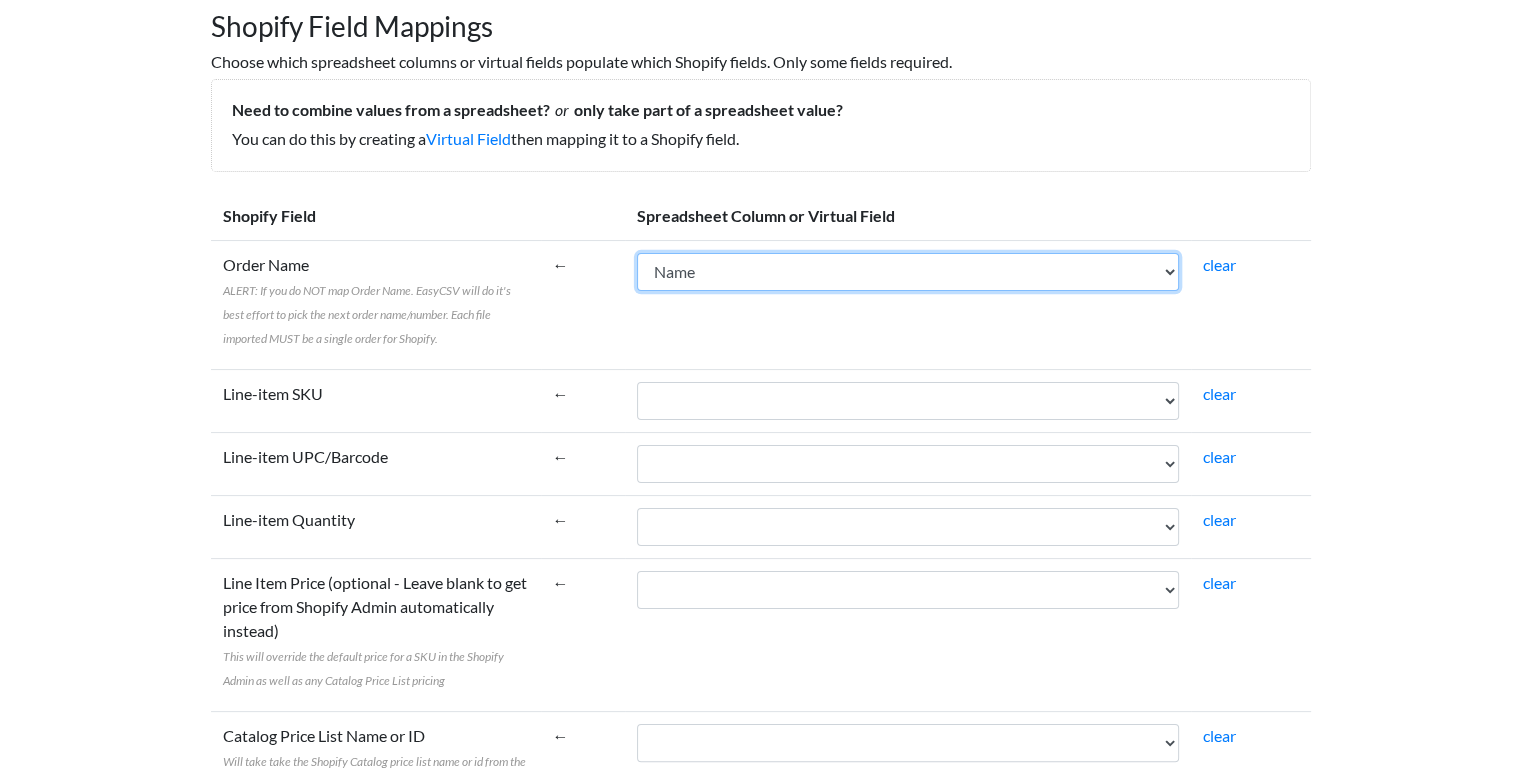 click on "Name
Email
Phone
Note
Tags
Created At
Updated At
Currency
Financial Status
Fulfillment Status
Gateway
Processed At
Source Name
Order Status URL
Customer ID
Customer Email
Customer Phone
Customer First Name
Customer Last Name
Customer Tags
Customer Note
Email Marketing Status
SMS Marketing Status
Tax Exempt
Customer Orders Count
Customer Total Spent
Billing Name
Billing Address 1
Billing Address 2
Billing City
Billing Province
Billing Zip
Billing Country
Billing Phone
Shipping Name
Shipping Address 1
Shipping Address 2
Shipping City
Shipping Province
Shipping Zip
Shipping Country
Shipping Phone
Shipping Method Title
Lineitem Name
Lineitem Quantity
Lineitem Price
Lineitem SKU
Lineitem Requires Shipping
Lineitem Taxable
Lineitem Fulfillment Status
Lineitem Vendor
Lineitem Discount
Subtotal
Total
Discount Code
Discount Amount
Shipping Amount
Shipping Tax
Tax Amount
Total Tax
Total Discounts" at bounding box center (908, 272) 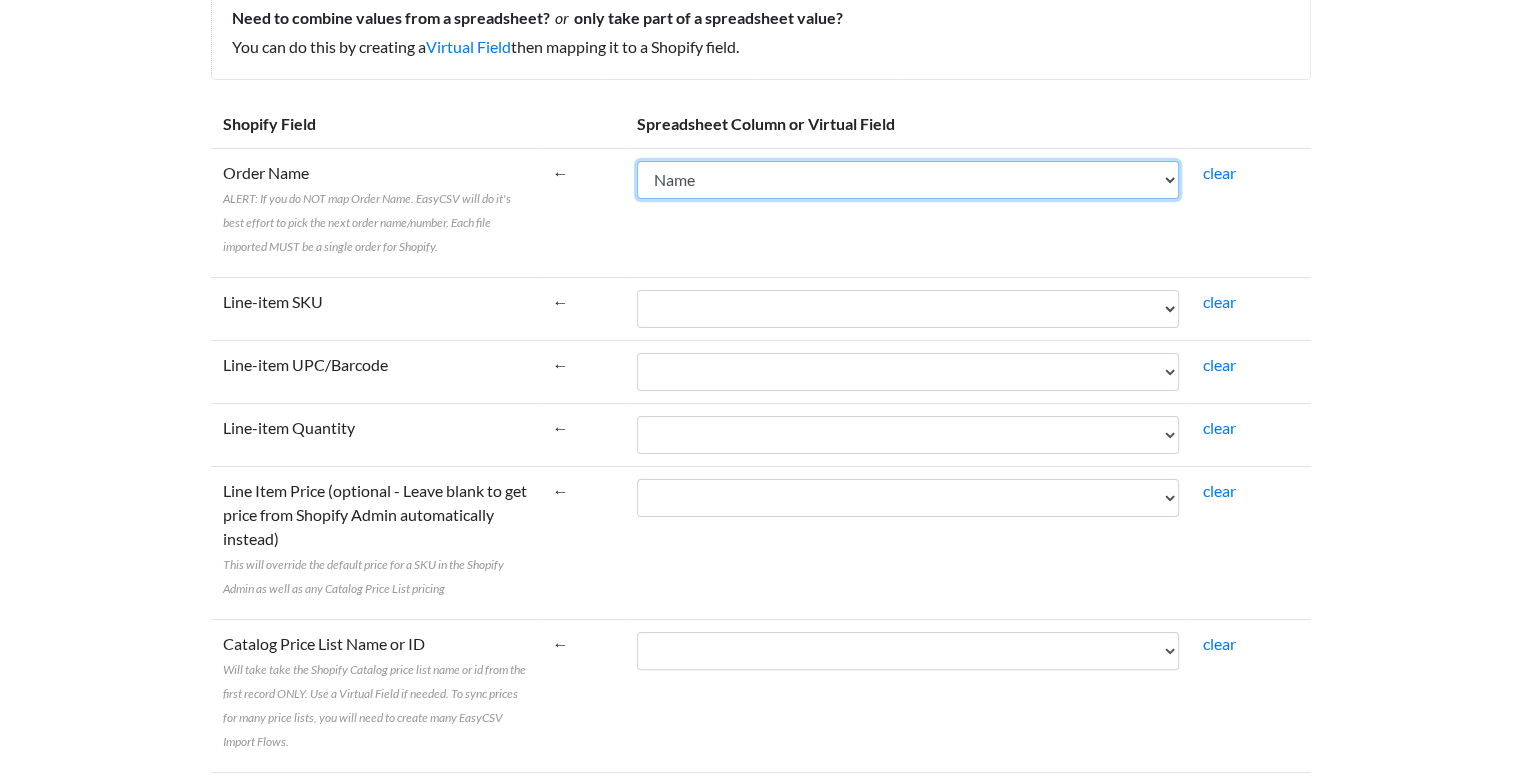scroll, scrollTop: 300, scrollLeft: 0, axis: vertical 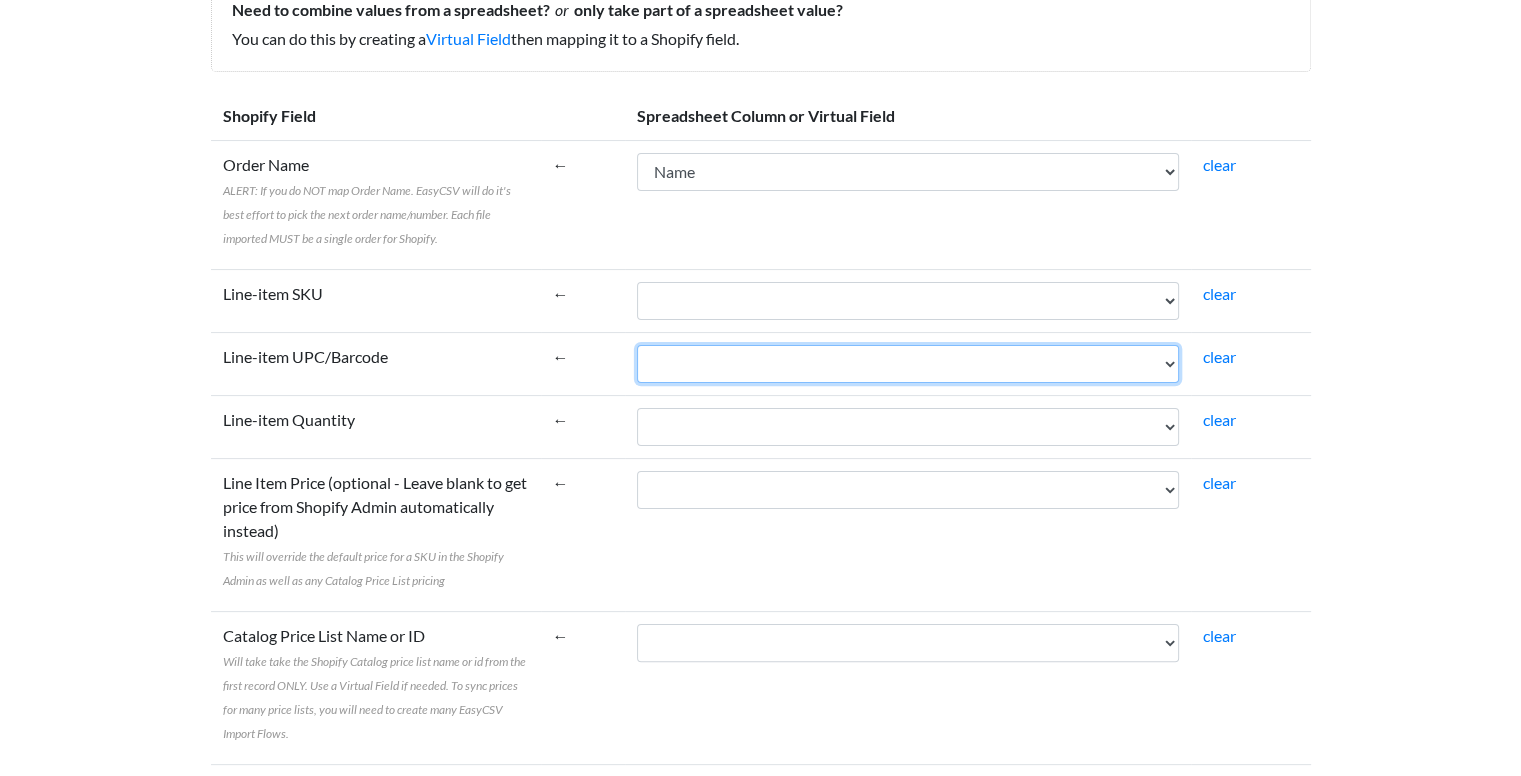 click on "Name
Email
Phone
Note
Tags
Created At
Updated At
Currency
Financial Status
Fulfillment Status
Gateway
Processed At
Source Name
Order Status URL
Customer ID
Customer Email
Customer Phone
Customer First Name
Customer Last Name
Customer Tags
Customer Note
Email Marketing Status
SMS Marketing Status
Tax Exempt
Customer Orders Count
Customer Total Spent
Billing Name
Billing Address 1
Billing Address 2
Billing City
Billing Province
Billing Zip
Billing Country
Billing Phone
Shipping Name
Shipping Address 1
Shipping Address 2
Shipping City
Shipping Province
Shipping Zip
Shipping Country
Shipping Phone
Shipping Method Title
Lineitem Name
Lineitem Quantity
Lineitem Price
Lineitem SKU
Lineitem Requires Shipping
Lineitem Taxable
Lineitem Fulfillment Status
Lineitem Vendor
Lineitem Discount
Subtotal
Total
Discount Code
Discount Amount
Shipping Amount
Shipping Tax
Tax Amount
Total Tax
Total Discounts" at bounding box center (908, 364) 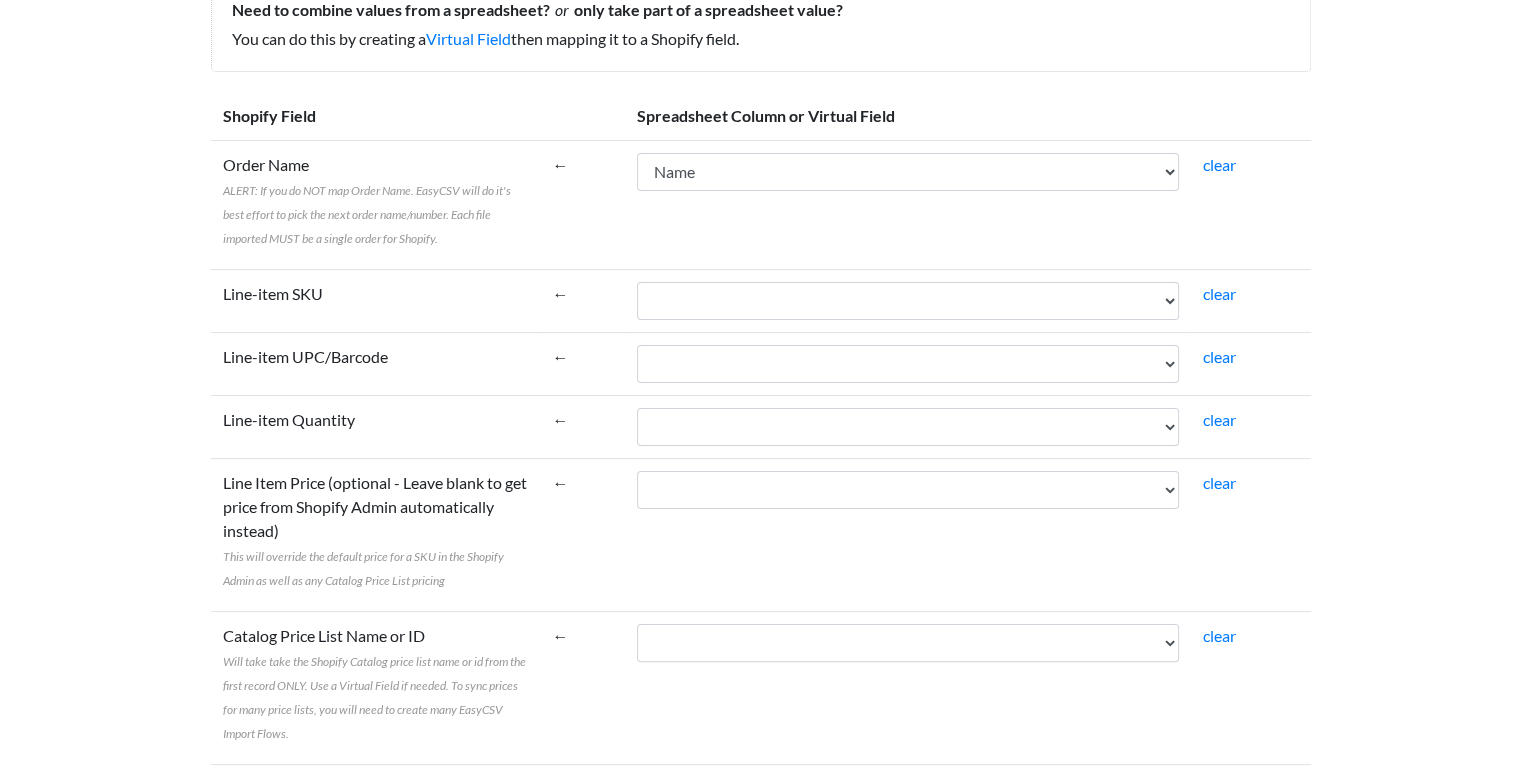 click on "Order Name   ALERT: If you do NOT map Order Name. EasyCSV will do it's best effort to pick the next order name/number. Each file imported MUST be a single order for Shopify." at bounding box center (376, 204) 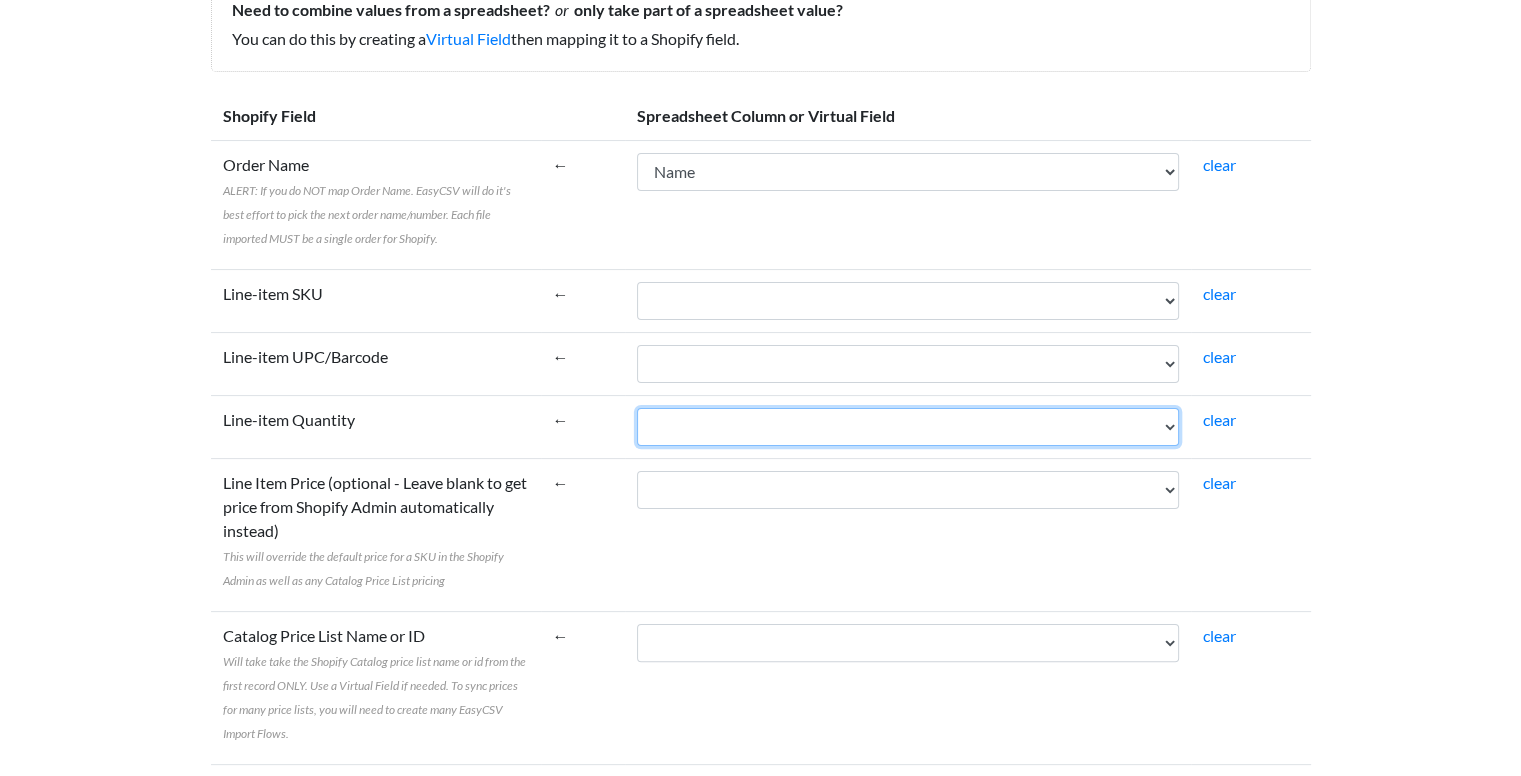click on "Name
Email
Phone
Note
Tags
Created At
Updated At
Currency
Financial Status
Fulfillment Status
Gateway
Processed At
Source Name
Order Status URL
Customer ID
Customer Email
Customer Phone
Customer First Name
Customer Last Name
Customer Tags
Customer Note
Email Marketing Status
SMS Marketing Status
Tax Exempt
Customer Orders Count
Customer Total Spent
Billing Name
Billing Address 1
Billing Address 2
Billing City
Billing Province
Billing Zip
Billing Country
Billing Phone
Shipping Name
Shipping Address 1
Shipping Address 2
Shipping City
Shipping Province
Shipping Zip
Shipping Country
Shipping Phone
Shipping Method Title
Lineitem Name
Lineitem Quantity
Lineitem Price
Lineitem SKU
Lineitem Requires Shipping
Lineitem Taxable
Lineitem Fulfillment Status
Lineitem Vendor
Lineitem Discount
Subtotal
Total
Discount Code
Discount Amount
Shipping Amount
Shipping Tax
Tax Amount
Total Tax
Total Discounts" at bounding box center [908, 427] 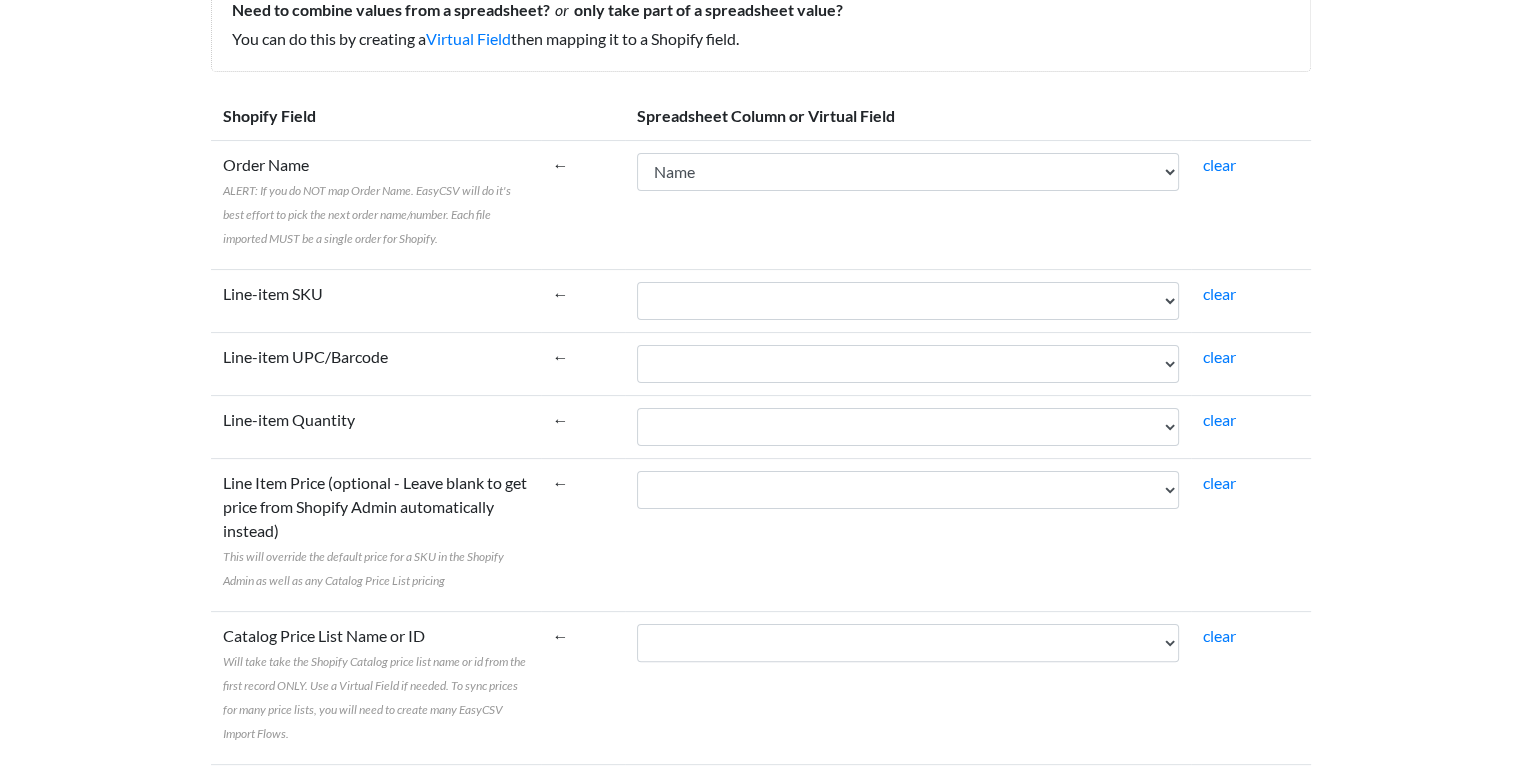 click on "←" at bounding box center (583, 204) 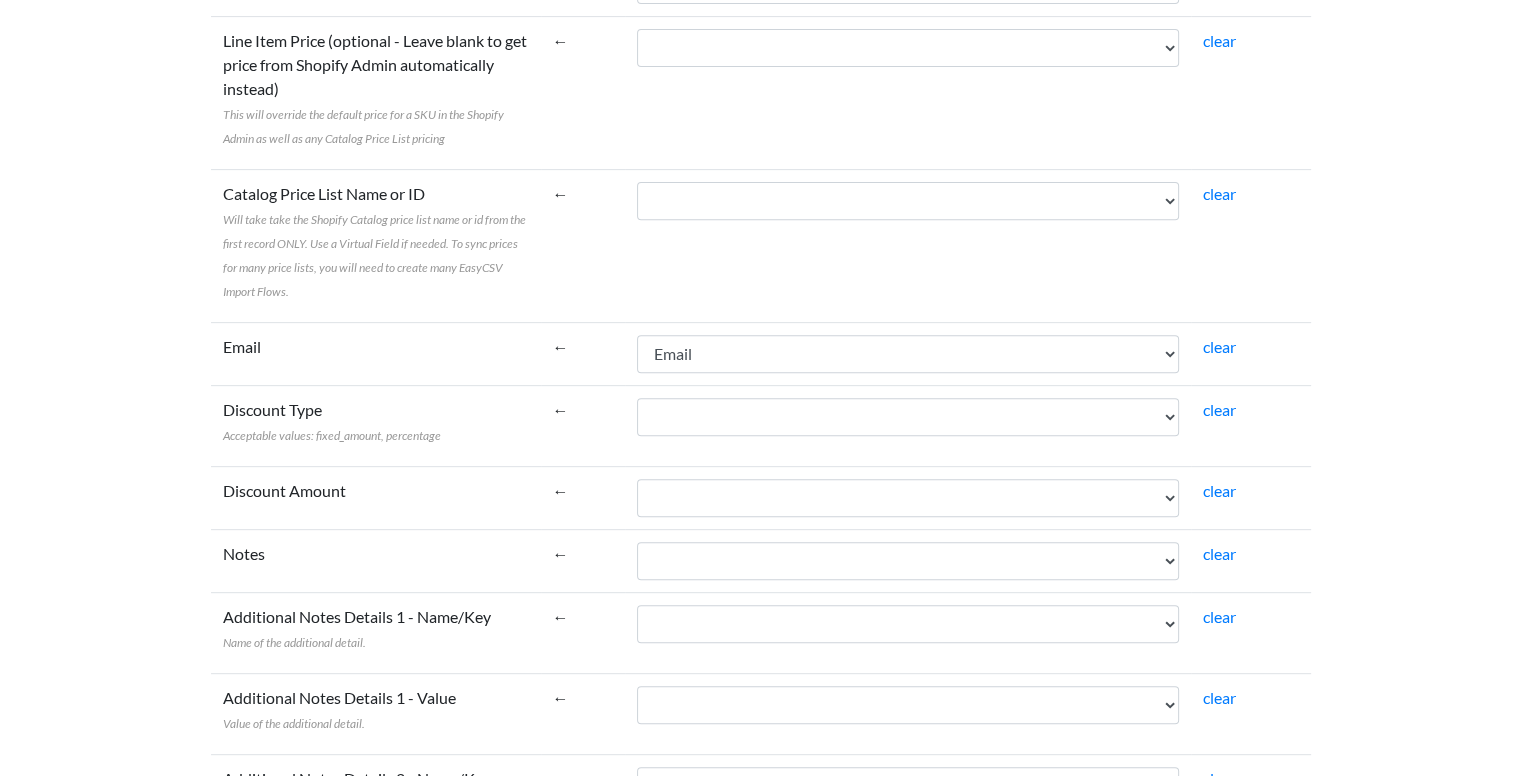 scroll, scrollTop: 800, scrollLeft: 0, axis: vertical 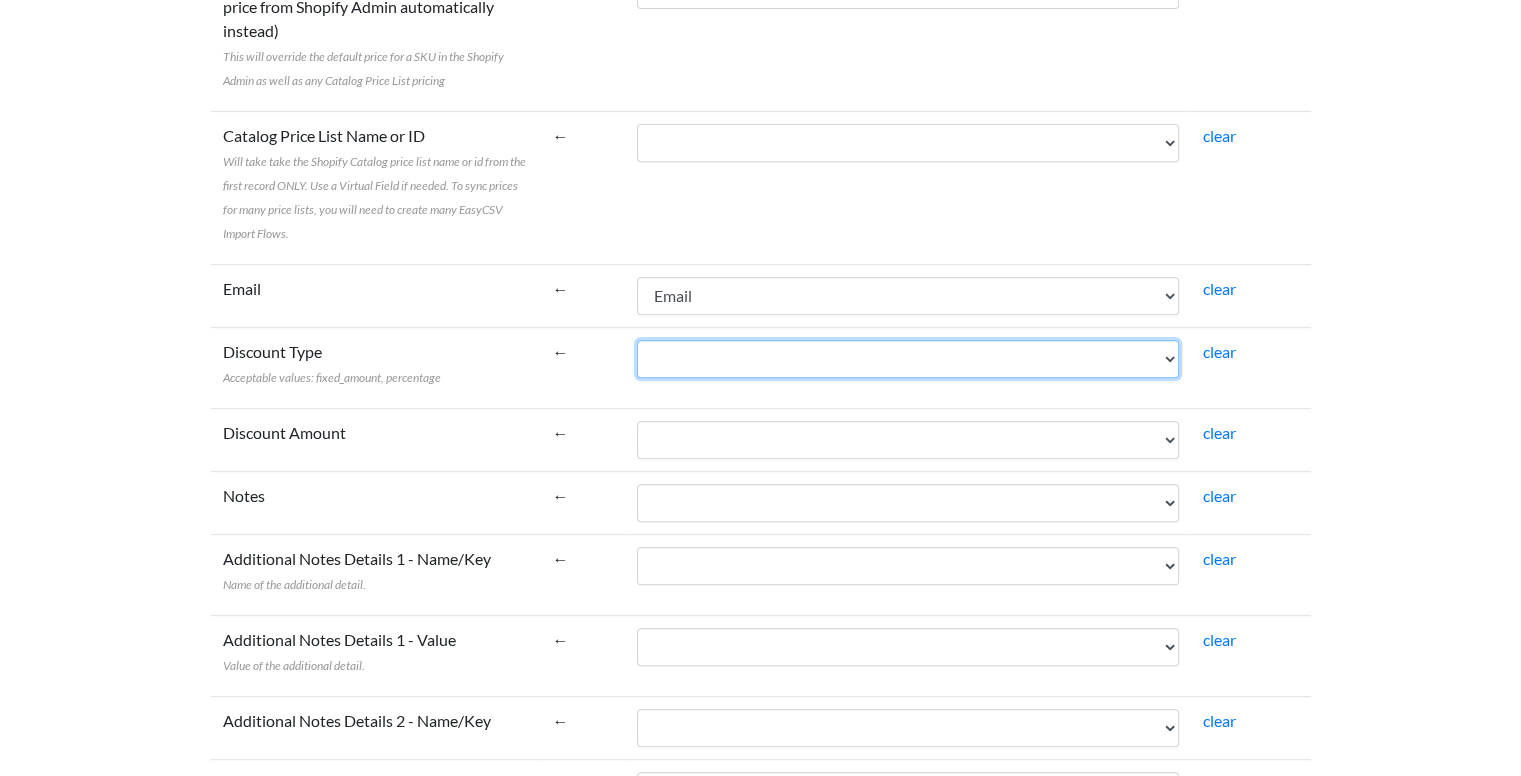 click on "Name
Email
Phone
Note
Tags
Created At
Updated At
Currency
Financial Status
Fulfillment Status
Gateway
Processed At
Source Name
Order Status URL
Customer ID
Customer Email
Customer Phone
Customer First Name
Customer Last Name
Customer Tags
Customer Note
Email Marketing Status
SMS Marketing Status
Tax Exempt
Customer Orders Count
Customer Total Spent
Billing Name
Billing Address 1
Billing Address 2
Billing City
Billing Province
Billing Zip
Billing Country
Billing Phone
Shipping Name
Shipping Address 1
Shipping Address 2
Shipping City
Shipping Province
Shipping Zip
Shipping Country
Shipping Phone
Shipping Method Title
Lineitem Name
Lineitem Quantity
Lineitem Price
Lineitem SKU
Lineitem Requires Shipping
Lineitem Taxable
Lineitem Fulfillment Status
Lineitem Vendor
Lineitem Discount
Subtotal
Total
Discount Code
Discount Amount
Shipping Amount
Shipping Tax
Tax Amount
Total Tax
Total Discounts" at bounding box center (908, 359) 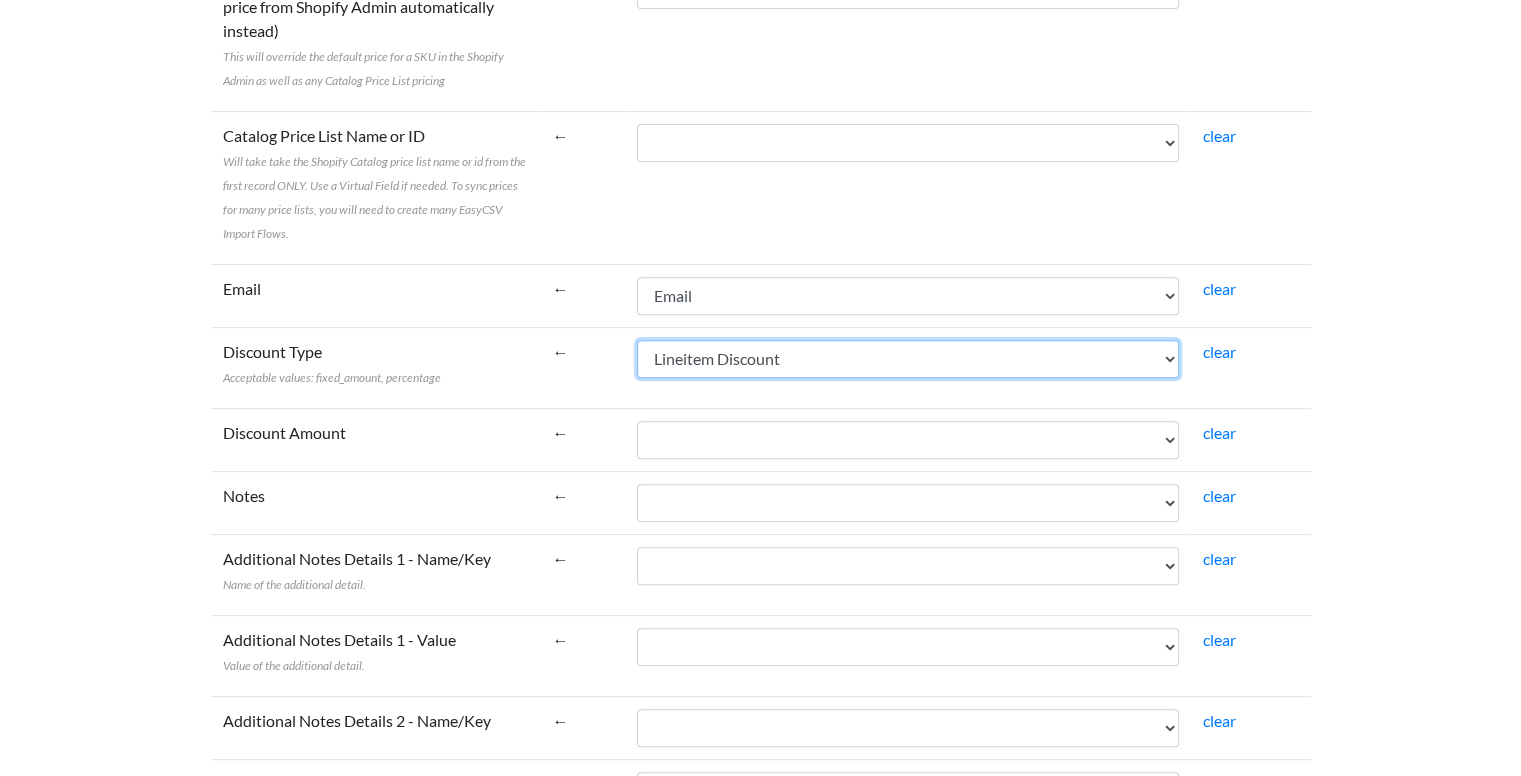 click on "Name
Email
Phone
Note
Tags
Created At
Updated At
Currency
Financial Status
Fulfillment Status
Gateway
Processed At
Source Name
Order Status URL
Customer ID
Customer Email
Customer Phone
Customer First Name
Customer Last Name
Customer Tags
Customer Note
Email Marketing Status
SMS Marketing Status
Tax Exempt
Customer Orders Count
Customer Total Spent
Billing Name
Billing Address 1
Billing Address 2
Billing City
Billing Province
Billing Zip
Billing Country
Billing Phone
Shipping Name
Shipping Address 1
Shipping Address 2
Shipping City
Shipping Province
Shipping Zip
Shipping Country
Shipping Phone
Shipping Method Title
Lineitem Name
Lineitem Quantity
Lineitem Price
Lineitem SKU
Lineitem Requires Shipping
Lineitem Taxable
Lineitem Fulfillment Status
Lineitem Vendor
Lineitem Discount
Subtotal
Total
Discount Code
Discount Amount
Shipping Amount
Shipping Tax
Tax Amount
Total Tax
Total Discounts" at bounding box center (908, 359) 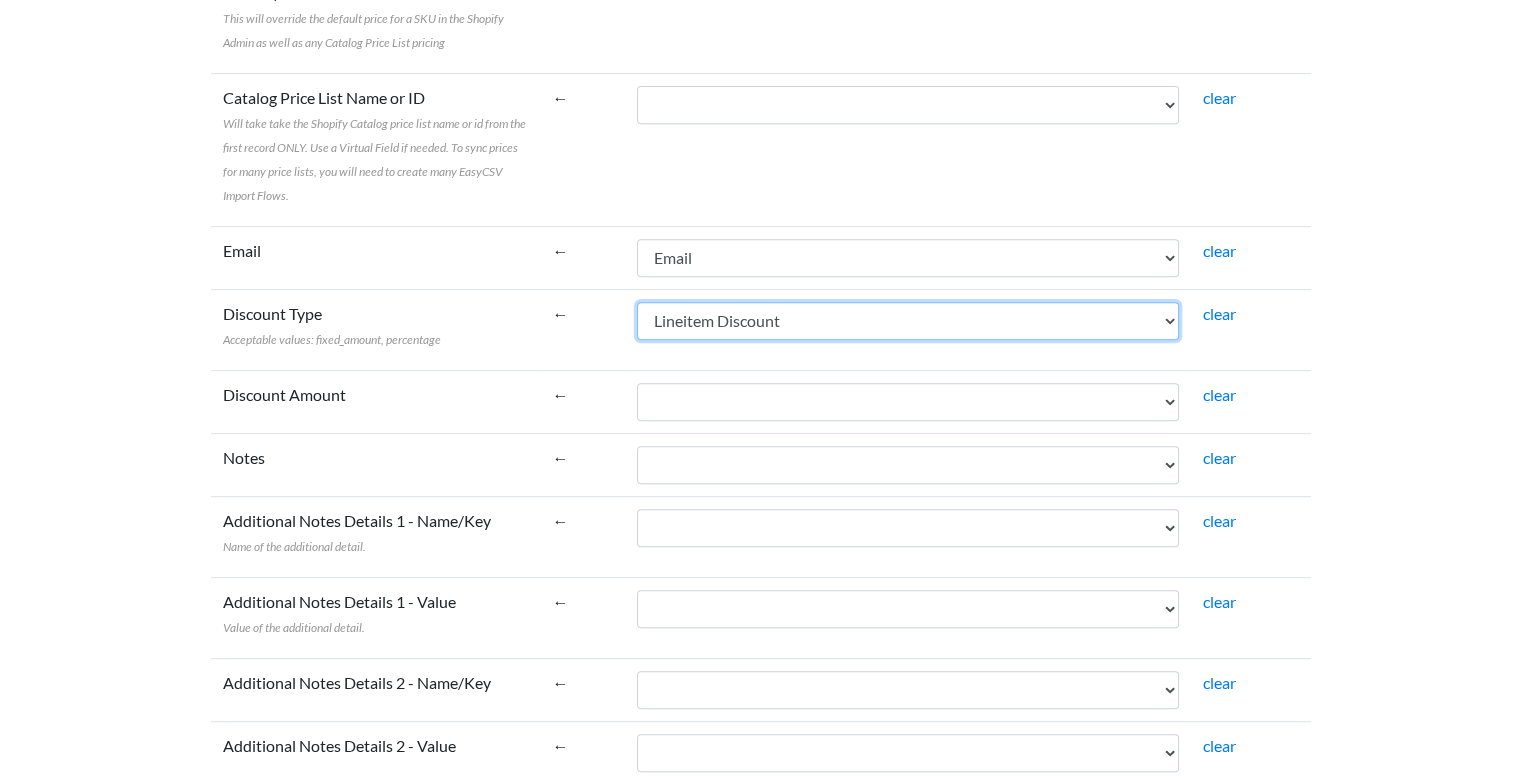 scroll, scrollTop: 1000, scrollLeft: 0, axis: vertical 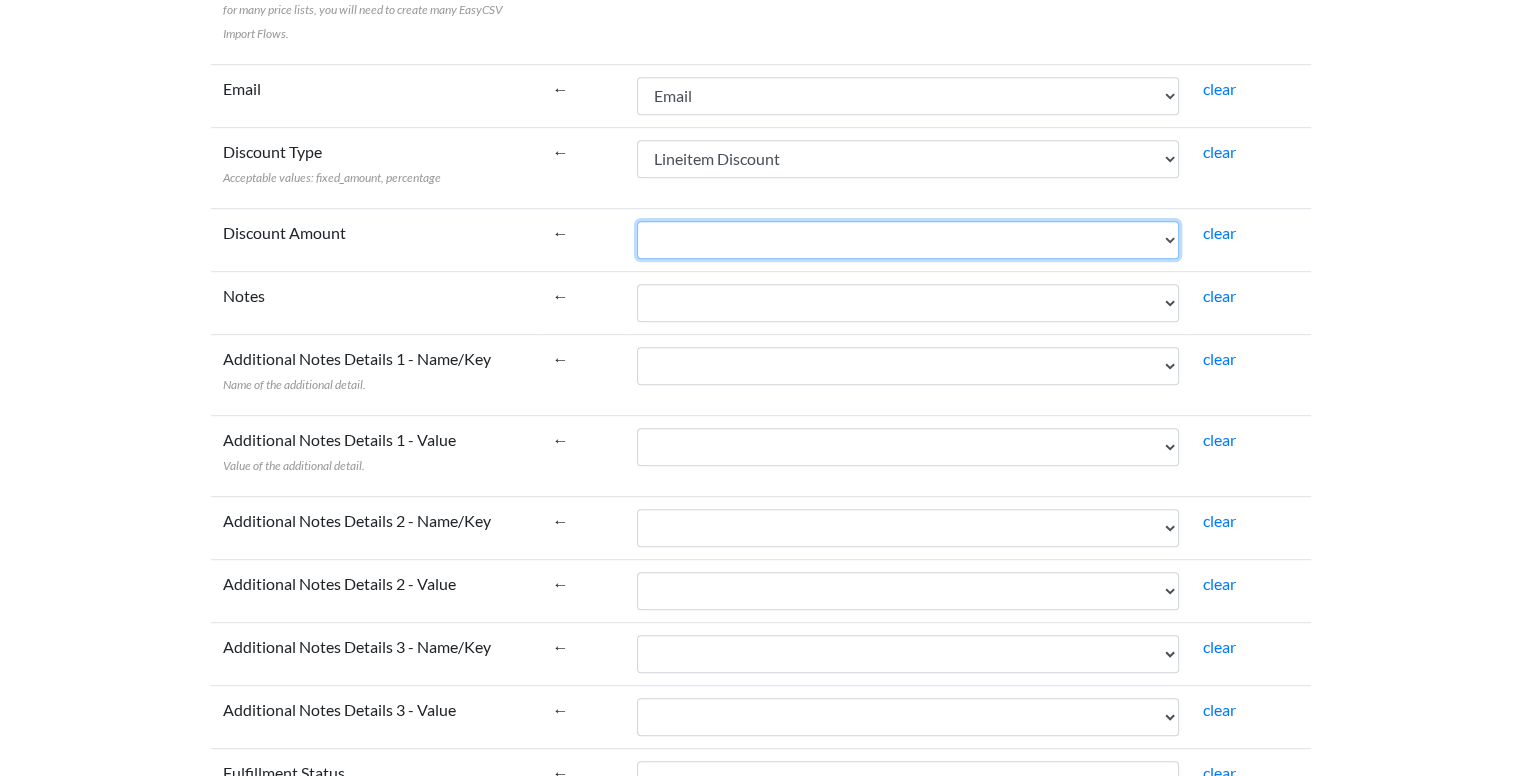 click on "Name
Email
Phone
Note
Tags
Created At
Updated At
Currency
Financial Status
Fulfillment Status
Gateway
Processed At
Source Name
Order Status URL
Customer ID
Customer Email
Customer Phone
Customer First Name
Customer Last Name
Customer Tags
Customer Note
Email Marketing Status
SMS Marketing Status
Tax Exempt
Customer Orders Count
Customer Total Spent
Billing Name
Billing Address 1
Billing Address 2
Billing City
Billing Province
Billing Zip
Billing Country
Billing Phone
Shipping Name
Shipping Address 1
Shipping Address 2
Shipping City
Shipping Province
Shipping Zip
Shipping Country
Shipping Phone
Shipping Method Title
Lineitem Name
Lineitem Quantity
Lineitem Price
Lineitem SKU
Lineitem Requires Shipping
Lineitem Taxable
Lineitem Fulfillment Status
Lineitem Vendor
Lineitem Discount
Subtotal
Total
Discount Code
Discount Amount
Shipping Amount
Shipping Tax
Tax Amount
Total Tax
Total Discounts" at bounding box center [908, 240] 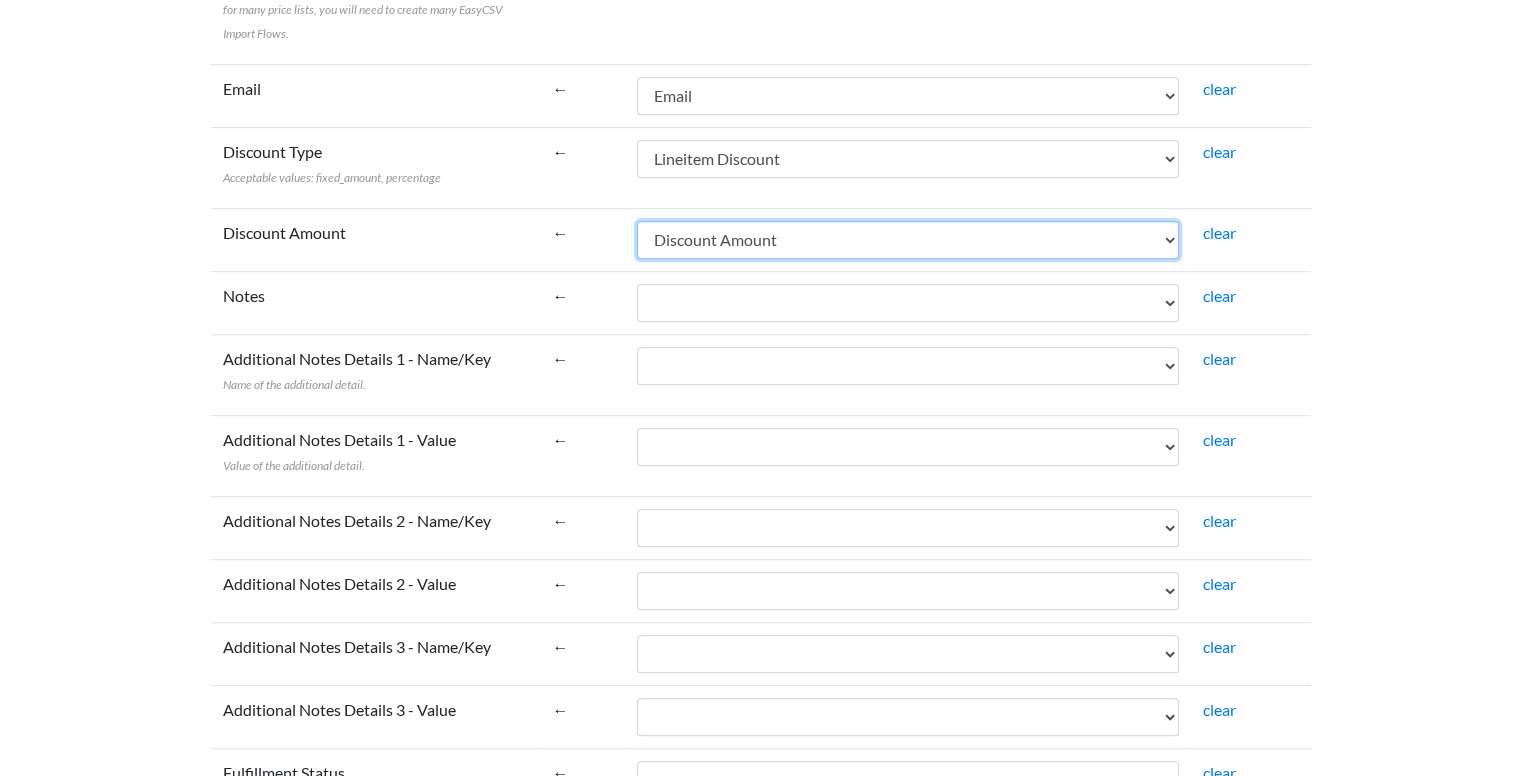 click on "Name
Email
Phone
Note
Tags
Created At
Updated At
Currency
Financial Status
Fulfillment Status
Gateway
Processed At
Source Name
Order Status URL
Customer ID
Customer Email
Customer Phone
Customer First Name
Customer Last Name
Customer Tags
Customer Note
Email Marketing Status
SMS Marketing Status
Tax Exempt
Customer Orders Count
Customer Total Spent
Billing Name
Billing Address 1
Billing Address 2
Billing City
Billing Province
Billing Zip
Billing Country
Billing Phone
Shipping Name
Shipping Address 1
Shipping Address 2
Shipping City
Shipping Province
Shipping Zip
Shipping Country
Shipping Phone
Shipping Method Title
Lineitem Name
Lineitem Quantity
Lineitem Price
Lineitem SKU
Lineitem Requires Shipping
Lineitem Taxable
Lineitem Fulfillment Status
Lineitem Vendor
Lineitem Discount
Subtotal
Total
Discount Code
Discount Amount
Shipping Amount
Shipping Tax
Tax Amount
Total Tax
Total Discounts" at bounding box center (908, 240) 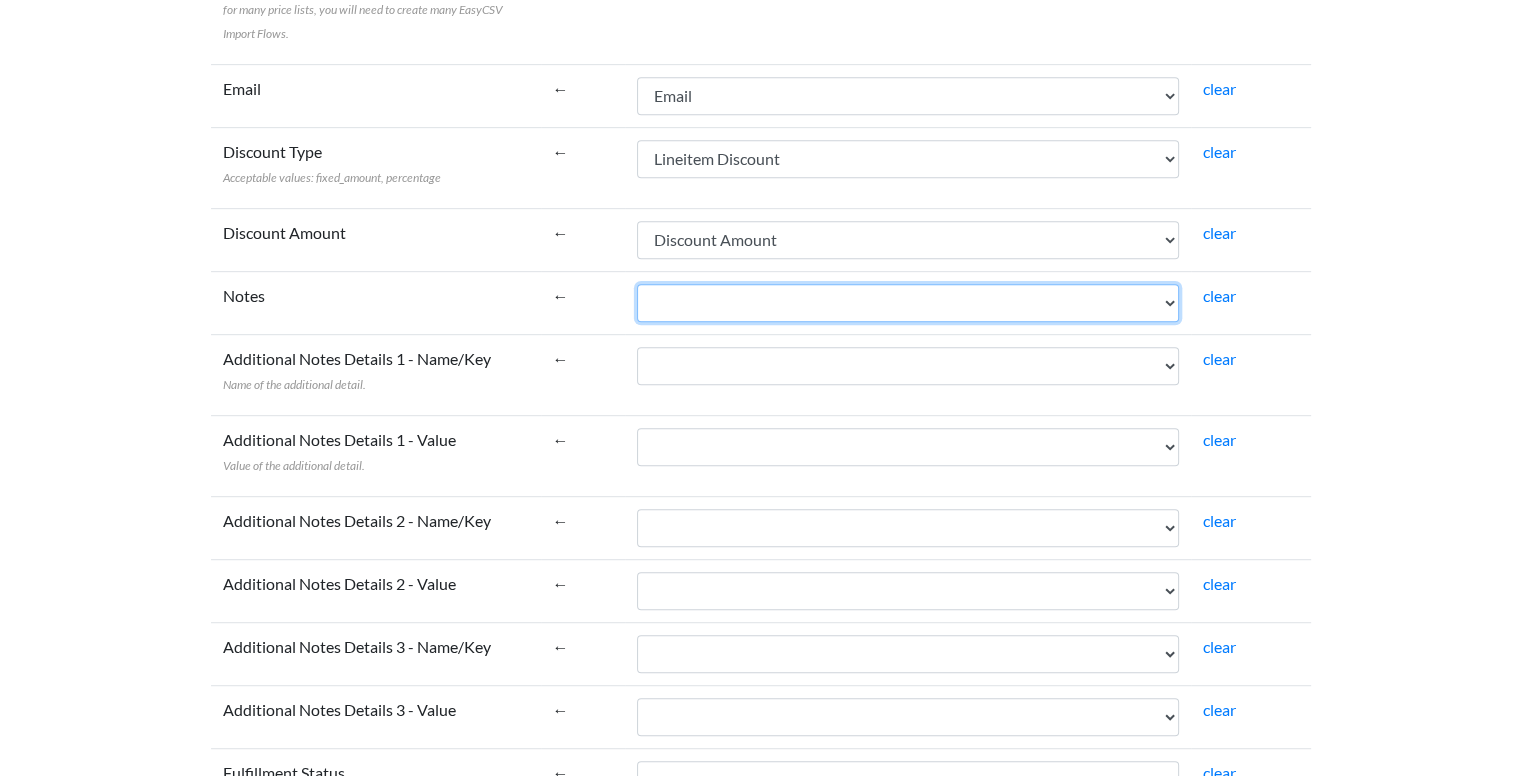 click on "Name
Email
Phone
Note
Tags
Created At
Updated At
Currency
Financial Status
Fulfillment Status
Gateway
Processed At
Source Name
Order Status URL
Customer ID
Customer Email
Customer Phone
Customer First Name
Customer Last Name
Customer Tags
Customer Note
Email Marketing Status
SMS Marketing Status
Tax Exempt
Customer Orders Count
Customer Total Spent
Billing Name
Billing Address 1
Billing Address 2
Billing City
Billing Province
Billing Zip
Billing Country
Billing Phone
Shipping Name
Shipping Address 1
Shipping Address 2
Shipping City
Shipping Province
Shipping Zip
Shipping Country
Shipping Phone
Shipping Method Title
Lineitem Name
Lineitem Quantity
Lineitem Price
Lineitem SKU
Lineitem Requires Shipping
Lineitem Taxable
Lineitem Fulfillment Status
Lineitem Vendor
Lineitem Discount
Subtotal
Total
Discount Code
Discount Amount
Shipping Amount
Shipping Tax
Tax Amount
Total Tax
Total Discounts" at bounding box center [908, 303] 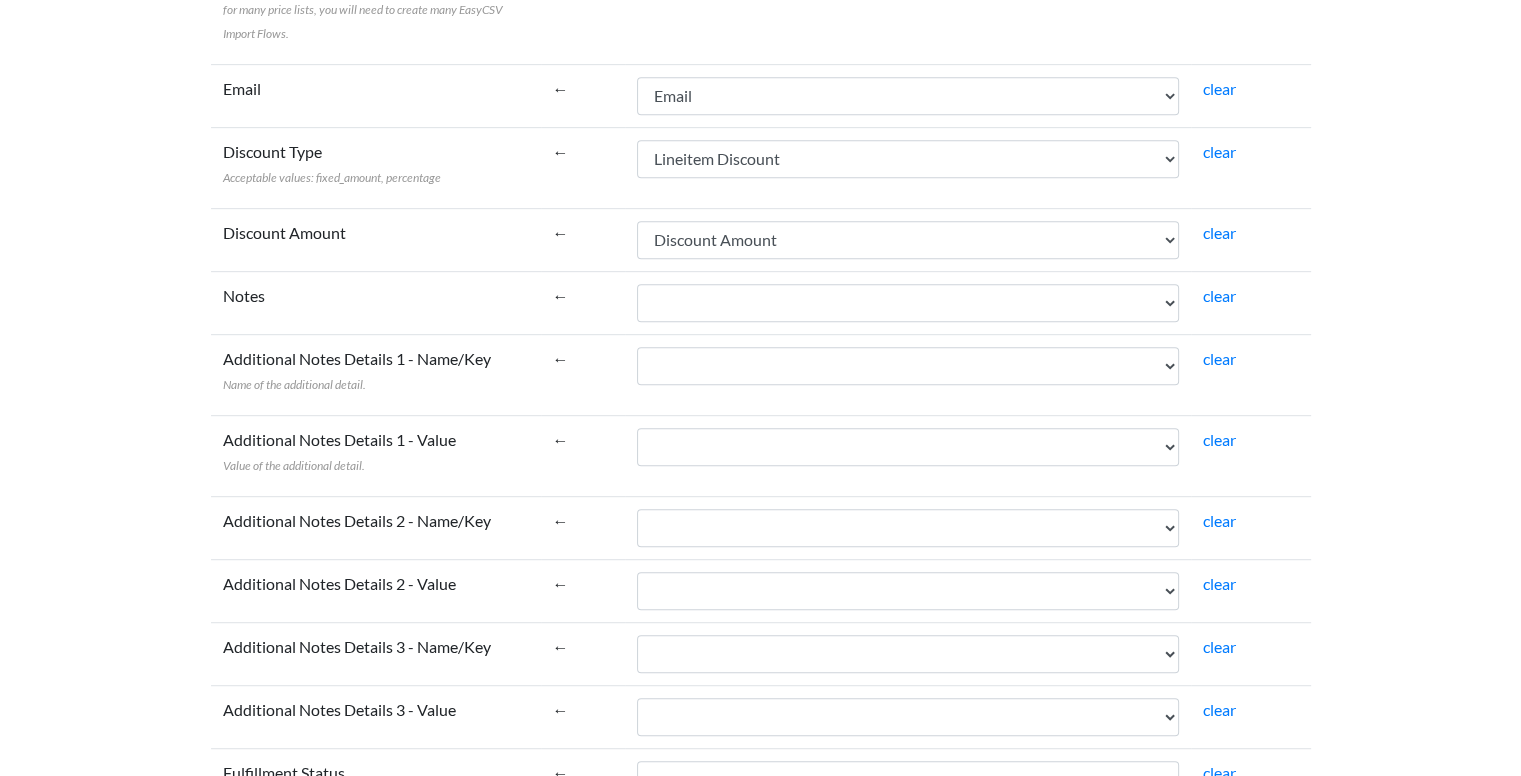 click on "Discount Amount" at bounding box center (376, 239) 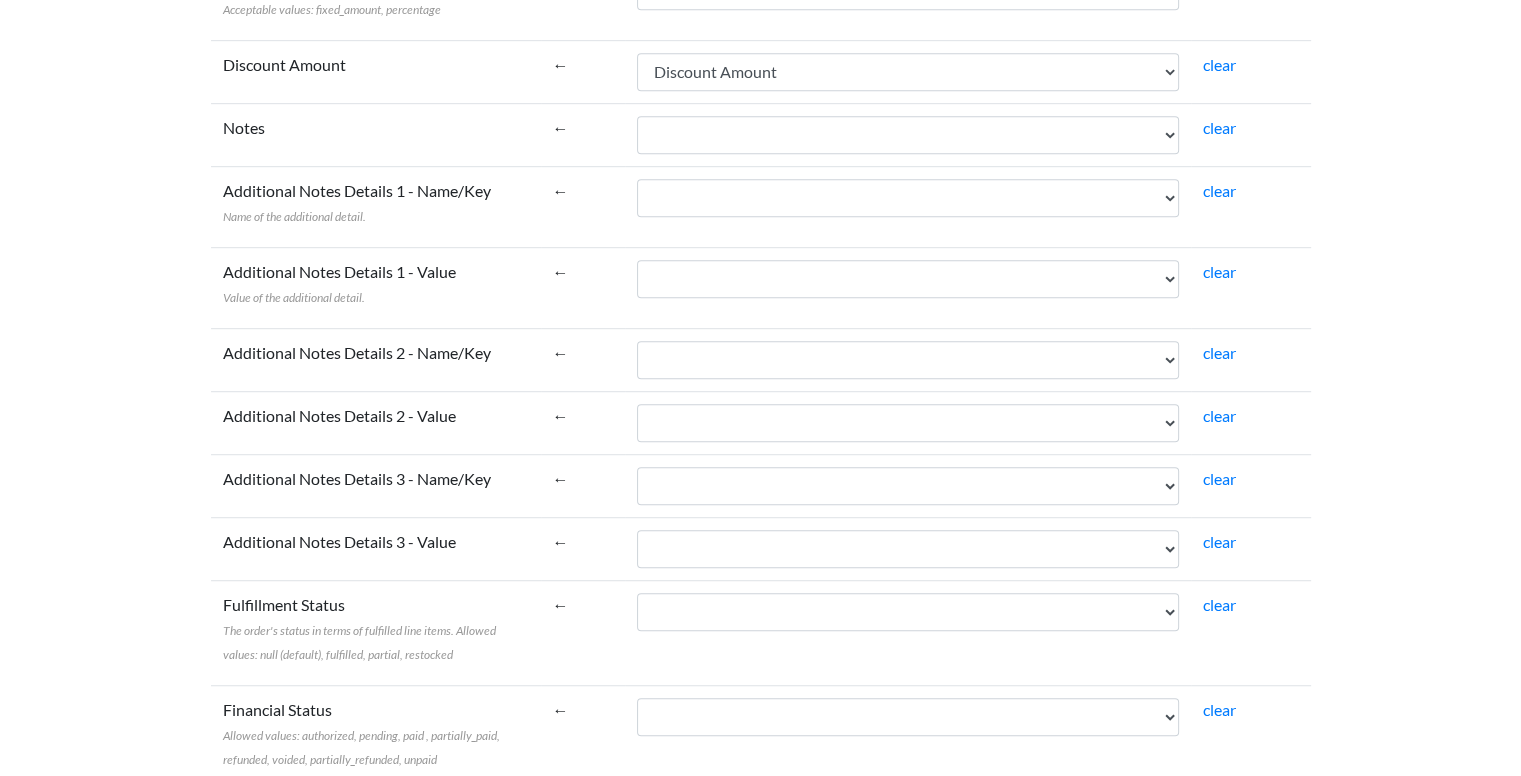 scroll, scrollTop: 1200, scrollLeft: 0, axis: vertical 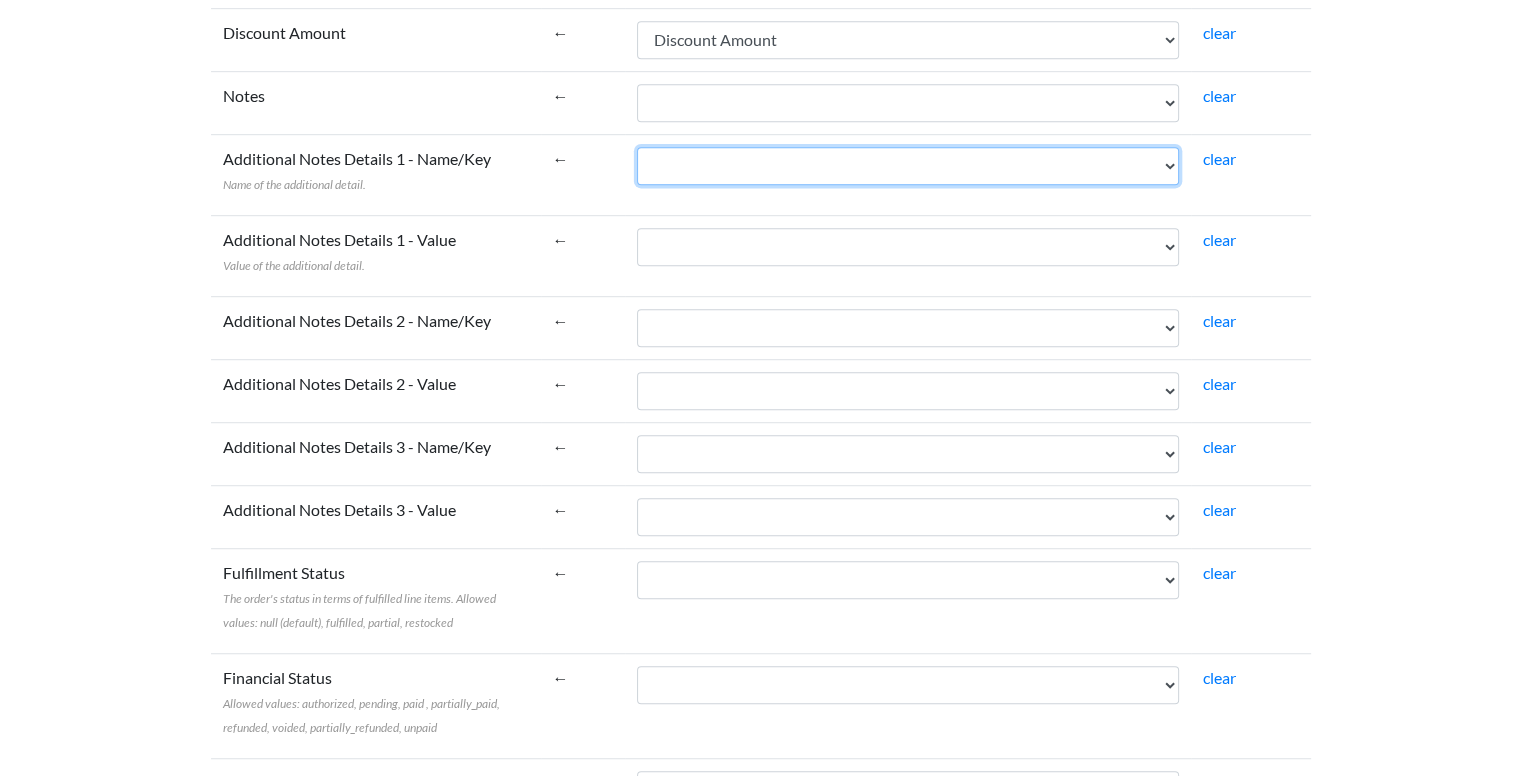 click on "Name
Email
Phone
Note
Tags
Created At
Updated At
Currency
Financial Status
Fulfillment Status
Gateway
Processed At
Source Name
Order Status URL
Customer ID
Customer Email
Customer Phone
Customer First Name
Customer Last Name
Customer Tags
Customer Note
Email Marketing Status
SMS Marketing Status
Tax Exempt
Customer Orders Count
Customer Total Spent
Billing Name
Billing Address 1
Billing Address 2
Billing City
Billing Province
Billing Zip
Billing Country
Billing Phone
Shipping Name
Shipping Address 1
Shipping Address 2
Shipping City
Shipping Province
Shipping Zip
Shipping Country
Shipping Phone
Shipping Method Title
Lineitem Name
Lineitem Quantity
Lineitem Price
Lineitem SKU
Lineitem Requires Shipping
Lineitem Taxable
Lineitem Fulfillment Status
Lineitem Vendor
Lineitem Discount
Subtotal
Total
Discount Code
Discount Amount
Shipping Amount
Shipping Tax
Tax Amount
Total Tax
Total Discounts" at bounding box center [908, 166] 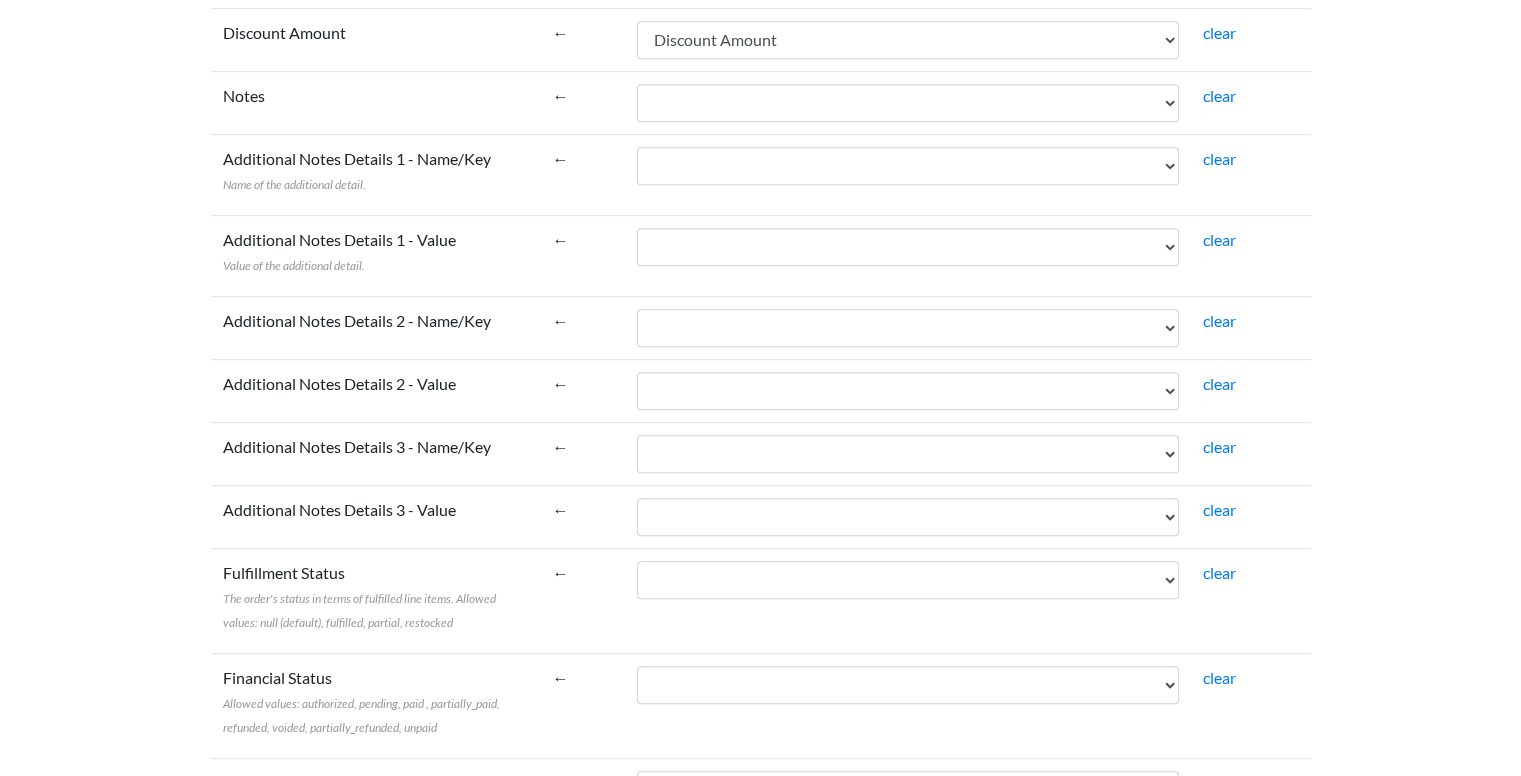 click on "Additional Notes Details 1 - Value   Value of the additional detail." at bounding box center [376, 255] 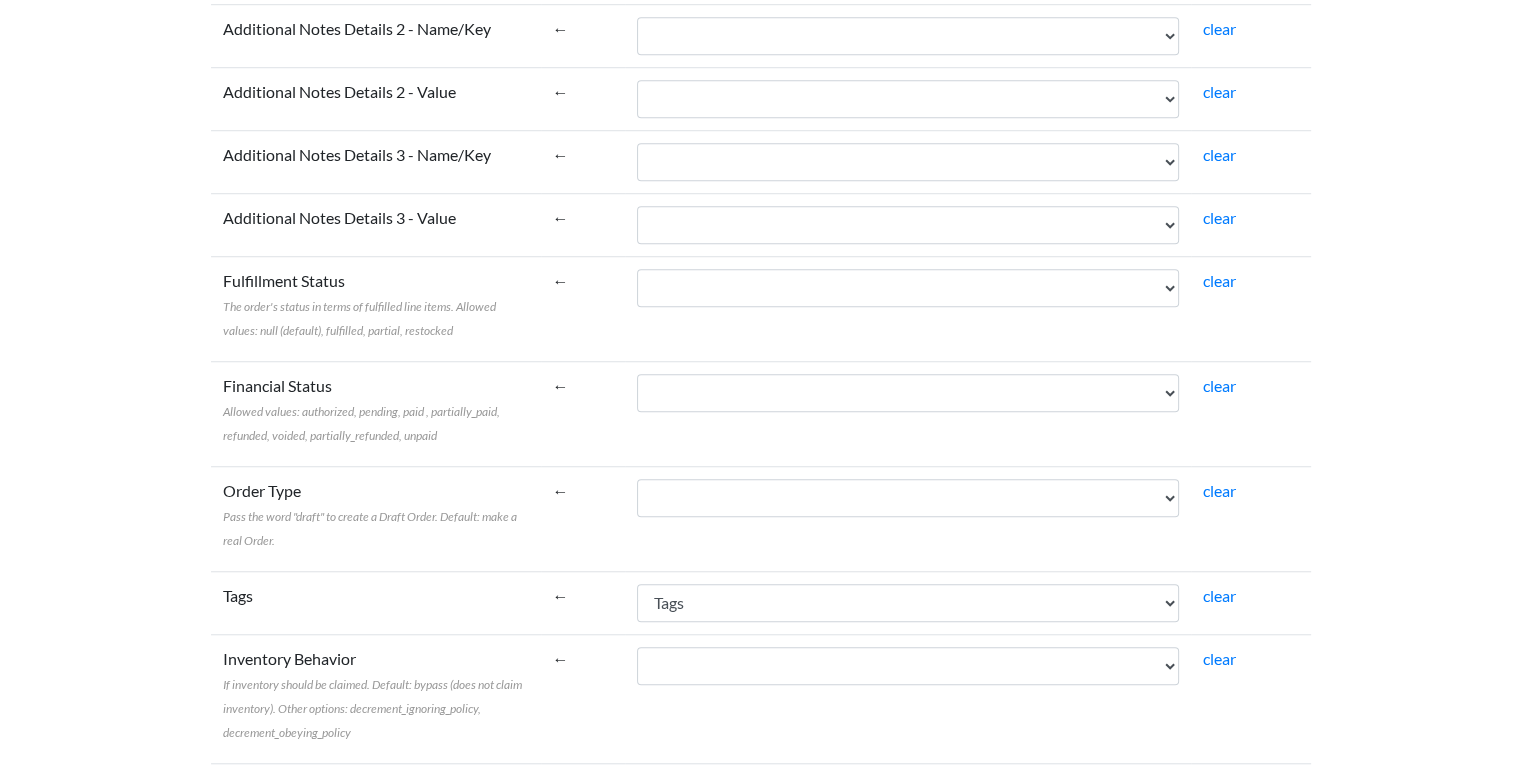 scroll, scrollTop: 1500, scrollLeft: 0, axis: vertical 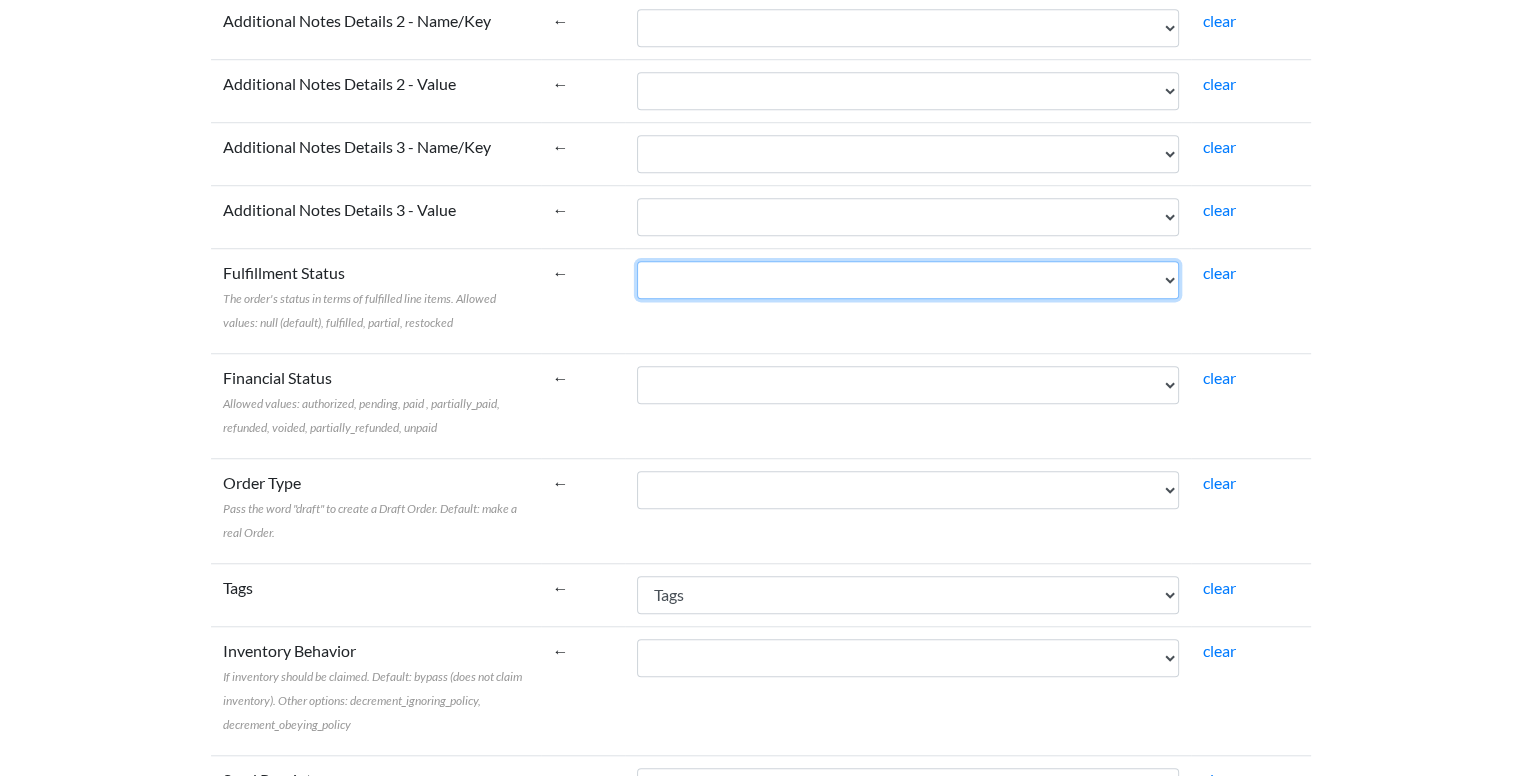 click on "Name
Email
Phone
Note
Tags
Created At
Updated At
Currency
Financial Status
Fulfillment Status
Gateway
Processed At
Source Name
Order Status URL
Customer ID
Customer Email
Customer Phone
Customer First Name
Customer Last Name
Customer Tags
Customer Note
Email Marketing Status
SMS Marketing Status
Tax Exempt
Customer Orders Count
Customer Total Spent
Billing Name
Billing Address 1
Billing Address 2
Billing City
Billing Province
Billing Zip
Billing Country
Billing Phone
Shipping Name
Shipping Address 1
Shipping Address 2
Shipping City
Shipping Province
Shipping Zip
Shipping Country
Shipping Phone
Shipping Method Title
Lineitem Name
Lineitem Quantity
Lineitem Price
Lineitem SKU
Lineitem Requires Shipping
Lineitem Taxable
Lineitem Fulfillment Status
Lineitem Vendor
Lineitem Discount
Subtotal
Total
Discount Code
Discount Amount
Shipping Amount
Shipping Tax
Tax Amount
Total Tax
Total Discounts" at bounding box center (908, 280) 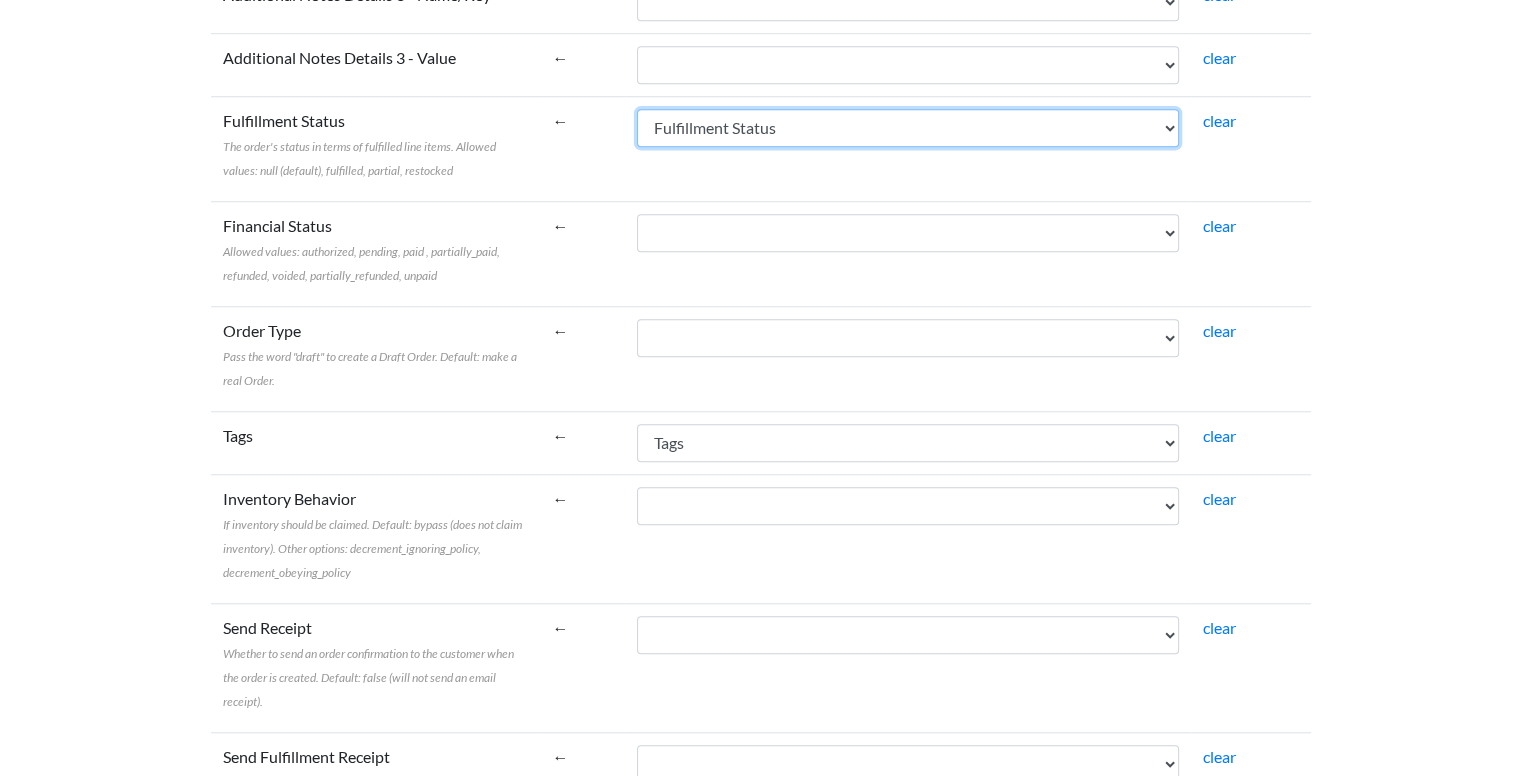 scroll, scrollTop: 1700, scrollLeft: 0, axis: vertical 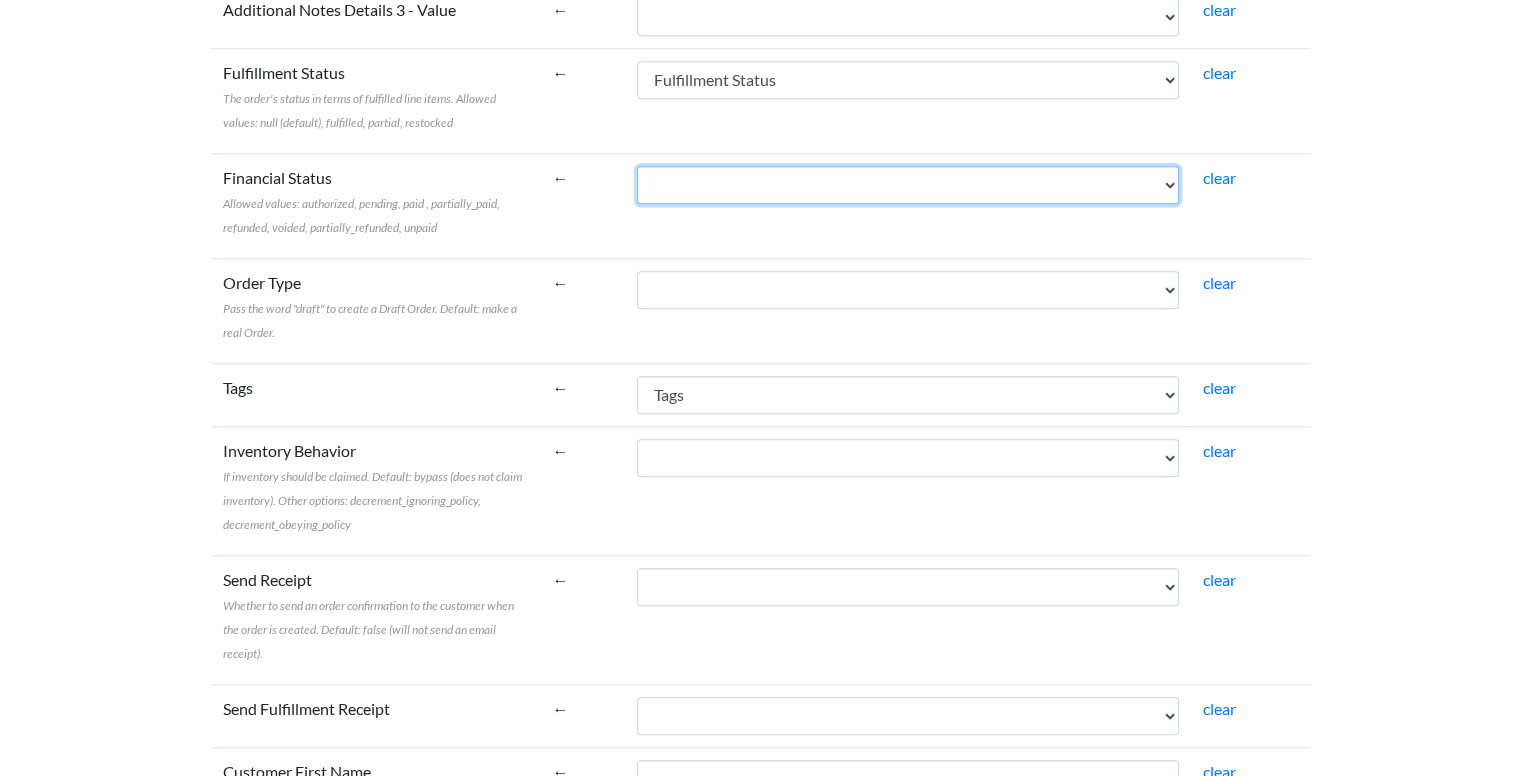 click on "Name
Email
Phone
Note
Tags
Created At
Updated At
Currency
Financial Status
Fulfillment Status
Gateway
Processed At
Source Name
Order Status URL
Customer ID
Customer Email
Customer Phone
Customer First Name
Customer Last Name
Customer Tags
Customer Note
Email Marketing Status
SMS Marketing Status
Tax Exempt
Customer Orders Count
Customer Total Spent
Billing Name
Billing Address 1
Billing Address 2
Billing City
Billing Province
Billing Zip
Billing Country
Billing Phone
Shipping Name
Shipping Address 1
Shipping Address 2
Shipping City
Shipping Province
Shipping Zip
Shipping Country
Shipping Phone
Shipping Method Title
Lineitem Name
Lineitem Quantity
Lineitem Price
Lineitem SKU
Lineitem Requires Shipping
Lineitem Taxable
Lineitem Fulfillment Status
Lineitem Vendor
Lineitem Discount
Subtotal
Total
Discount Code
Discount Amount
Shipping Amount
Shipping Tax
Tax Amount
Total Tax
Total Discounts" at bounding box center [908, 185] 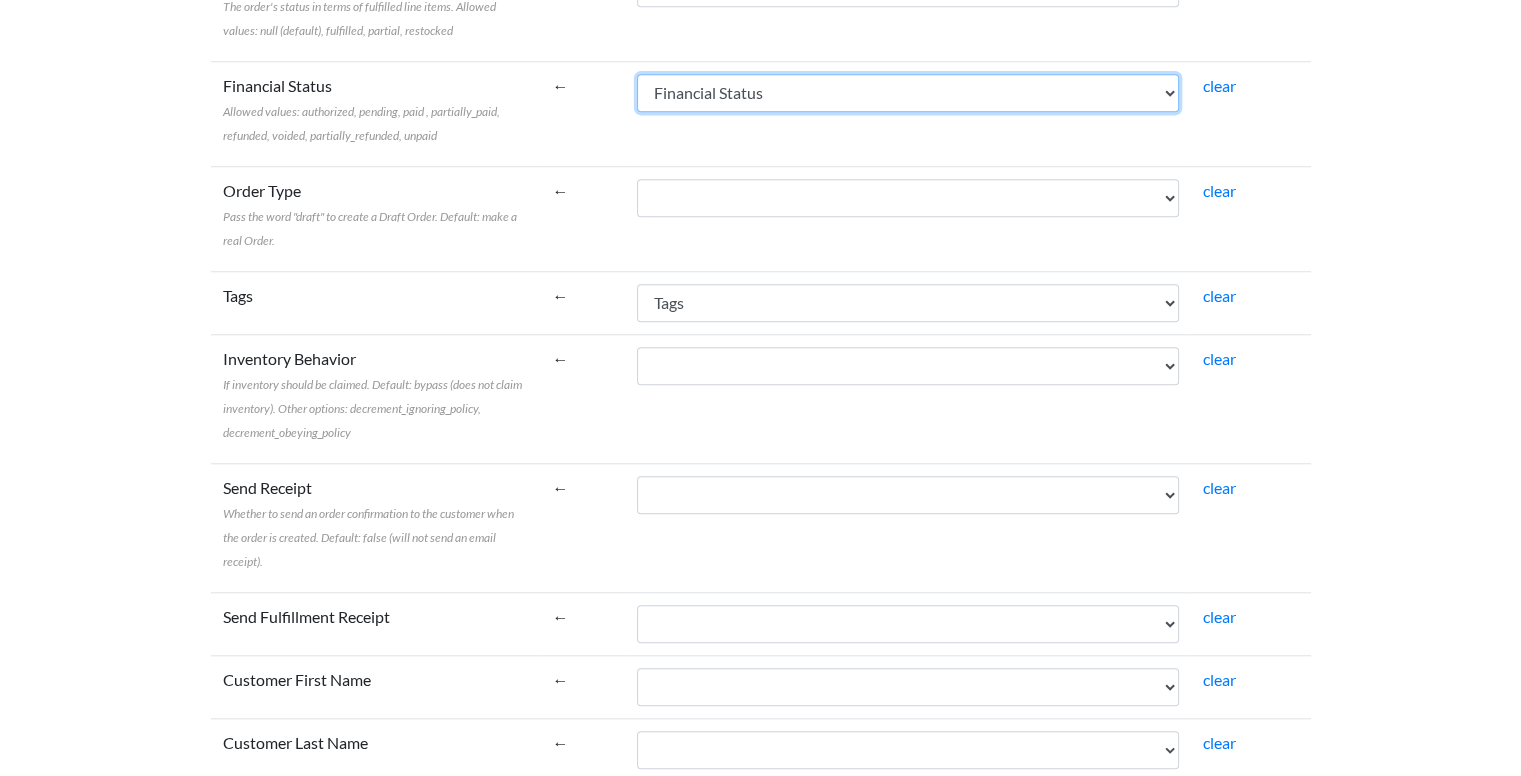 scroll, scrollTop: 1800, scrollLeft: 0, axis: vertical 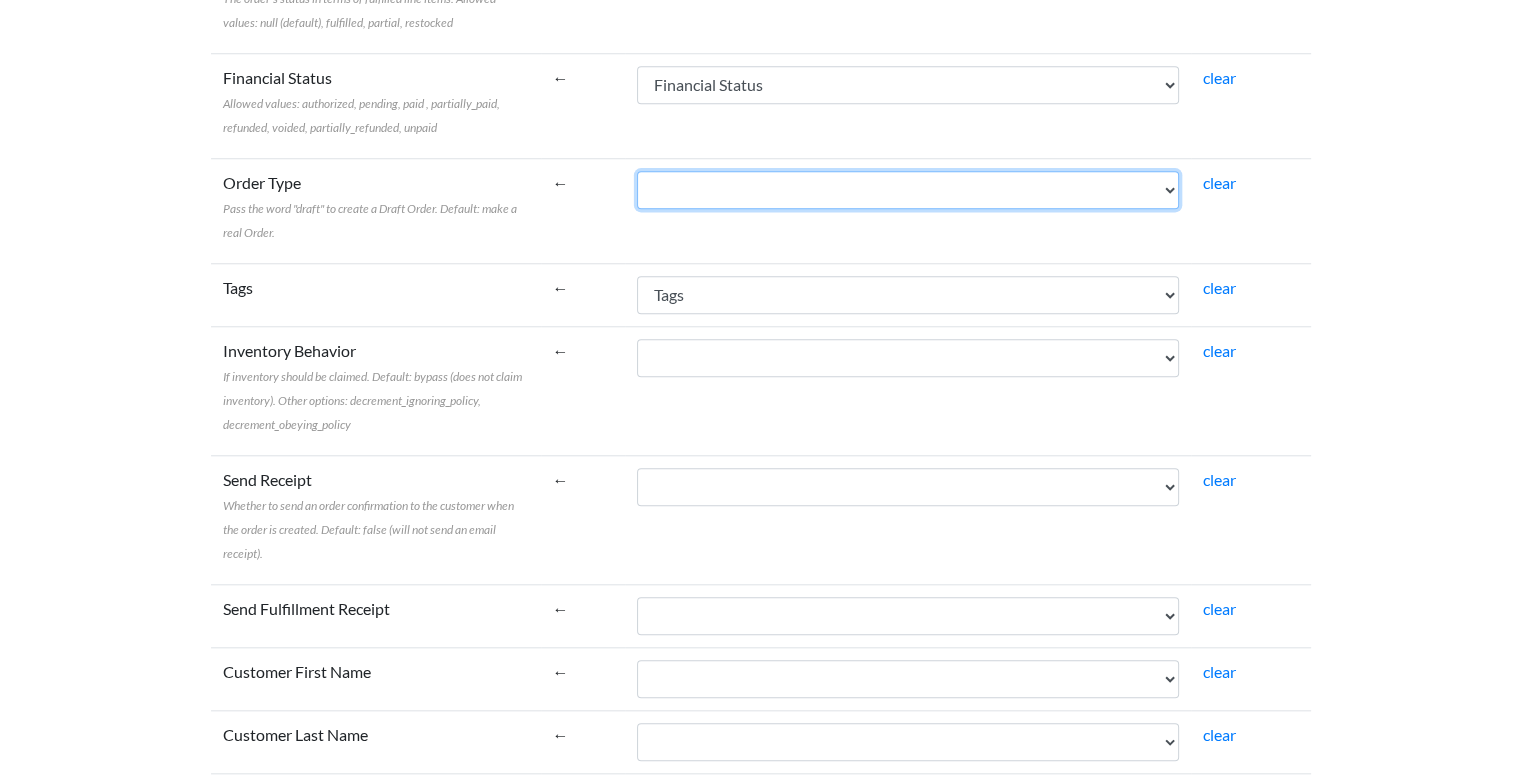 click on "Name
Email
Phone
Note
Tags
Created At
Updated At
Currency
Financial Status
Fulfillment Status
Gateway
Processed At
Source Name
Order Status URL
Customer ID
Customer Email
Customer Phone
Customer First Name
Customer Last Name
Customer Tags
Customer Note
Email Marketing Status
SMS Marketing Status
Tax Exempt
Customer Orders Count
Customer Total Spent
Billing Name
Billing Address 1
Billing Address 2
Billing City
Billing Province
Billing Zip
Billing Country
Billing Phone
Shipping Name
Shipping Address 1
Shipping Address 2
Shipping City
Shipping Province
Shipping Zip
Shipping Country
Shipping Phone
Shipping Method Title
Lineitem Name
Lineitem Quantity
Lineitem Price
Lineitem SKU
Lineitem Requires Shipping
Lineitem Taxable
Lineitem Fulfillment Status
Lineitem Vendor
Lineitem Discount
Subtotal
Total
Discount Code
Discount Amount
Shipping Amount
Shipping Tax
Tax Amount
Total Tax
Total Discounts" at bounding box center (908, 190) 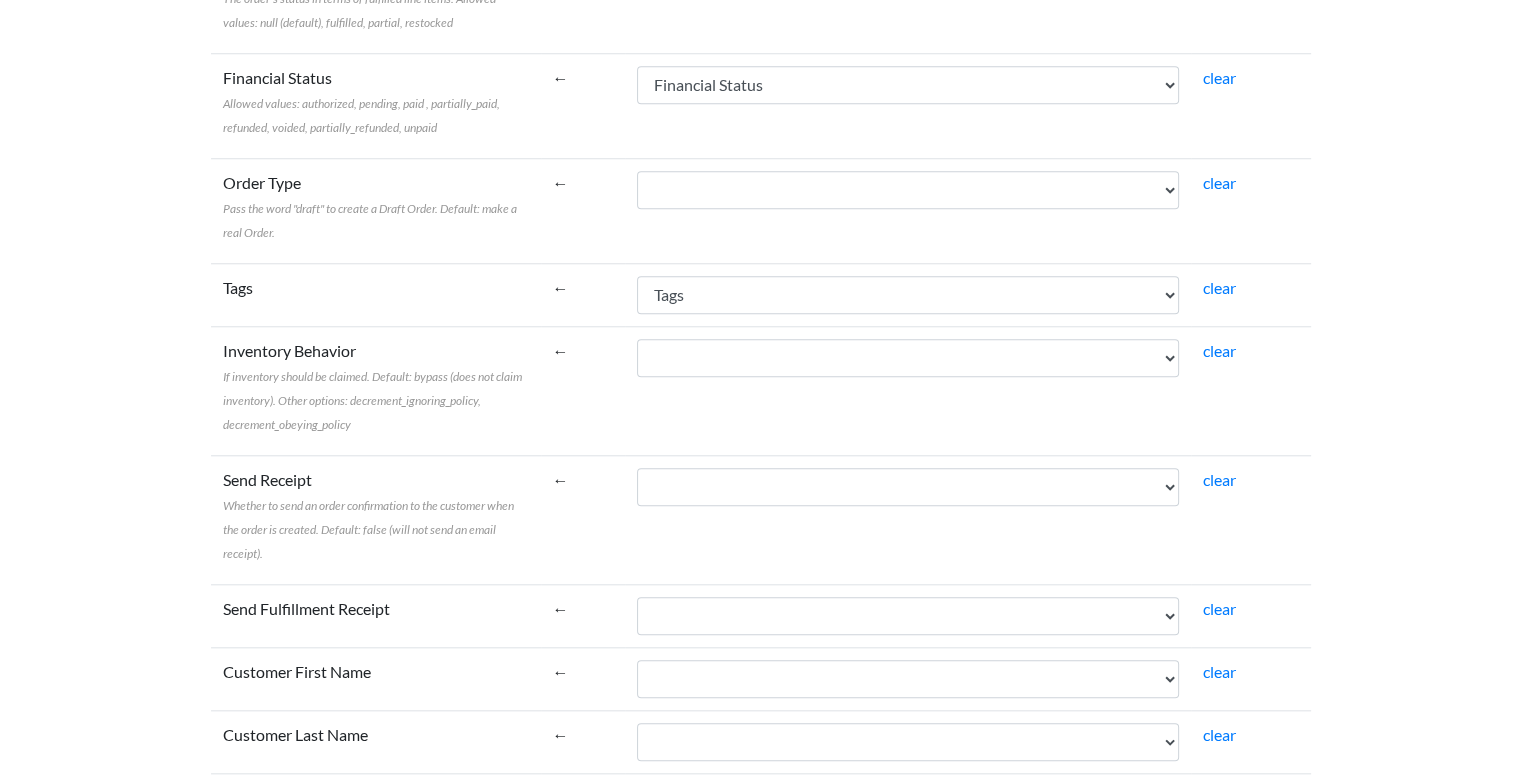click on "Order Type   Pass the word "draft" to create a Draft Order. Default: make a real Order." at bounding box center [376, 210] 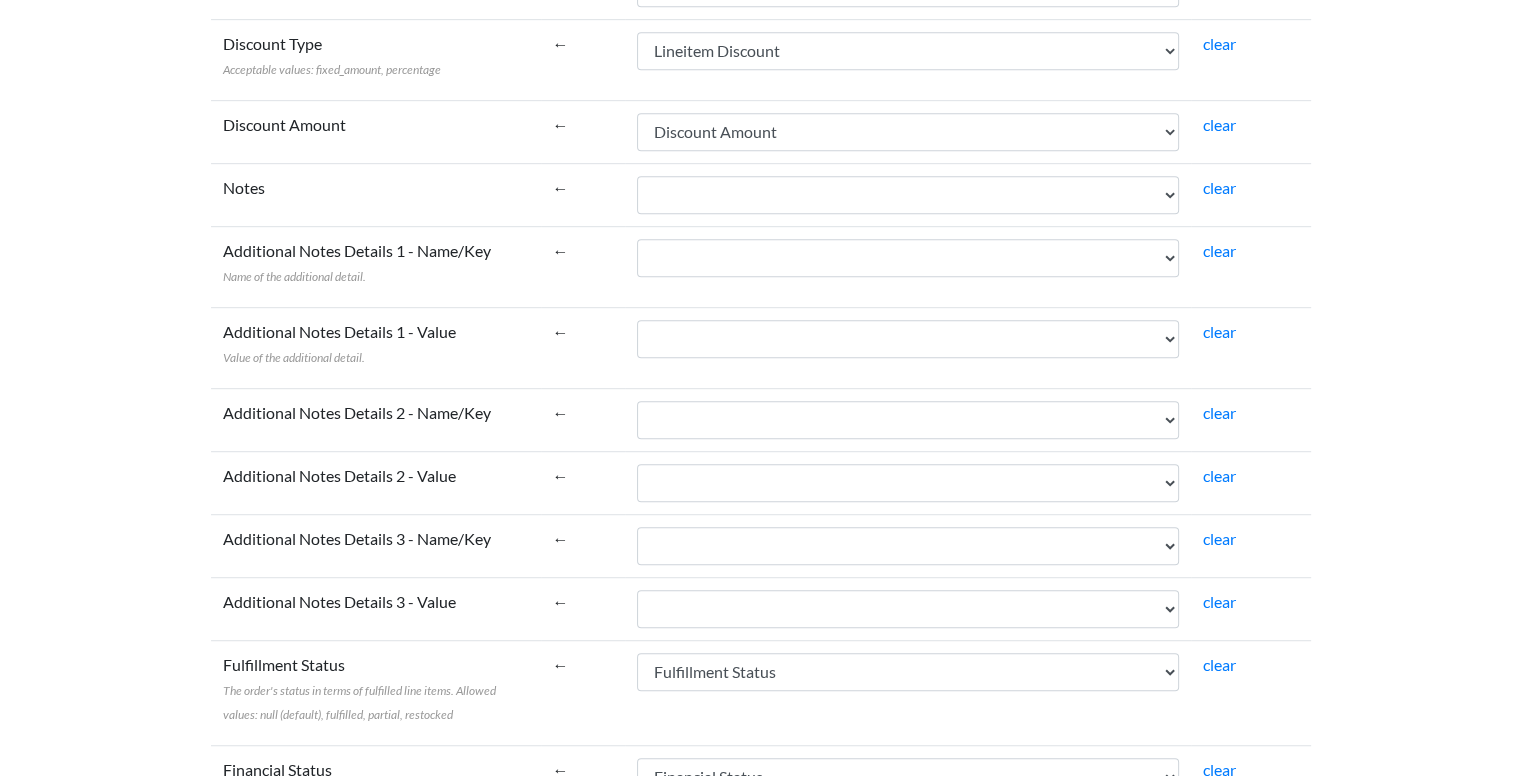 scroll, scrollTop: 1100, scrollLeft: 0, axis: vertical 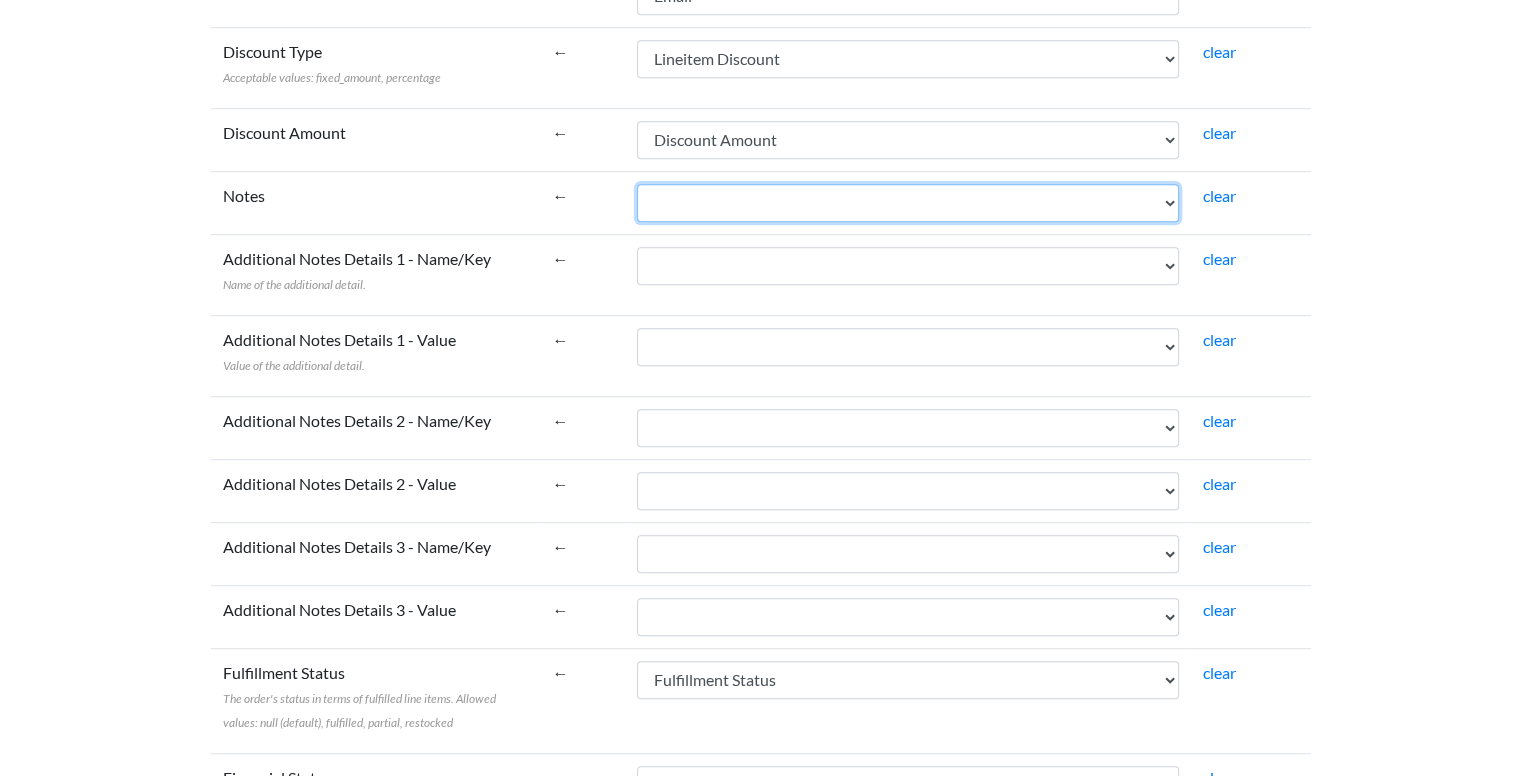 click on "Name
Email
Phone
Note
Tags
Created At
Updated At
Currency
Financial Status
Fulfillment Status
Gateway
Processed At
Source Name
Order Status URL
Customer ID
Customer Email
Customer Phone
Customer First Name
Customer Last Name
Customer Tags
Customer Note
Email Marketing Status
SMS Marketing Status
Tax Exempt
Customer Orders Count
Customer Total Spent
Billing Name
Billing Address 1
Billing Address 2
Billing City
Billing Province
Billing Zip
Billing Country
Billing Phone
Shipping Name
Shipping Address 1
Shipping Address 2
Shipping City
Shipping Province
Shipping Zip
Shipping Country
Shipping Phone
Shipping Method Title
Lineitem Name
Lineitem Quantity
Lineitem Price
Lineitem SKU
Lineitem Requires Shipping
Lineitem Taxable
Lineitem Fulfillment Status
Lineitem Vendor
Lineitem Discount
Subtotal
Total
Discount Code
Discount Amount
Shipping Amount
Shipping Tax
Tax Amount
Total Tax
Total Discounts" at bounding box center [908, 203] 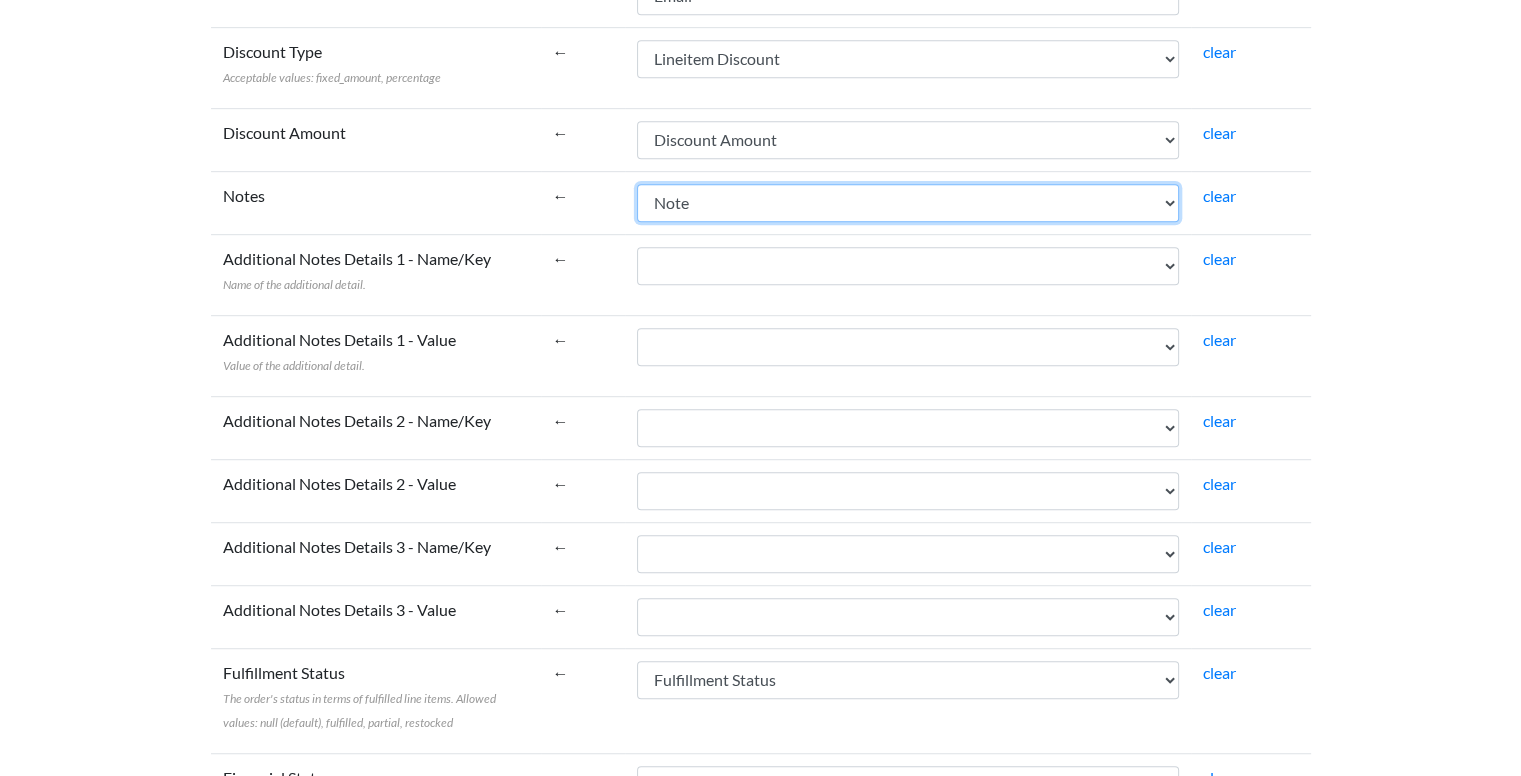 click on "Name
Email
Phone
Note
Tags
Created At
Updated At
Currency
Financial Status
Fulfillment Status
Gateway
Processed At
Source Name
Order Status URL
Customer ID
Customer Email
Customer Phone
Customer First Name
Customer Last Name
Customer Tags
Customer Note
Email Marketing Status
SMS Marketing Status
Tax Exempt
Customer Orders Count
Customer Total Spent
Billing Name
Billing Address 1
Billing Address 2
Billing City
Billing Province
Billing Zip
Billing Country
Billing Phone
Shipping Name
Shipping Address 1
Shipping Address 2
Shipping City
Shipping Province
Shipping Zip
Shipping Country
Shipping Phone
Shipping Method Title
Lineitem Name
Lineitem Quantity
Lineitem Price
Lineitem SKU
Lineitem Requires Shipping
Lineitem Taxable
Lineitem Fulfillment Status
Lineitem Vendor
Lineitem Discount
Subtotal
Total
Discount Code
Discount Amount
Shipping Amount
Shipping Tax
Tax Amount
Total Tax
Total Discounts" at bounding box center (908, 203) 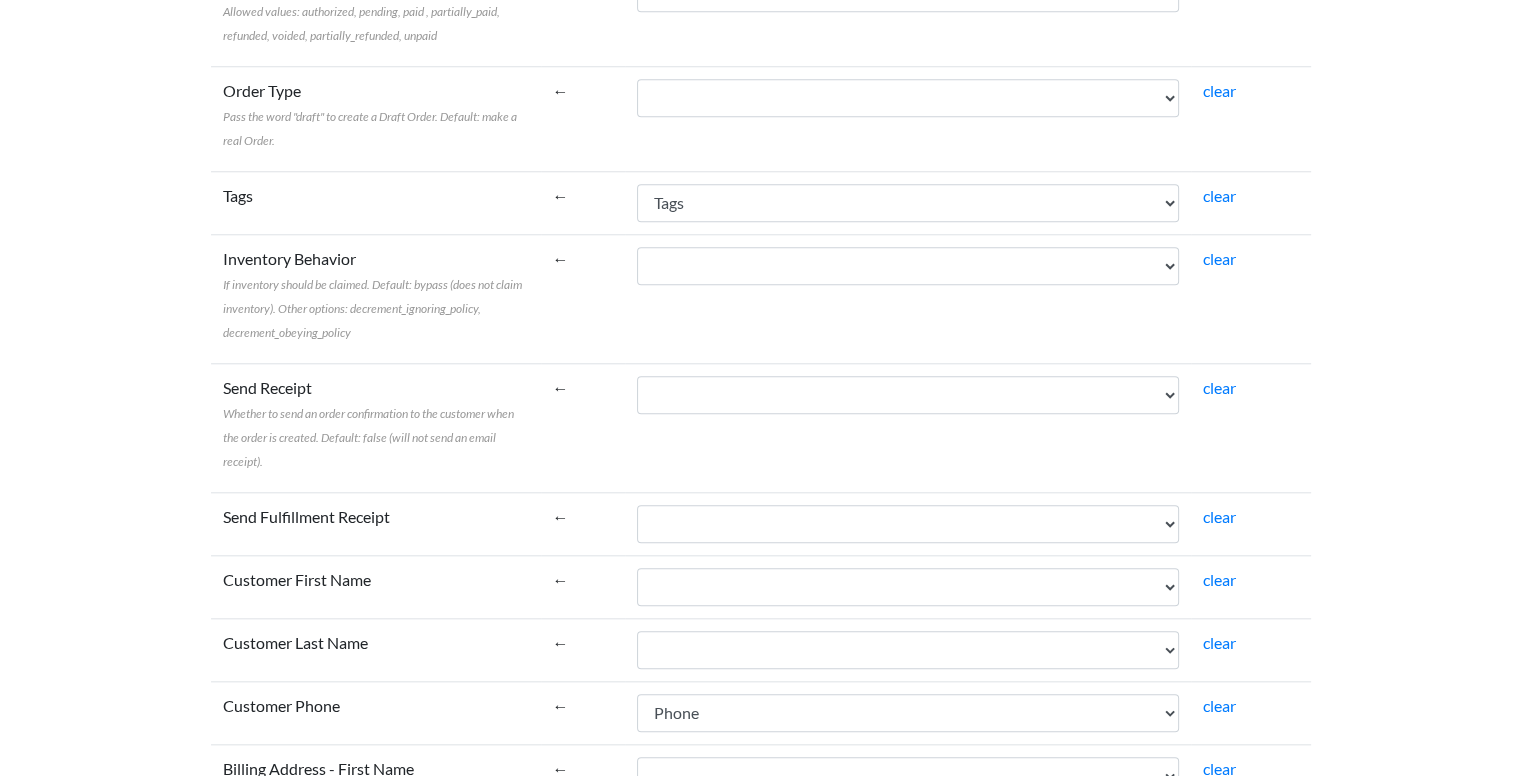 scroll, scrollTop: 1900, scrollLeft: 0, axis: vertical 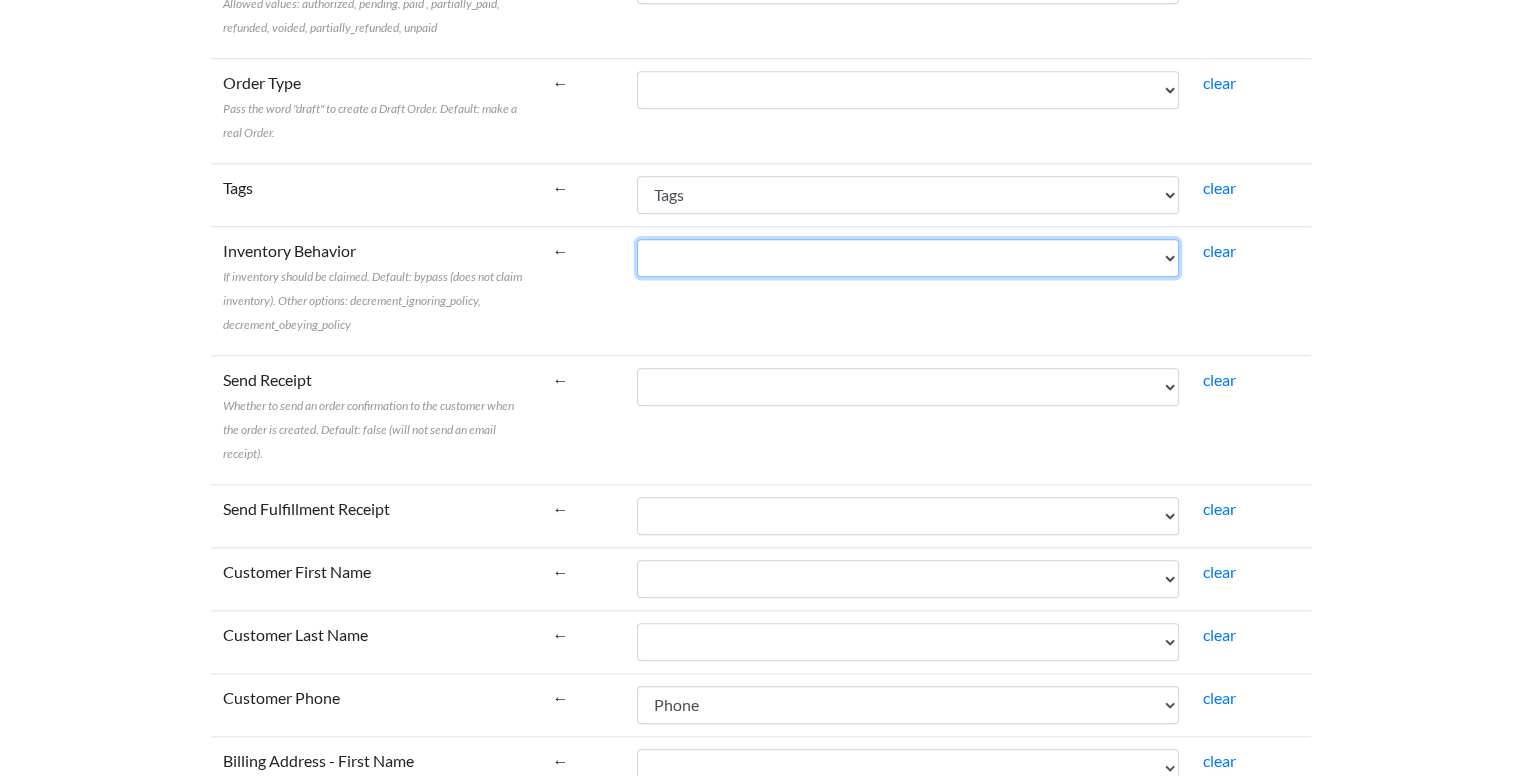click on "Name
Email
Phone
Note
Tags
Created At
Updated At
Currency
Financial Status
Fulfillment Status
Gateway
Processed At
Source Name
Order Status URL
Customer ID
Customer Email
Customer Phone
Customer First Name
Customer Last Name
Customer Tags
Customer Note
Email Marketing Status
SMS Marketing Status
Tax Exempt
Customer Orders Count
Customer Total Spent
Billing Name
Billing Address 1
Billing Address 2
Billing City
Billing Province
Billing Zip
Billing Country
Billing Phone
Shipping Name
Shipping Address 1
Shipping Address 2
Shipping City
Shipping Province
Shipping Zip
Shipping Country
Shipping Phone
Shipping Method Title
Lineitem Name
Lineitem Quantity
Lineitem Price
Lineitem SKU
Lineitem Requires Shipping
Lineitem Taxable
Lineitem Fulfillment Status
Lineitem Vendor
Lineitem Discount
Subtotal
Total
Discount Code
Discount Amount
Shipping Amount
Shipping Tax
Tax Amount
Total Tax
Total Discounts" at bounding box center [908, 258] 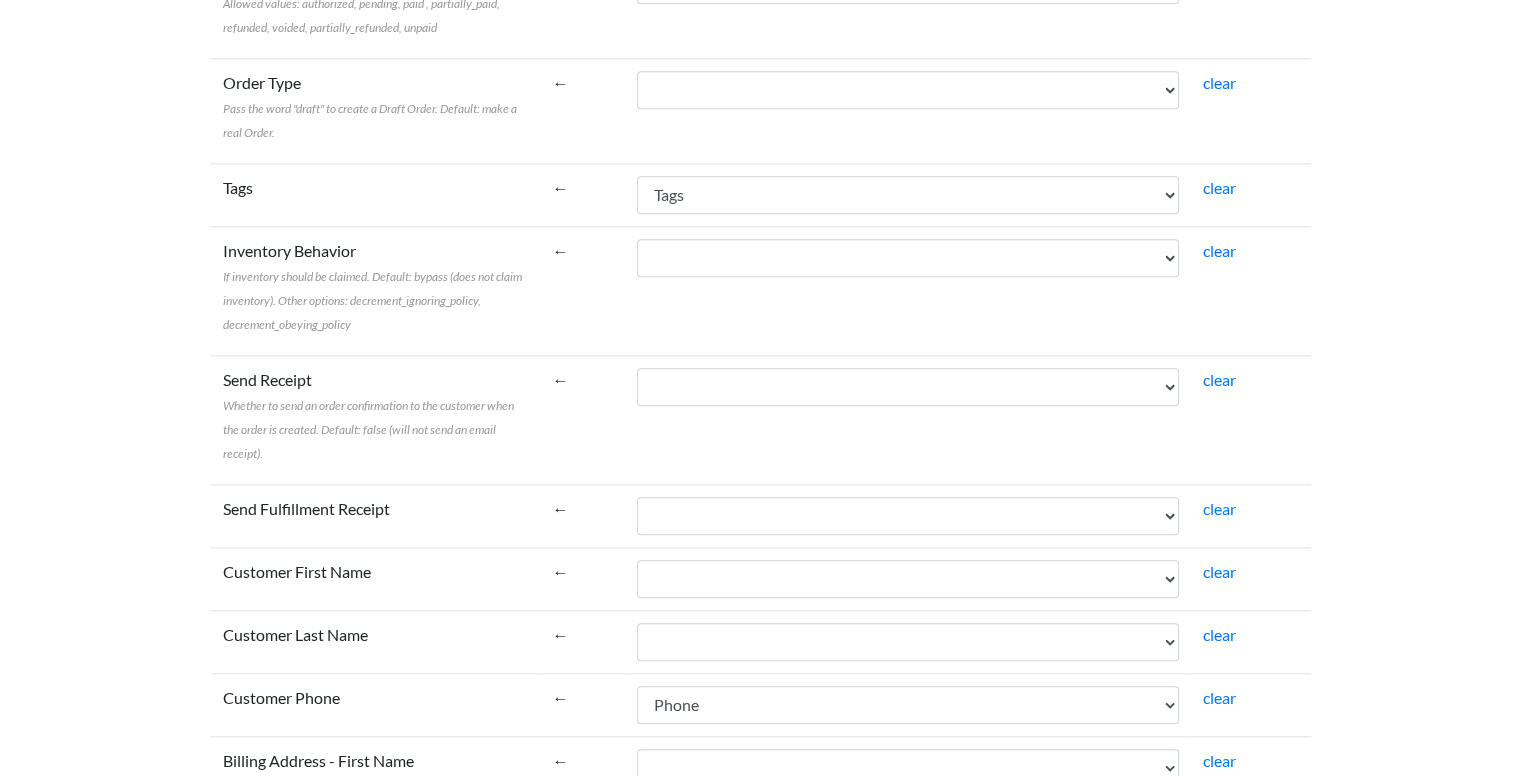 click on "Inventory Behavior   If inventory should be claimed. Default: bypass (does not claim inventory). Other options: decrement_ignoring_policy, decrement_obeying_policy" at bounding box center [376, 290] 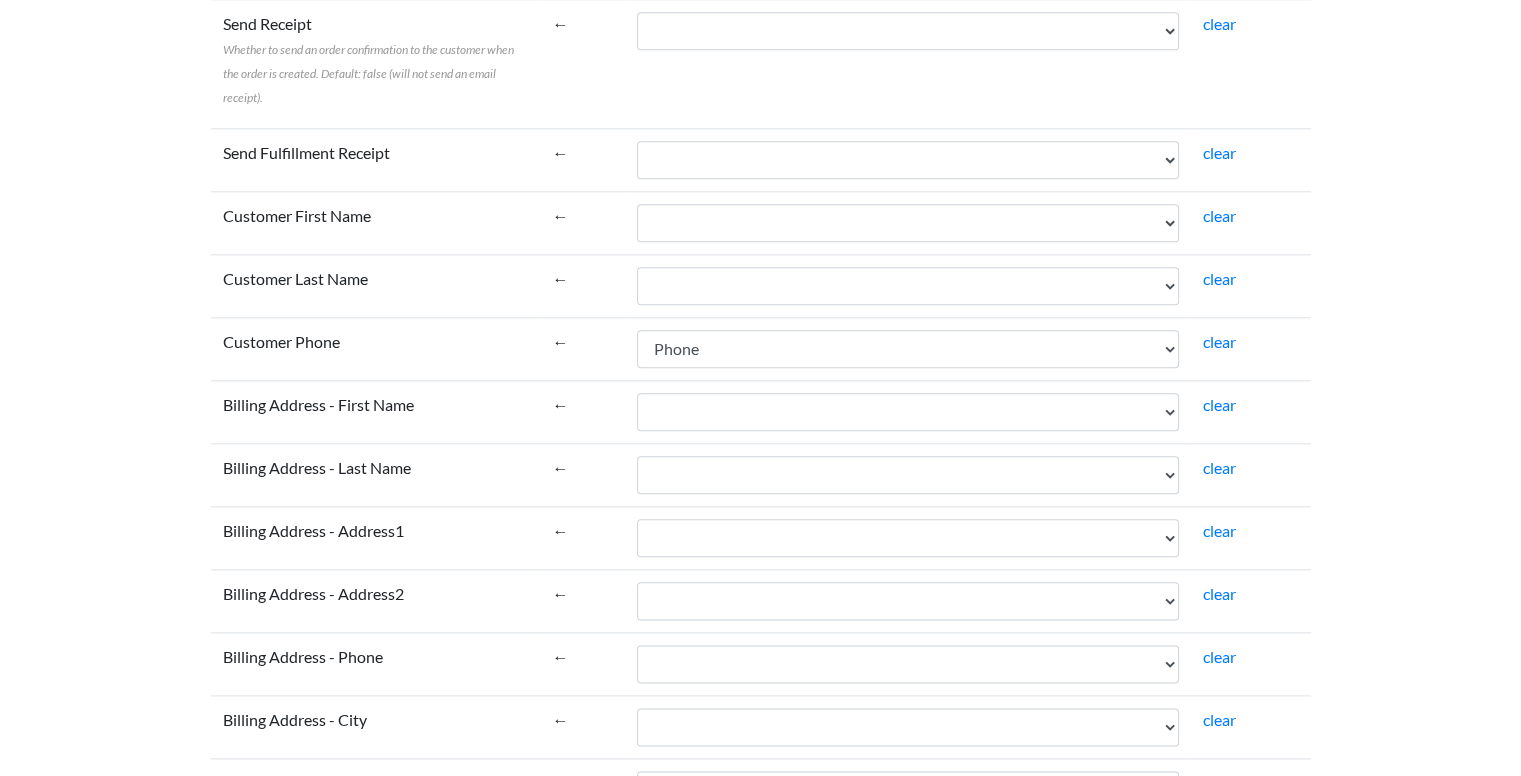 scroll, scrollTop: 2300, scrollLeft: 0, axis: vertical 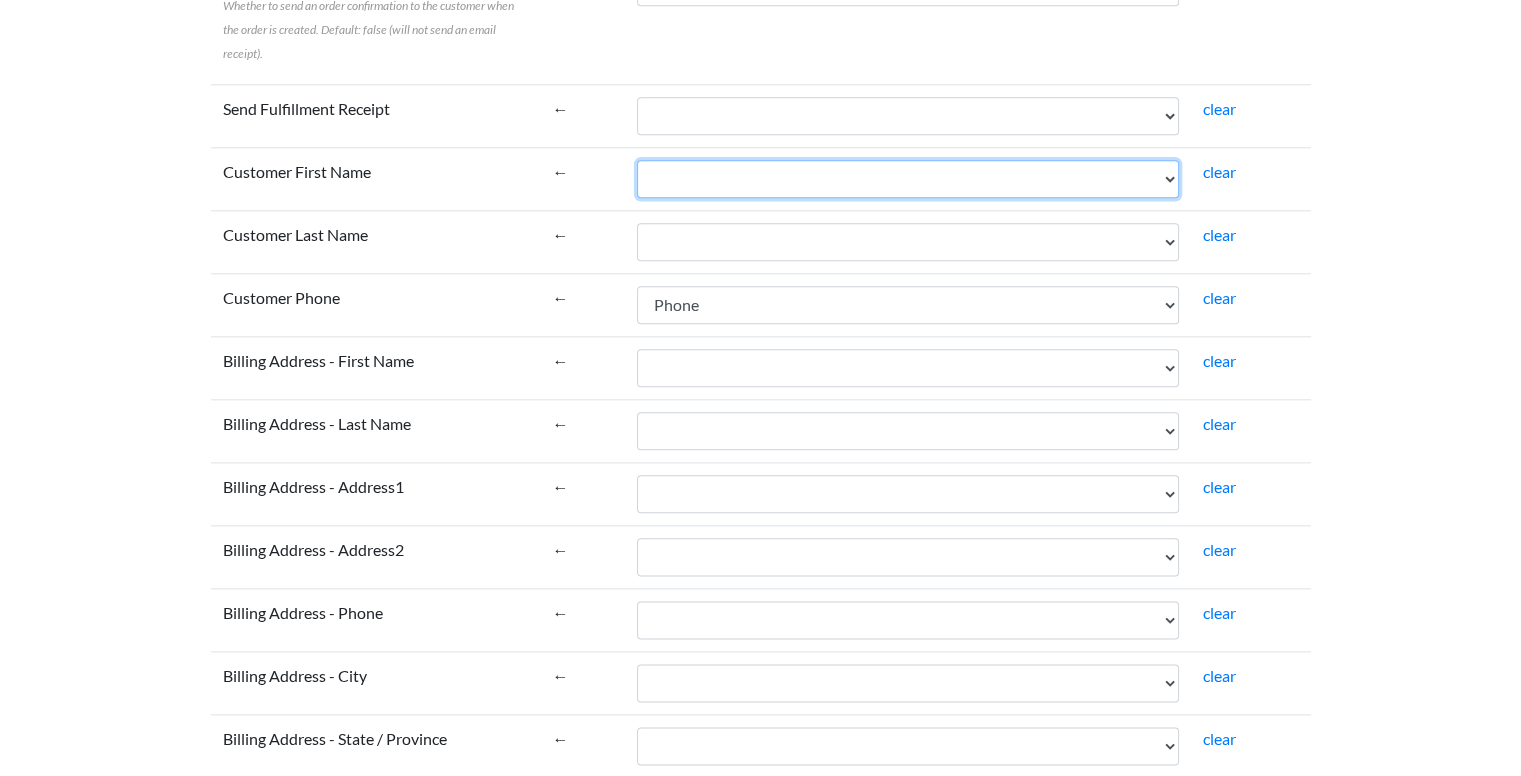 click on "Name
Email
Phone
Note
Tags
Created At
Updated At
Currency
Financial Status
Fulfillment Status
Gateway
Processed At
Source Name
Order Status URL
Customer ID
Customer Email
Customer Phone
Customer First Name
Customer Last Name
Customer Tags
Customer Note
Email Marketing Status
SMS Marketing Status
Tax Exempt
Customer Orders Count
Customer Total Spent
Billing Name
Billing Address 1
Billing Address 2
Billing City
Billing Province
Billing Zip
Billing Country
Billing Phone
Shipping Name
Shipping Address 1
Shipping Address 2
Shipping City
Shipping Province
Shipping Zip
Shipping Country
Shipping Phone
Shipping Method Title
Lineitem Name
Lineitem Quantity
Lineitem Price
Lineitem SKU
Lineitem Requires Shipping
Lineitem Taxable
Lineitem Fulfillment Status
Lineitem Vendor
Lineitem Discount
Subtotal
Total
Discount Code
Discount Amount
Shipping Amount
Shipping Tax
Tax Amount
Total Tax
Total Discounts" at bounding box center (908, 179) 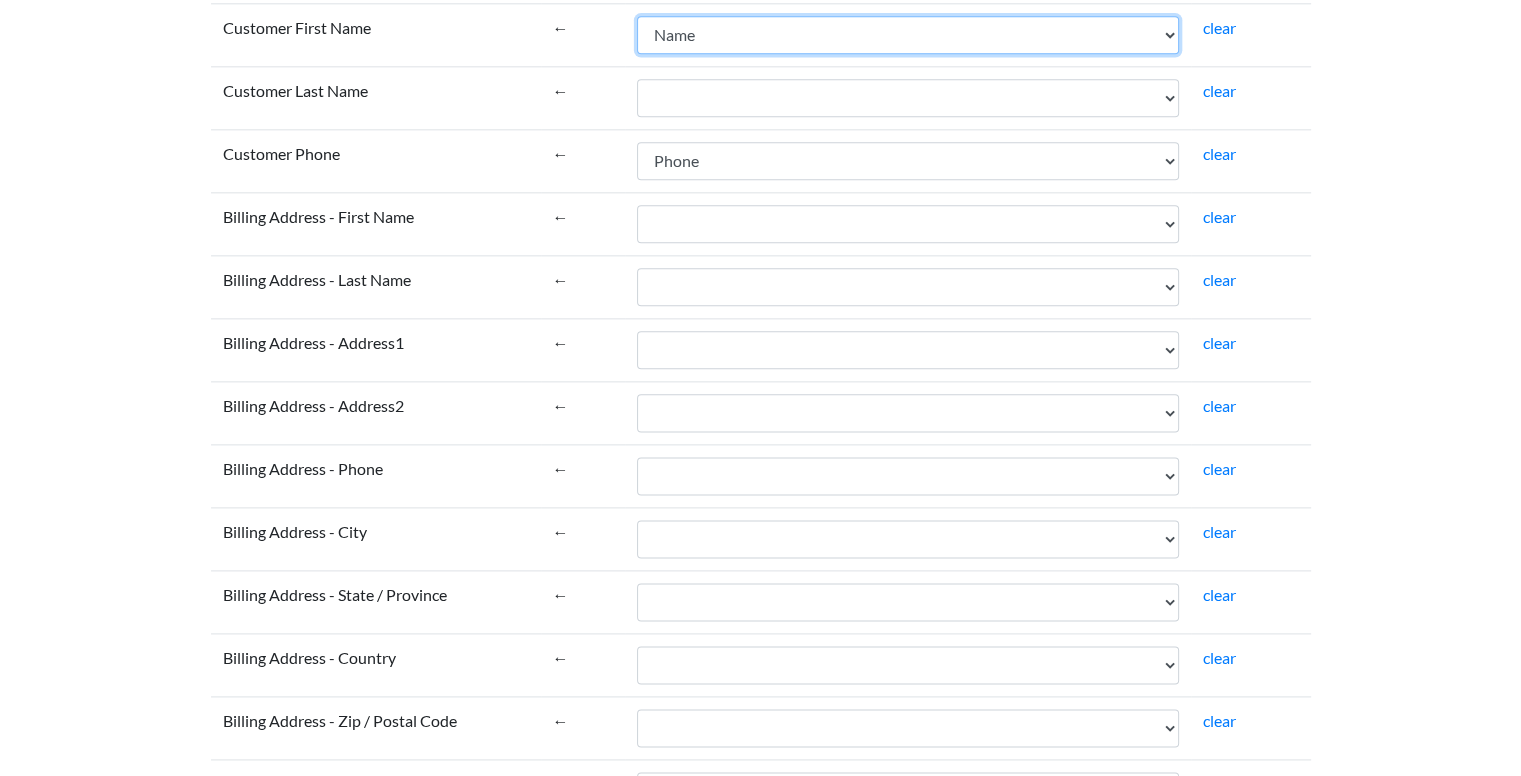 scroll, scrollTop: 2500, scrollLeft: 0, axis: vertical 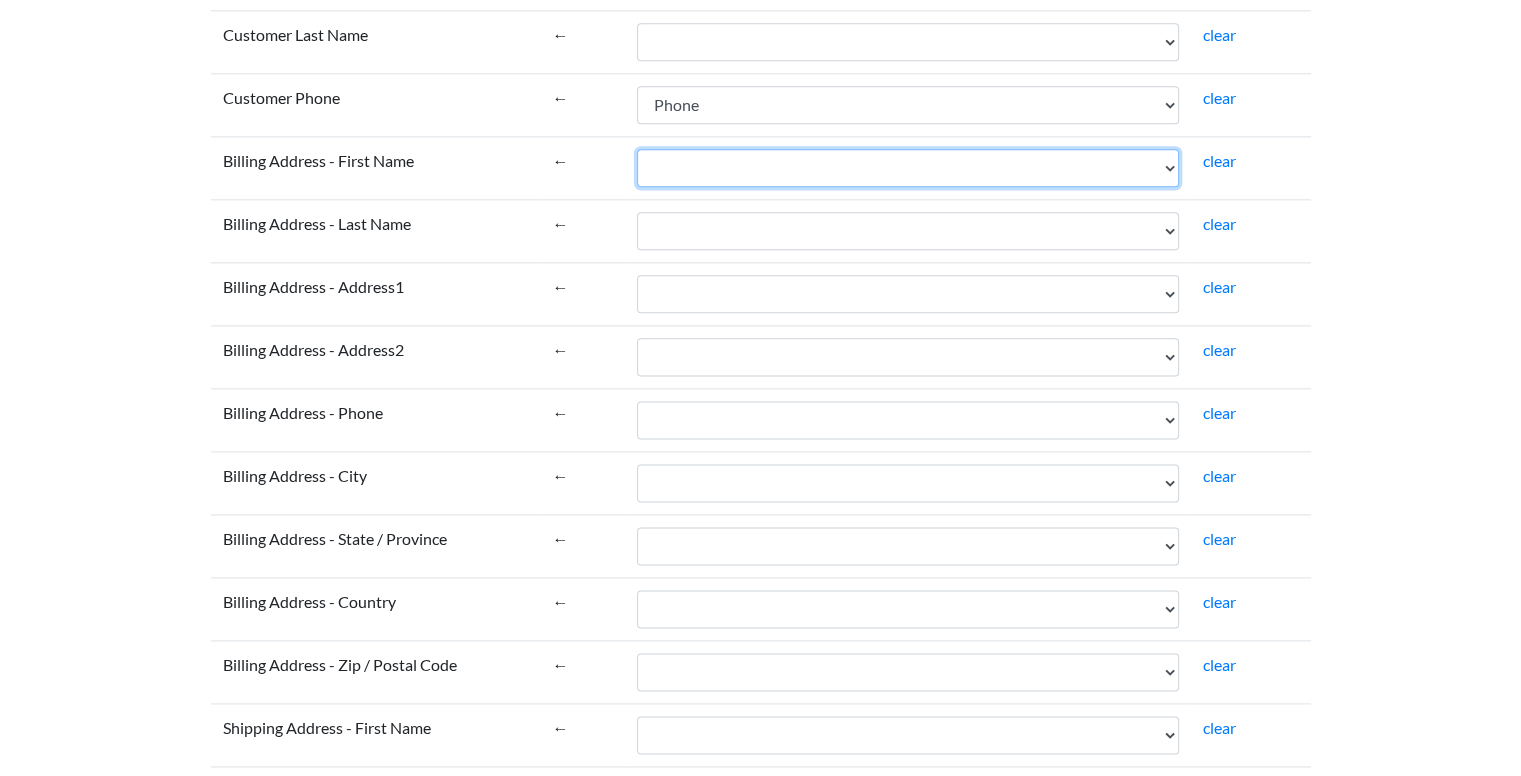 click on "Name
Email
Phone
Note
Tags
Created At
Updated At
Currency
Financial Status
Fulfillment Status
Gateway
Processed At
Source Name
Order Status URL
Customer ID
Customer Email
Customer Phone
Customer First Name
Customer Last Name
Customer Tags
Customer Note
Email Marketing Status
SMS Marketing Status
Tax Exempt
Customer Orders Count
Customer Total Spent
Billing Name
Billing Address 1
Billing Address 2
Billing City
Billing Province
Billing Zip
Billing Country
Billing Phone
Shipping Name
Shipping Address 1
Shipping Address 2
Shipping City
Shipping Province
Shipping Zip
Shipping Country
Shipping Phone
Shipping Method Title
Lineitem Name
Lineitem Quantity
Lineitem Price
Lineitem SKU
Lineitem Requires Shipping
Lineitem Taxable
Lineitem Fulfillment Status
Lineitem Vendor
Lineitem Discount
Subtotal
Total
Discount Code
Discount Amount
Shipping Amount
Shipping Tax
Tax Amount
Total Tax
Total Discounts" at bounding box center [908, 168] 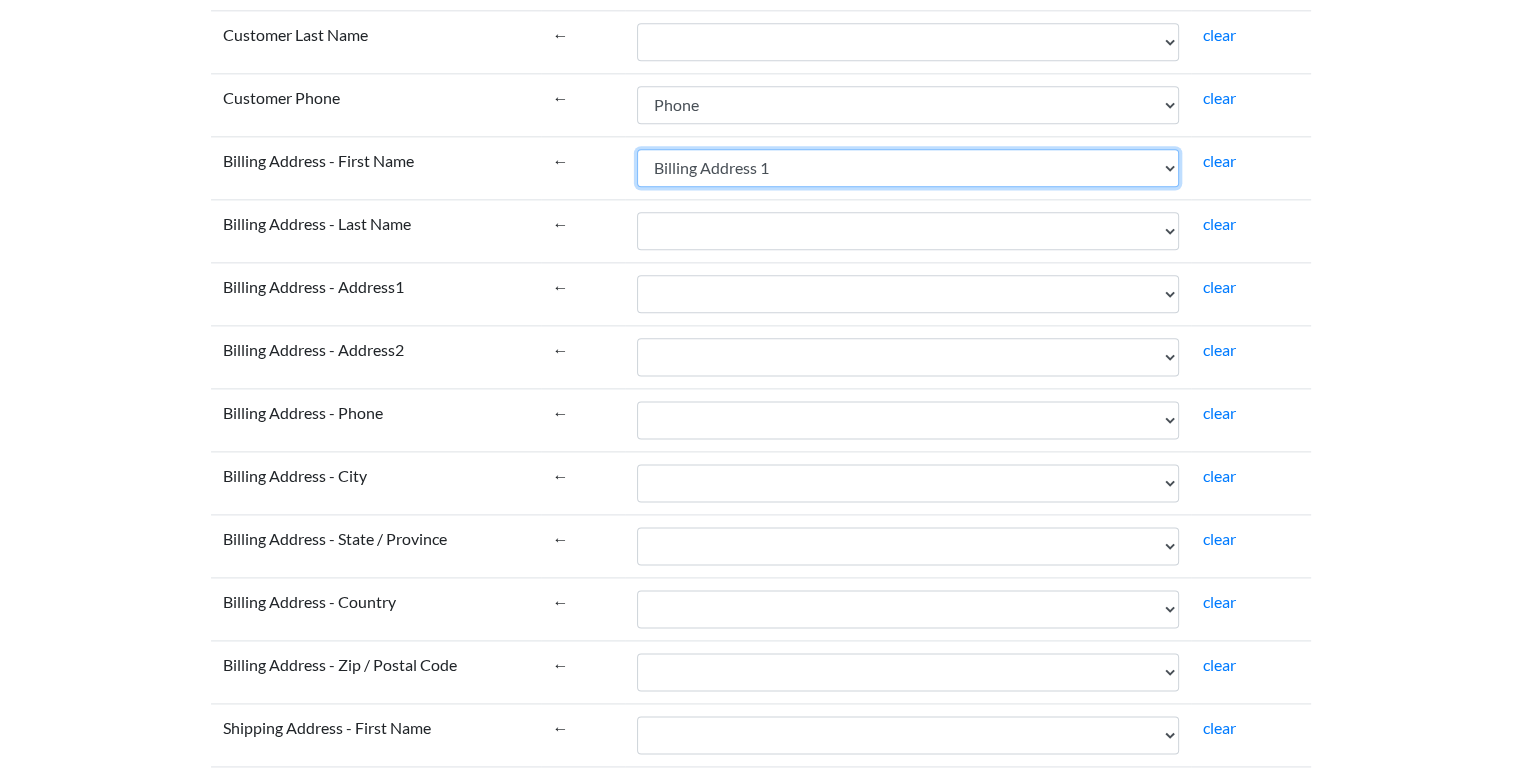 click on "Name
Email
Phone
Note
Tags
Created At
Updated At
Currency
Financial Status
Fulfillment Status
Gateway
Processed At
Source Name
Order Status URL
Customer ID
Customer Email
Customer Phone
Customer First Name
Customer Last Name
Customer Tags
Customer Note
Email Marketing Status
SMS Marketing Status
Tax Exempt
Customer Orders Count
Customer Total Spent
Billing Name
Billing Address 1
Billing Address 2
Billing City
Billing Province
Billing Zip
Billing Country
Billing Phone
Shipping Name
Shipping Address 1
Shipping Address 2
Shipping City
Shipping Province
Shipping Zip
Shipping Country
Shipping Phone
Shipping Method Title
Lineitem Name
Lineitem Quantity
Lineitem Price
Lineitem SKU
Lineitem Requires Shipping
Lineitem Taxable
Lineitem Fulfillment Status
Lineitem Vendor
Lineitem Discount
Subtotal
Total
Discount Code
Discount Amount
Shipping Amount
Shipping Tax
Tax Amount
Total Tax
Total Discounts" at bounding box center (908, 168) 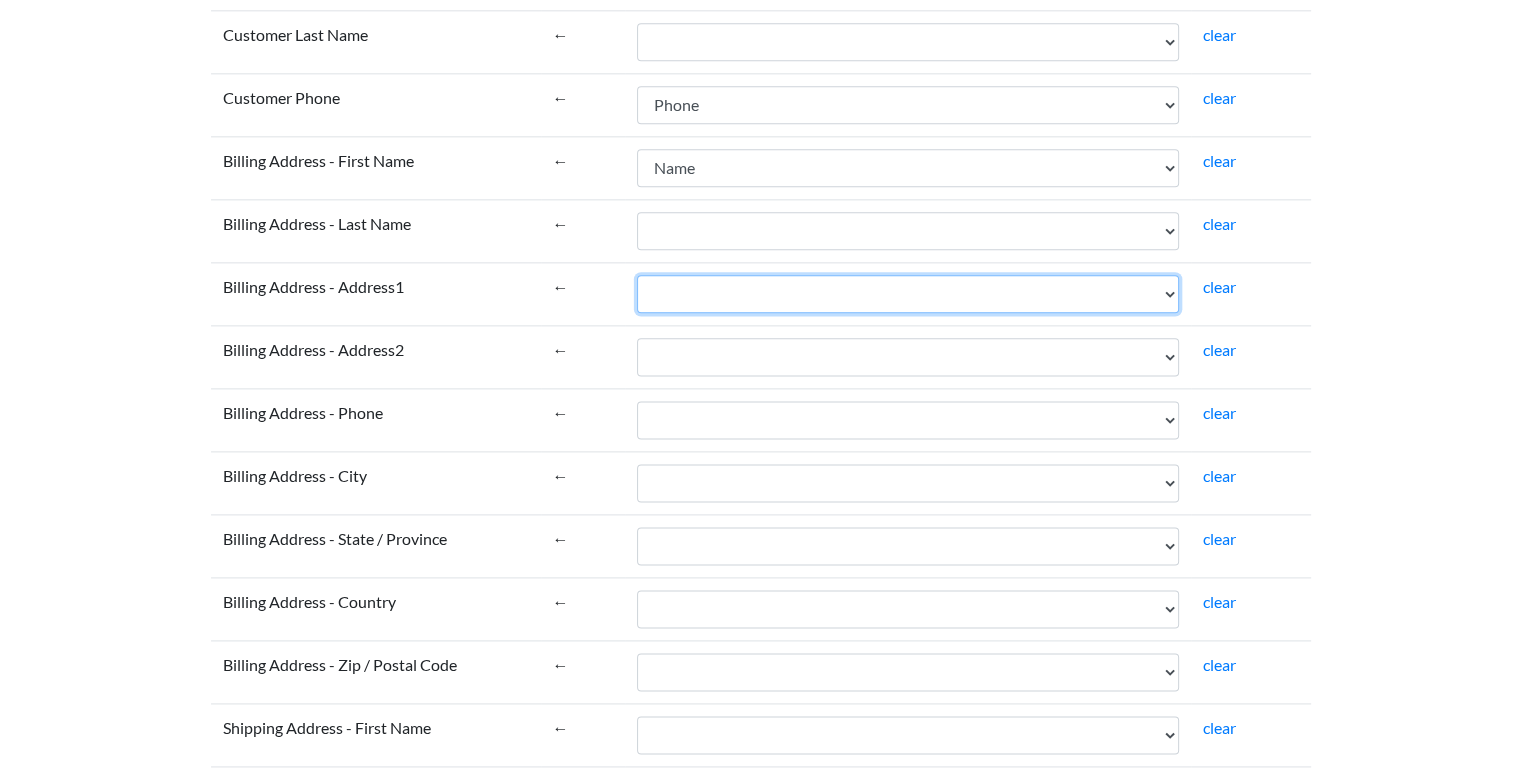 click on "Name
Email
Phone
Note
Tags
Created At
Updated At
Currency
Financial Status
Fulfillment Status
Gateway
Processed At
Source Name
Order Status URL
Customer ID
Customer Email
Customer Phone
Customer First Name
Customer Last Name
Customer Tags
Customer Note
Email Marketing Status
SMS Marketing Status
Tax Exempt
Customer Orders Count
Customer Total Spent
Billing Name
Billing Address 1
Billing Address 2
Billing City
Billing Province
Billing Zip
Billing Country
Billing Phone
Shipping Name
Shipping Address 1
Shipping Address 2
Shipping City
Shipping Province
Shipping Zip
Shipping Country
Shipping Phone
Shipping Method Title
Lineitem Name
Lineitem Quantity
Lineitem Price
Lineitem SKU
Lineitem Requires Shipping
Lineitem Taxable
Lineitem Fulfillment Status
Lineitem Vendor
Lineitem Discount
Subtotal
Total
Discount Code
Discount Amount
Shipping Amount
Shipping Tax
Tax Amount
Total Tax
Total Discounts" at bounding box center [908, 294] 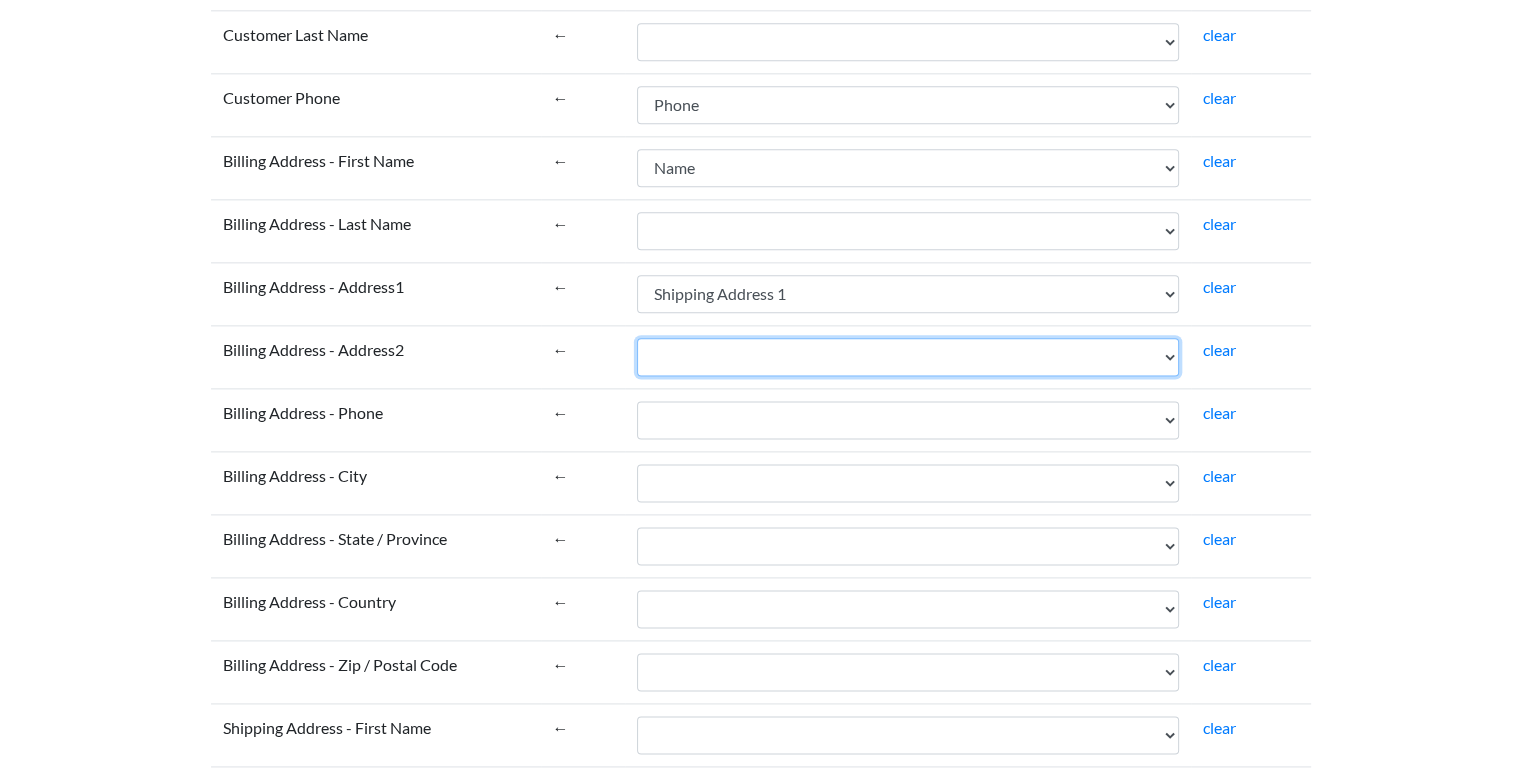 drag, startPoint x: 718, startPoint y: 349, endPoint x: 734, endPoint y: 375, distance: 30.528675 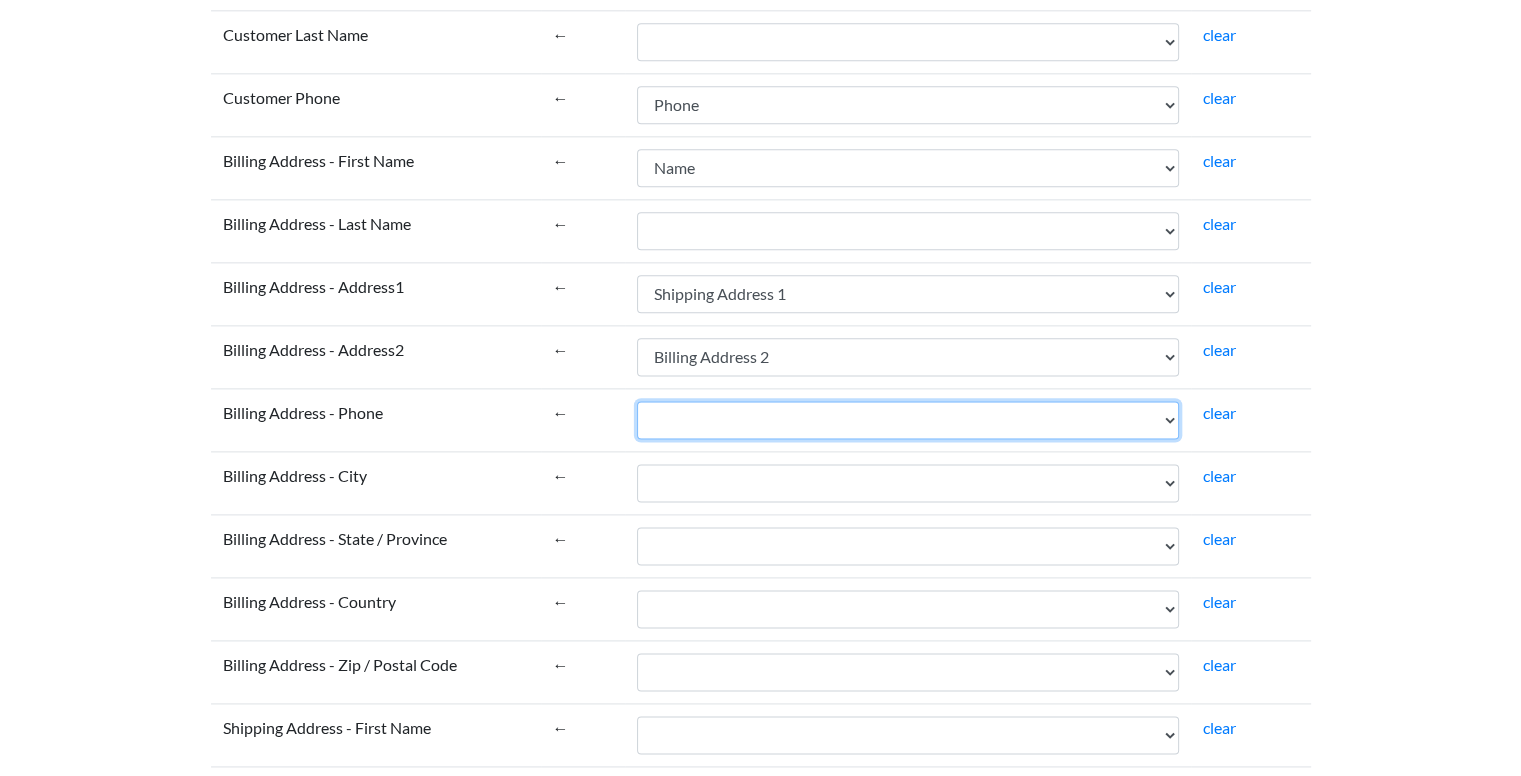 click on "Name
Email
Phone
Note
Tags
Created At
Updated At
Currency
Financial Status
Fulfillment Status
Gateway
Processed At
Source Name
Order Status URL
Customer ID
Customer Email
Customer Phone
Customer First Name
Customer Last Name
Customer Tags
Customer Note
Email Marketing Status
SMS Marketing Status
Tax Exempt
Customer Orders Count
Customer Total Spent
Billing Name
Billing Address 1
Billing Address 2
Billing City
Billing Province
Billing Zip
Billing Country
Billing Phone
Shipping Name
Shipping Address 1
Shipping Address 2
Shipping City
Shipping Province
Shipping Zip
Shipping Country
Shipping Phone
Shipping Method Title
Lineitem Name
Lineitem Quantity
Lineitem Price
Lineitem SKU
Lineitem Requires Shipping
Lineitem Taxable
Lineitem Fulfillment Status
Lineitem Vendor
Lineitem Discount
Subtotal
Total
Discount Code
Discount Amount
Shipping Amount
Shipping Tax
Tax Amount
Total Tax
Total Discounts" at bounding box center (908, 420) 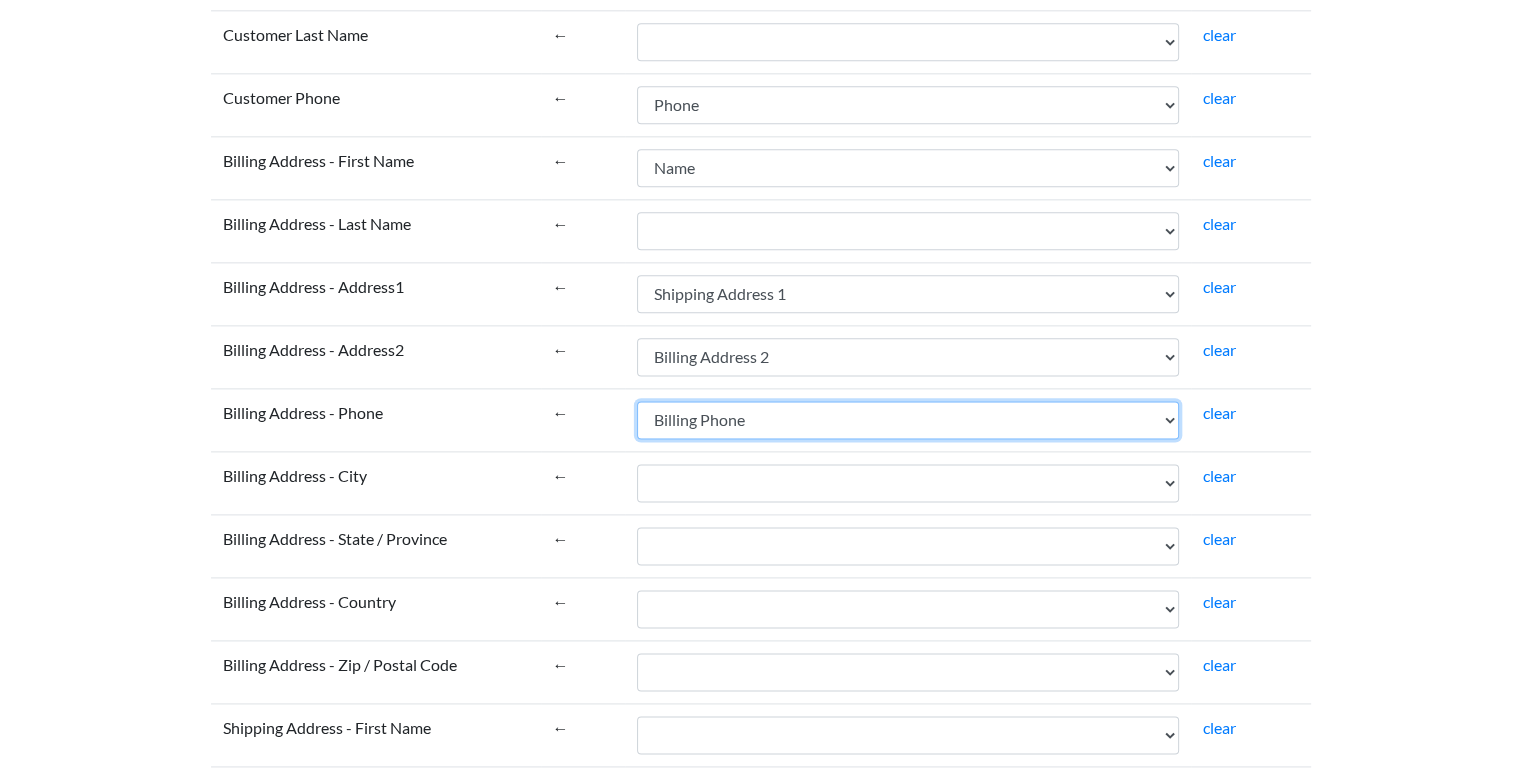 click on "Name
Email
Phone
Note
Tags
Created At
Updated At
Currency
Financial Status
Fulfillment Status
Gateway
Processed At
Source Name
Order Status URL
Customer ID
Customer Email
Customer Phone
Customer First Name
Customer Last Name
Customer Tags
Customer Note
Email Marketing Status
SMS Marketing Status
Tax Exempt
Customer Orders Count
Customer Total Spent
Billing Name
Billing Address 1
Billing Address 2
Billing City
Billing Province
Billing Zip
Billing Country
Billing Phone
Shipping Name
Shipping Address 1
Shipping Address 2
Shipping City
Shipping Province
Shipping Zip
Shipping Country
Shipping Phone
Shipping Method Title
Lineitem Name
Lineitem Quantity
Lineitem Price
Lineitem SKU
Lineitem Requires Shipping
Lineitem Taxable
Lineitem Fulfillment Status
Lineitem Vendor
Lineitem Discount
Subtotal
Total
Discount Code
Discount Amount
Shipping Amount
Shipping Tax
Tax Amount
Total Tax
Total Discounts" at bounding box center [908, 420] 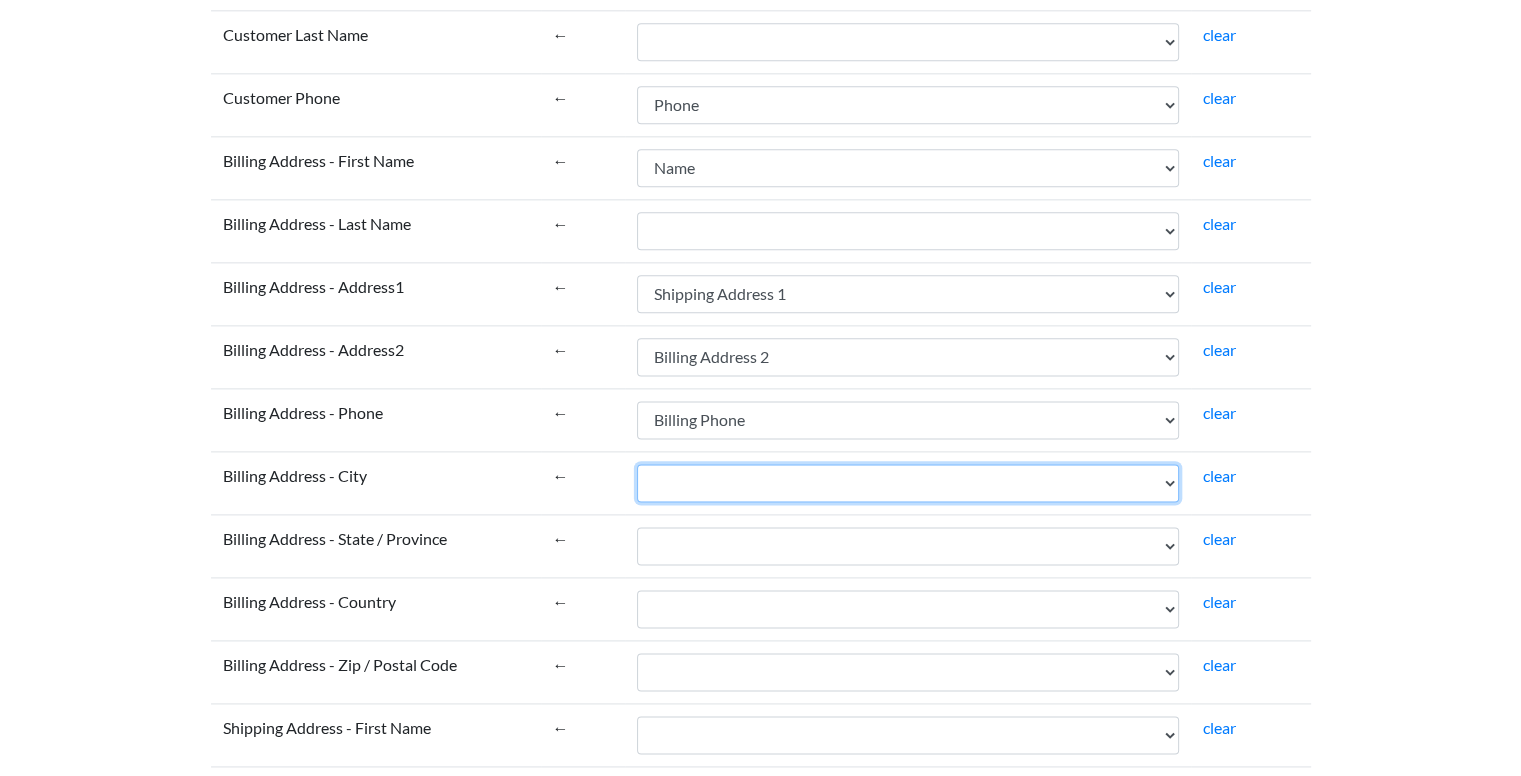 click on "Name
Email
Phone
Note
Tags
Created At
Updated At
Currency
Financial Status
Fulfillment Status
Gateway
Processed At
Source Name
Order Status URL
Customer ID
Customer Email
Customer Phone
Customer First Name
Customer Last Name
Customer Tags
Customer Note
Email Marketing Status
SMS Marketing Status
Tax Exempt
Customer Orders Count
Customer Total Spent
Billing Name
Billing Address 1
Billing Address 2
Billing City
Billing Province
Billing Zip
Billing Country
Billing Phone
Shipping Name
Shipping Address 1
Shipping Address 2
Shipping City
Shipping Province
Shipping Zip
Shipping Country
Shipping Phone
Shipping Method Title
Lineitem Name
Lineitem Quantity
Lineitem Price
Lineitem SKU
Lineitem Requires Shipping
Lineitem Taxable
Lineitem Fulfillment Status
Lineitem Vendor
Lineitem Discount
Subtotal
Total
Discount Code
Discount Amount
Shipping Amount
Shipping Tax
Tax Amount
Total Tax
Total Discounts" at bounding box center (908, 483) 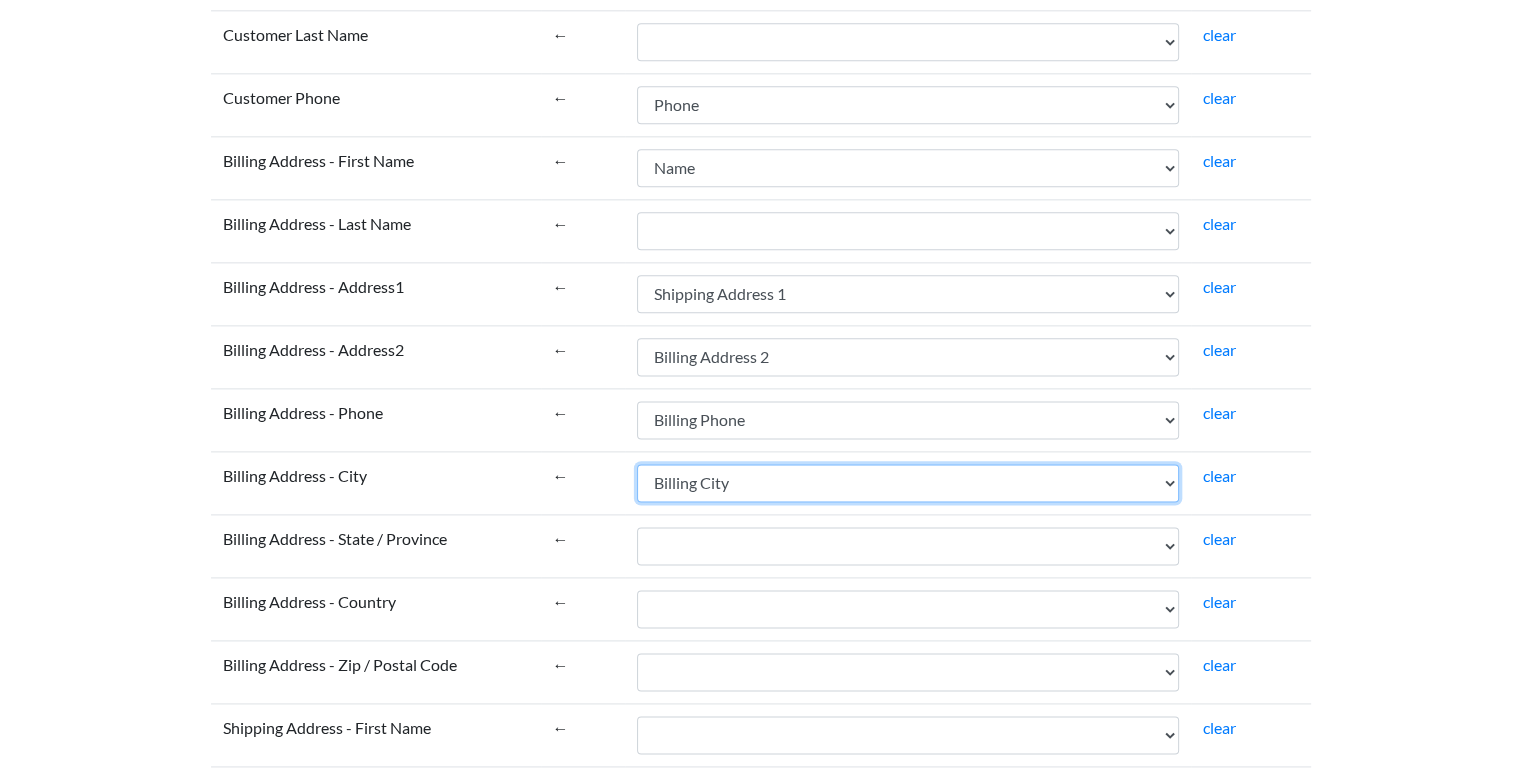 click on "Name
Email
Phone
Note
Tags
Created At
Updated At
Currency
Financial Status
Fulfillment Status
Gateway
Processed At
Source Name
Order Status URL
Customer ID
Customer Email
Customer Phone
Customer First Name
Customer Last Name
Customer Tags
Customer Note
Email Marketing Status
SMS Marketing Status
Tax Exempt
Customer Orders Count
Customer Total Spent
Billing Name
Billing Address 1
Billing Address 2
Billing City
Billing Province
Billing Zip
Billing Country
Billing Phone
Shipping Name
Shipping Address 1
Shipping Address 2
Shipping City
Shipping Province
Shipping Zip
Shipping Country
Shipping Phone
Shipping Method Title
Lineitem Name
Lineitem Quantity
Lineitem Price
Lineitem SKU
Lineitem Requires Shipping
Lineitem Taxable
Lineitem Fulfillment Status
Lineitem Vendor
Lineitem Discount
Subtotal
Total
Discount Code
Discount Amount
Shipping Amount
Shipping Tax
Tax Amount
Total Tax
Total Discounts" at bounding box center [908, 483] 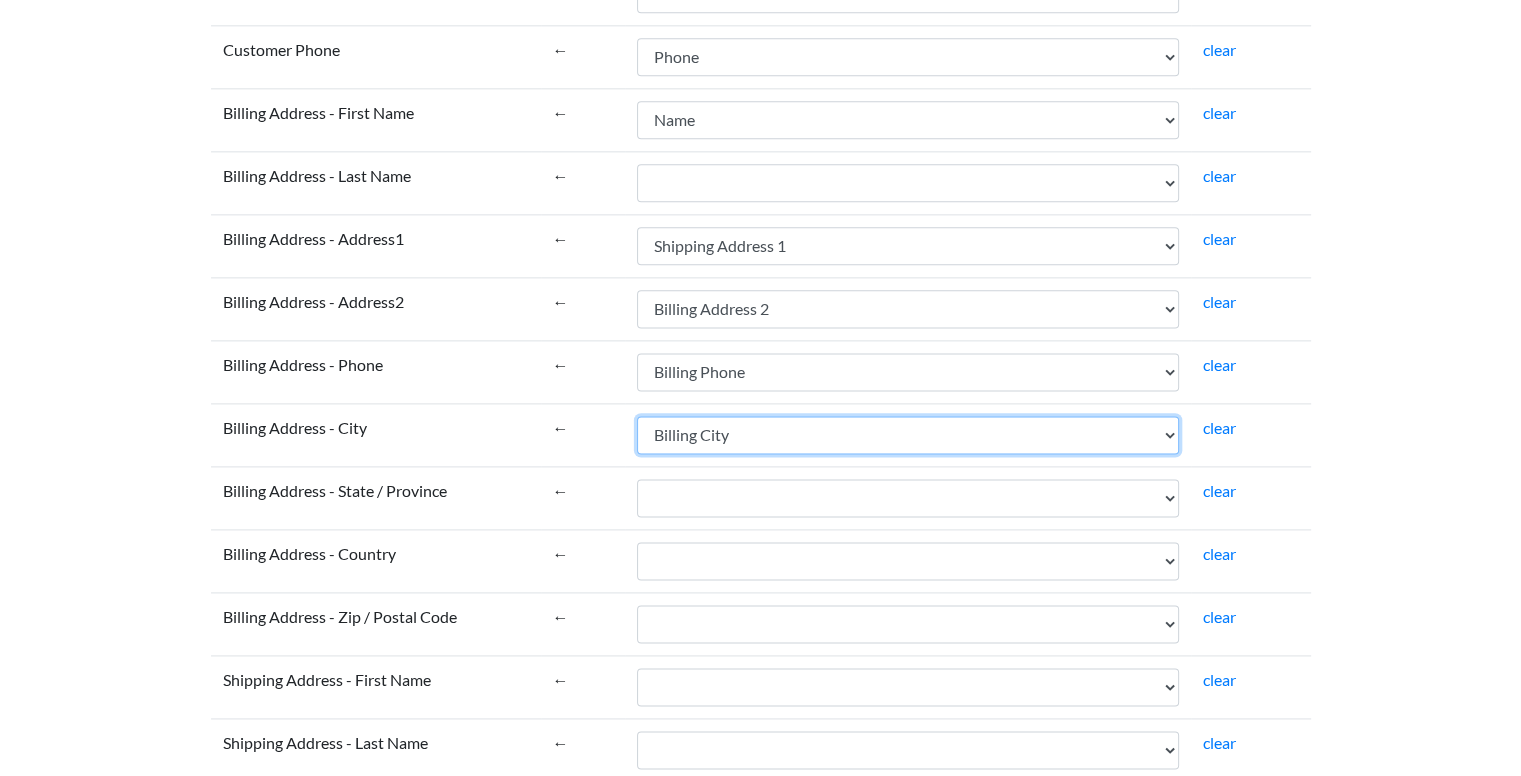 scroll, scrollTop: 2700, scrollLeft: 0, axis: vertical 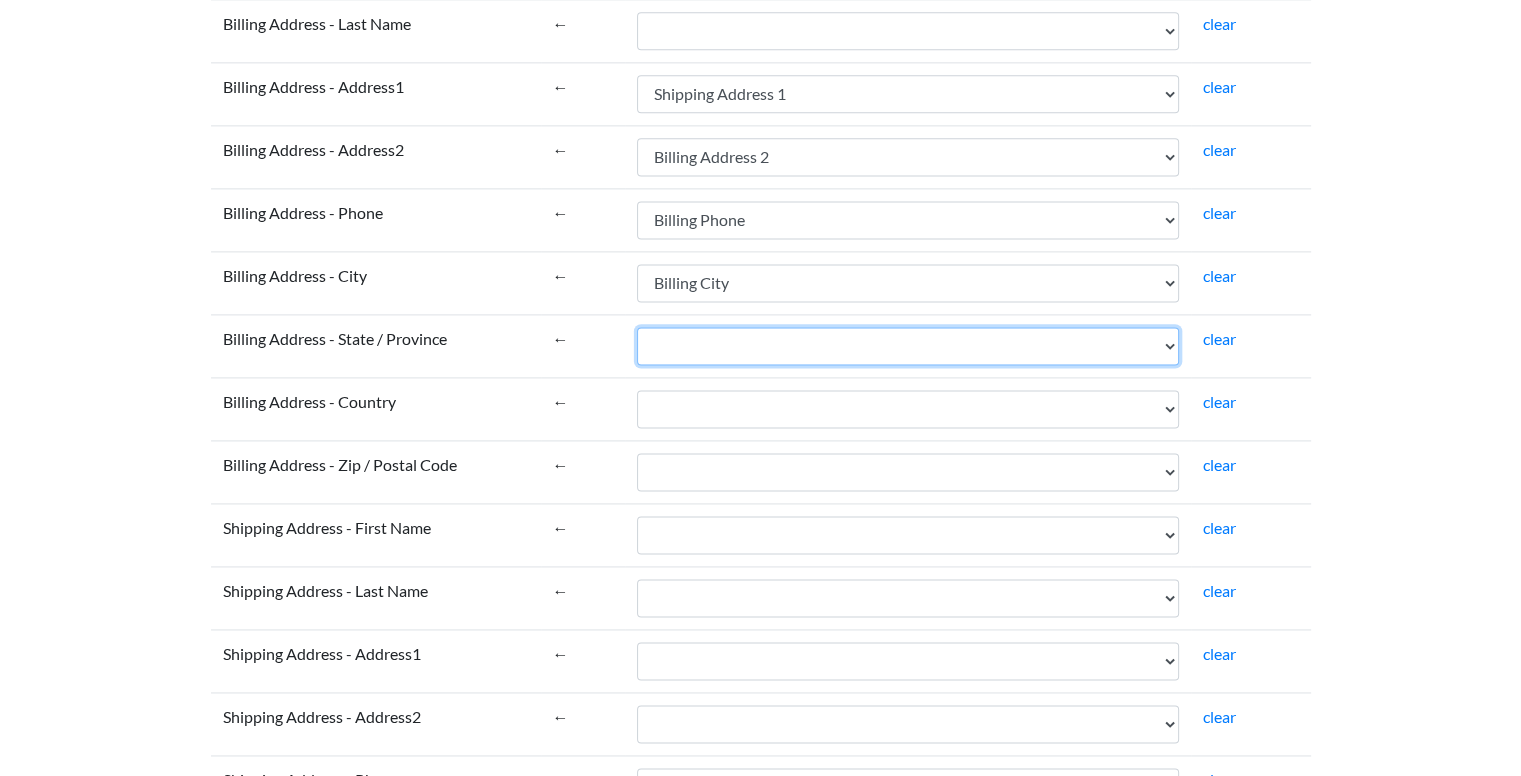 click on "Name
Email
Phone
Note
Tags
Created At
Updated At
Currency
Financial Status
Fulfillment Status
Gateway
Processed At
Source Name
Order Status URL
Customer ID
Customer Email
Customer Phone
Customer First Name
Customer Last Name
Customer Tags
Customer Note
Email Marketing Status
SMS Marketing Status
Tax Exempt
Customer Orders Count
Customer Total Spent
Billing Name
Billing Address 1
Billing Address 2
Billing City
Billing Province
Billing Zip
Billing Country
Billing Phone
Shipping Name
Shipping Address 1
Shipping Address 2
Shipping City
Shipping Province
Shipping Zip
Shipping Country
Shipping Phone
Shipping Method Title
Lineitem Name
Lineitem Quantity
Lineitem Price
Lineitem SKU
Lineitem Requires Shipping
Lineitem Taxable
Lineitem Fulfillment Status
Lineitem Vendor
Lineitem Discount
Subtotal
Total
Discount Code
Discount Amount
Shipping Amount
Shipping Tax
Tax Amount
Total Tax
Total Discounts" at bounding box center [908, 346] 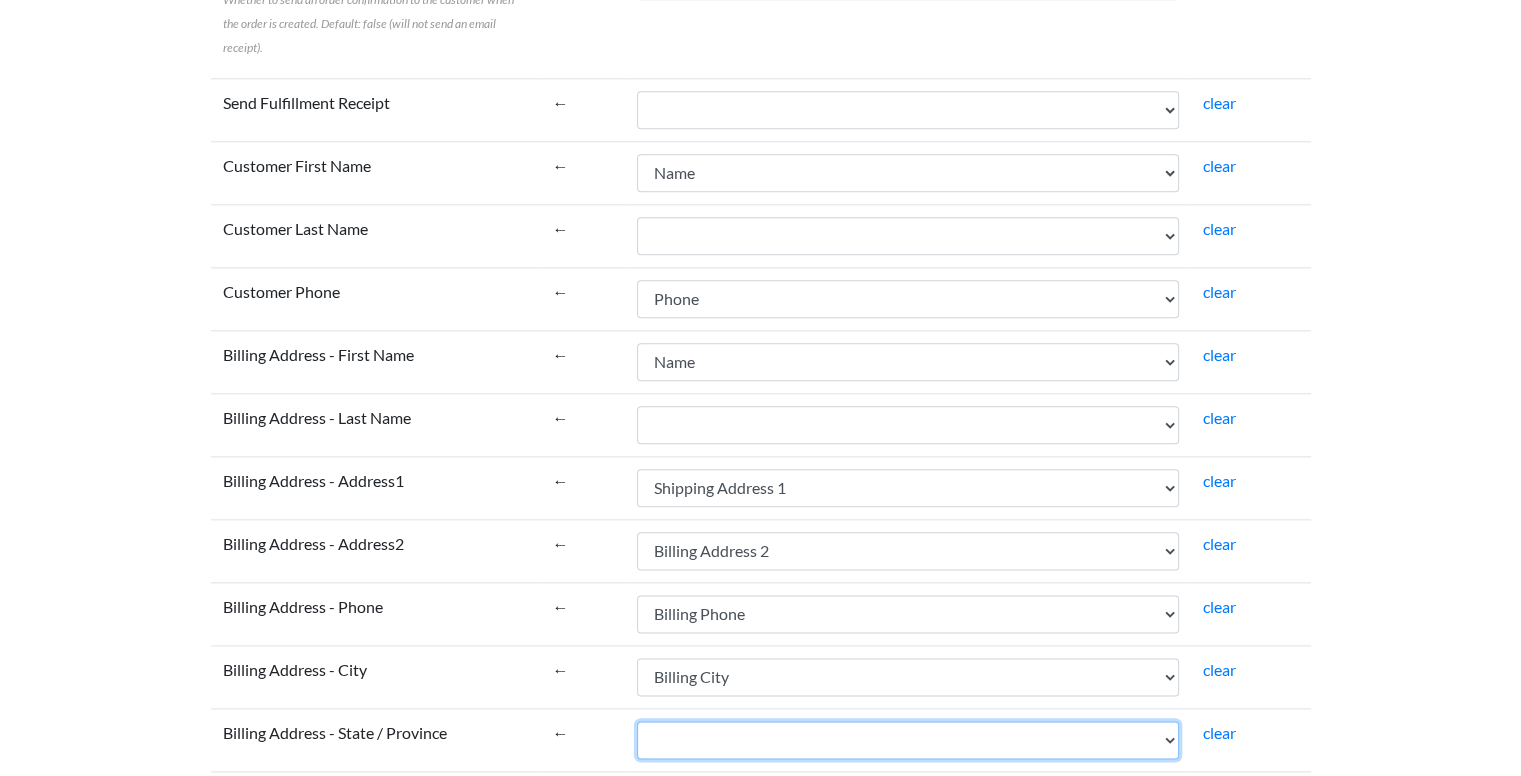 scroll, scrollTop: 2300, scrollLeft: 0, axis: vertical 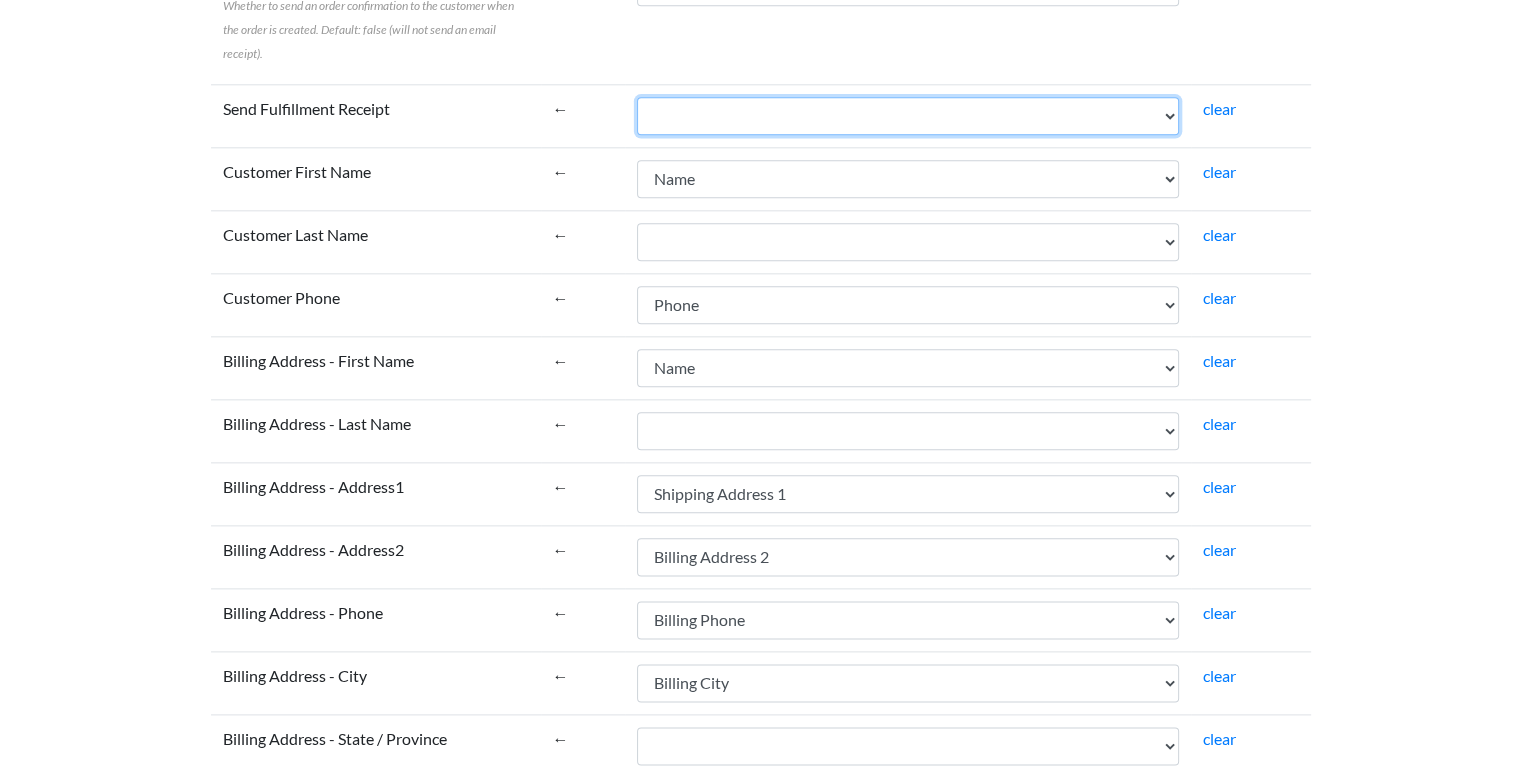 click on "Name
Email
Phone
Note
Tags
Created At
Updated At
Currency
Financial Status
Fulfillment Status
Gateway
Processed At
Source Name
Order Status URL
Customer ID
Customer Email
Customer Phone
Customer First Name
Customer Last Name
Customer Tags
Customer Note
Email Marketing Status
SMS Marketing Status
Tax Exempt
Customer Orders Count
Customer Total Spent
Billing Name
Billing Address 1
Billing Address 2
Billing City
Billing Province
Billing Zip
Billing Country
Billing Phone
Shipping Name
Shipping Address 1
Shipping Address 2
Shipping City
Shipping Province
Shipping Zip
Shipping Country
Shipping Phone
Shipping Method Title
Lineitem Name
Lineitem Quantity
Lineitem Price
Lineitem SKU
Lineitem Requires Shipping
Lineitem Taxable
Lineitem Fulfillment Status
Lineitem Vendor
Lineitem Discount
Subtotal
Total
Discount Code
Discount Amount
Shipping Amount
Shipping Tax
Tax Amount
Total Tax
Total Discounts" at bounding box center [908, 116] 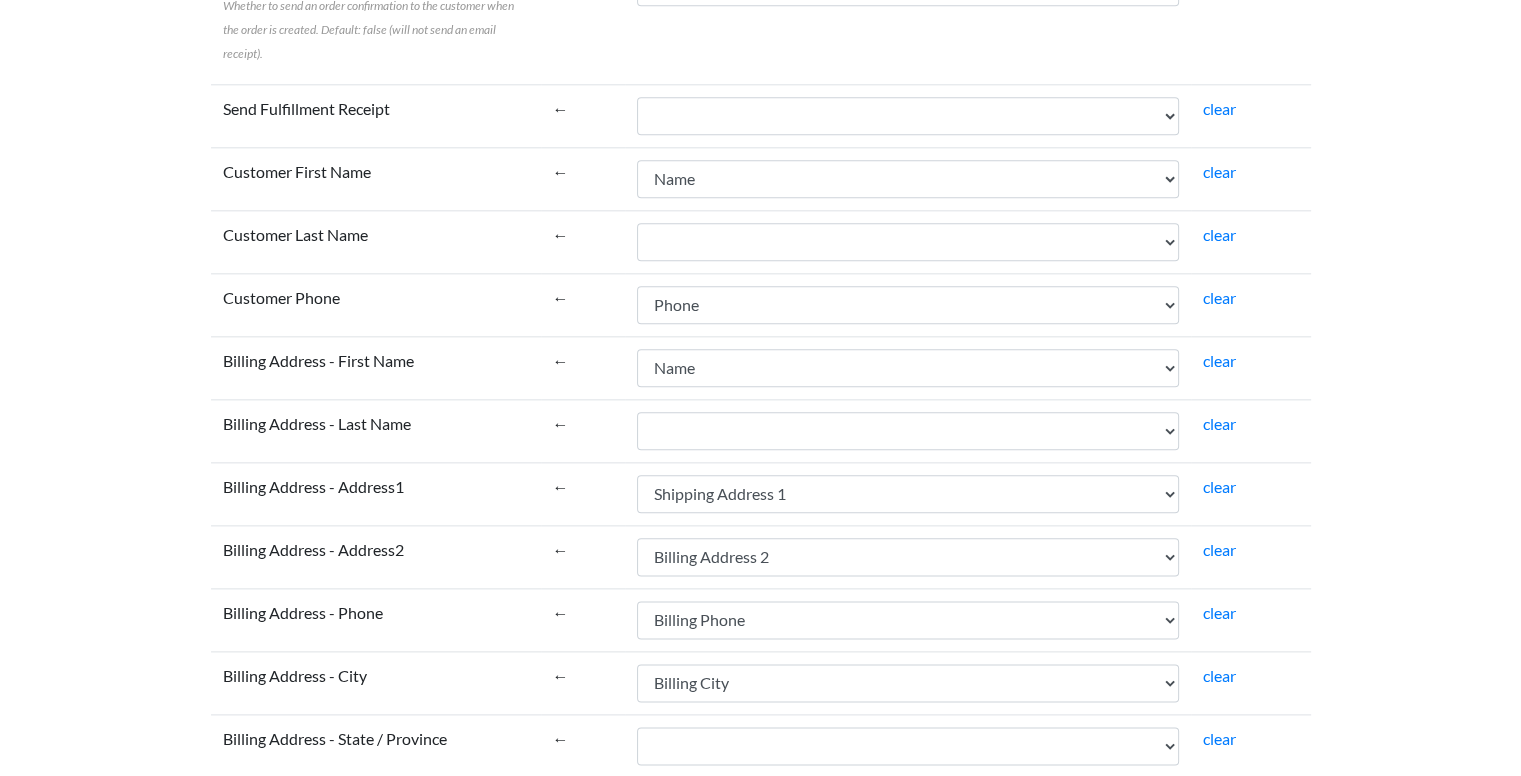 click on "Customer Last Name" at bounding box center [376, 241] 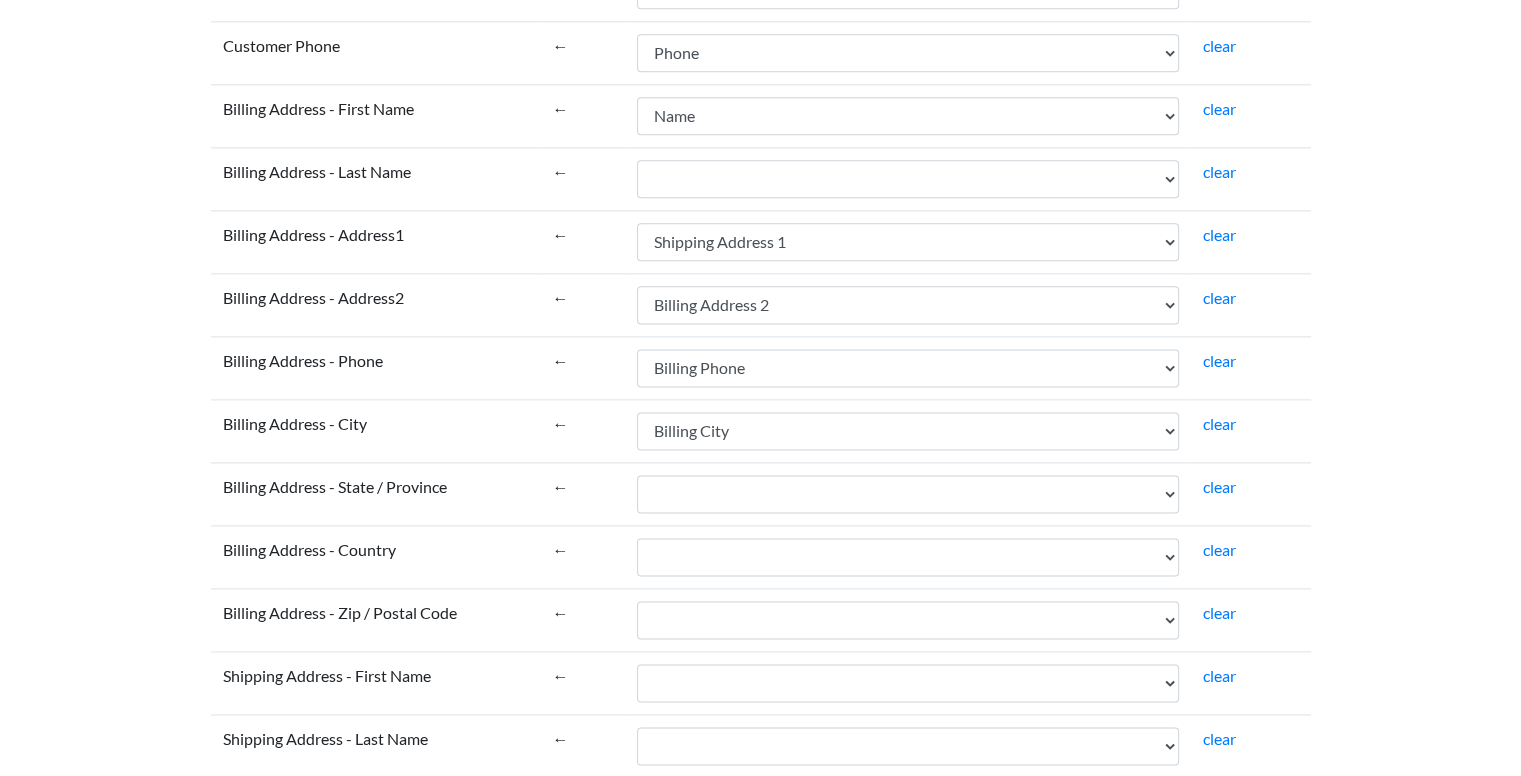 scroll, scrollTop: 2600, scrollLeft: 0, axis: vertical 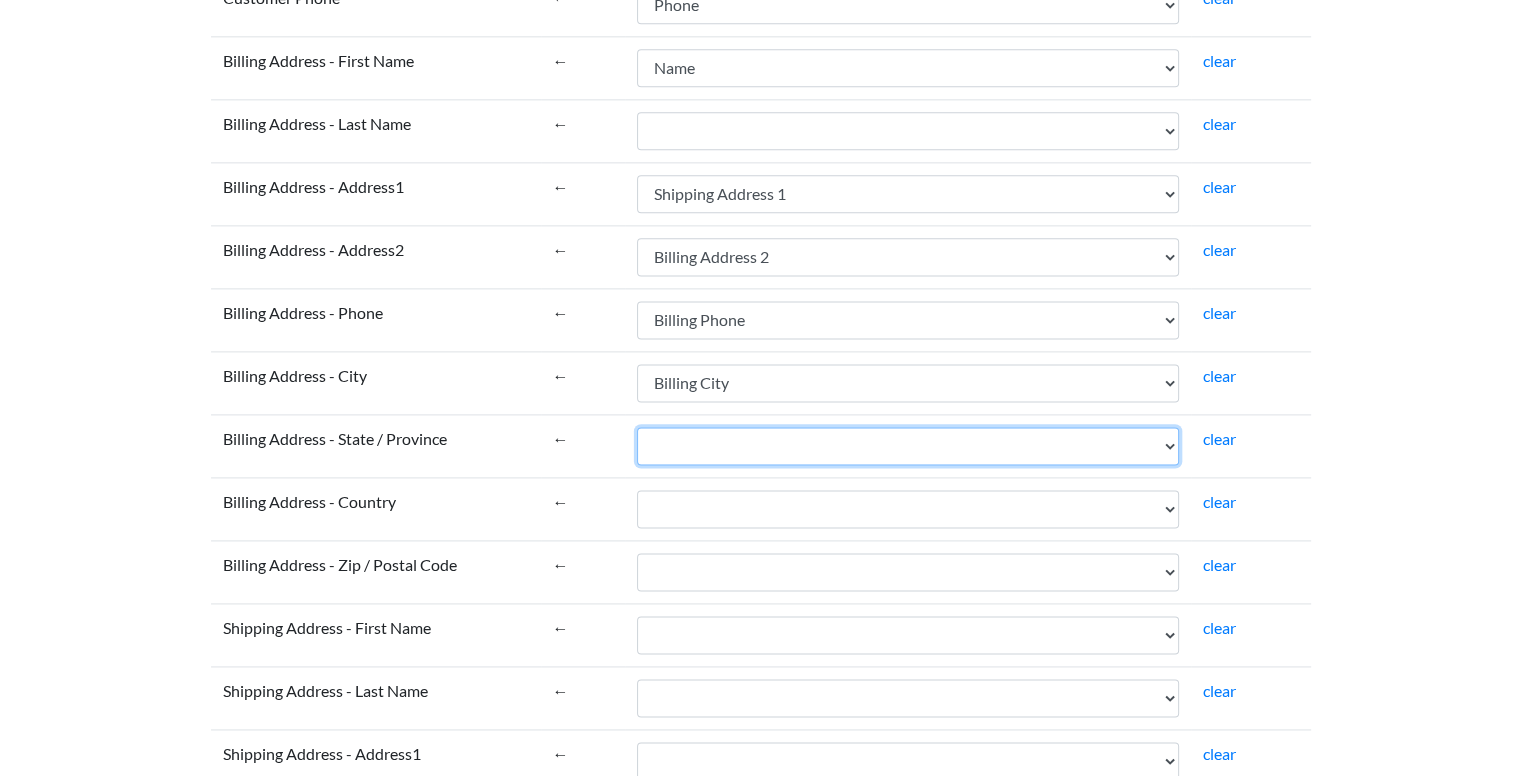 click on "Name
Email
Phone
Note
Tags
Created At
Updated At
Currency
Financial Status
Fulfillment Status
Gateway
Processed At
Source Name
Order Status URL
Customer ID
Customer Email
Customer Phone
Customer First Name
Customer Last Name
Customer Tags
Customer Note
Email Marketing Status
SMS Marketing Status
Tax Exempt
Customer Orders Count
Customer Total Spent
Billing Name
Billing Address 1
Billing Address 2
Billing City
Billing Province
Billing Zip
Billing Country
Billing Phone
Shipping Name
Shipping Address 1
Shipping Address 2
Shipping City
Shipping Province
Shipping Zip
Shipping Country
Shipping Phone
Shipping Method Title
Lineitem Name
Lineitem Quantity
Lineitem Price
Lineitem SKU
Lineitem Requires Shipping
Lineitem Taxable
Lineitem Fulfillment Status
Lineitem Vendor
Lineitem Discount
Subtotal
Total
Discount Code
Discount Amount
Shipping Amount
Shipping Tax
Tax Amount
Total Tax
Total Discounts" at bounding box center [908, 446] 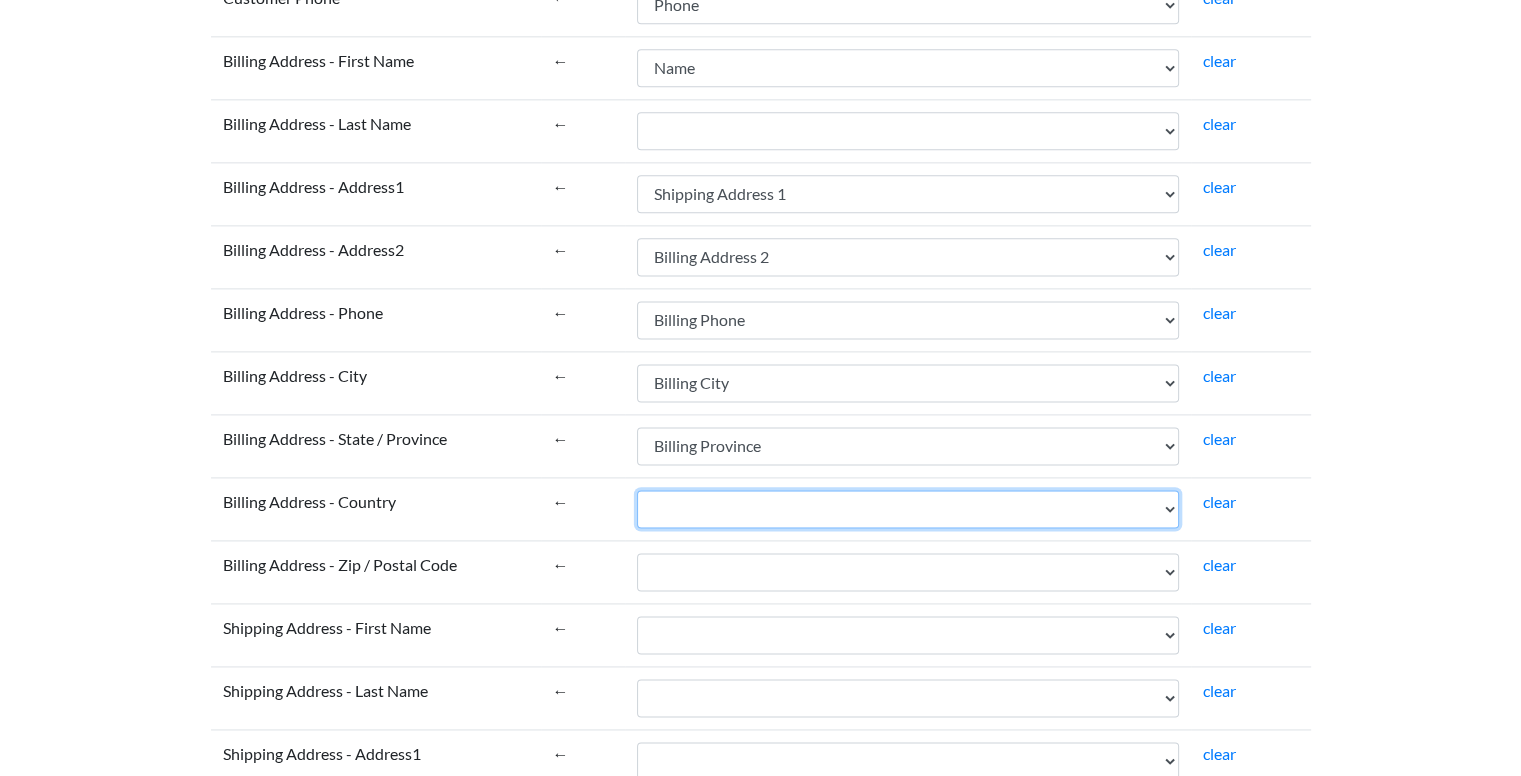drag, startPoint x: 693, startPoint y: 491, endPoint x: 703, endPoint y: 490, distance: 10.049875 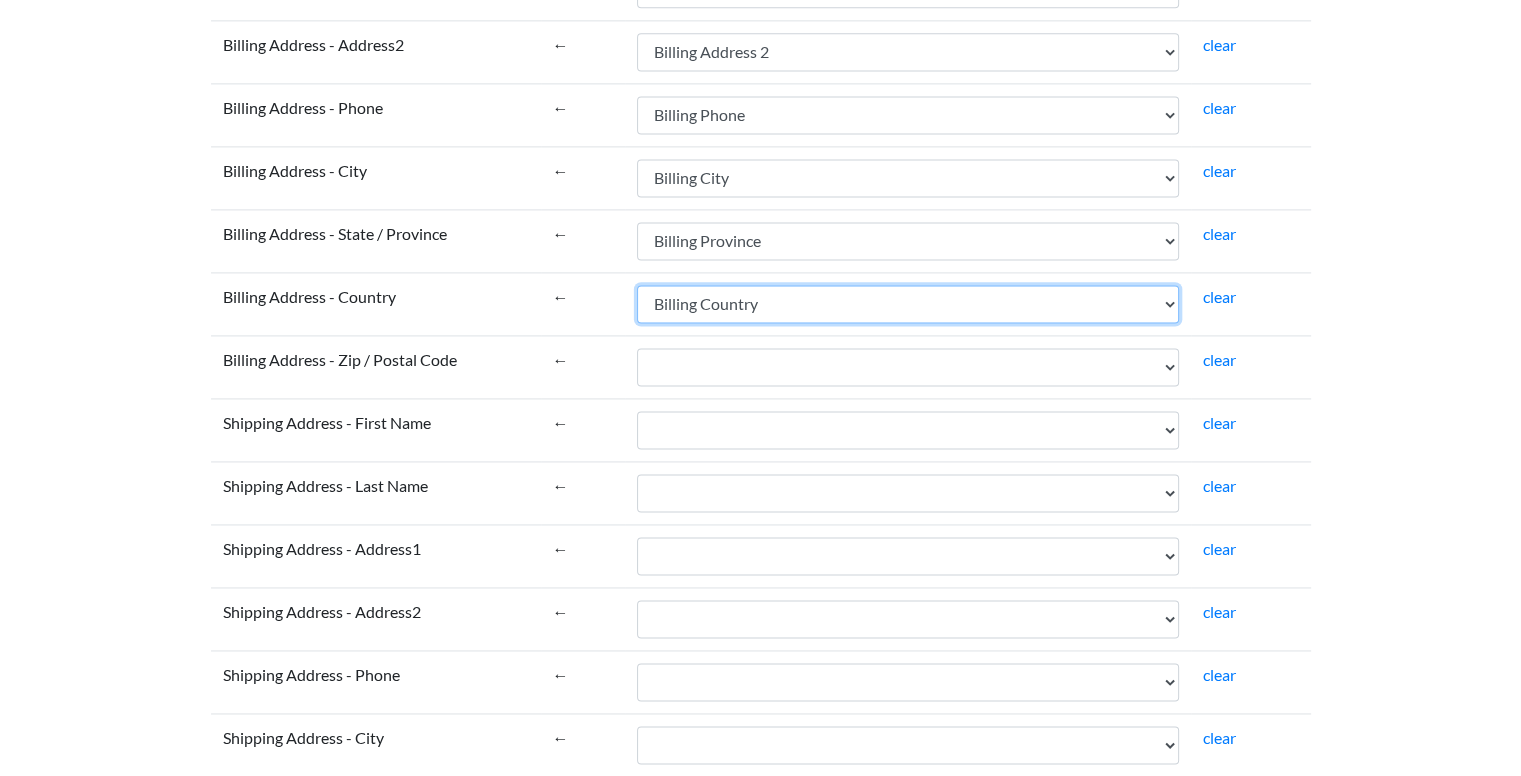 scroll, scrollTop: 2900, scrollLeft: 0, axis: vertical 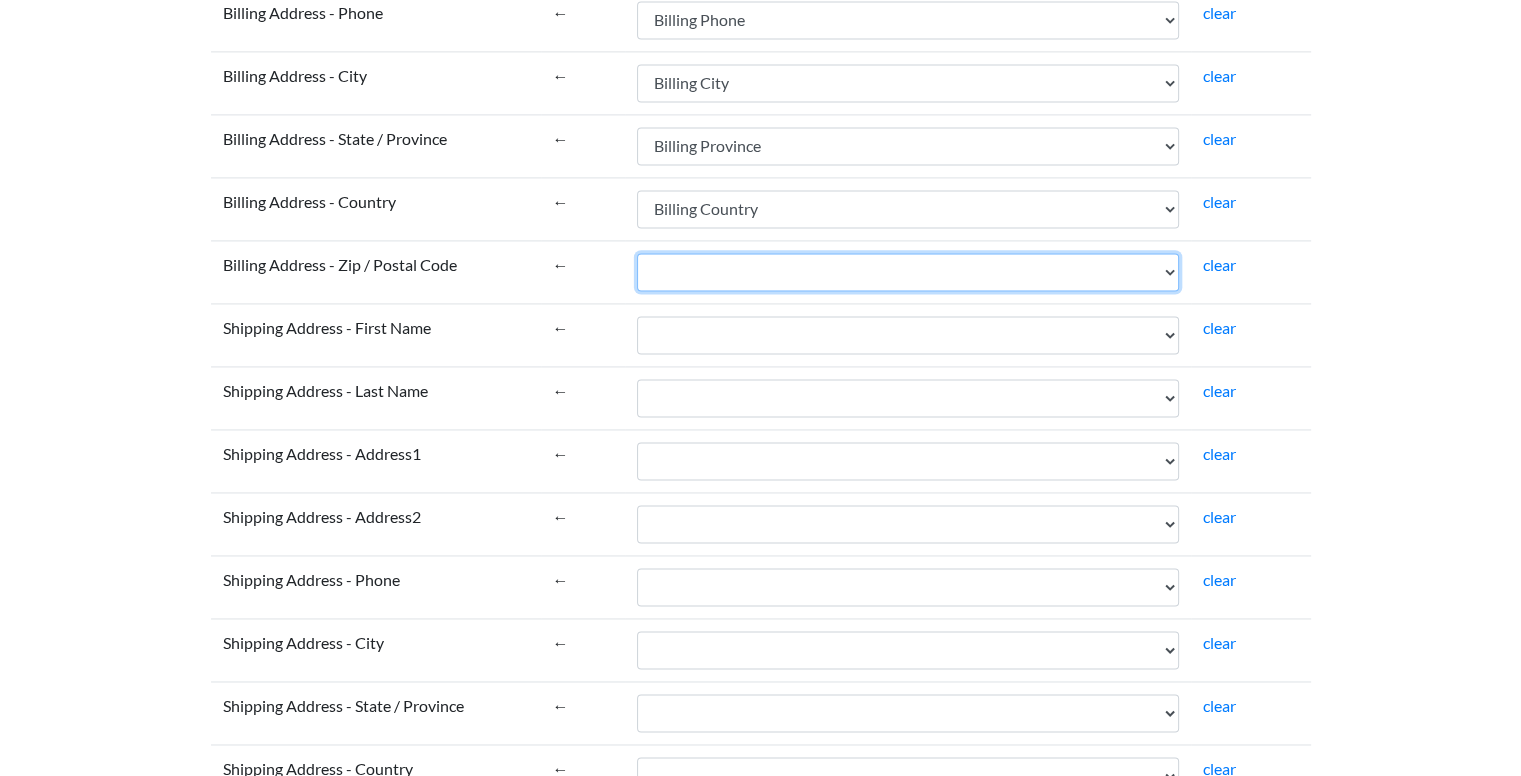 click on "Name
Email
Phone
Note
Tags
Created At
Updated At
Currency
Financial Status
Fulfillment Status
Gateway
Processed At
Source Name
Order Status URL
Customer ID
Customer Email
Customer Phone
Customer First Name
Customer Last Name
Customer Tags
Customer Note
Email Marketing Status
SMS Marketing Status
Tax Exempt
Customer Orders Count
Customer Total Spent
Billing Name
Billing Address 1
Billing Address 2
Billing City
Billing Province
Billing Zip
Billing Country
Billing Phone
Shipping Name
Shipping Address 1
Shipping Address 2
Shipping City
Shipping Province
Shipping Zip
Shipping Country
Shipping Phone
Shipping Method Title
Lineitem Name
Lineitem Quantity
Lineitem Price
Lineitem SKU
Lineitem Requires Shipping
Lineitem Taxable
Lineitem Fulfillment Status
Lineitem Vendor
Lineitem Discount
Subtotal
Total
Discount Code
Discount Amount
Shipping Amount
Shipping Tax
Tax Amount
Total Tax
Total Discounts" at bounding box center (908, 272) 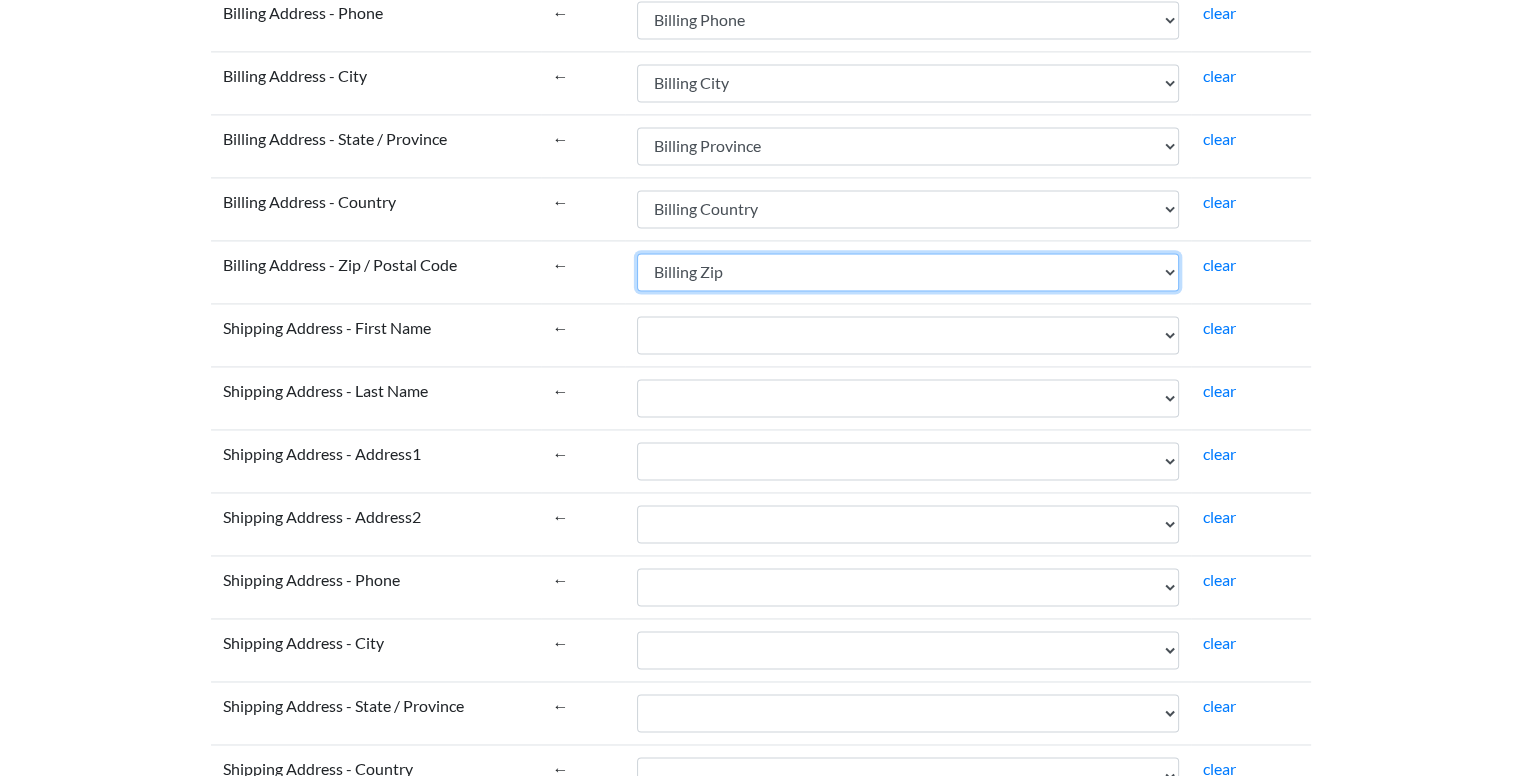 click on "Name
Email
Phone
Note
Tags
Created At
Updated At
Currency
Financial Status
Fulfillment Status
Gateway
Processed At
Source Name
Order Status URL
Customer ID
Customer Email
Customer Phone
Customer First Name
Customer Last Name
Customer Tags
Customer Note
Email Marketing Status
SMS Marketing Status
Tax Exempt
Customer Orders Count
Customer Total Spent
Billing Name
Billing Address 1
Billing Address 2
Billing City
Billing Province
Billing Zip
Billing Country
Billing Phone
Shipping Name
Shipping Address 1
Shipping Address 2
Shipping City
Shipping Province
Shipping Zip
Shipping Country
Shipping Phone
Shipping Method Title
Lineitem Name
Lineitem Quantity
Lineitem Price
Lineitem SKU
Lineitem Requires Shipping
Lineitem Taxable
Lineitem Fulfillment Status
Lineitem Vendor
Lineitem Discount
Subtotal
Total
Discount Code
Discount Amount
Shipping Amount
Shipping Tax
Tax Amount
Total Tax
Total Discounts" at bounding box center [908, 272] 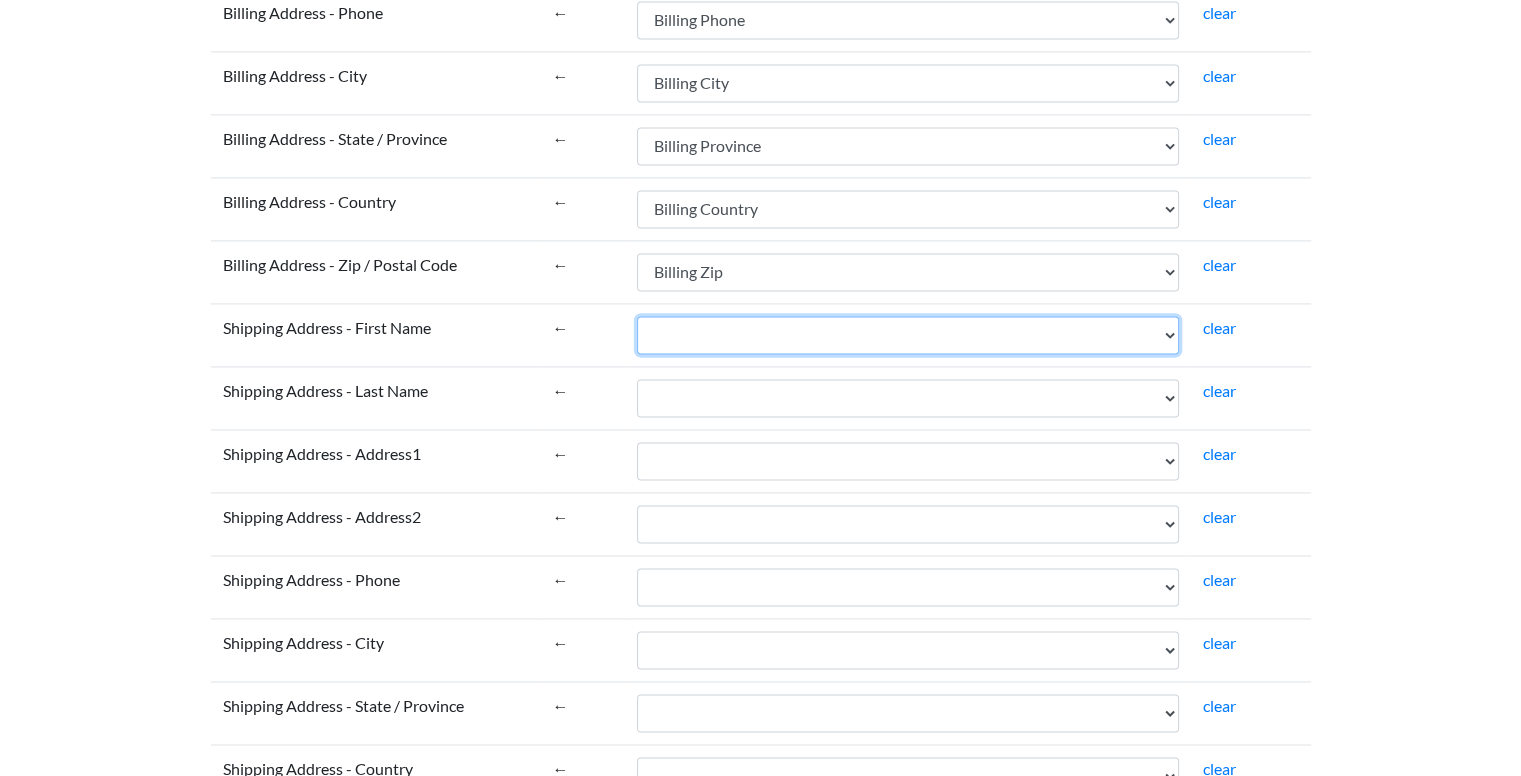click on "Name
Email
Phone
Note
Tags
Created At
Updated At
Currency
Financial Status
Fulfillment Status
Gateway
Processed At
Source Name
Order Status URL
Customer ID
Customer Email
Customer Phone
Customer First Name
Customer Last Name
Customer Tags
Customer Note
Email Marketing Status
SMS Marketing Status
Tax Exempt
Customer Orders Count
Customer Total Spent
Billing Name
Billing Address 1
Billing Address 2
Billing City
Billing Province
Billing Zip
Billing Country
Billing Phone
Shipping Name
Shipping Address 1
Shipping Address 2
Shipping City
Shipping Province
Shipping Zip
Shipping Country
Shipping Phone
Shipping Method Title
Lineitem Name
Lineitem Quantity
Lineitem Price
Lineitem SKU
Lineitem Requires Shipping
Lineitem Taxable
Lineitem Fulfillment Status
Lineitem Vendor
Lineitem Discount
Subtotal
Total
Discount Code
Discount Amount
Shipping Amount
Shipping Tax
Tax Amount
Total Tax
Total Discounts" at bounding box center (908, 335) 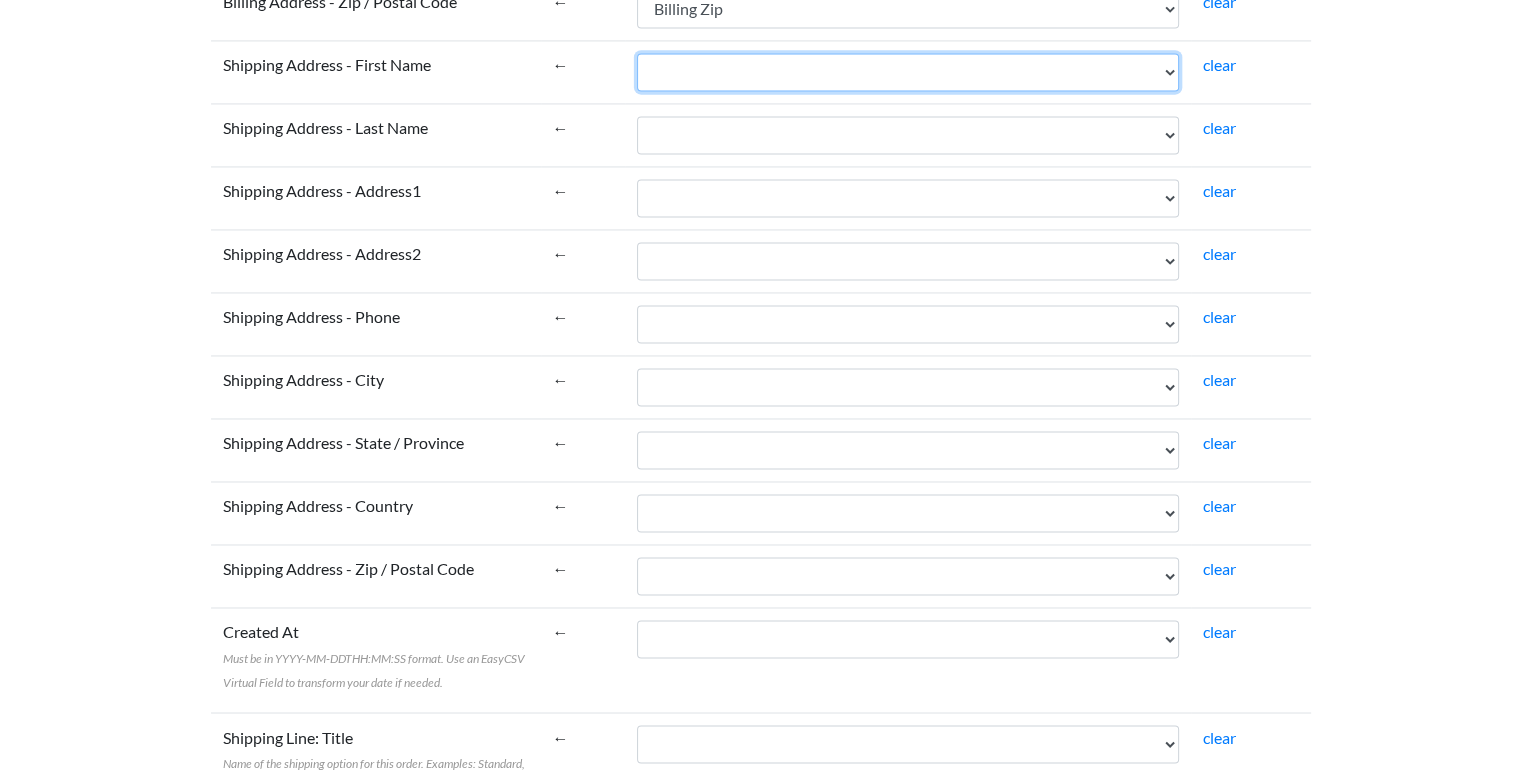 scroll, scrollTop: 3100, scrollLeft: 0, axis: vertical 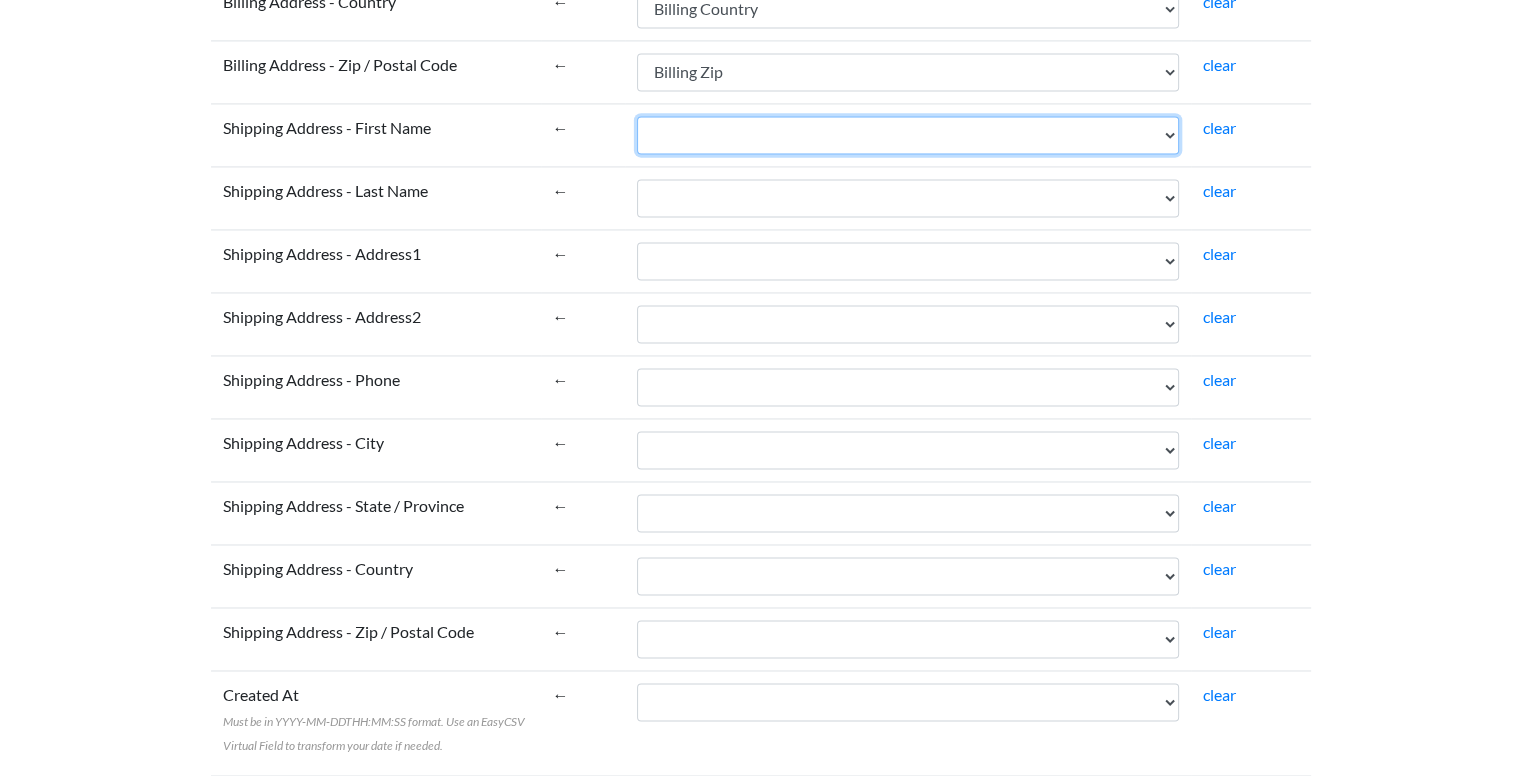 click on "Name
Email
Phone
Note
Tags
Created At
Updated At
Currency
Financial Status
Fulfillment Status
Gateway
Processed At
Source Name
Order Status URL
Customer ID
Customer Email
Customer Phone
Customer First Name
Customer Last Name
Customer Tags
Customer Note
Email Marketing Status
SMS Marketing Status
Tax Exempt
Customer Orders Count
Customer Total Spent
Billing Name
Billing Address 1
Billing Address 2
Billing City
Billing Province
Billing Zip
Billing Country
Billing Phone
Shipping Name
Shipping Address 1
Shipping Address 2
Shipping City
Shipping Province
Shipping Zip
Shipping Country
Shipping Phone
Shipping Method Title
Lineitem Name
Lineitem Quantity
Lineitem Price
Lineitem SKU
Lineitem Requires Shipping
Lineitem Taxable
Lineitem Fulfillment Status
Lineitem Vendor
Lineitem Discount
Subtotal
Total
Discount Code
Discount Amount
Shipping Amount
Shipping Tax
Tax Amount
Total Tax
Total Discounts" at bounding box center [908, 135] 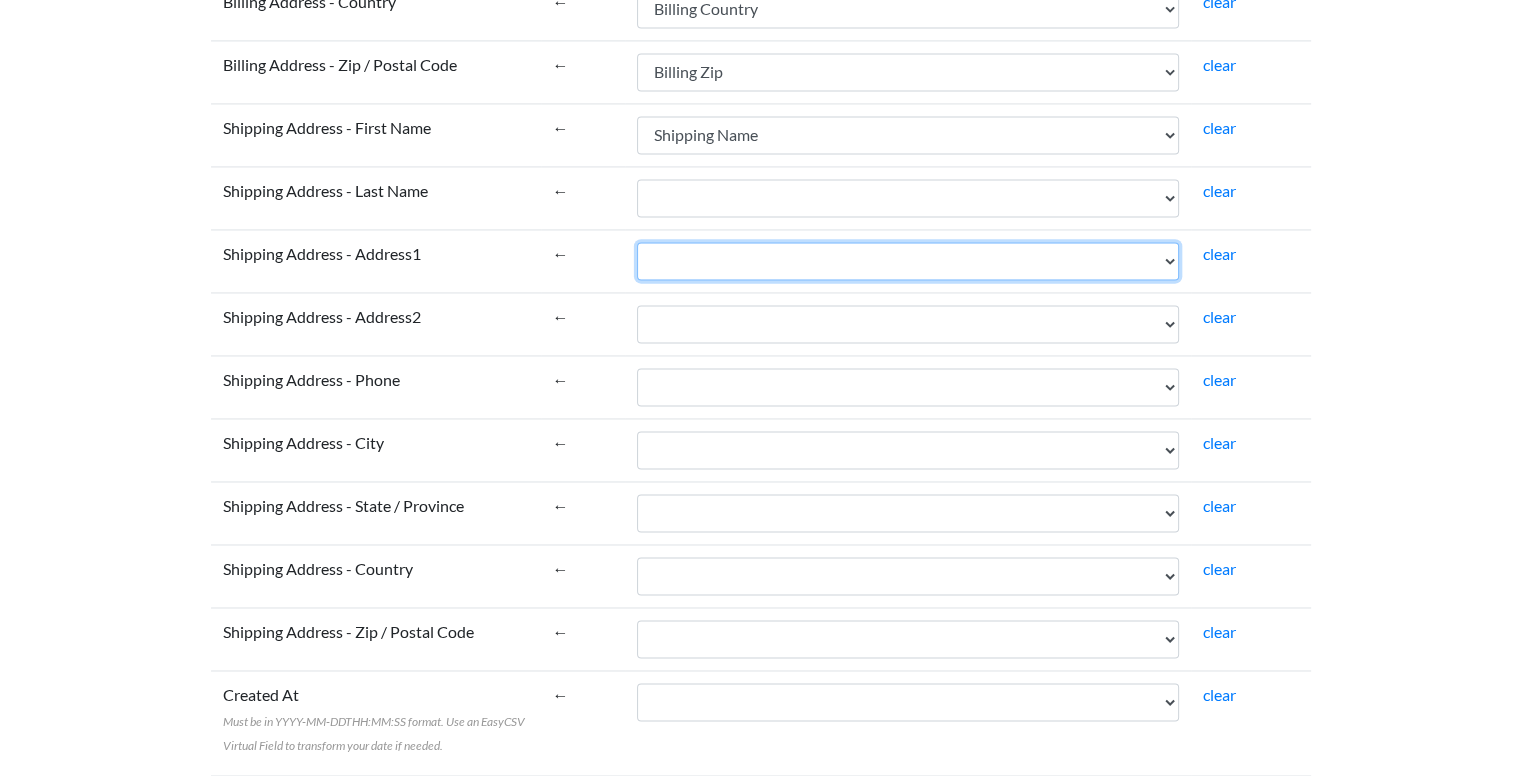 click on "Name
Email
Phone
Note
Tags
Created At
Updated At
Currency
Financial Status
Fulfillment Status
Gateway
Processed At
Source Name
Order Status URL
Customer ID
Customer Email
Customer Phone
Customer First Name
Customer Last Name
Customer Tags
Customer Note
Email Marketing Status
SMS Marketing Status
Tax Exempt
Customer Orders Count
Customer Total Spent
Billing Name
Billing Address 1
Billing Address 2
Billing City
Billing Province
Billing Zip
Billing Country
Billing Phone
Shipping Name
Shipping Address 1
Shipping Address 2
Shipping City
Shipping Province
Shipping Zip
Shipping Country
Shipping Phone
Shipping Method Title
Lineitem Name
Lineitem Quantity
Lineitem Price
Lineitem SKU
Lineitem Requires Shipping
Lineitem Taxable
Lineitem Fulfillment Status
Lineitem Vendor
Lineitem Discount
Subtotal
Total
Discount Code
Discount Amount
Shipping Amount
Shipping Tax
Tax Amount
Total Tax
Total Discounts" at bounding box center [908, 261] 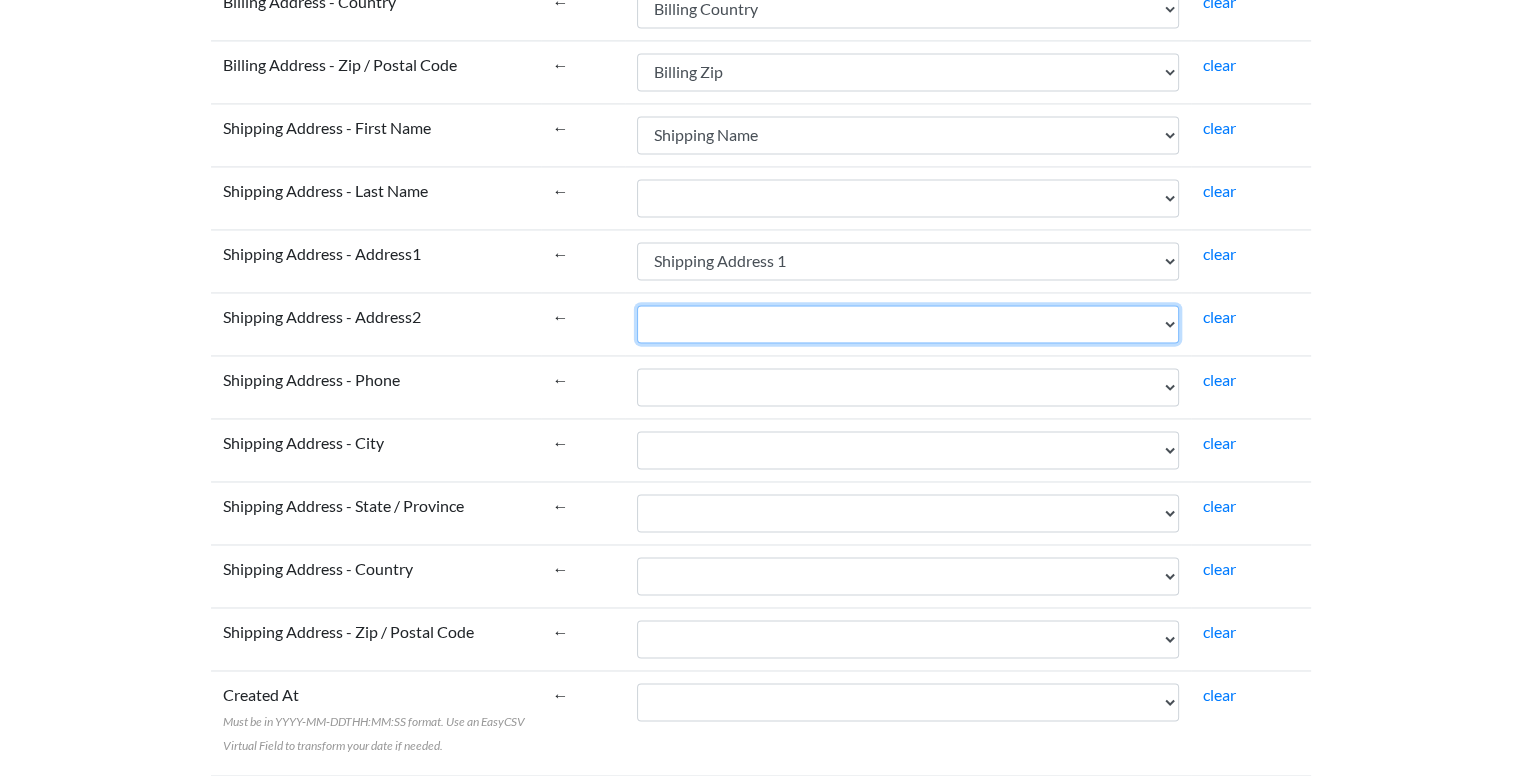 drag, startPoint x: 689, startPoint y: 309, endPoint x: 703, endPoint y: 333, distance: 27.784887 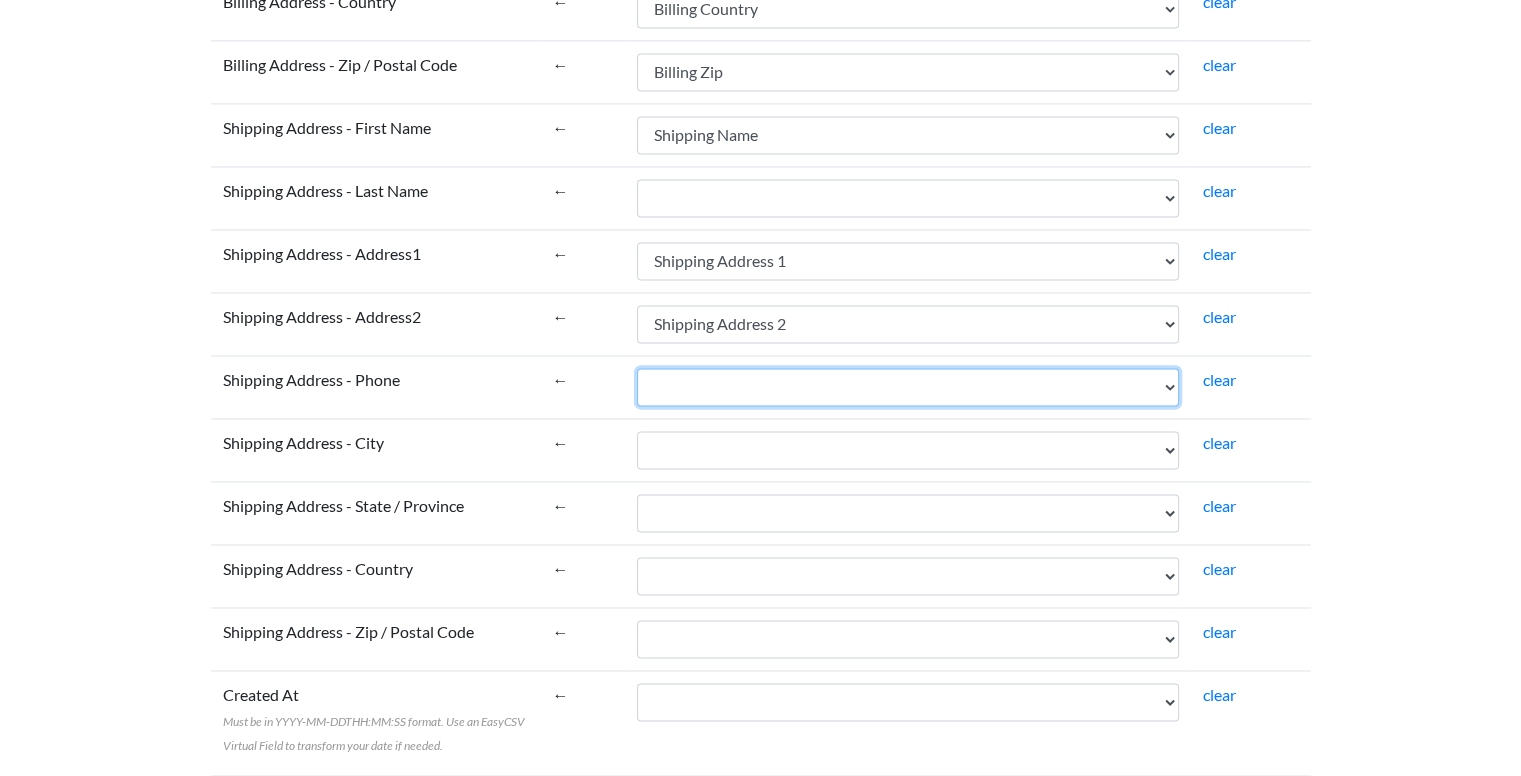 drag, startPoint x: 688, startPoint y: 374, endPoint x: 696, endPoint y: 382, distance: 11.313708 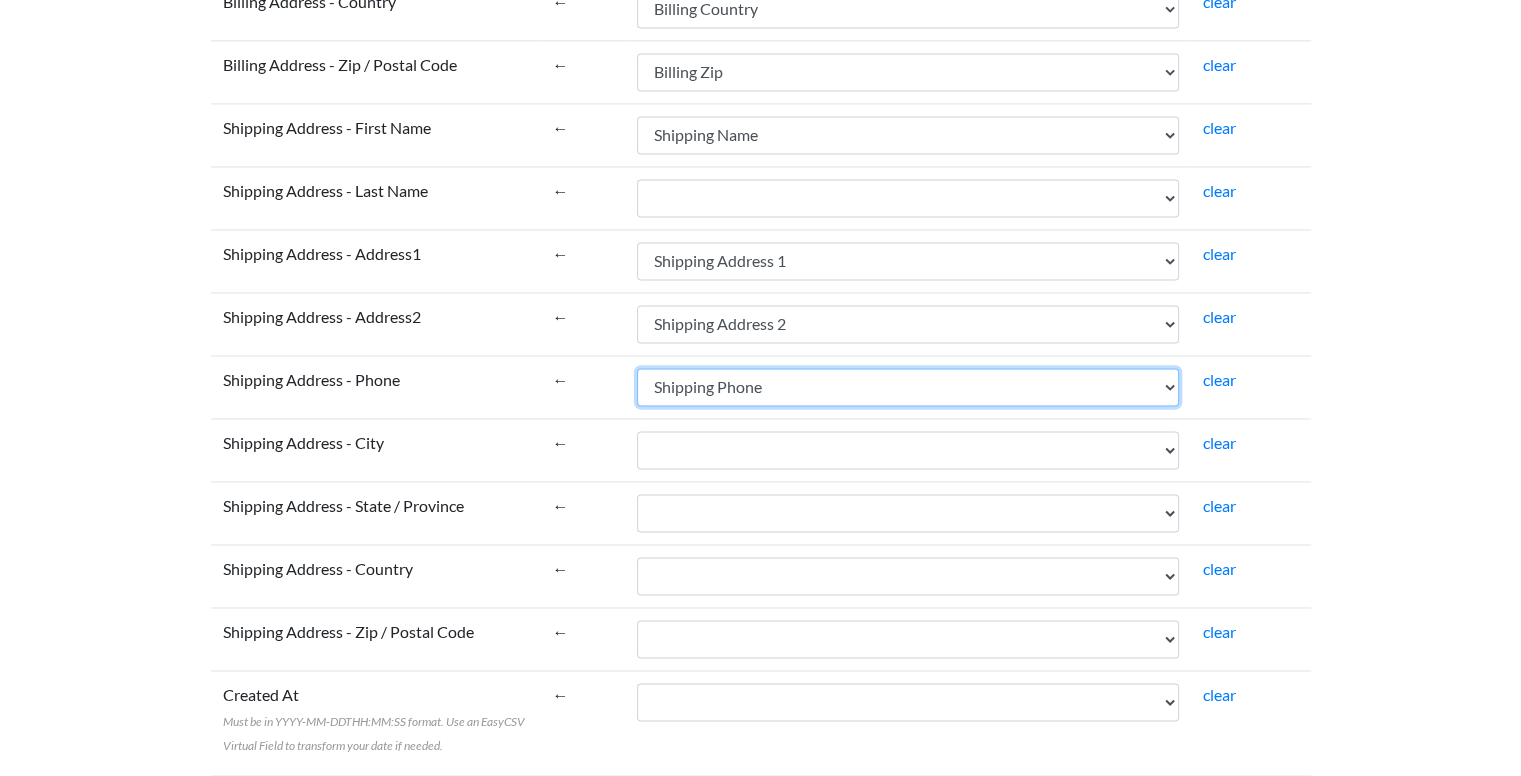 click on "Name
Email
Phone
Note
Tags
Created At
Updated At
Currency
Financial Status
Fulfillment Status
Gateway
Processed At
Source Name
Order Status URL
Customer ID
Customer Email
Customer Phone
Customer First Name
Customer Last Name
Customer Tags
Customer Note
Email Marketing Status
SMS Marketing Status
Tax Exempt
Customer Orders Count
Customer Total Spent
Billing Name
Billing Address 1
Billing Address 2
Billing City
Billing Province
Billing Zip
Billing Country
Billing Phone
Shipping Name
Shipping Address 1
Shipping Address 2
Shipping City
Shipping Province
Shipping Zip
Shipping Country
Shipping Phone
Shipping Method Title
Lineitem Name
Lineitem Quantity
Lineitem Price
Lineitem SKU
Lineitem Requires Shipping
Lineitem Taxable
Lineitem Fulfillment Status
Lineitem Vendor
Lineitem Discount
Subtotal
Total
Discount Code
Discount Amount
Shipping Amount
Shipping Tax
Tax Amount
Total Tax
Total Discounts" at bounding box center (908, 387) 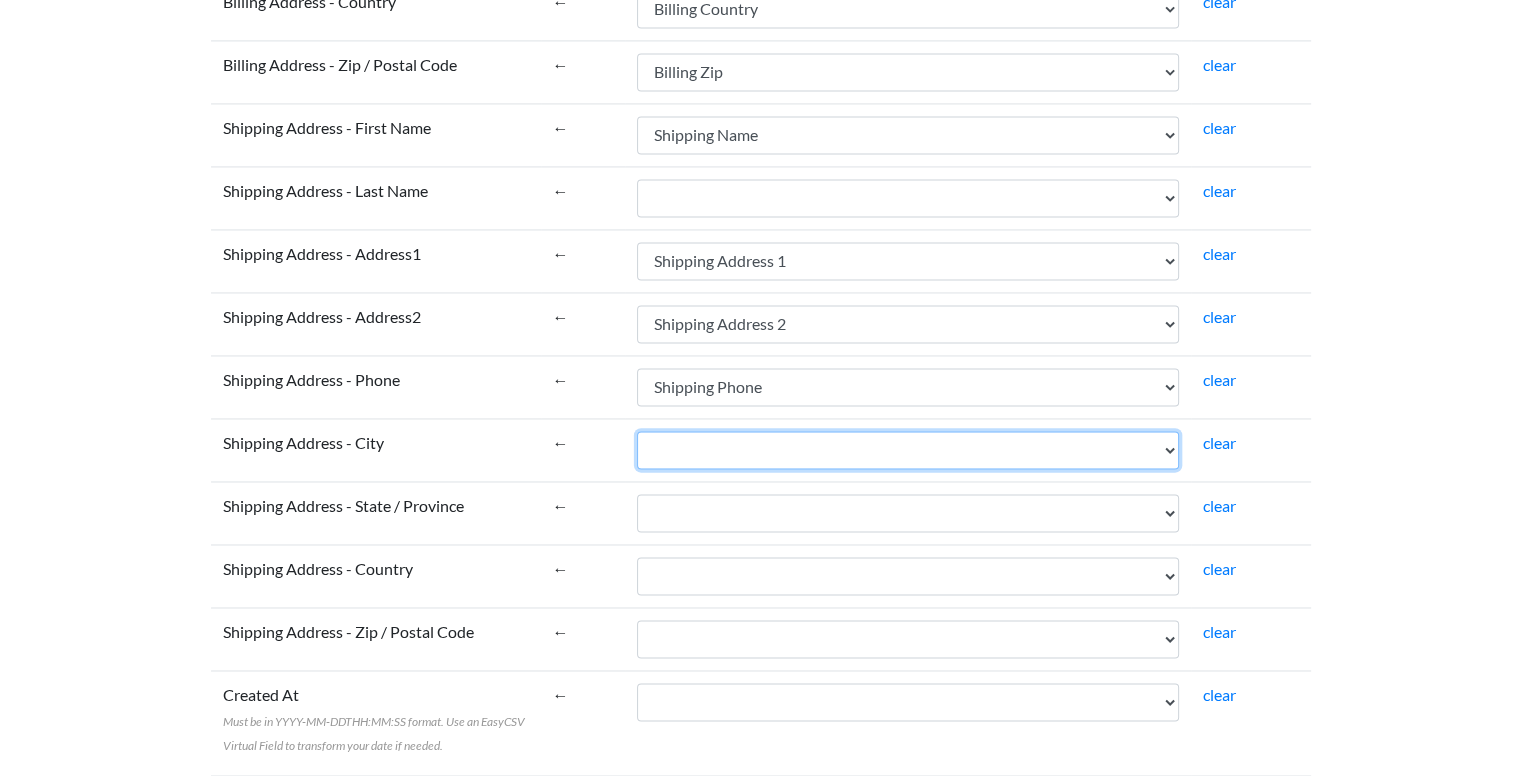 click on "Name
Email
Phone
Note
Tags
Created At
Updated At
Currency
Financial Status
Fulfillment Status
Gateway
Processed At
Source Name
Order Status URL
Customer ID
Customer Email
Customer Phone
Customer First Name
Customer Last Name
Customer Tags
Customer Note
Email Marketing Status
SMS Marketing Status
Tax Exempt
Customer Orders Count
Customer Total Spent
Billing Name
Billing Address 1
Billing Address 2
Billing City
Billing Province
Billing Zip
Billing Country
Billing Phone
Shipping Name
Shipping Address 1
Shipping Address 2
Shipping City
Shipping Province
Shipping Zip
Shipping Country
Shipping Phone
Shipping Method Title
Lineitem Name
Lineitem Quantity
Lineitem Price
Lineitem SKU
Lineitem Requires Shipping
Lineitem Taxable
Lineitem Fulfillment Status
Lineitem Vendor
Lineitem Discount
Subtotal
Total
Discount Code
Discount Amount
Shipping Amount
Shipping Tax
Tax Amount
Total Tax
Total Discounts" at bounding box center [908, 450] 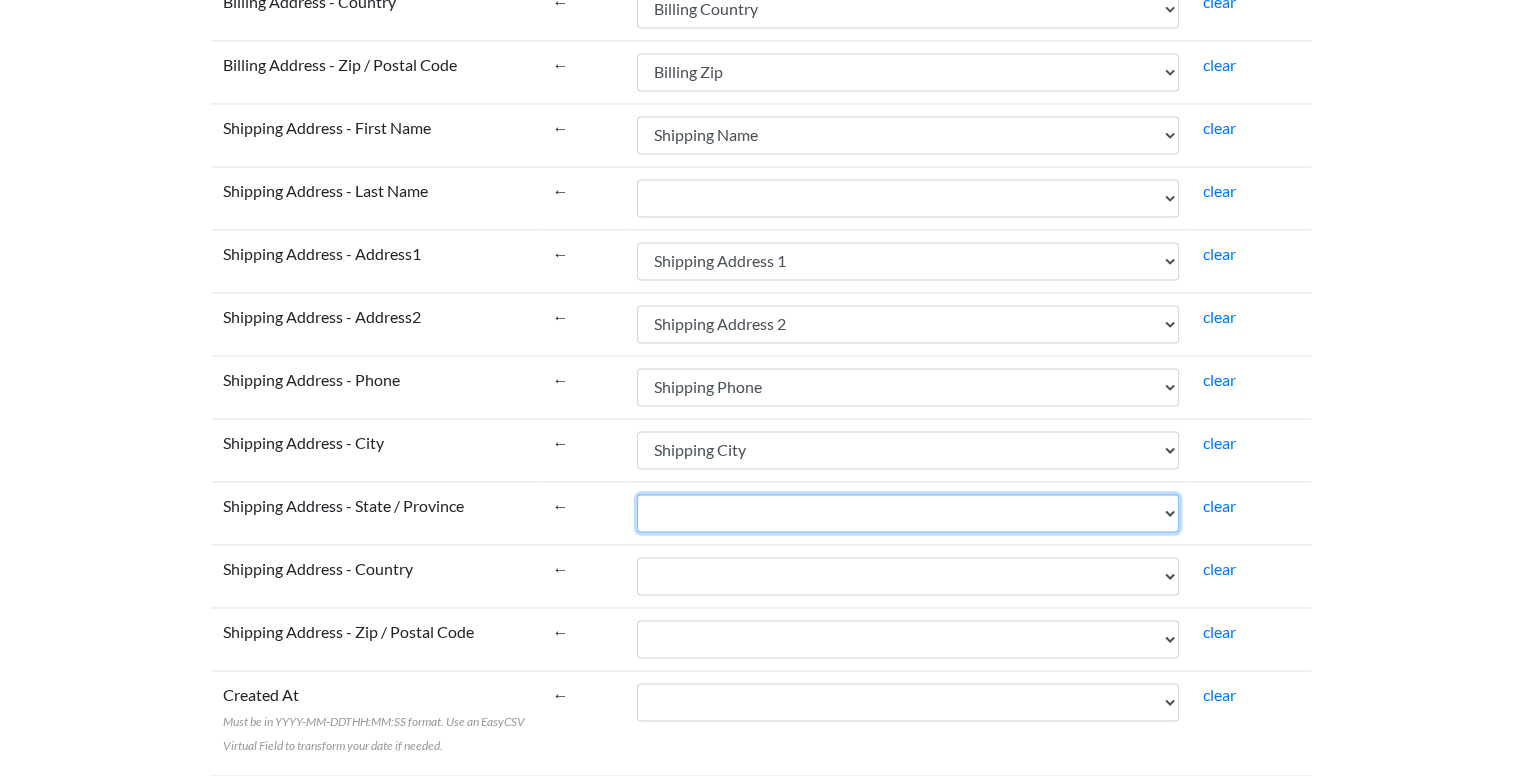 click on "Name
Email
Phone
Note
Tags
Created At
Updated At
Currency
Financial Status
Fulfillment Status
Gateway
Processed At
Source Name
Order Status URL
Customer ID
Customer Email
Customer Phone
Customer First Name
Customer Last Name
Customer Tags
Customer Note
Email Marketing Status
SMS Marketing Status
Tax Exempt
Customer Orders Count
Customer Total Spent
Billing Name
Billing Address 1
Billing Address 2
Billing City
Billing Province
Billing Zip
Billing Country
Billing Phone
Shipping Name
Shipping Address 1
Shipping Address 2
Shipping City
Shipping Province
Shipping Zip
Shipping Country
Shipping Phone
Shipping Method Title
Lineitem Name
Lineitem Quantity
Lineitem Price
Lineitem SKU
Lineitem Requires Shipping
Lineitem Taxable
Lineitem Fulfillment Status
Lineitem Vendor
Lineitem Discount
Subtotal
Total
Discount Code
Discount Amount
Shipping Amount
Shipping Tax
Tax Amount
Total Tax
Total Discounts" at bounding box center (908, 513) 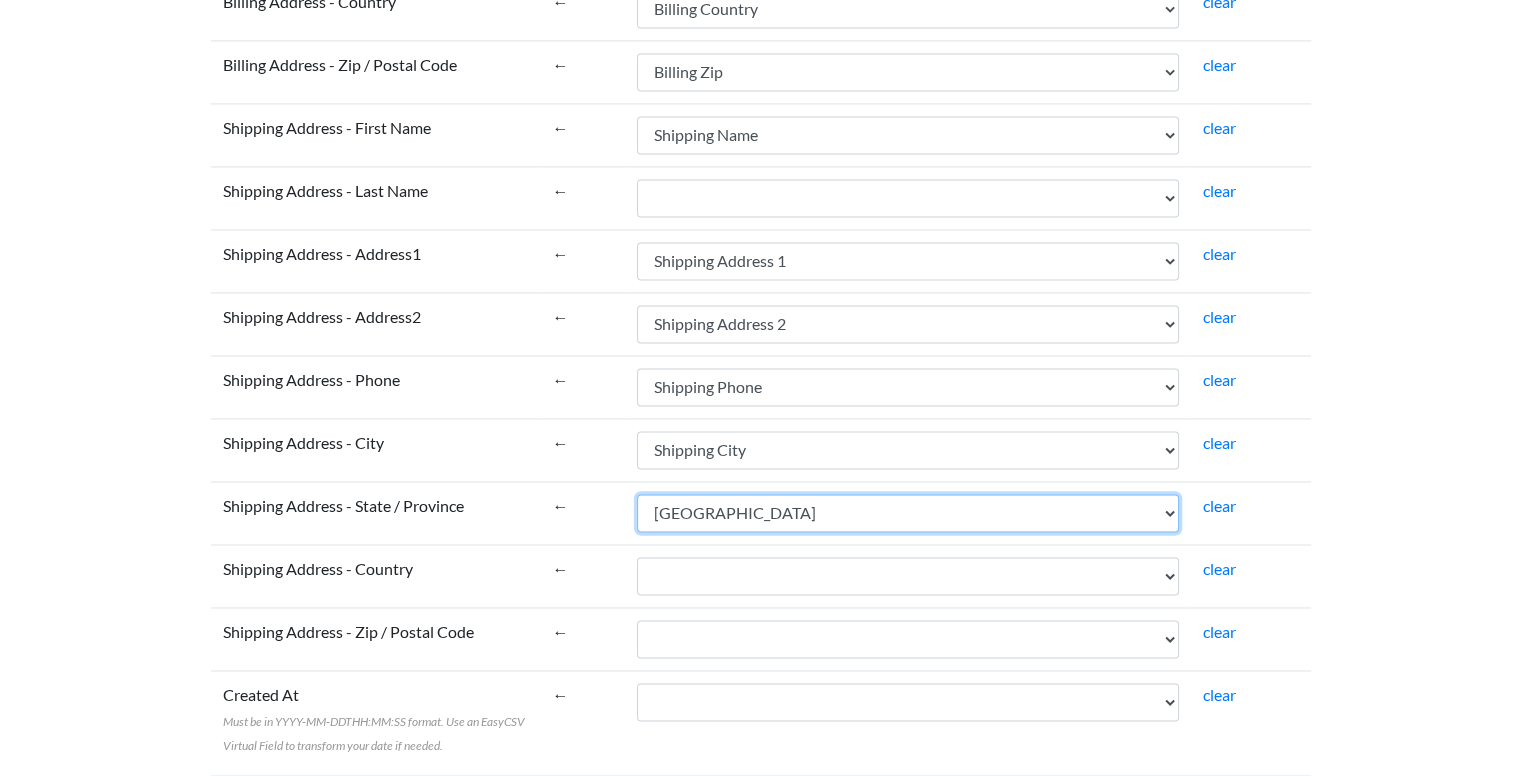 click on "Name
Email
Phone
Note
Tags
Created At
Updated At
Currency
Financial Status
Fulfillment Status
Gateway
Processed At
Source Name
Order Status URL
Customer ID
Customer Email
Customer Phone
Customer First Name
Customer Last Name
Customer Tags
Customer Note
Email Marketing Status
SMS Marketing Status
Tax Exempt
Customer Orders Count
Customer Total Spent
Billing Name
Billing Address 1
Billing Address 2
Billing City
Billing Province
Billing Zip
Billing Country
Billing Phone
Shipping Name
Shipping Address 1
Shipping Address 2
Shipping City
Shipping Province
Shipping Zip
Shipping Country
Shipping Phone
Shipping Method Title
Lineitem Name
Lineitem Quantity
Lineitem Price
Lineitem SKU
Lineitem Requires Shipping
Lineitem Taxable
Lineitem Fulfillment Status
Lineitem Vendor
Lineitem Discount
Subtotal
Total
Discount Code
Discount Amount
Shipping Amount
Shipping Tax
Tax Amount
Total Tax
Total Discounts" at bounding box center [908, 513] 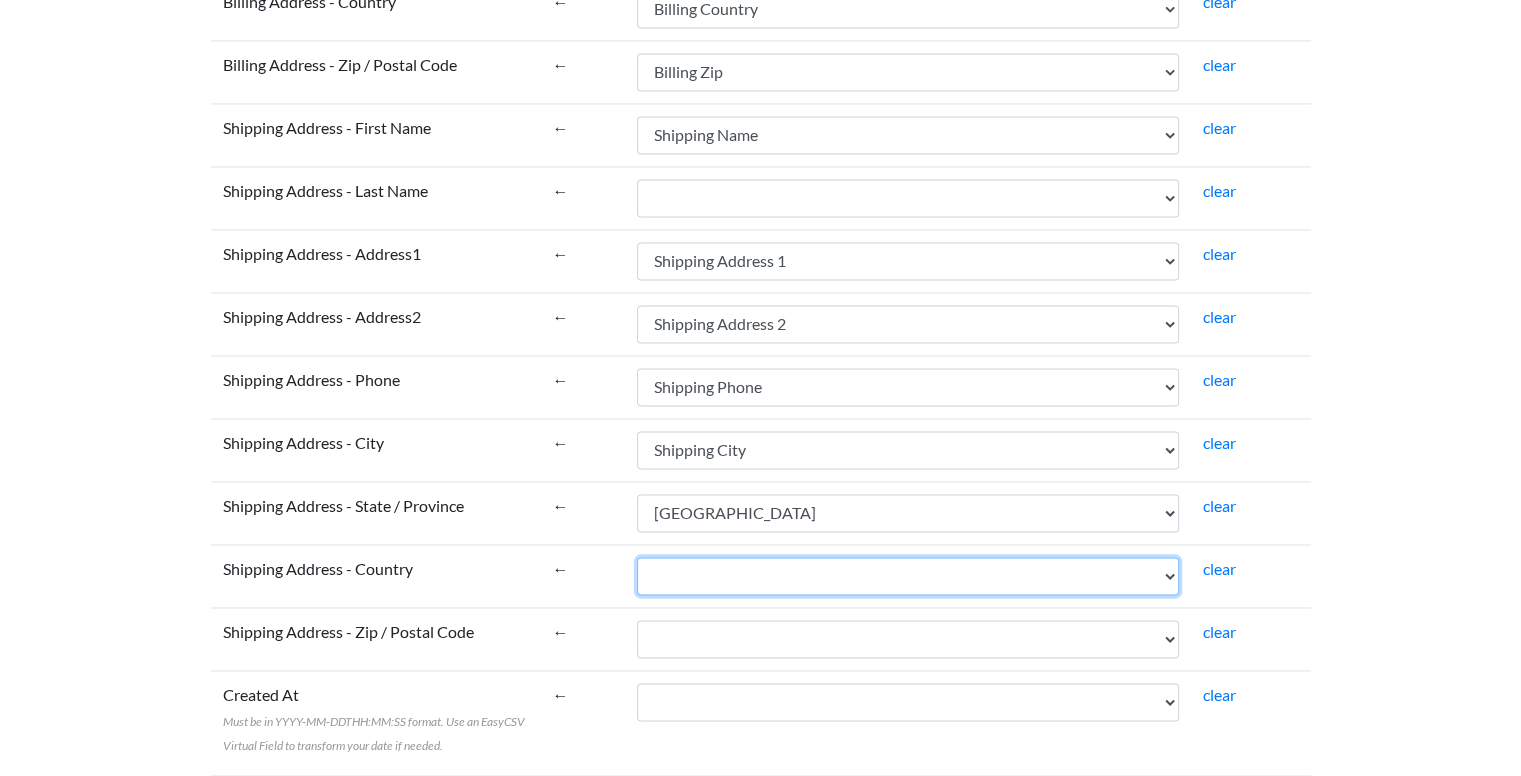 drag, startPoint x: 719, startPoint y: 566, endPoint x: 725, endPoint y: 549, distance: 18.027756 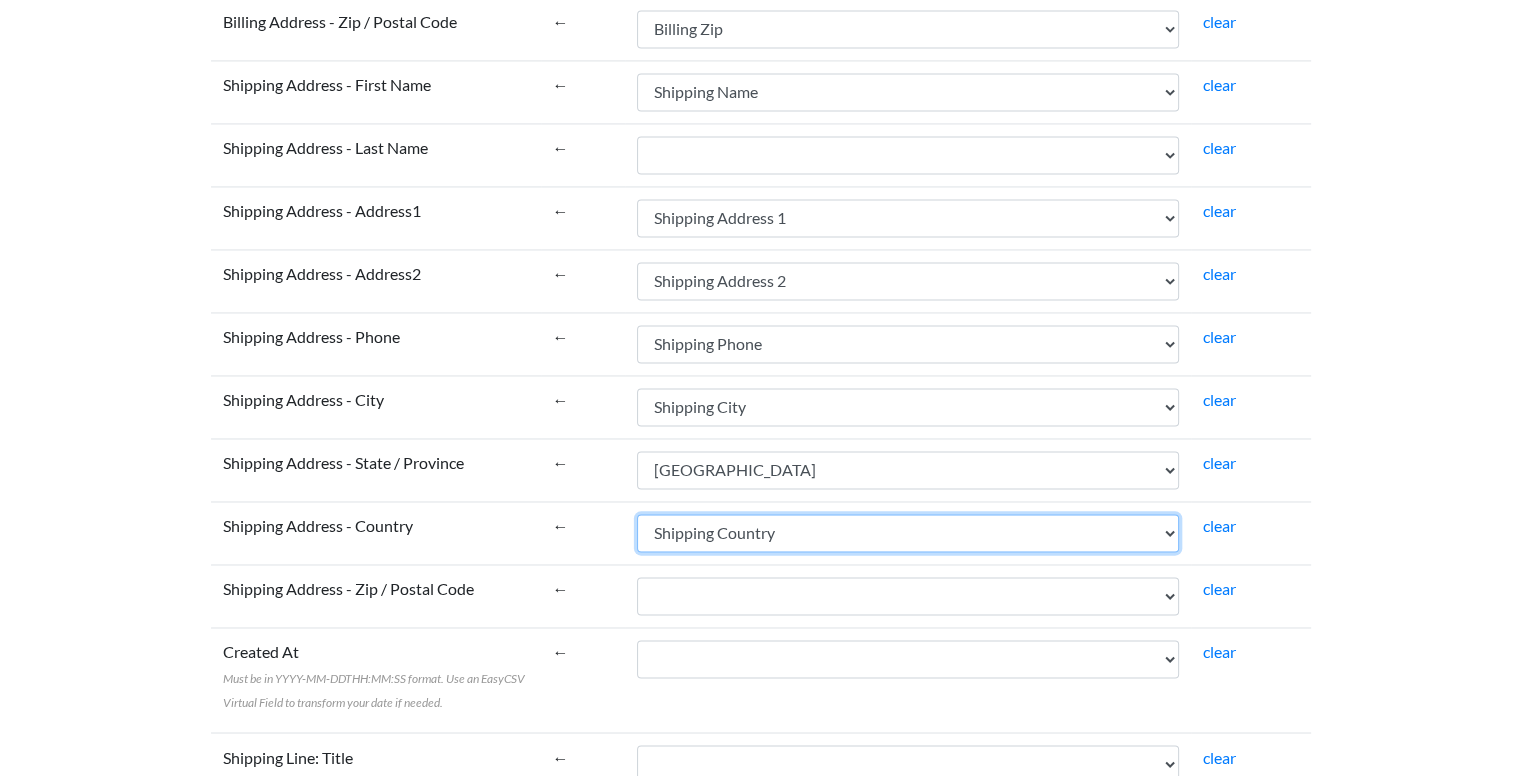 scroll, scrollTop: 3300, scrollLeft: 0, axis: vertical 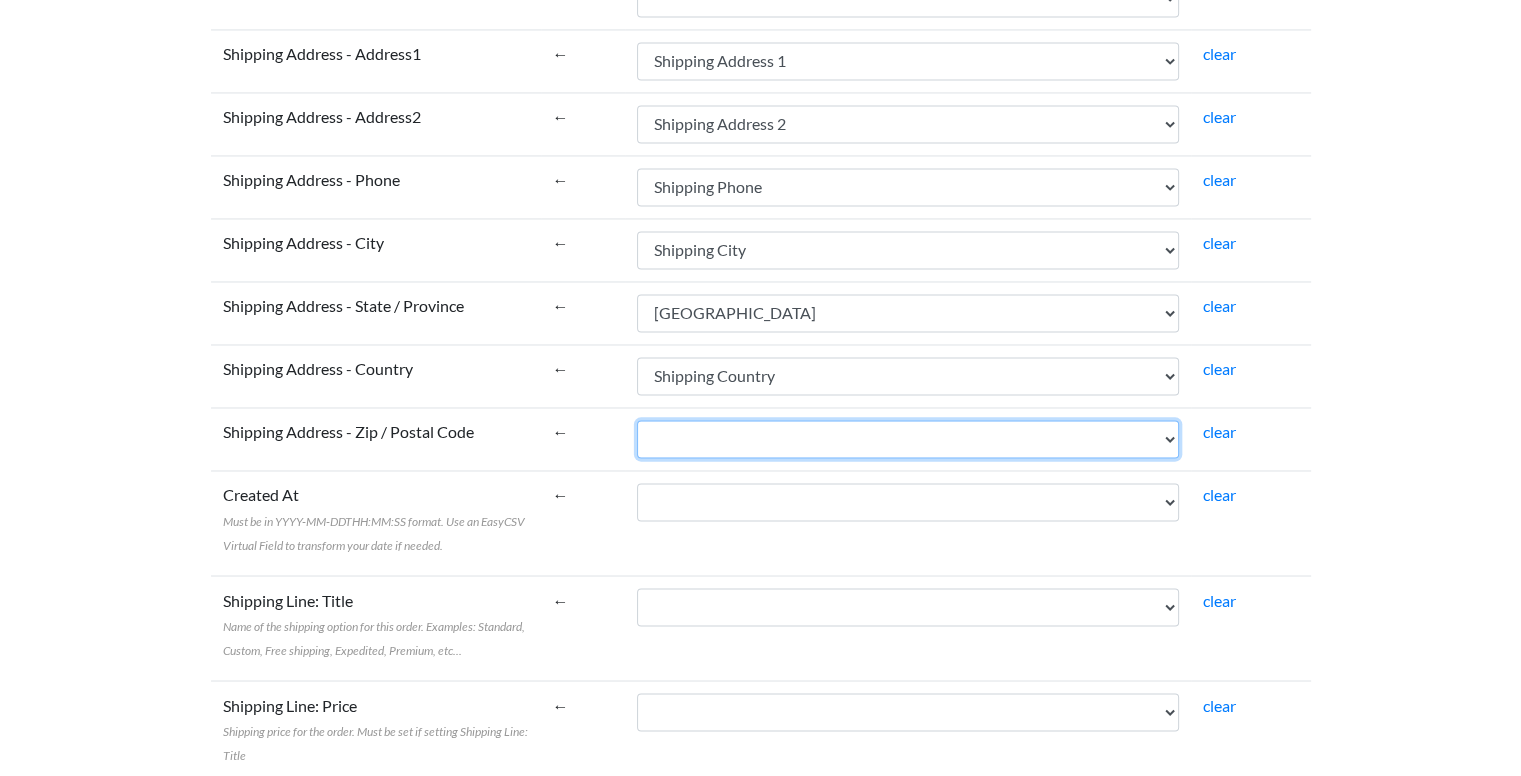 click on "Name
Email
Phone
Note
Tags
Created At
Updated At
Currency
Financial Status
Fulfillment Status
Gateway
Processed At
Source Name
Order Status URL
Customer ID
Customer Email
Customer Phone
Customer First Name
Customer Last Name
Customer Tags
Customer Note
Email Marketing Status
SMS Marketing Status
Tax Exempt
Customer Orders Count
Customer Total Spent
Billing Name
Billing Address 1
Billing Address 2
Billing City
Billing Province
Billing Zip
Billing Country
Billing Phone
Shipping Name
Shipping Address 1
Shipping Address 2
Shipping City
Shipping Province
Shipping Zip
Shipping Country
Shipping Phone
Shipping Method Title
Lineitem Name
Lineitem Quantity
Lineitem Price
Lineitem SKU
Lineitem Requires Shipping
Lineitem Taxable
Lineitem Fulfillment Status
Lineitem Vendor
Lineitem Discount
Subtotal
Total
Discount Code
Discount Amount
Shipping Amount
Shipping Tax
Tax Amount
Total Tax
Total Discounts" at bounding box center [908, 439] 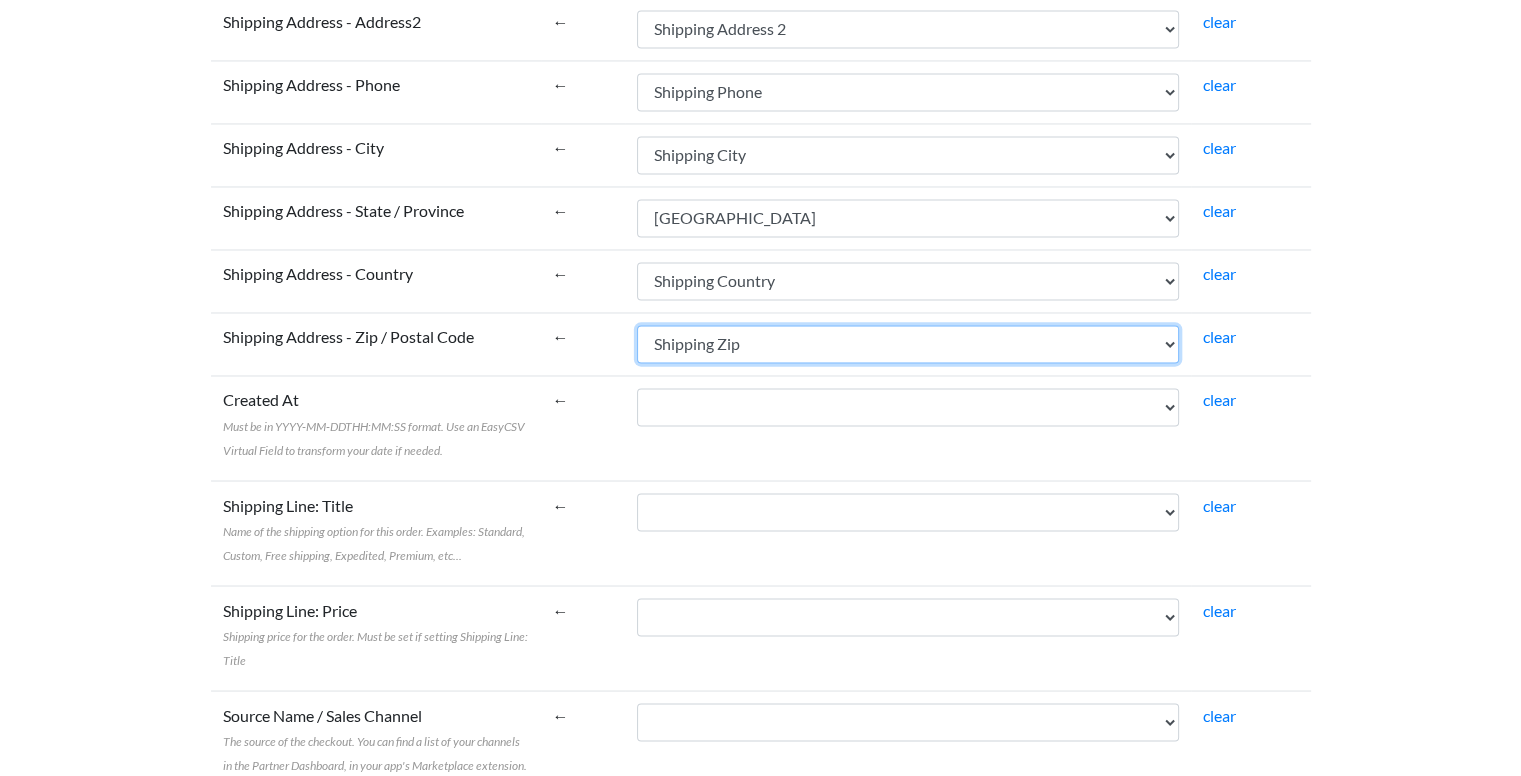 scroll, scrollTop: 3400, scrollLeft: 0, axis: vertical 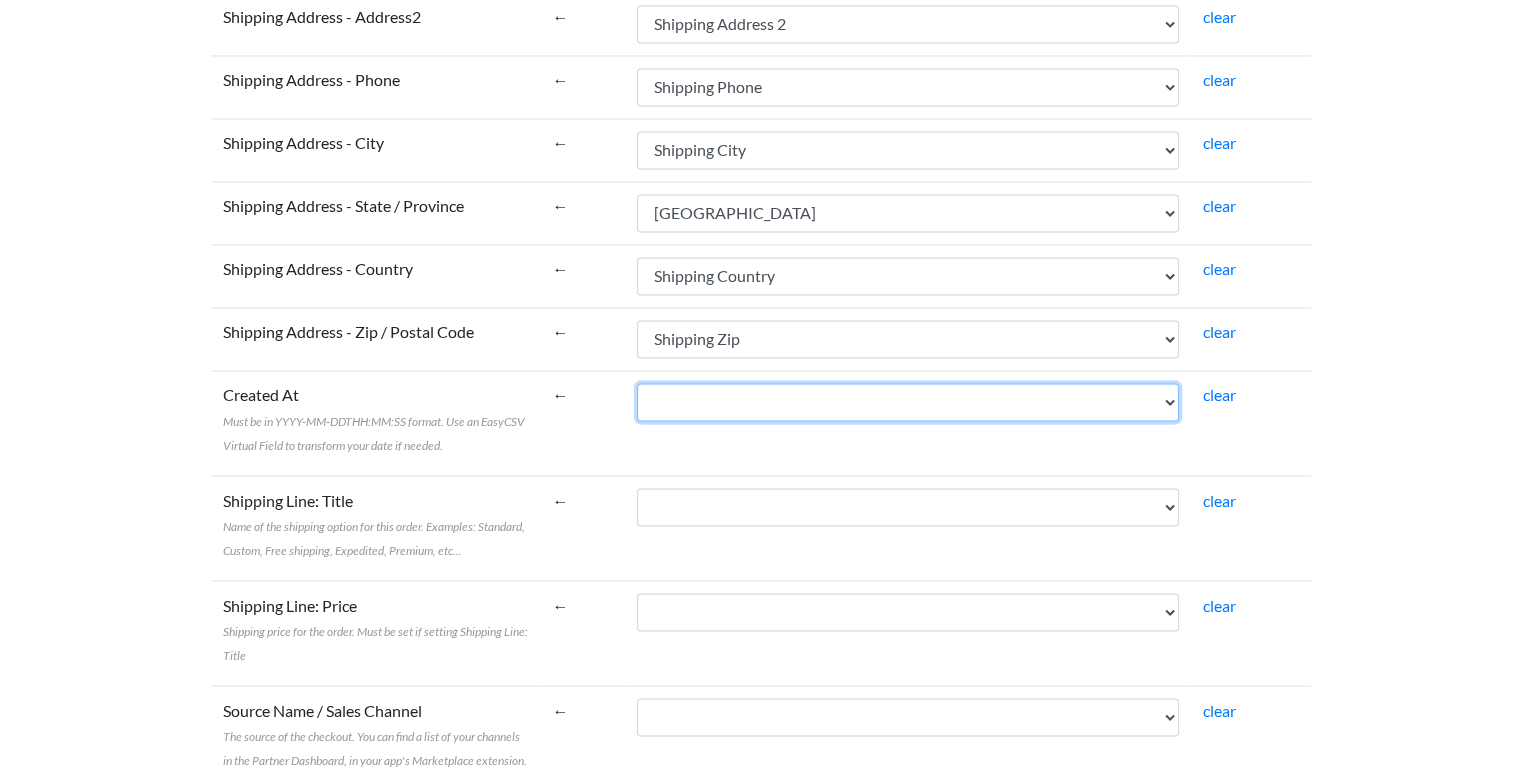 click on "Name
Email
Phone
Note
Tags
Created At
Updated At
Currency
Financial Status
Fulfillment Status
Gateway
Processed At
Source Name
Order Status URL
Customer ID
Customer Email
Customer Phone
Customer First Name
Customer Last Name
Customer Tags
Customer Note
Email Marketing Status
SMS Marketing Status
Tax Exempt
Customer Orders Count
Customer Total Spent
Billing Name
Billing Address 1
Billing Address 2
Billing City
Billing Province
Billing Zip
Billing Country
Billing Phone
Shipping Name
Shipping Address 1
Shipping Address 2
Shipping City
Shipping Province
Shipping Zip
Shipping Country
Shipping Phone
Shipping Method Title
Lineitem Name
Lineitem Quantity
Lineitem Price
Lineitem SKU
Lineitem Requires Shipping
Lineitem Taxable
Lineitem Fulfillment Status
Lineitem Vendor
Lineitem Discount
Subtotal
Total
Discount Code
Discount Amount
Shipping Amount
Shipping Tax
Tax Amount
Total Tax
Total Discounts" at bounding box center [908, 402] 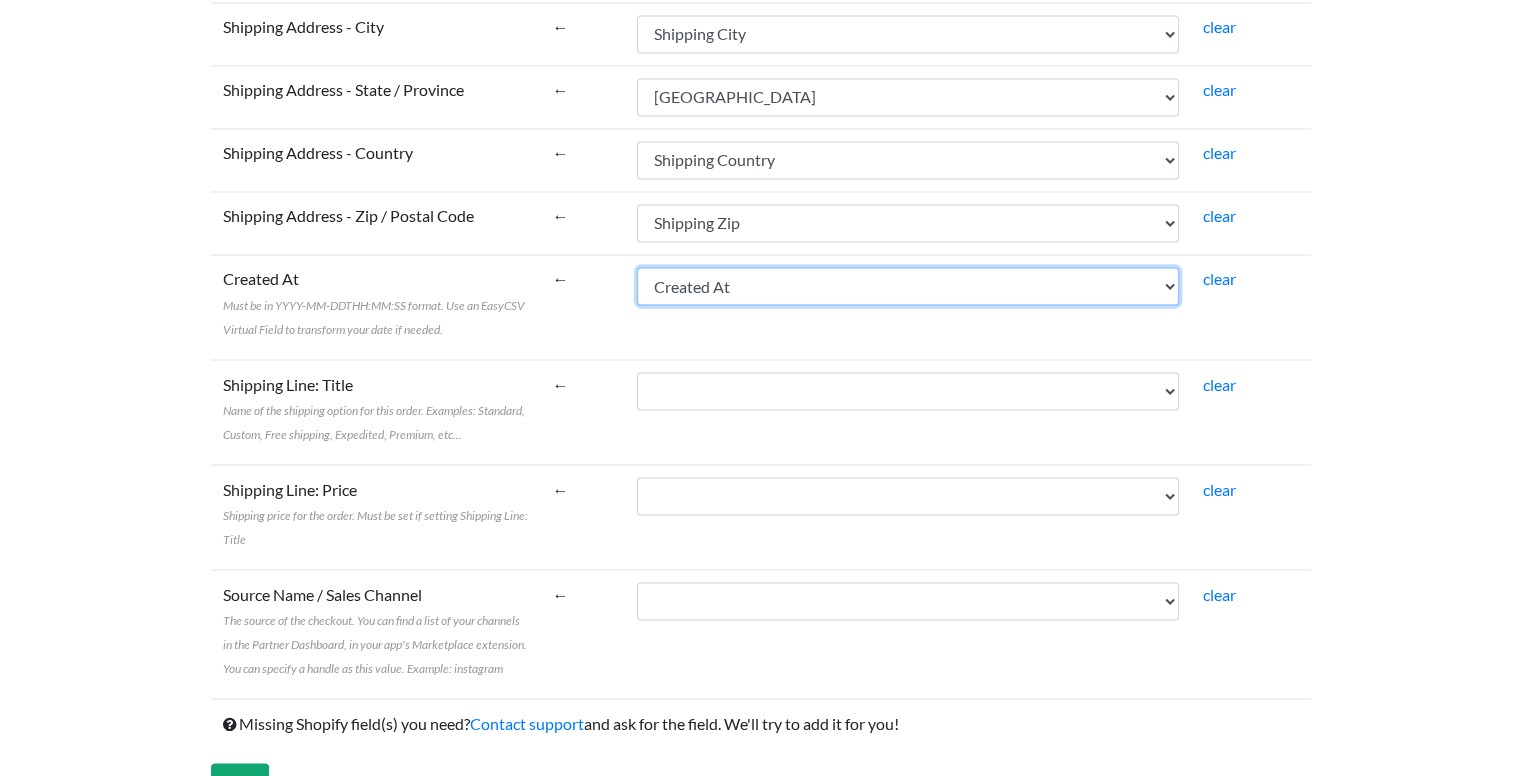 scroll, scrollTop: 3550, scrollLeft: 0, axis: vertical 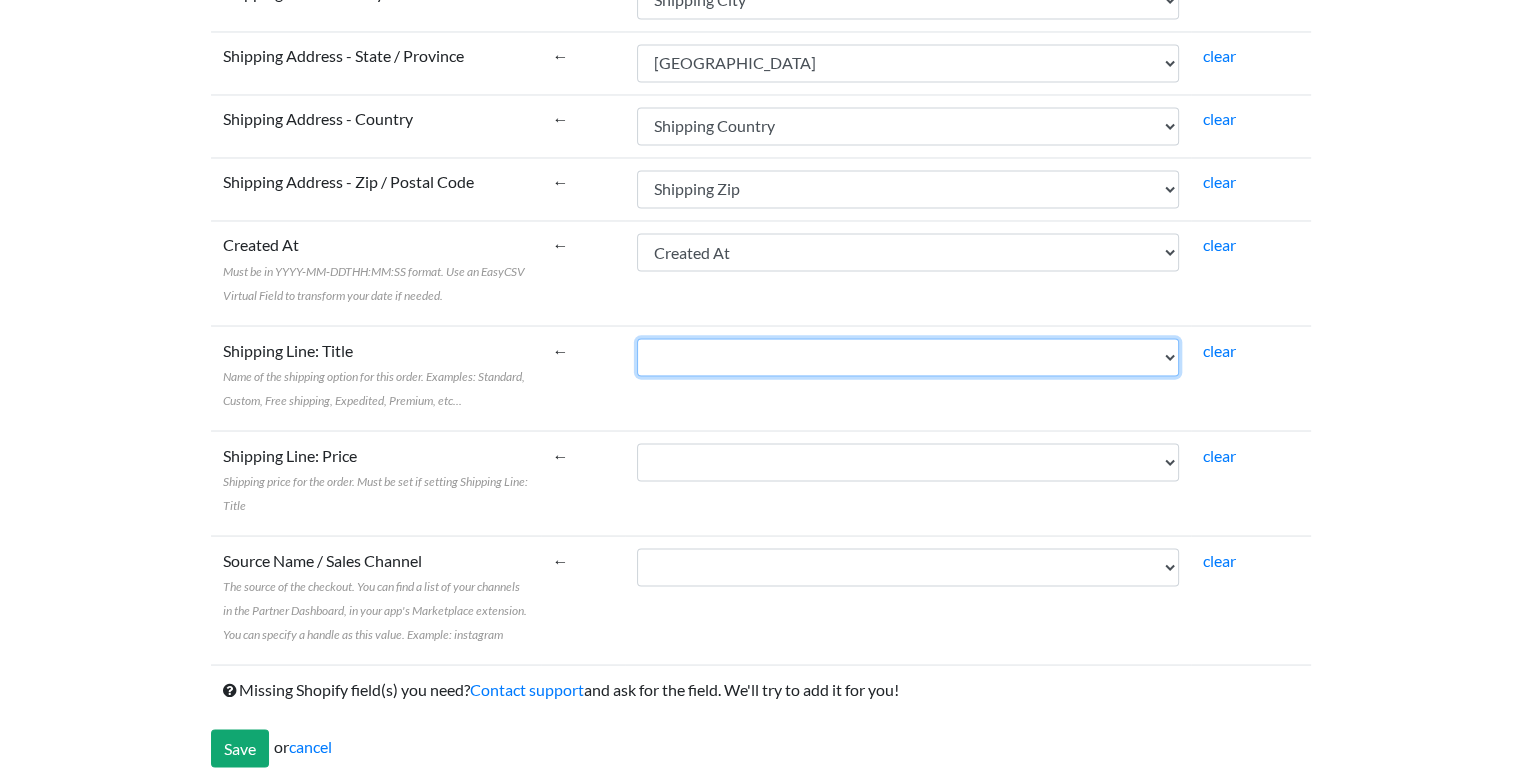 click on "Name
Email
Phone
Note
Tags
Created At
Updated At
Currency
Financial Status
Fulfillment Status
Gateway
Processed At
Source Name
Order Status URL
Customer ID
Customer Email
Customer Phone
Customer First Name
Customer Last Name
Customer Tags
Customer Note
Email Marketing Status
SMS Marketing Status
Tax Exempt
Customer Orders Count
Customer Total Spent
Billing Name
Billing Address 1
Billing Address 2
Billing City
Billing Province
Billing Zip
Billing Country
Billing Phone
Shipping Name
Shipping Address 1
Shipping Address 2
Shipping City
Shipping Province
Shipping Zip
Shipping Country
Shipping Phone
Shipping Method Title
Lineitem Name
Lineitem Quantity
Lineitem Price
Lineitem SKU
Lineitem Requires Shipping
Lineitem Taxable
Lineitem Fulfillment Status
Lineitem Vendor
Lineitem Discount
Subtotal
Total
Discount Code
Discount Amount
Shipping Amount
Shipping Tax
Tax Amount
Total Tax
Total Discounts" at bounding box center [908, 357] 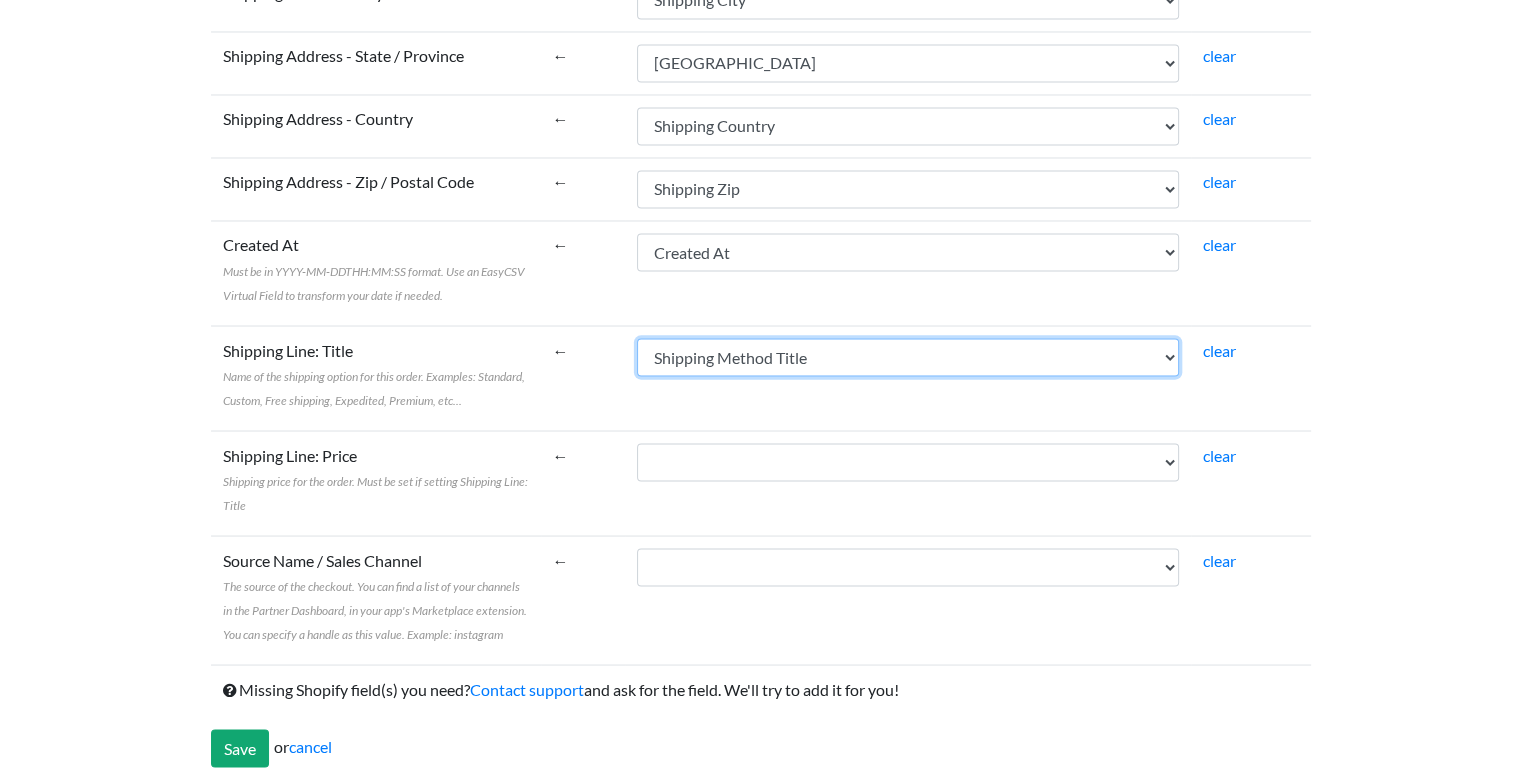 click on "Name
Email
Phone
Note
Tags
Created At
Updated At
Currency
Financial Status
Fulfillment Status
Gateway
Processed At
Source Name
Order Status URL
Customer ID
Customer Email
Customer Phone
Customer First Name
Customer Last Name
Customer Tags
Customer Note
Email Marketing Status
SMS Marketing Status
Tax Exempt
Customer Orders Count
Customer Total Spent
Billing Name
Billing Address 1
Billing Address 2
Billing City
Billing Province
Billing Zip
Billing Country
Billing Phone
Shipping Name
Shipping Address 1
Shipping Address 2
Shipping City
Shipping Province
Shipping Zip
Shipping Country
Shipping Phone
Shipping Method Title
Lineitem Name
Lineitem Quantity
Lineitem Price
Lineitem SKU
Lineitem Requires Shipping
Lineitem Taxable
Lineitem Fulfillment Status
Lineitem Vendor
Lineitem Discount
Subtotal
Total
Discount Code
Discount Amount
Shipping Amount
Shipping Tax
Tax Amount
Total Tax
Total Discounts" at bounding box center (908, 357) 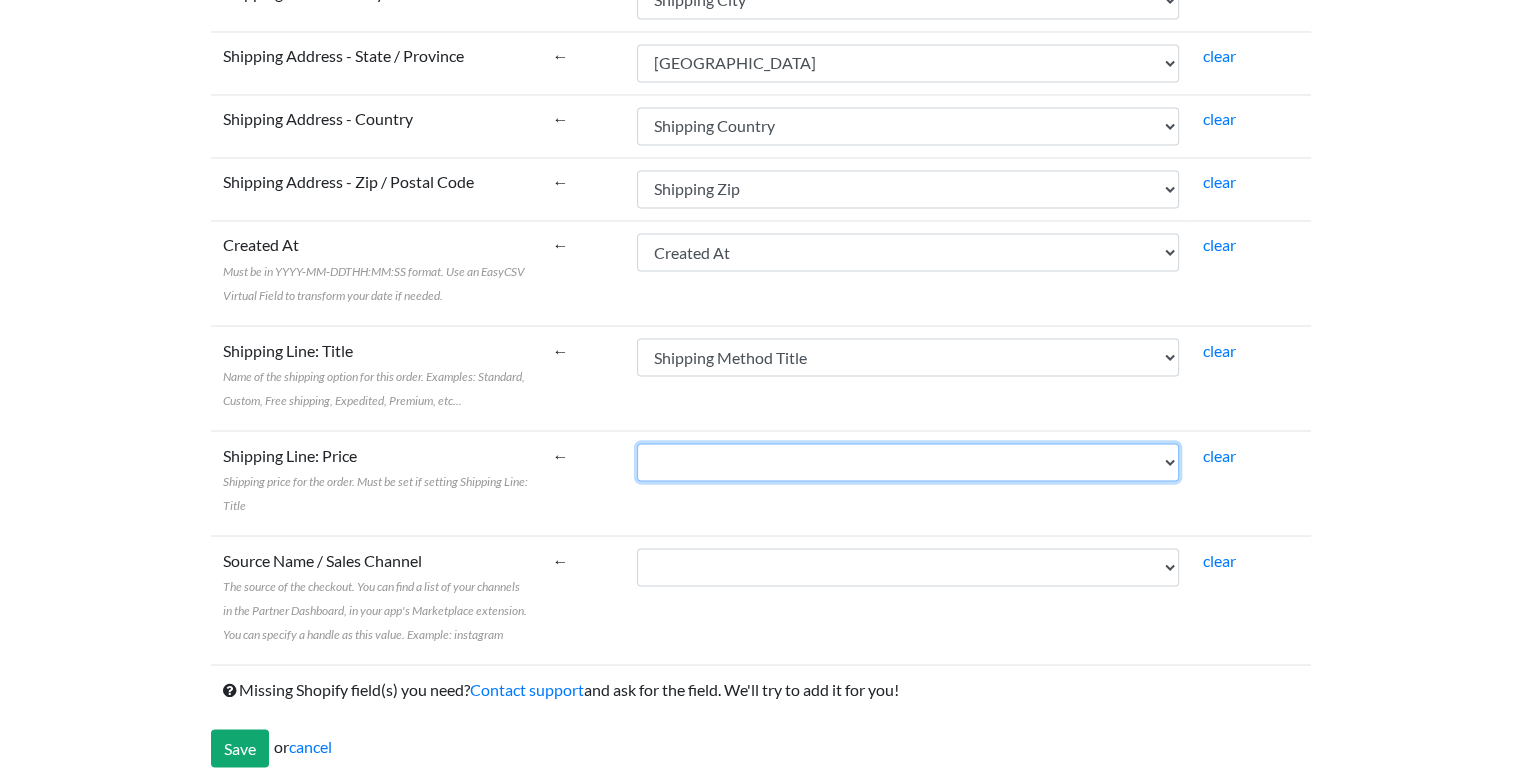 click on "Name
Email
Phone
Note
Tags
Created At
Updated At
Currency
Financial Status
Fulfillment Status
Gateway
Processed At
Source Name
Order Status URL
Customer ID
Customer Email
Customer Phone
Customer First Name
Customer Last Name
Customer Tags
Customer Note
Email Marketing Status
SMS Marketing Status
Tax Exempt
Customer Orders Count
Customer Total Spent
Billing Name
Billing Address 1
Billing Address 2
Billing City
Billing Province
Billing Zip
Billing Country
Billing Phone
Shipping Name
Shipping Address 1
Shipping Address 2
Shipping City
Shipping Province
Shipping Zip
Shipping Country
Shipping Phone
Shipping Method Title
Lineitem Name
Lineitem Quantity
Lineitem Price
Lineitem SKU
Lineitem Requires Shipping
Lineitem Taxable
Lineitem Fulfillment Status
Lineitem Vendor
Lineitem Discount
Subtotal
Total
Discount Code
Discount Amount
Shipping Amount
Shipping Tax
Tax Amount
Total Tax
Total Discounts" at bounding box center (908, 462) 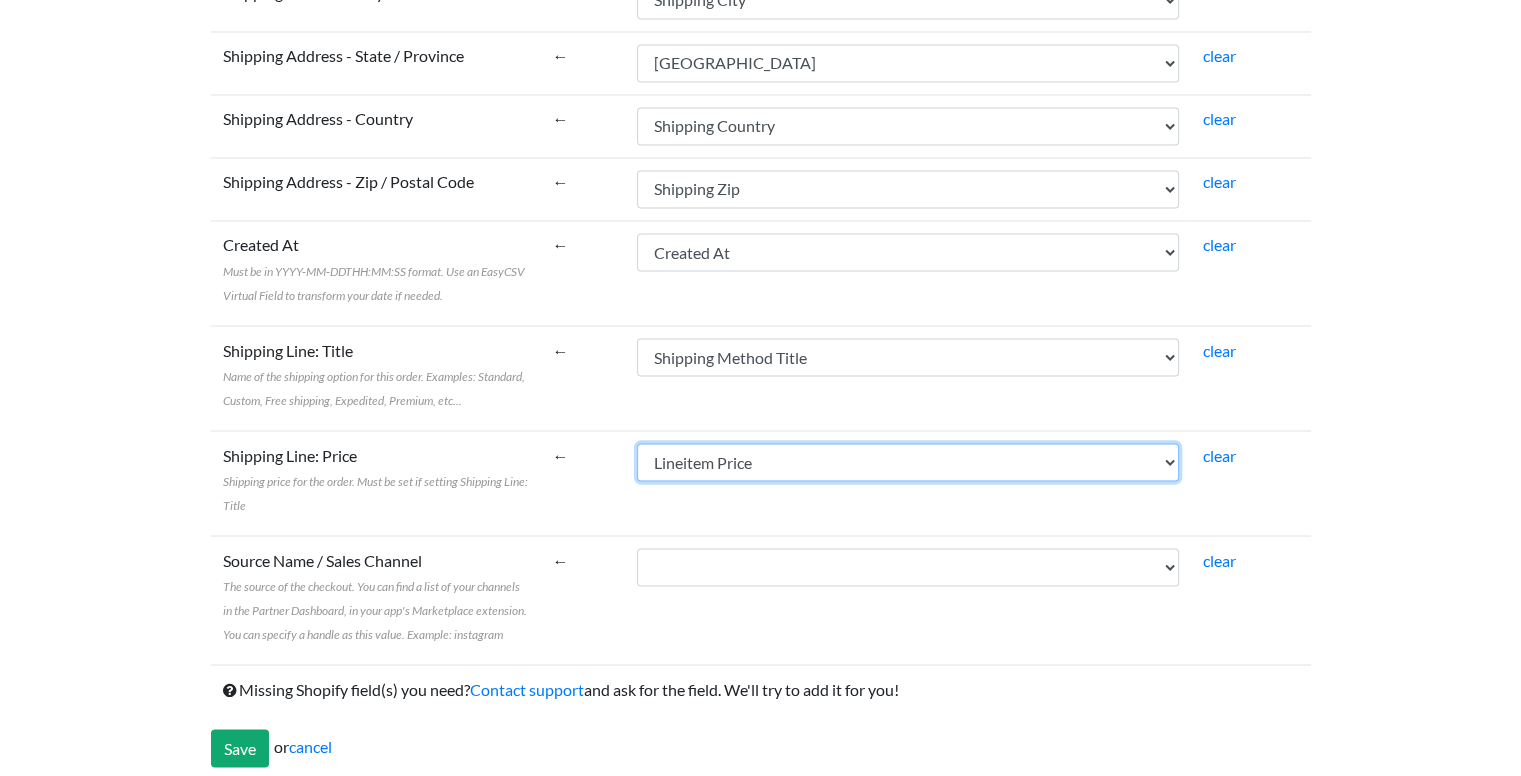 click on "Name
Email
Phone
Note
Tags
Created At
Updated At
Currency
Financial Status
Fulfillment Status
Gateway
Processed At
Source Name
Order Status URL
Customer ID
Customer Email
Customer Phone
Customer First Name
Customer Last Name
Customer Tags
Customer Note
Email Marketing Status
SMS Marketing Status
Tax Exempt
Customer Orders Count
Customer Total Spent
Billing Name
Billing Address 1
Billing Address 2
Billing City
Billing Province
Billing Zip
Billing Country
Billing Phone
Shipping Name
Shipping Address 1
Shipping Address 2
Shipping City
Shipping Province
Shipping Zip
Shipping Country
Shipping Phone
Shipping Method Title
Lineitem Name
Lineitem Quantity
Lineitem Price
Lineitem SKU
Lineitem Requires Shipping
Lineitem Taxable
Lineitem Fulfillment Status
Lineitem Vendor
Lineitem Discount
Subtotal
Total
Discount Code
Discount Amount
Shipping Amount
Shipping Tax
Tax Amount
Total Tax
Total Discounts" at bounding box center (908, 462) 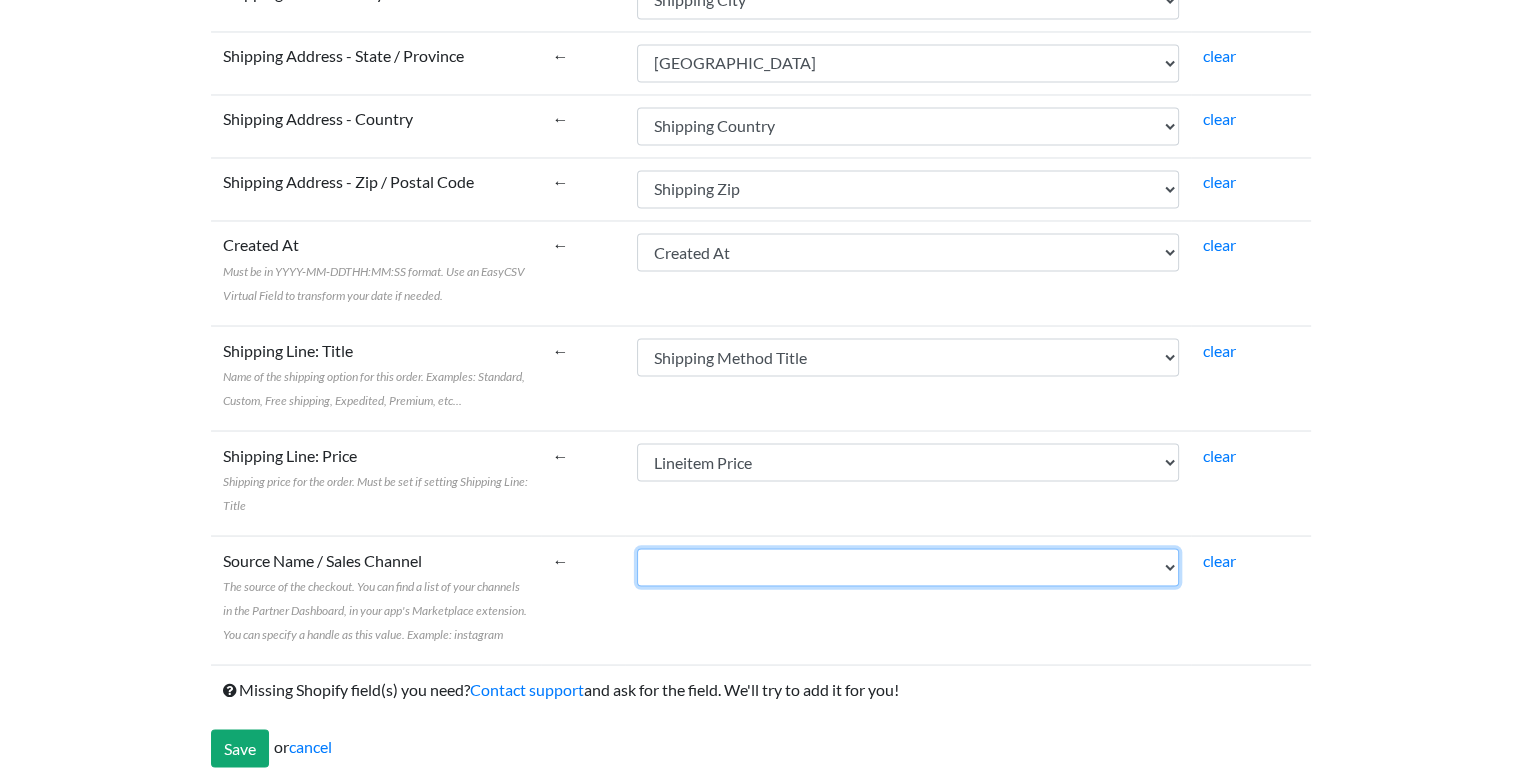 click on "Name
Email
Phone
Note
Tags
Created At
Updated At
Currency
Financial Status
Fulfillment Status
Gateway
Processed At
Source Name
Order Status URL
Customer ID
Customer Email
Customer Phone
Customer First Name
Customer Last Name
Customer Tags
Customer Note
Email Marketing Status
SMS Marketing Status
Tax Exempt
Customer Orders Count
Customer Total Spent
Billing Name
Billing Address 1
Billing Address 2
Billing City
Billing Province
Billing Zip
Billing Country
Billing Phone
Shipping Name
Shipping Address 1
Shipping Address 2
Shipping City
Shipping Province
Shipping Zip
Shipping Country
Shipping Phone
Shipping Method Title
Lineitem Name
Lineitem Quantity
Lineitem Price
Lineitem SKU
Lineitem Requires Shipping
Lineitem Taxable
Lineitem Fulfillment Status
Lineitem Vendor
Lineitem Discount
Subtotal
Total
Discount Code
Discount Amount
Shipping Amount
Shipping Tax
Tax Amount
Total Tax
Total Discounts" at bounding box center [908, 567] 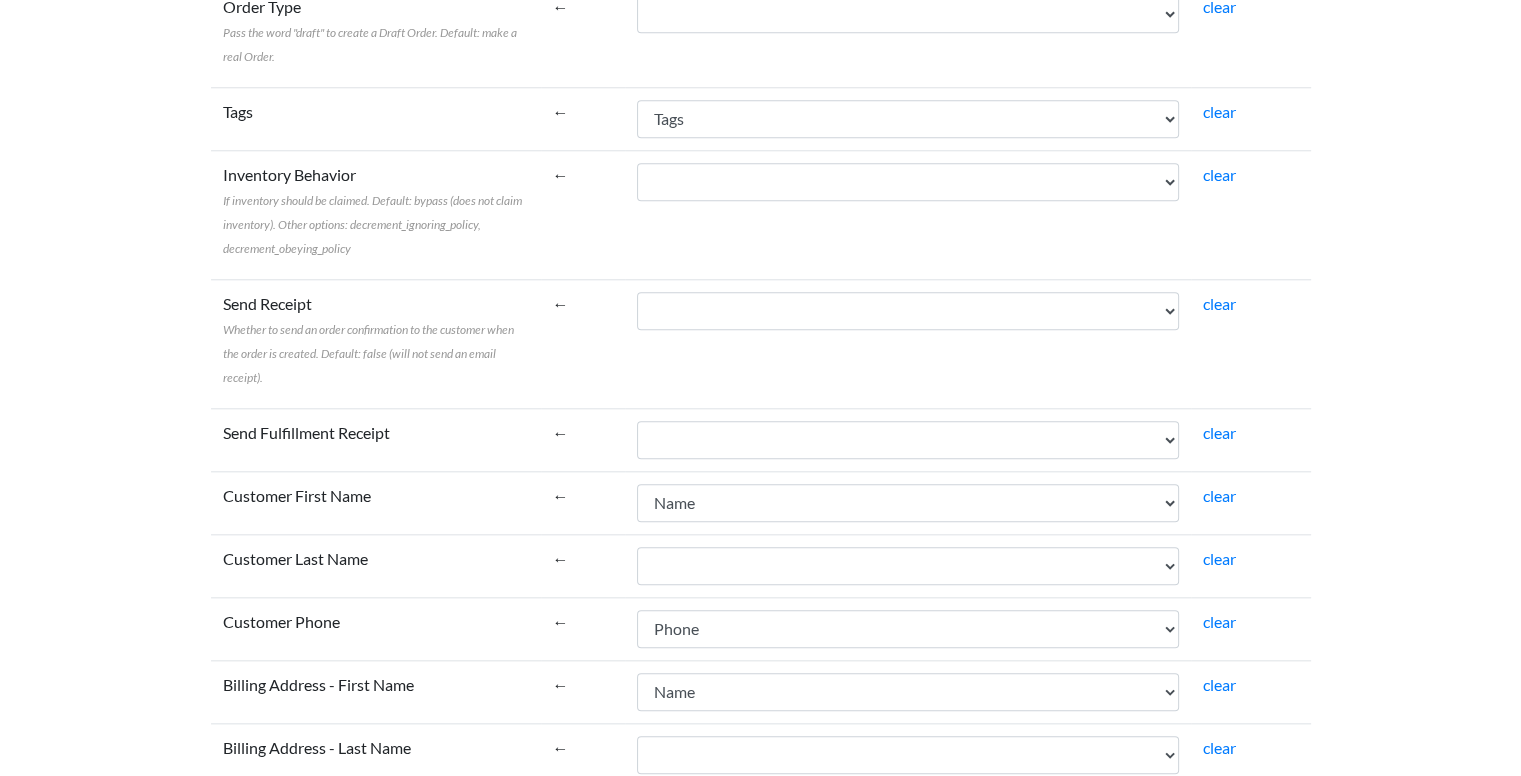 scroll, scrollTop: 1950, scrollLeft: 0, axis: vertical 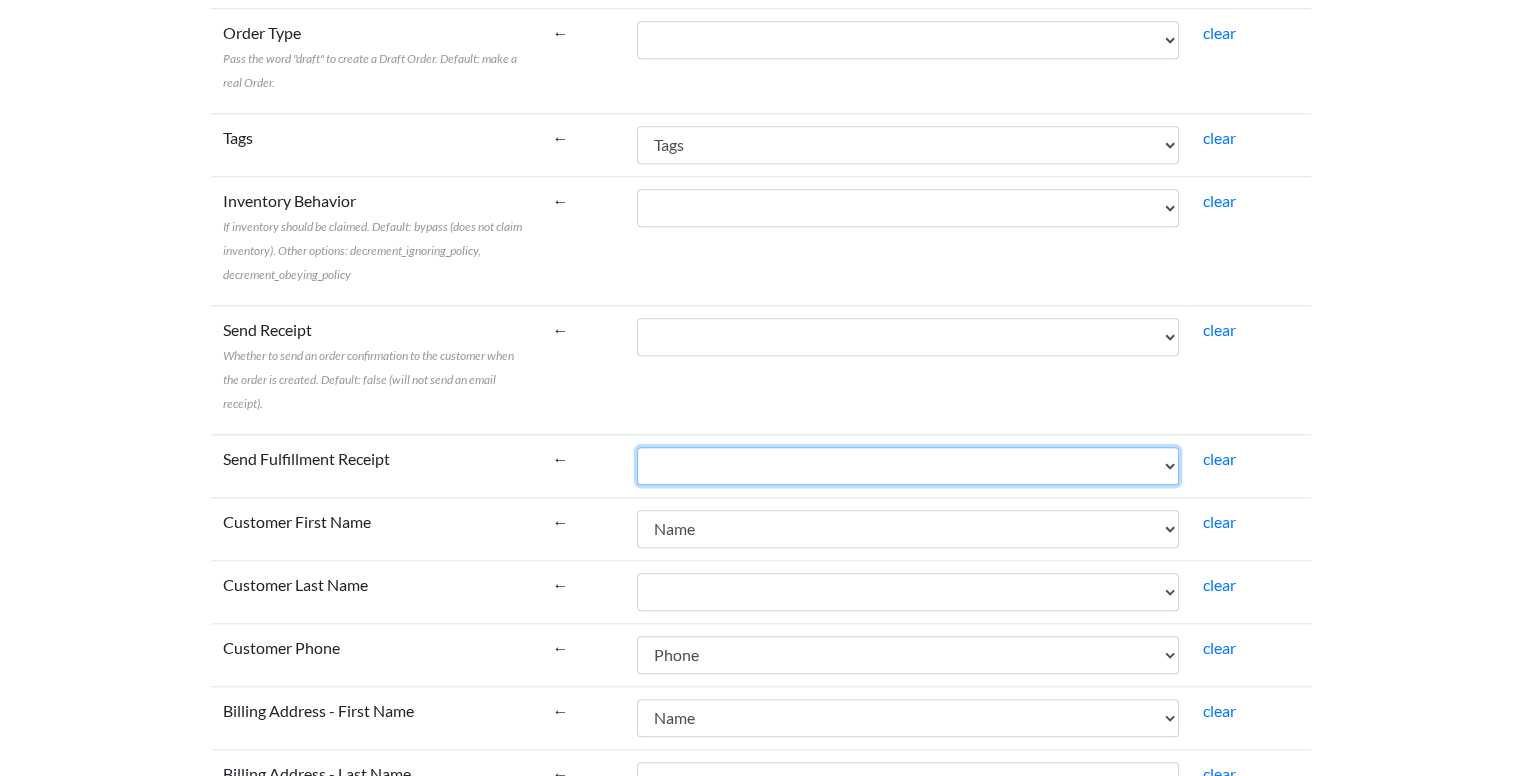 click on "Name
Email
Phone
Note
Tags
Created At
Updated At
Currency
Financial Status
Fulfillment Status
Gateway
Processed At
Source Name
Order Status URL
Customer ID
Customer Email
Customer Phone
Customer First Name
Customer Last Name
Customer Tags
Customer Note
Email Marketing Status
SMS Marketing Status
Tax Exempt
Customer Orders Count
Customer Total Spent
Billing Name
Billing Address 1
Billing Address 2
Billing City
Billing Province
Billing Zip
Billing Country
Billing Phone
Shipping Name
Shipping Address 1
Shipping Address 2
Shipping City
Shipping Province
Shipping Zip
Shipping Country
Shipping Phone
Shipping Method Title
Lineitem Name
Lineitem Quantity
Lineitem Price
Lineitem SKU
Lineitem Requires Shipping
Lineitem Taxable
Lineitem Fulfillment Status
Lineitem Vendor
Lineitem Discount
Subtotal
Total
Discount Code
Discount Amount
Shipping Amount
Shipping Tax
Tax Amount
Total Tax
Total Discounts" at bounding box center [908, 466] 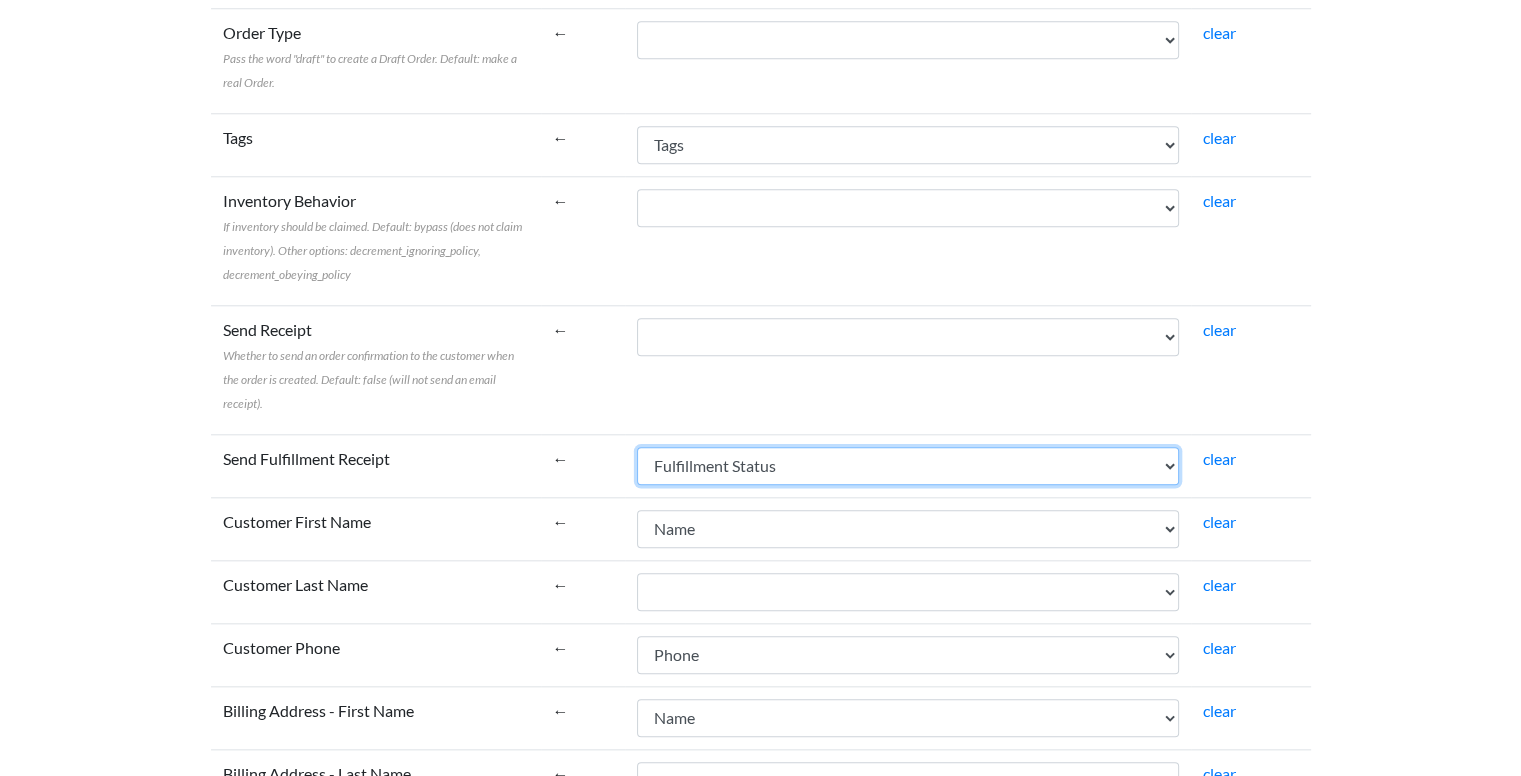 click on "Name
Email
Phone
Note
Tags
Created At
Updated At
Currency
Financial Status
Fulfillment Status
Gateway
Processed At
Source Name
Order Status URL
Customer ID
Customer Email
Customer Phone
Customer First Name
Customer Last Name
Customer Tags
Customer Note
Email Marketing Status
SMS Marketing Status
Tax Exempt
Customer Orders Count
Customer Total Spent
Billing Name
Billing Address 1
Billing Address 2
Billing City
Billing Province
Billing Zip
Billing Country
Billing Phone
Shipping Name
Shipping Address 1
Shipping Address 2
Shipping City
Shipping Province
Shipping Zip
Shipping Country
Shipping Phone
Shipping Method Title
Lineitem Name
Lineitem Quantity
Lineitem Price
Lineitem SKU
Lineitem Requires Shipping
Lineitem Taxable
Lineitem Fulfillment Status
Lineitem Vendor
Lineitem Discount
Subtotal
Total
Discount Code
Discount Amount
Shipping Amount
Shipping Tax
Tax Amount
Total Tax
Total Discounts" at bounding box center [908, 466] 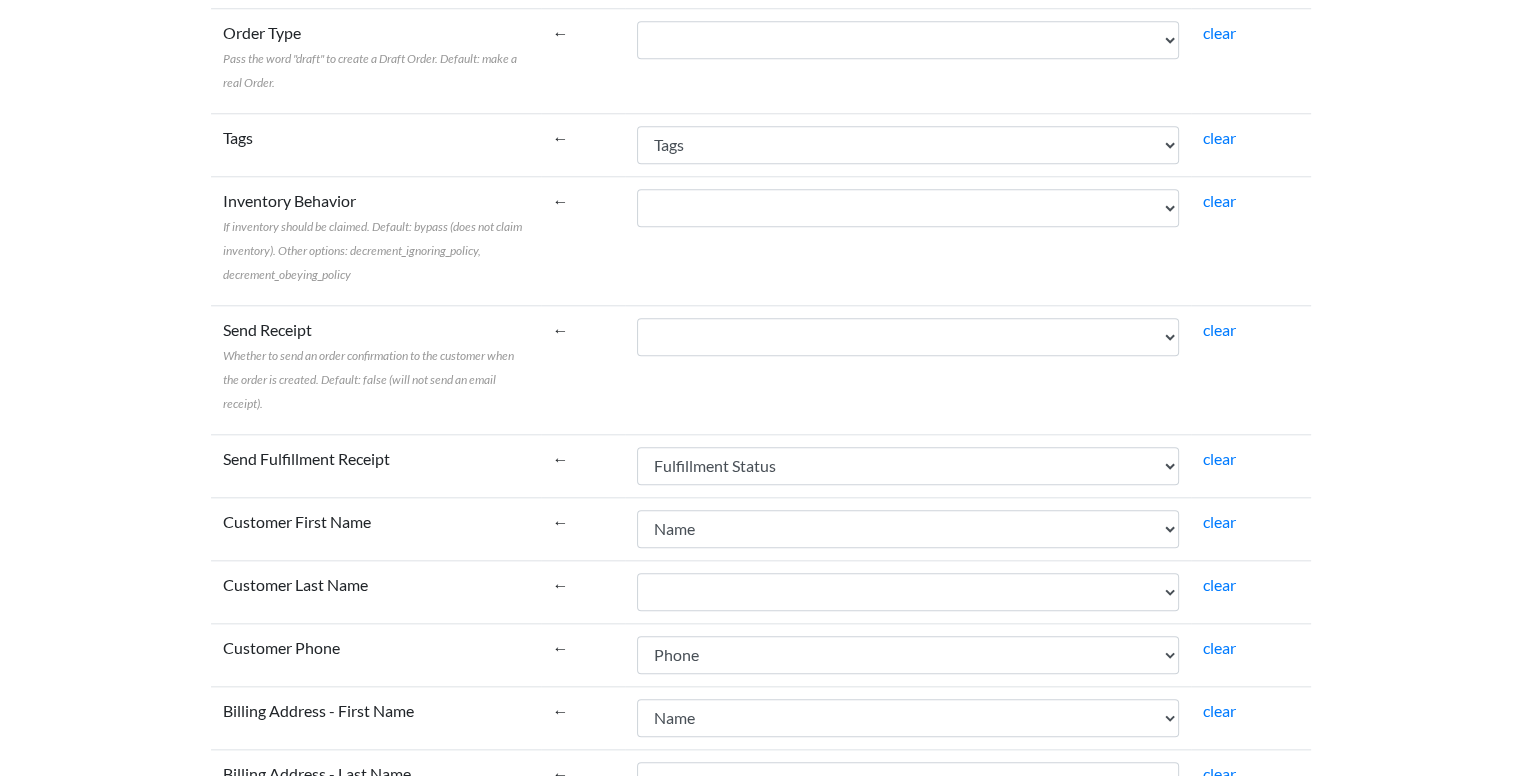 click on "←" at bounding box center (583, 369) 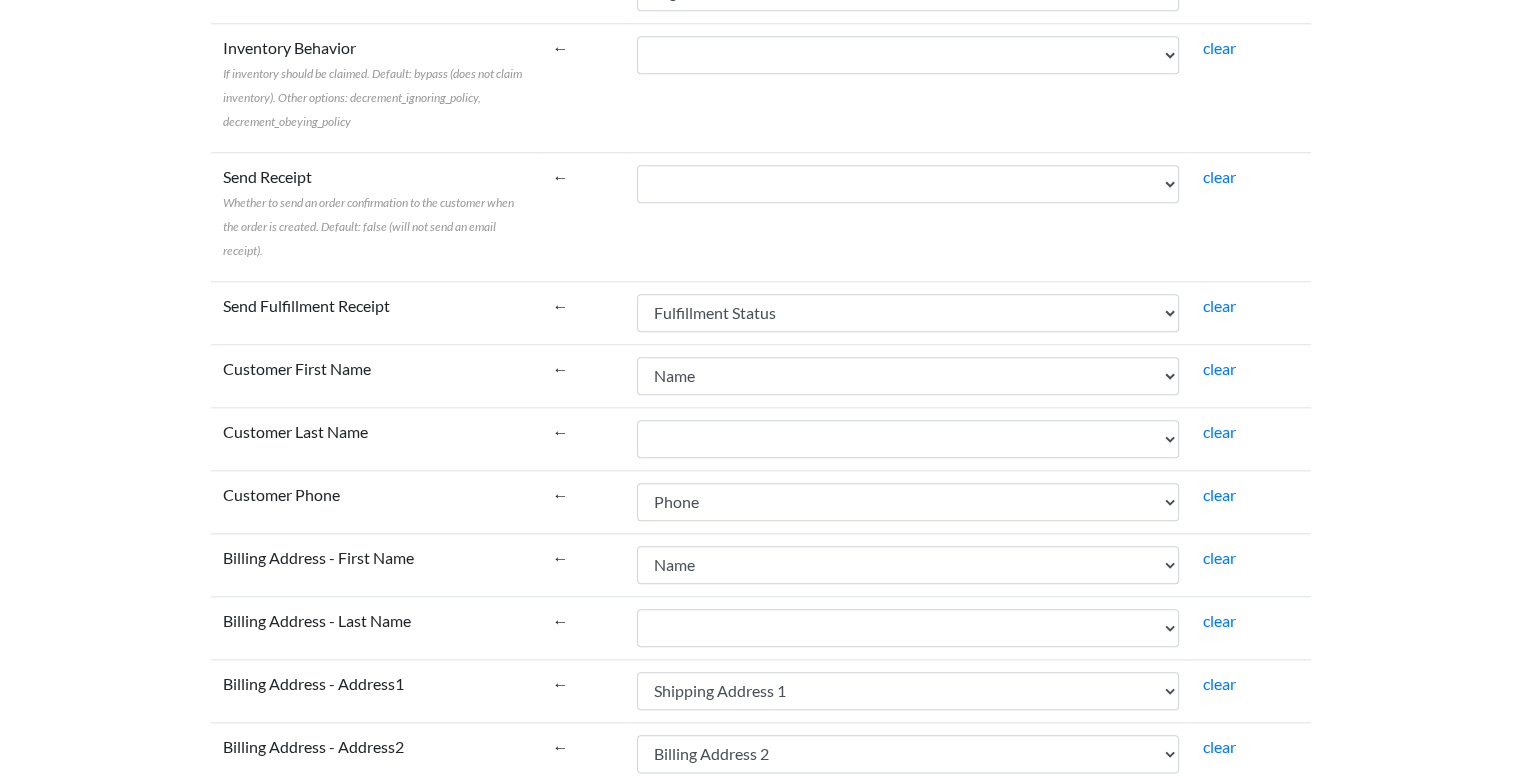 scroll, scrollTop: 2150, scrollLeft: 0, axis: vertical 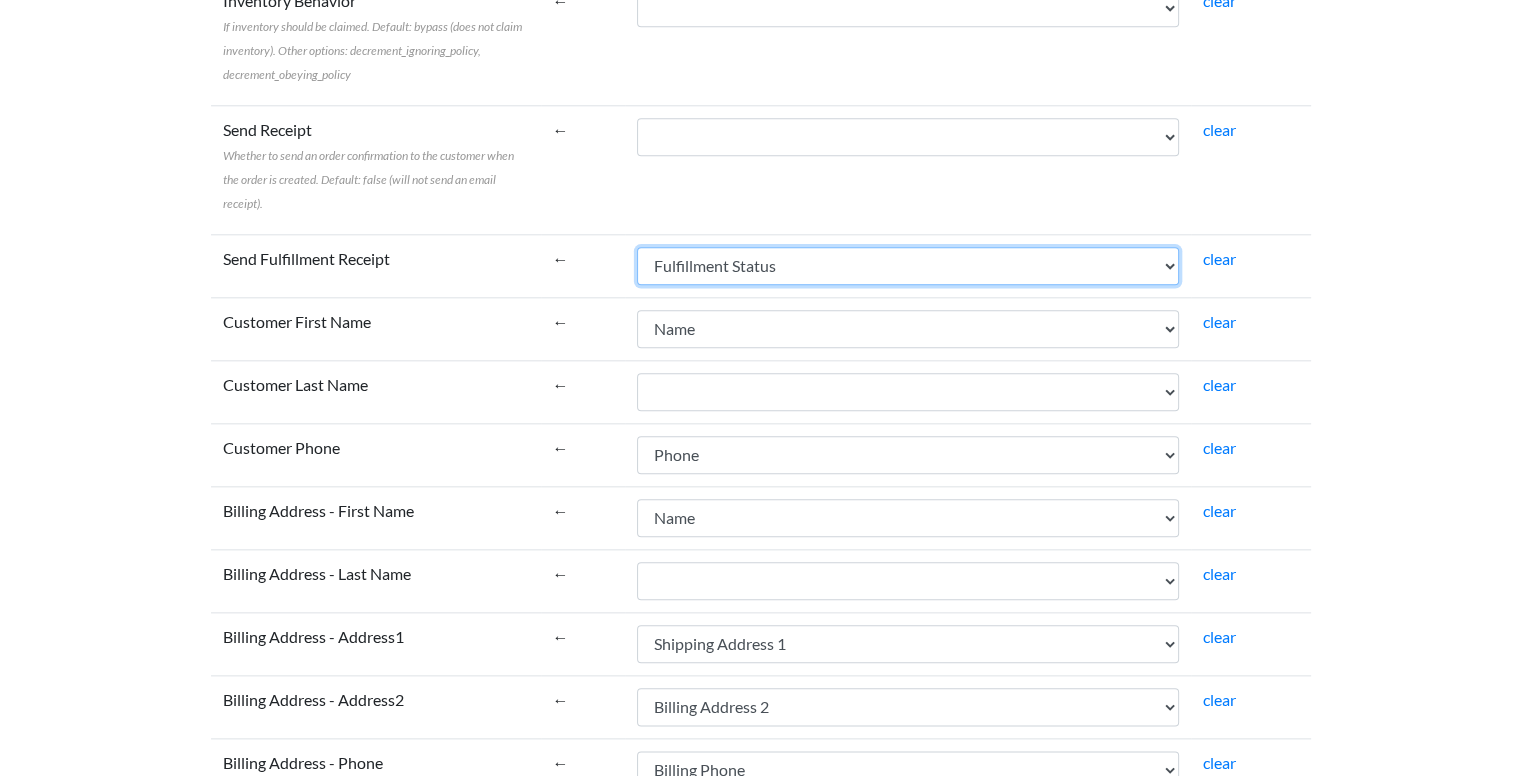 click on "Name
Email
Phone
Note
Tags
Created At
Updated At
Currency
Financial Status
Fulfillment Status
Gateway
Processed At
Source Name
Order Status URL
Customer ID
Customer Email
Customer Phone
Customer First Name
Customer Last Name
Customer Tags
Customer Note
Email Marketing Status
SMS Marketing Status
Tax Exempt
Customer Orders Count
Customer Total Spent
Billing Name
Billing Address 1
Billing Address 2
Billing City
Billing Province
Billing Zip
Billing Country
Billing Phone
Shipping Name
Shipping Address 1
Shipping Address 2
Shipping City
Shipping Province
Shipping Zip
Shipping Country
Shipping Phone
Shipping Method Title
Lineitem Name
Lineitem Quantity
Lineitem Price
Lineitem SKU
Lineitem Requires Shipping
Lineitem Taxable
Lineitem Fulfillment Status
Lineitem Vendor
Lineitem Discount
Subtotal
Total
Discount Code
Discount Amount
Shipping Amount
Shipping Tax
Tax Amount
Total Tax
Total Discounts" at bounding box center (908, 266) 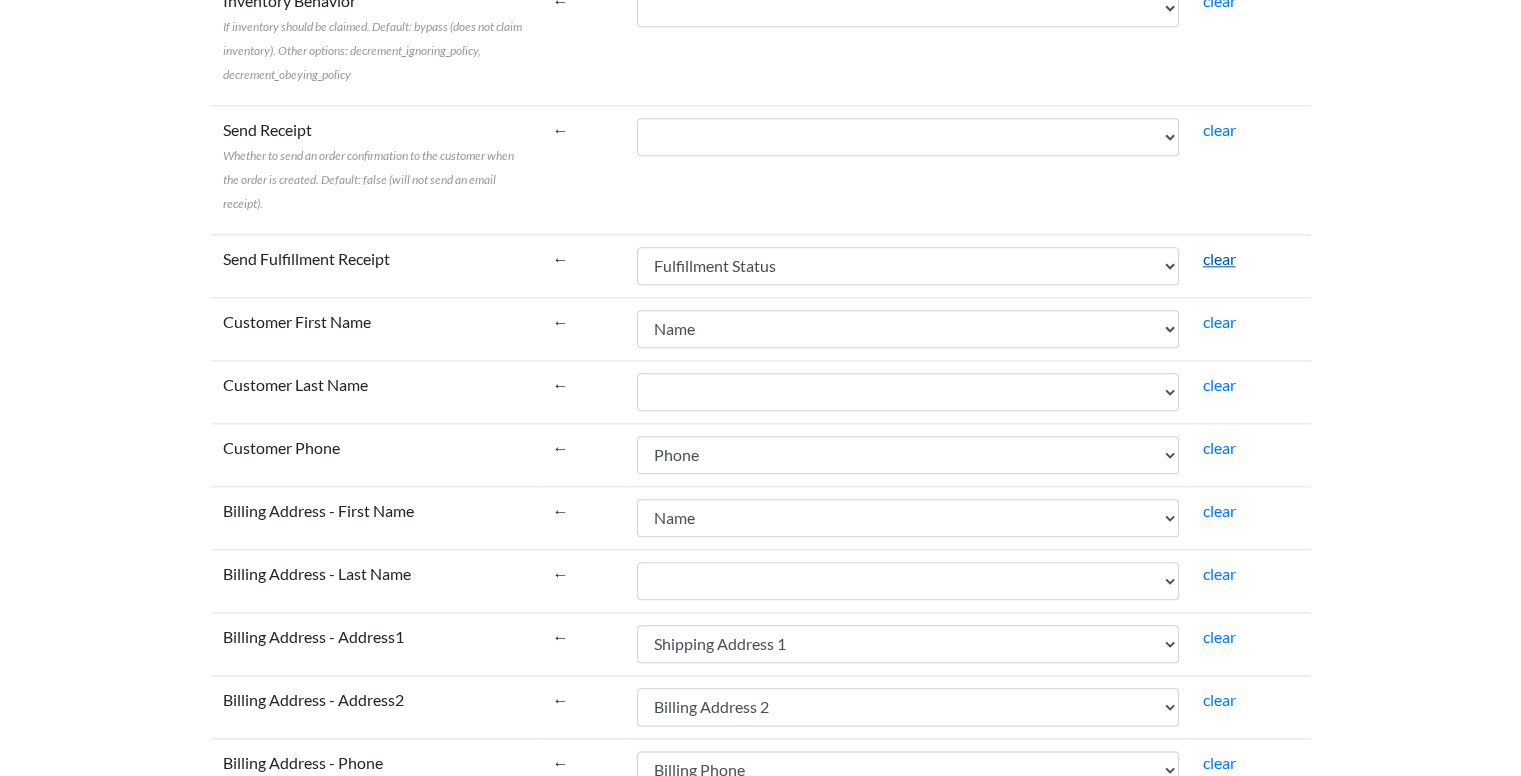 click on "clear" at bounding box center (1219, 258) 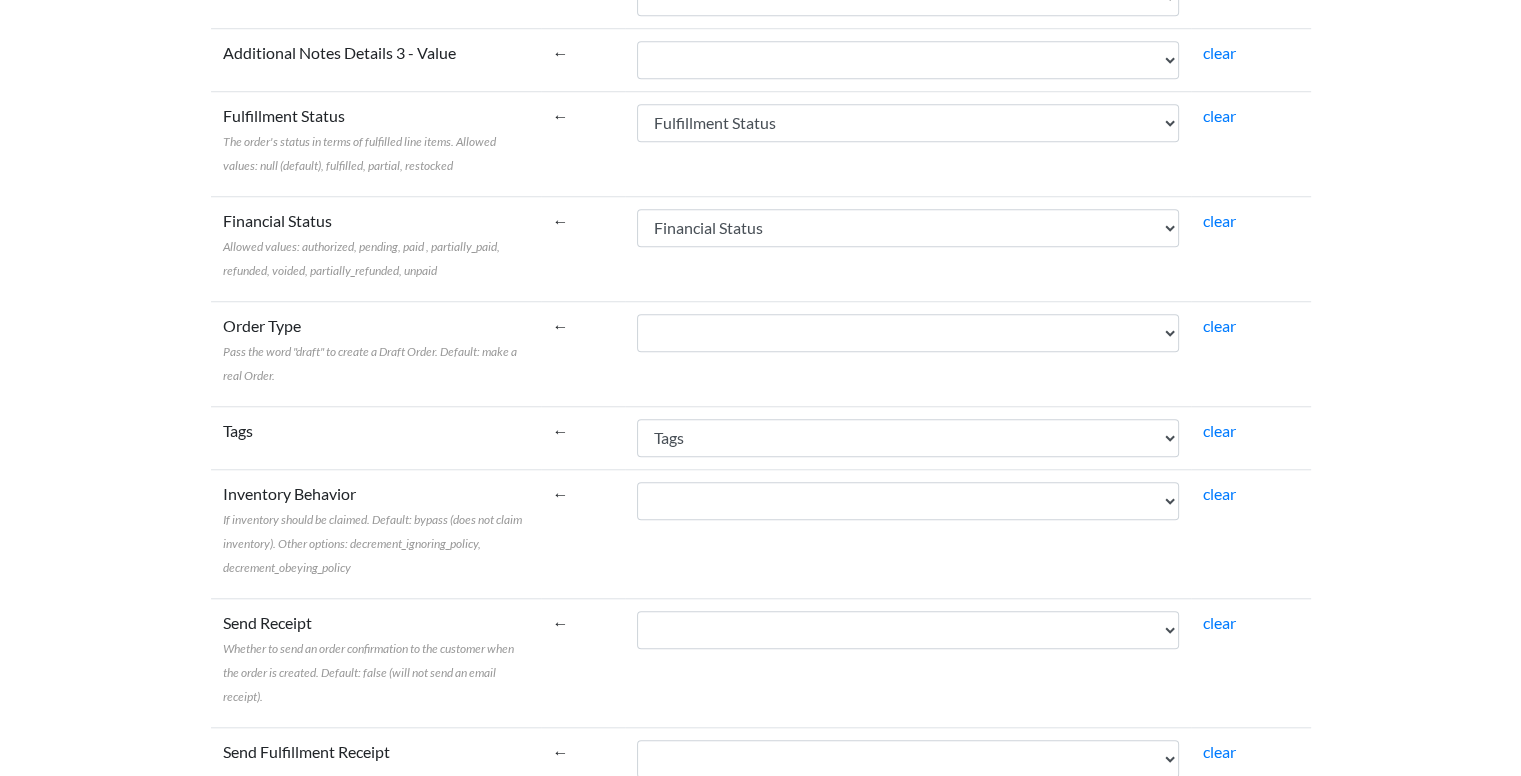 scroll, scrollTop: 1650, scrollLeft: 0, axis: vertical 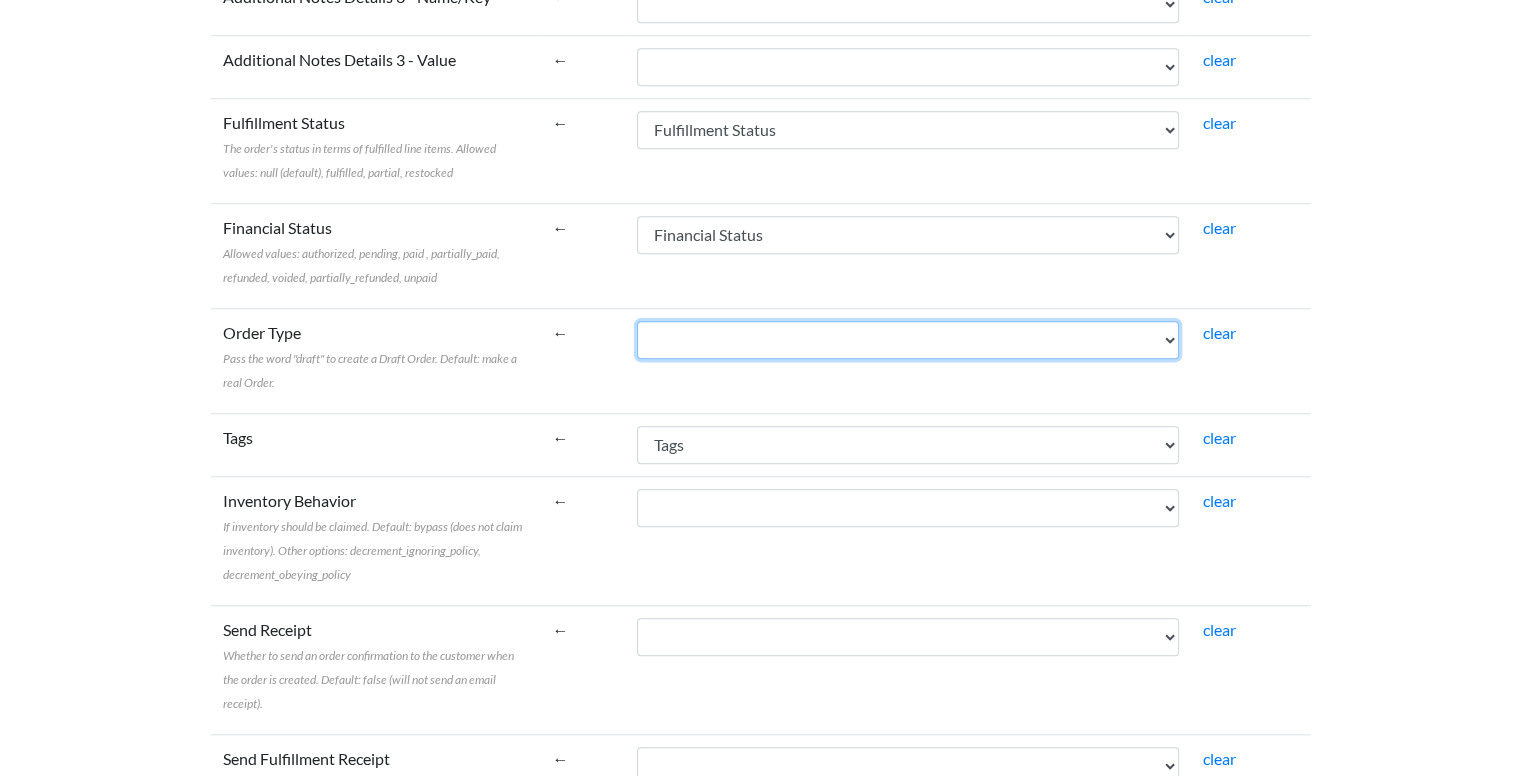 click on "Name
Email
Phone
Note
Tags
Created At
Updated At
Currency
Financial Status
Fulfillment Status
Gateway
Processed At
Source Name
Order Status URL
Customer ID
Customer Email
Customer Phone
Customer First Name
Customer Last Name
Customer Tags
Customer Note
Email Marketing Status
SMS Marketing Status
Tax Exempt
Customer Orders Count
Customer Total Spent
Billing Name
Billing Address 1
Billing Address 2
Billing City
Billing Province
Billing Zip
Billing Country
Billing Phone
Shipping Name
Shipping Address 1
Shipping Address 2
Shipping City
Shipping Province
Shipping Zip
Shipping Country
Shipping Phone
Shipping Method Title
Lineitem Name
Lineitem Quantity
Lineitem Price
Lineitem SKU
Lineitem Requires Shipping
Lineitem Taxable
Lineitem Fulfillment Status
Lineitem Vendor
Lineitem Discount
Subtotal
Total
Discount Code
Discount Amount
Shipping Amount
Shipping Tax
Tax Amount
Total Tax
Total Discounts" at bounding box center [908, 340] 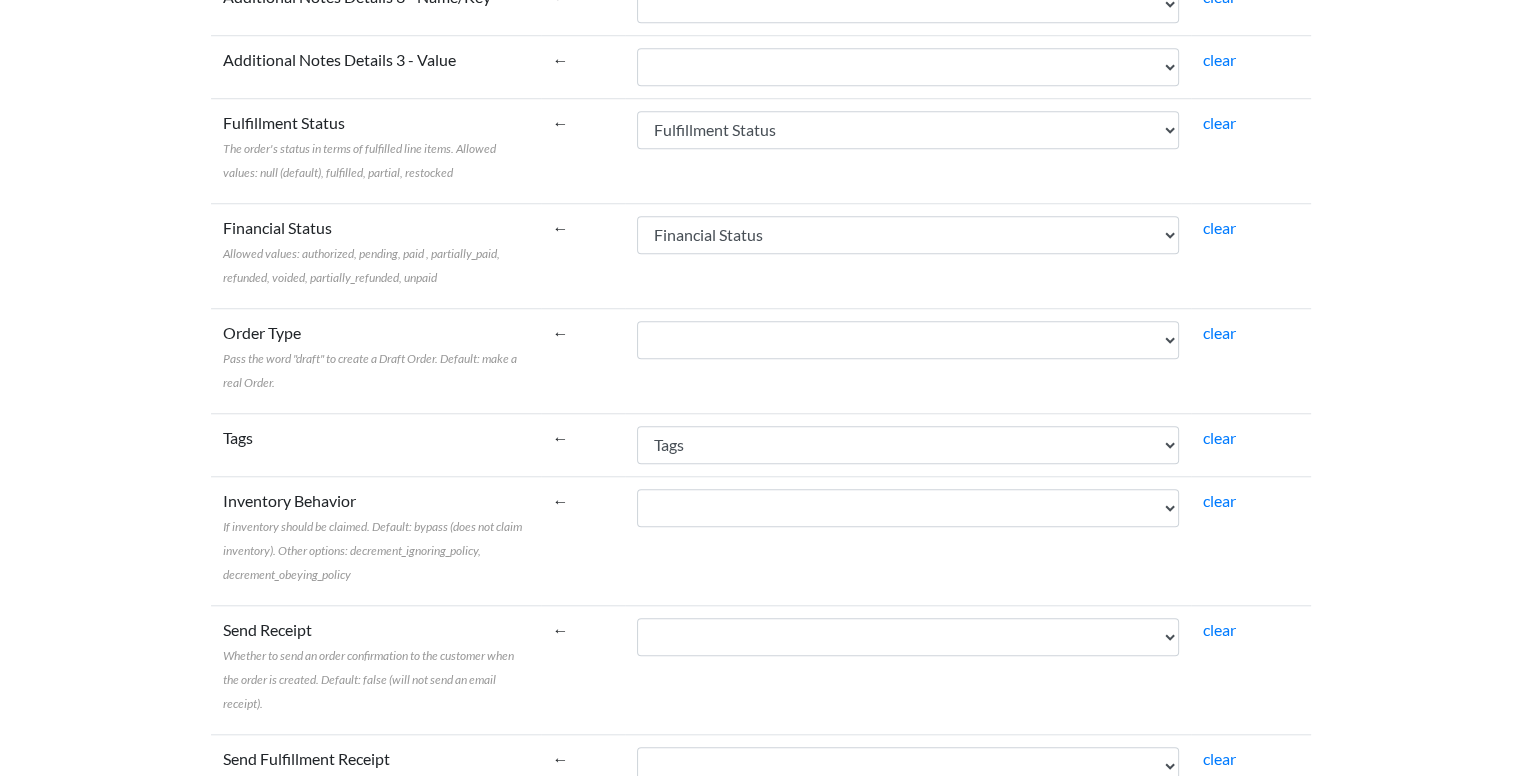 click on "←" at bounding box center [583, 360] 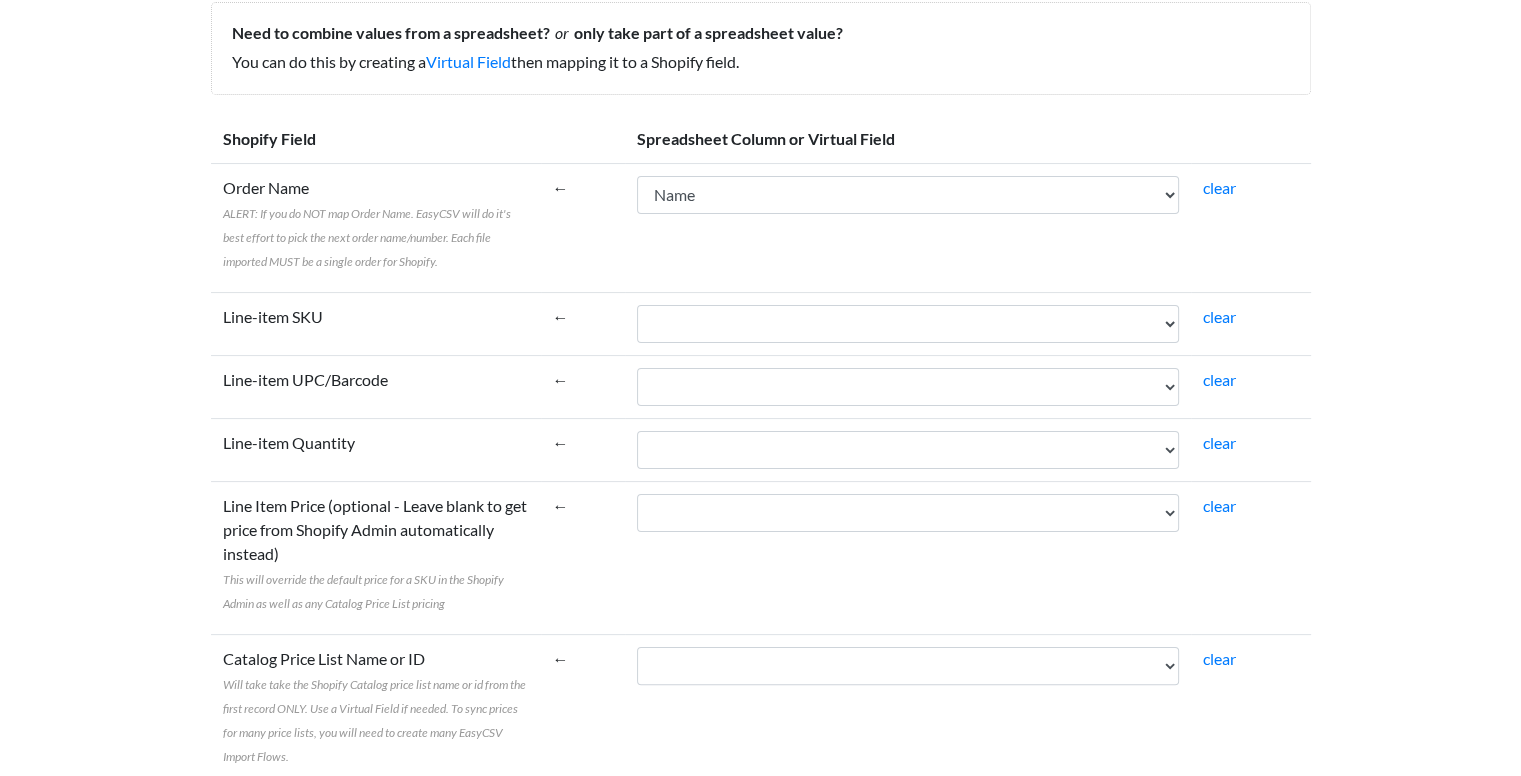 scroll, scrollTop: 250, scrollLeft: 0, axis: vertical 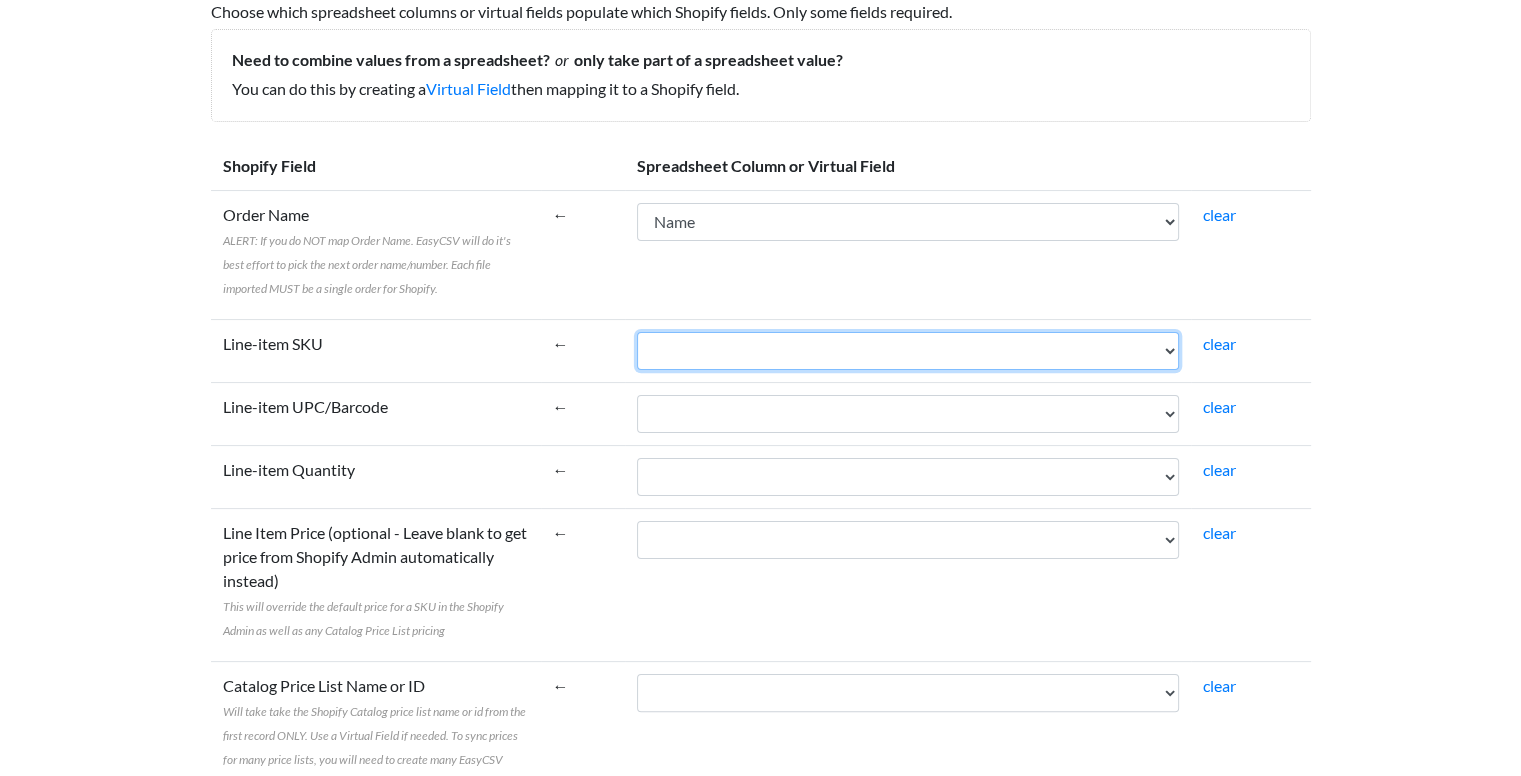 click on "Name
Email
Phone
Note
Tags
Created At
Updated At
Currency
Financial Status
Fulfillment Status
Gateway
Processed At
Source Name
Order Status URL
Customer ID
Customer Email
Customer Phone
Customer First Name
Customer Last Name
Customer Tags
Customer Note
Email Marketing Status
SMS Marketing Status
Tax Exempt
Customer Orders Count
Customer Total Spent
Billing Name
Billing Address 1
Billing Address 2
Billing City
Billing Province
Billing Zip
Billing Country
Billing Phone
Shipping Name
Shipping Address 1
Shipping Address 2
Shipping City
Shipping Province
Shipping Zip
Shipping Country
Shipping Phone
Shipping Method Title
Lineitem Name
Lineitem Quantity
Lineitem Price
Lineitem SKU
Lineitem Requires Shipping
Lineitem Taxable
Lineitem Fulfillment Status
Lineitem Vendor
Lineitem Discount
Subtotal
Total
Discount Code
Discount Amount
Shipping Amount
Shipping Tax
Tax Amount
Total Tax
Total Discounts" at bounding box center [908, 351] 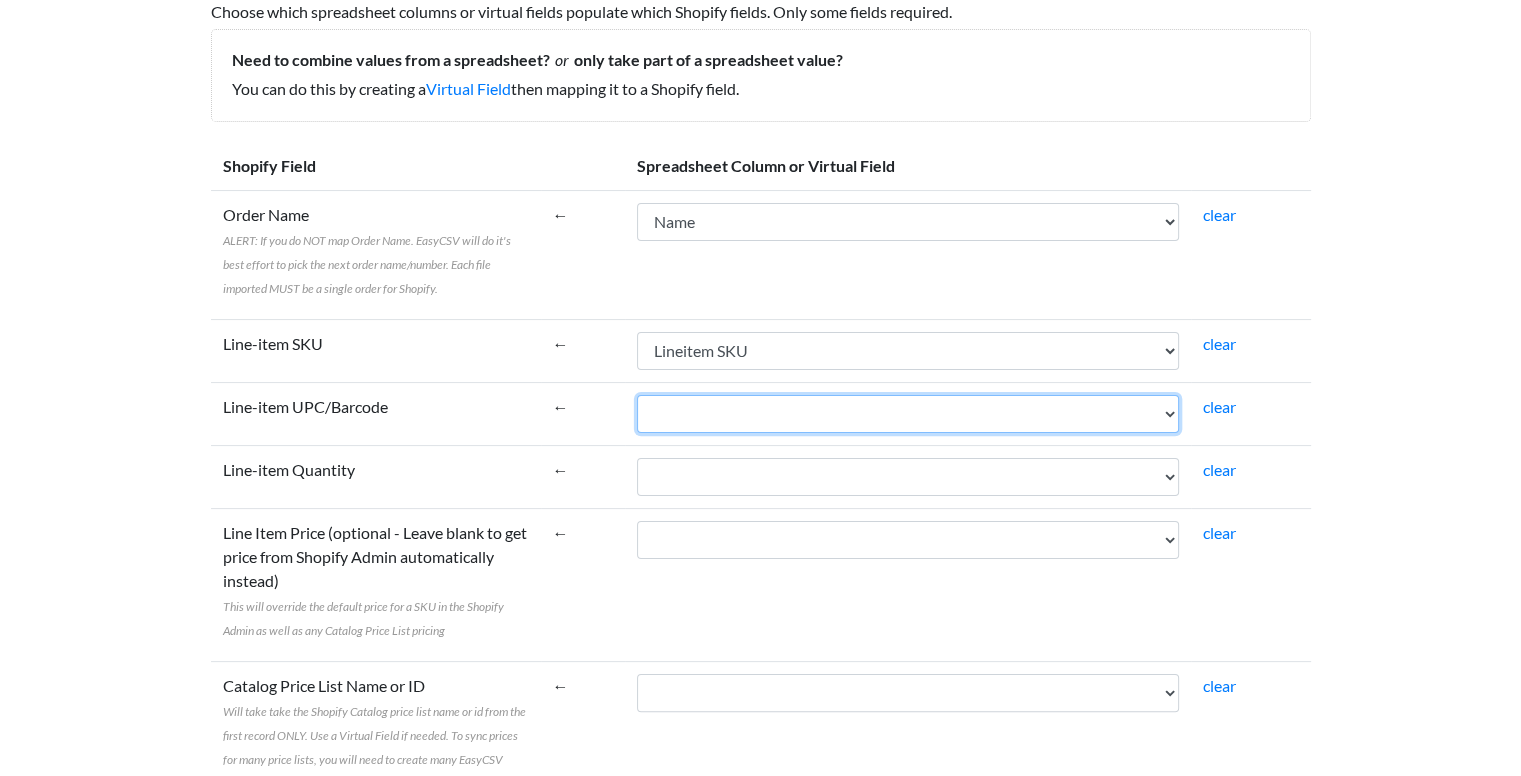 click on "Name
Email
Phone
Note
Tags
Created At
Updated At
Currency
Financial Status
Fulfillment Status
Gateway
Processed At
Source Name
Order Status URL
Customer ID
Customer Email
Customer Phone
Customer First Name
Customer Last Name
Customer Tags
Customer Note
Email Marketing Status
SMS Marketing Status
Tax Exempt
Customer Orders Count
Customer Total Spent
Billing Name
Billing Address 1
Billing Address 2
Billing City
Billing Province
Billing Zip
Billing Country
Billing Phone
Shipping Name
Shipping Address 1
Shipping Address 2
Shipping City
Shipping Province
Shipping Zip
Shipping Country
Shipping Phone
Shipping Method Title
Lineitem Name
Lineitem Quantity
Lineitem Price
Lineitem SKU
Lineitem Requires Shipping
Lineitem Taxable
Lineitem Fulfillment Status
Lineitem Vendor
Lineitem Discount
Subtotal
Total
Discount Code
Discount Amount
Shipping Amount
Shipping Tax
Tax Amount
Total Tax
Total Discounts" at bounding box center [908, 414] 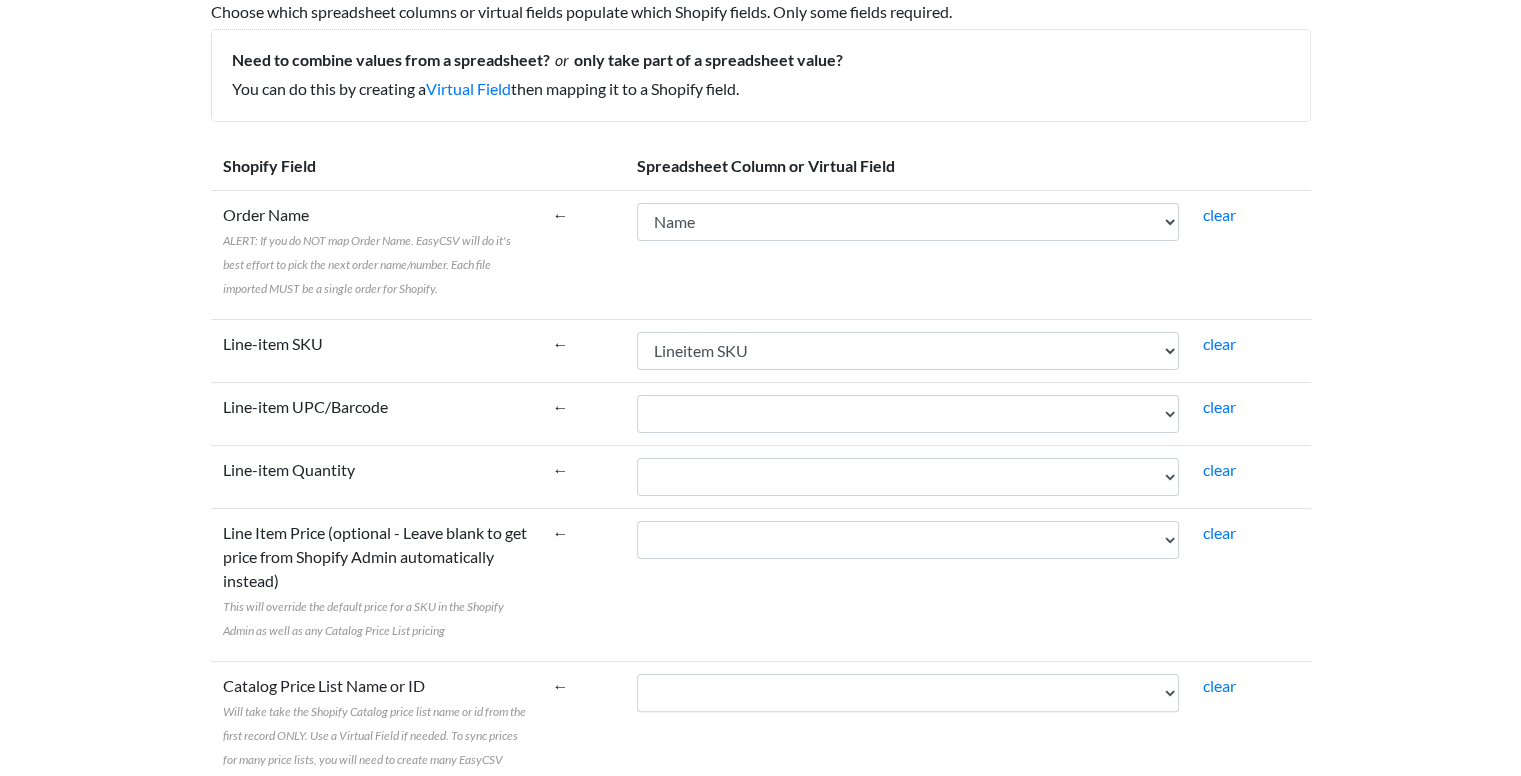 drag, startPoint x: 507, startPoint y: 178, endPoint x: 518, endPoint y: 182, distance: 11.7046995 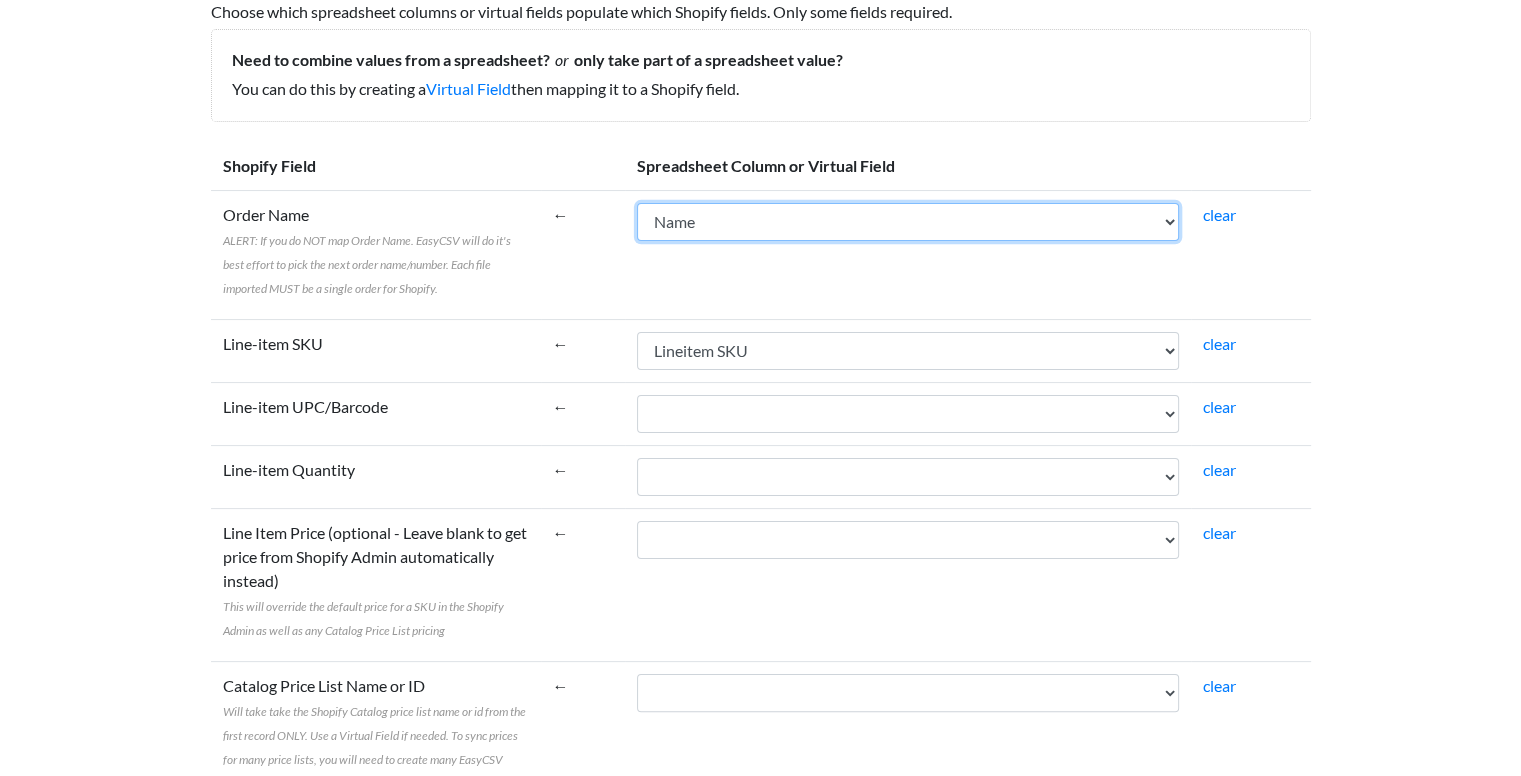 click on "Name
Email
Phone
Note
Tags
Created At
Updated At
Currency
Financial Status
Fulfillment Status
Gateway
Processed At
Source Name
Order Status URL
Customer ID
Customer Email
Customer Phone
Customer First Name
Customer Last Name
Customer Tags
Customer Note
Email Marketing Status
SMS Marketing Status
Tax Exempt
Customer Orders Count
Customer Total Spent
Billing Name
Billing Address 1
Billing Address 2
Billing City
Billing Province
Billing Zip
Billing Country
Billing Phone
Shipping Name
Shipping Address 1
Shipping Address 2
Shipping City
Shipping Province
Shipping Zip
Shipping Country
Shipping Phone
Shipping Method Title
Lineitem Name
Lineitem Quantity
Lineitem Price
Lineitem SKU
Lineitem Requires Shipping
Lineitem Taxable
Lineitem Fulfillment Status
Lineitem Vendor
Lineitem Discount
Subtotal
Total
Discount Code
Discount Amount
Shipping Amount
Shipping Tax
Tax Amount
Total Tax
Total Discounts" at bounding box center [908, 222] 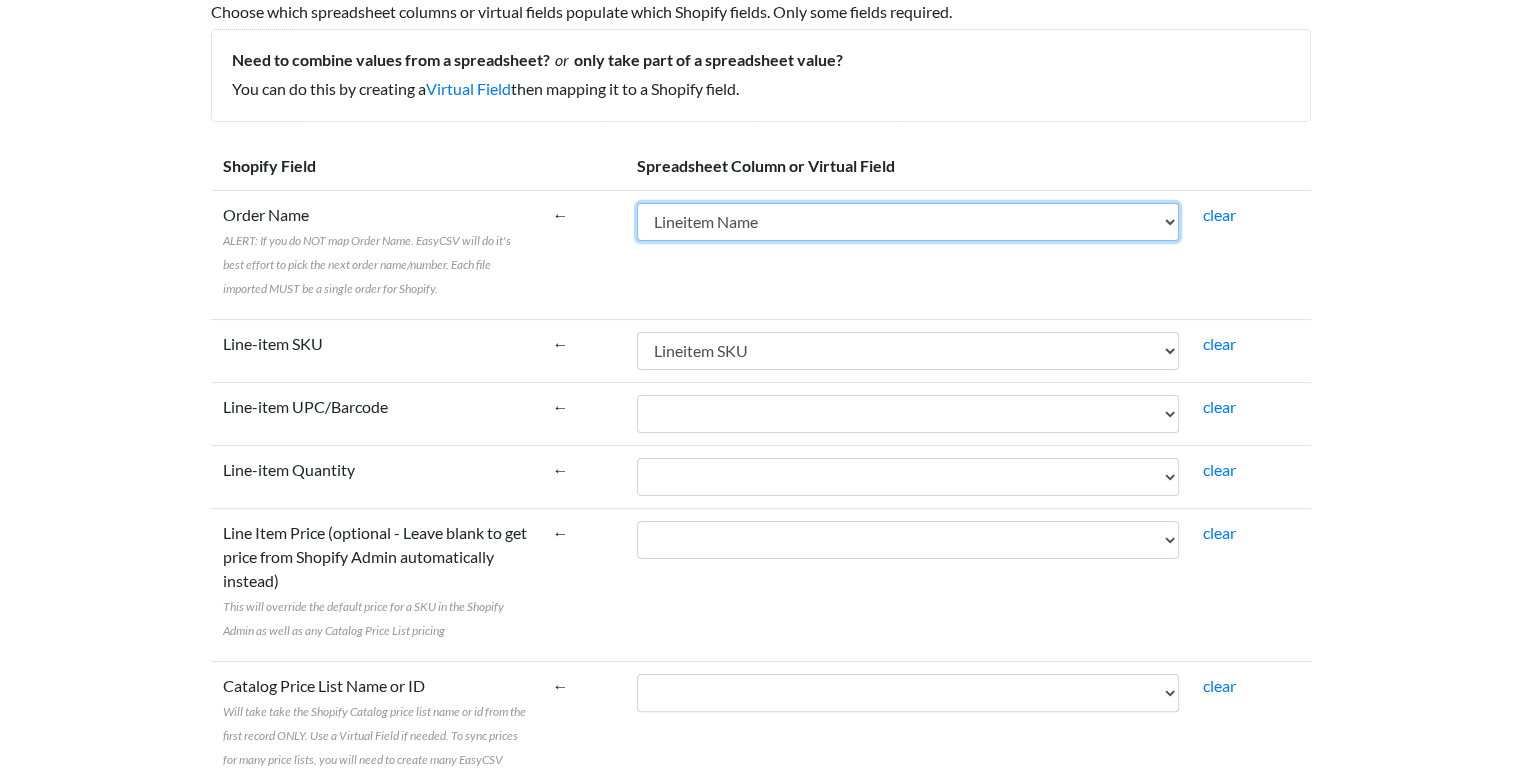 click on "Name
Email
Phone
Note
Tags
Created At
Updated At
Currency
Financial Status
Fulfillment Status
Gateway
Processed At
Source Name
Order Status URL
Customer ID
Customer Email
Customer Phone
Customer First Name
Customer Last Name
Customer Tags
Customer Note
Email Marketing Status
SMS Marketing Status
Tax Exempt
Customer Orders Count
Customer Total Spent
Billing Name
Billing Address 1
Billing Address 2
Billing City
Billing Province
Billing Zip
Billing Country
Billing Phone
Shipping Name
Shipping Address 1
Shipping Address 2
Shipping City
Shipping Province
Shipping Zip
Shipping Country
Shipping Phone
Shipping Method Title
Lineitem Name
Lineitem Quantity
Lineitem Price
Lineitem SKU
Lineitem Requires Shipping
Lineitem Taxable
Lineitem Fulfillment Status
Lineitem Vendor
Lineitem Discount
Subtotal
Total
Discount Code
Discount Amount
Shipping Amount
Shipping Tax
Tax Amount
Total Tax
Total Discounts" at bounding box center [908, 222] 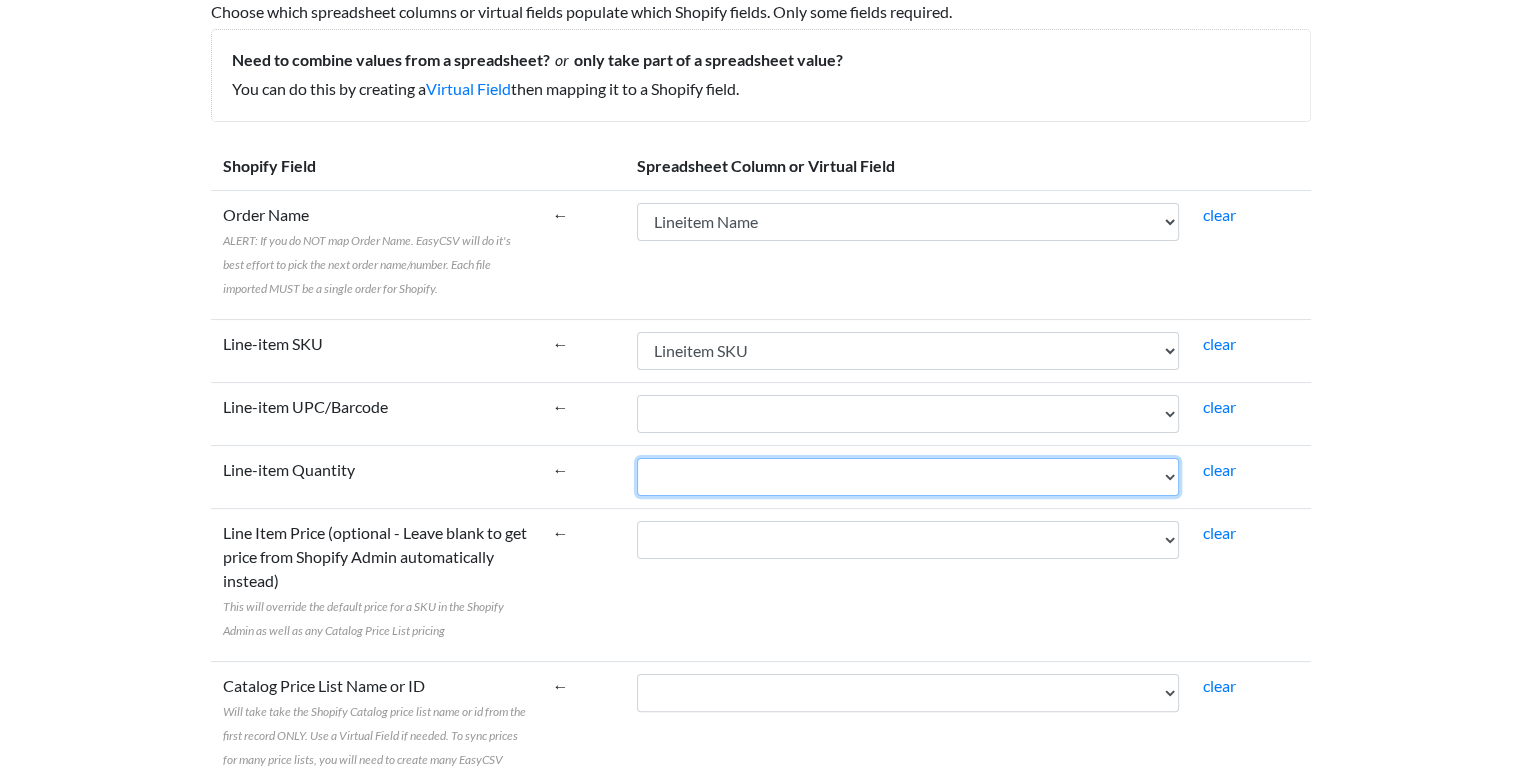 click on "Name
Email
Phone
Note
Tags
Created At
Updated At
Currency
Financial Status
Fulfillment Status
Gateway
Processed At
Source Name
Order Status URL
Customer ID
Customer Email
Customer Phone
Customer First Name
Customer Last Name
Customer Tags
Customer Note
Email Marketing Status
SMS Marketing Status
Tax Exempt
Customer Orders Count
Customer Total Spent
Billing Name
Billing Address 1
Billing Address 2
Billing City
Billing Province
Billing Zip
Billing Country
Billing Phone
Shipping Name
Shipping Address 1
Shipping Address 2
Shipping City
Shipping Province
Shipping Zip
Shipping Country
Shipping Phone
Shipping Method Title
Lineitem Name
Lineitem Quantity
Lineitem Price
Lineitem SKU
Lineitem Requires Shipping
Lineitem Taxable
Lineitem Fulfillment Status
Lineitem Vendor
Lineitem Discount
Subtotal
Total
Discount Code
Discount Amount
Shipping Amount
Shipping Tax
Tax Amount
Total Tax
Total Discounts" at bounding box center (908, 477) 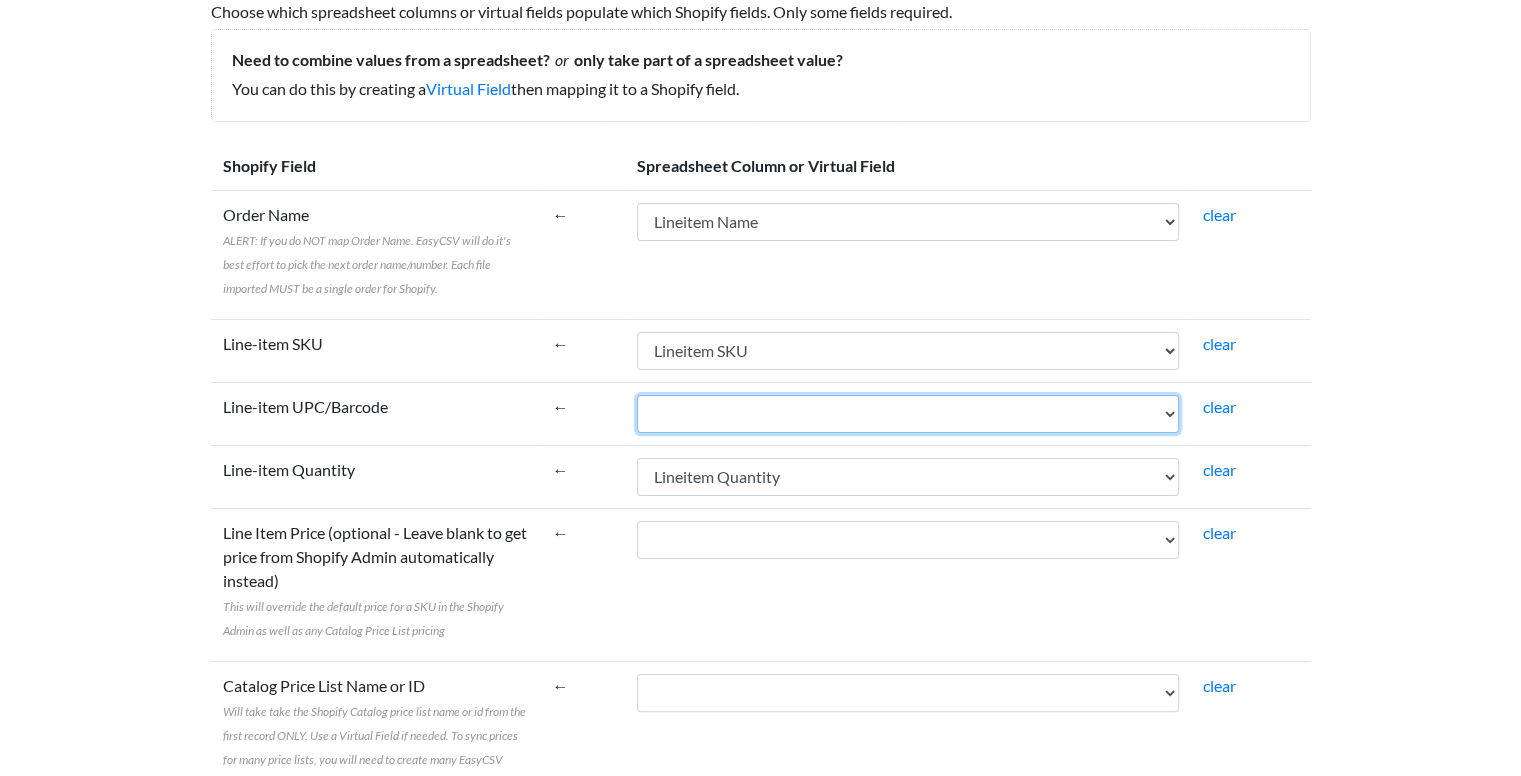 click on "Name
Email
Phone
Note
Tags
Created At
Updated At
Currency
Financial Status
Fulfillment Status
Gateway
Processed At
Source Name
Order Status URL
Customer ID
Customer Email
Customer Phone
Customer First Name
Customer Last Name
Customer Tags
Customer Note
Email Marketing Status
SMS Marketing Status
Tax Exempt
Customer Orders Count
Customer Total Spent
Billing Name
Billing Address 1
Billing Address 2
Billing City
Billing Province
Billing Zip
Billing Country
Billing Phone
Shipping Name
Shipping Address 1
Shipping Address 2
Shipping City
Shipping Province
Shipping Zip
Shipping Country
Shipping Phone
Shipping Method Title
Lineitem Name
Lineitem Quantity
Lineitem Price
Lineitem SKU
Lineitem Requires Shipping
Lineitem Taxable
Lineitem Fulfillment Status
Lineitem Vendor
Lineitem Discount
Subtotal
Total
Discount Code
Discount Amount
Shipping Amount
Shipping Tax
Tax Amount
Total Tax
Total Discounts" at bounding box center (908, 414) 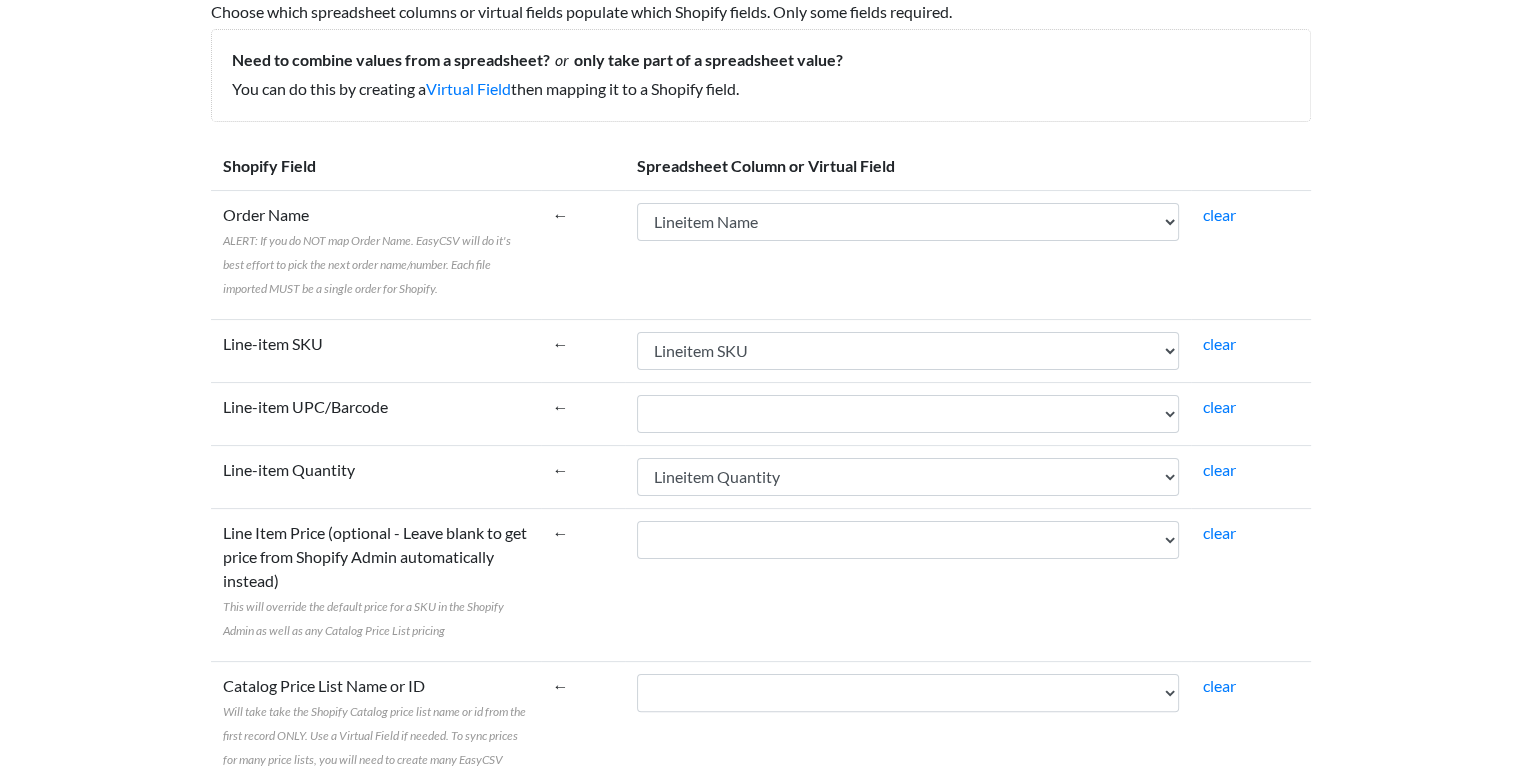click on "Order Name   ALERT: If you do NOT map Order Name. EasyCSV will do it's best effort to pick the next order name/number. Each file imported MUST be a single order for Shopify." at bounding box center (376, 254) 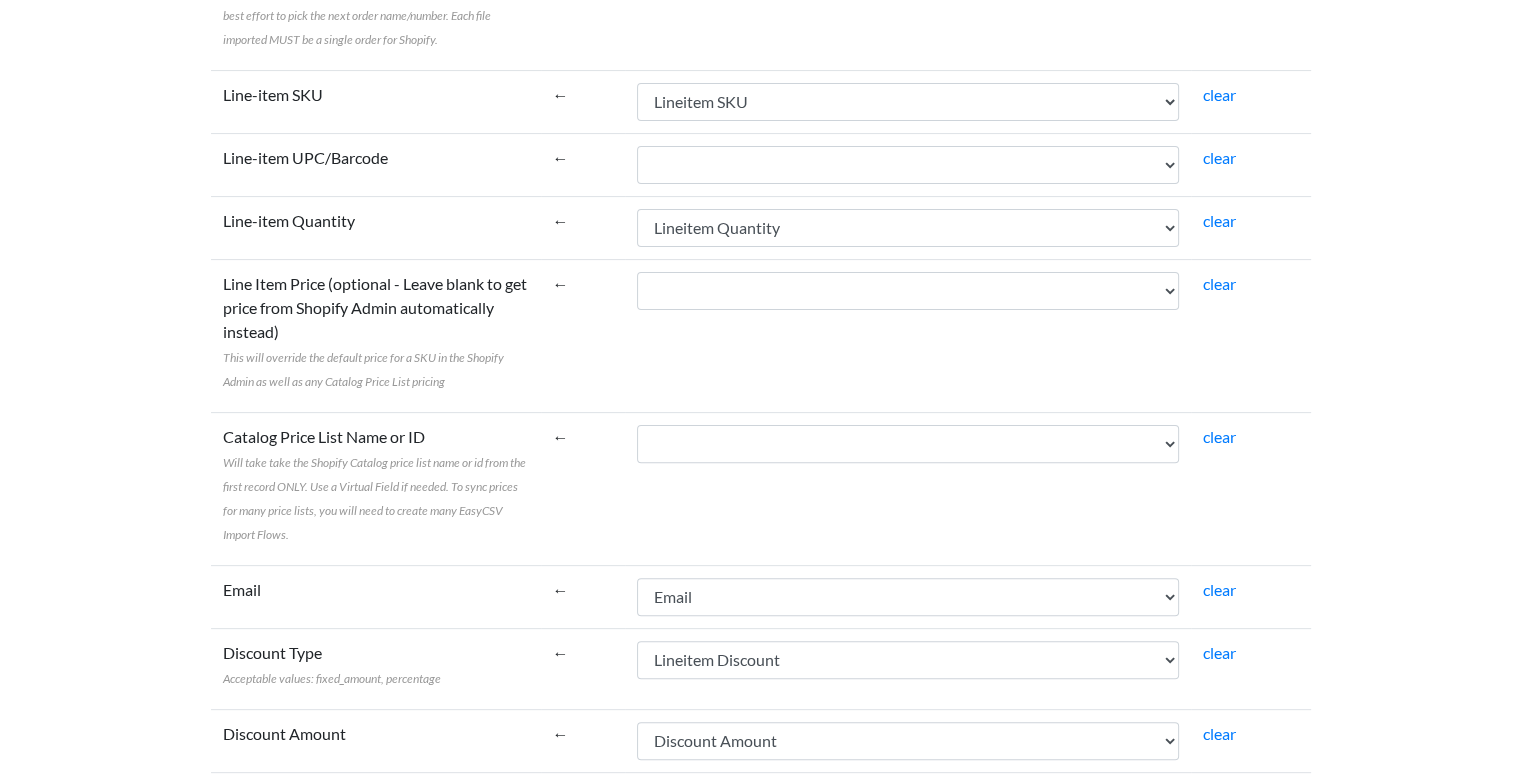 scroll, scrollTop: 550, scrollLeft: 0, axis: vertical 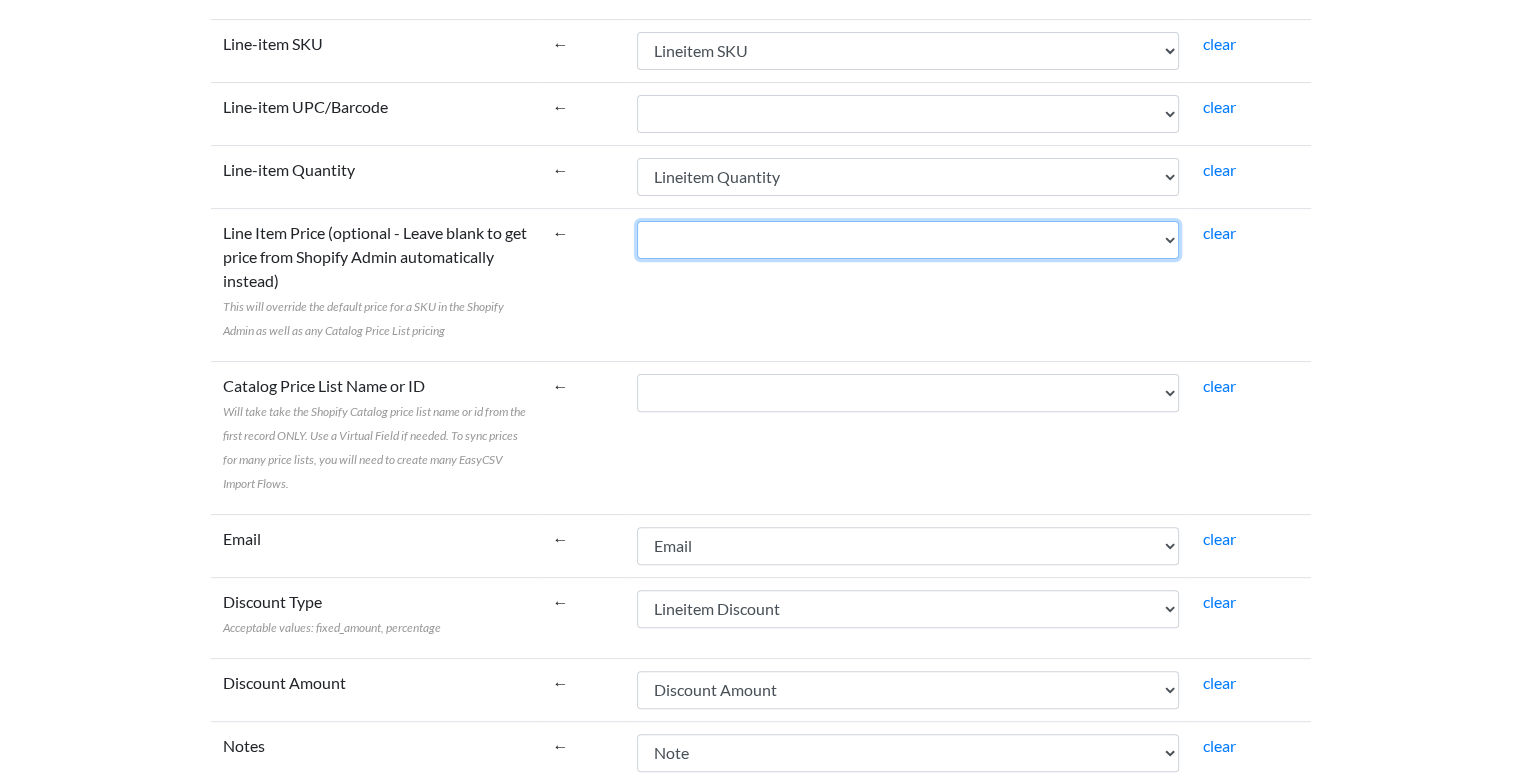 click on "Name
Email
Phone
Note
Tags
Created At
Updated At
Currency
Financial Status
Fulfillment Status
Gateway
Processed At
Source Name
Order Status URL
Customer ID
Customer Email
Customer Phone
Customer First Name
Customer Last Name
Customer Tags
Customer Note
Email Marketing Status
SMS Marketing Status
Tax Exempt
Customer Orders Count
Customer Total Spent
Billing Name
Billing Address 1
Billing Address 2
Billing City
Billing Province
Billing Zip
Billing Country
Billing Phone
Shipping Name
Shipping Address 1
Shipping Address 2
Shipping City
Shipping Province
Shipping Zip
Shipping Country
Shipping Phone
Shipping Method Title
Lineitem Name
Lineitem Quantity
Lineitem Price
Lineitem SKU
Lineitem Requires Shipping
Lineitem Taxable
Lineitem Fulfillment Status
Lineitem Vendor
Lineitem Discount
Subtotal
Total
Discount Code
Discount Amount
Shipping Amount
Shipping Tax
Tax Amount
Total Tax
Total Discounts" at bounding box center (908, 240) 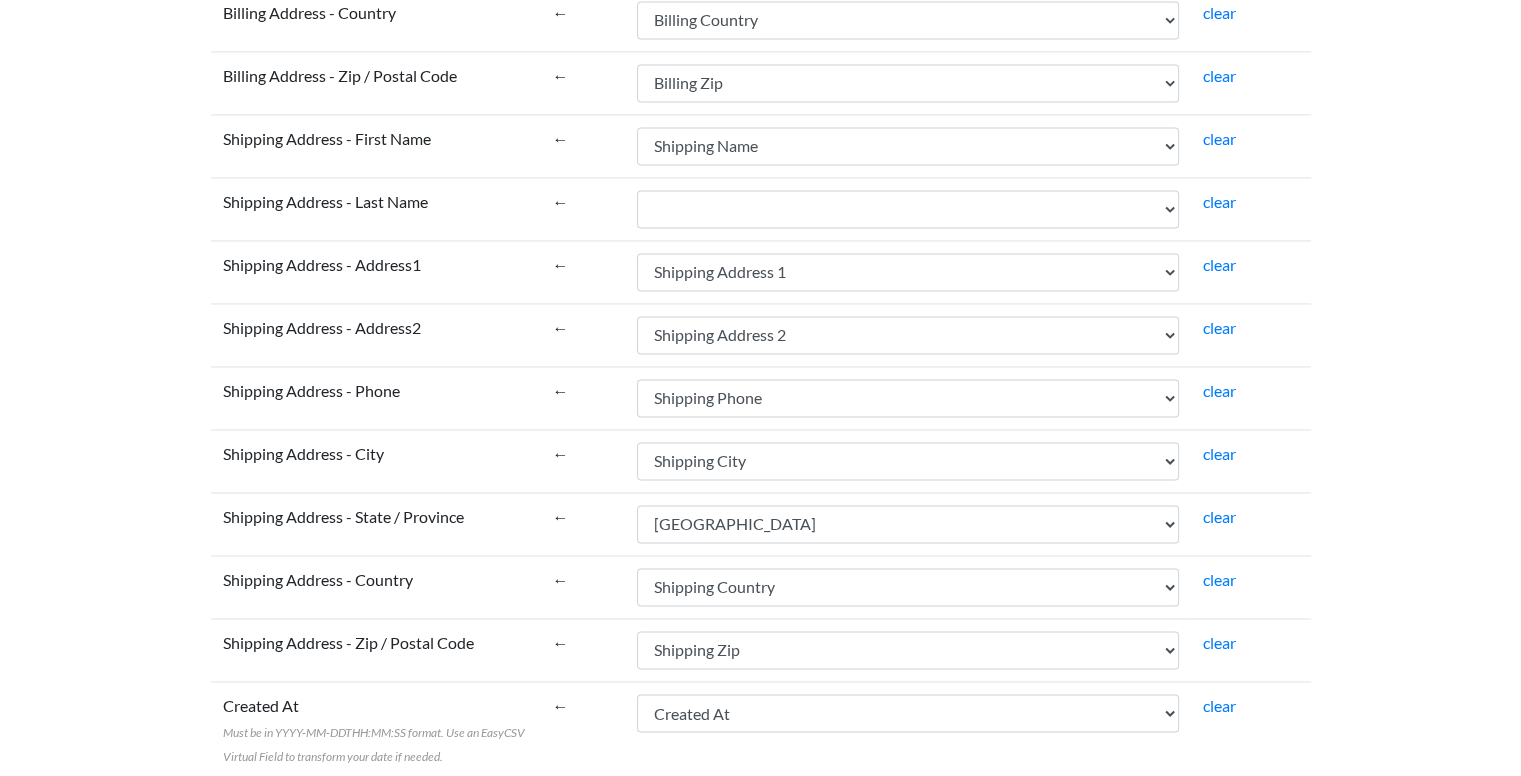 scroll, scrollTop: 3550, scrollLeft: 0, axis: vertical 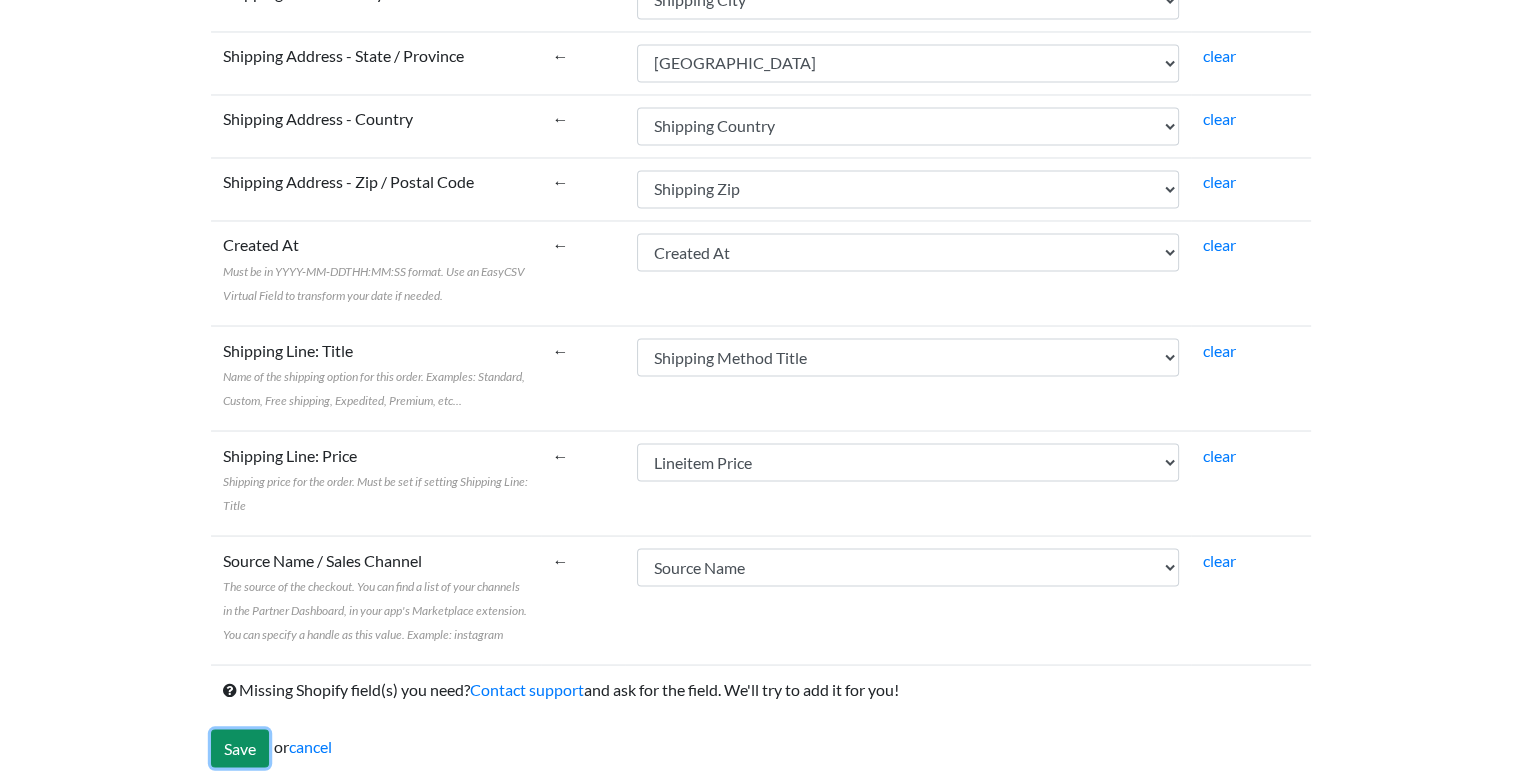 click on "Save" at bounding box center (240, 748) 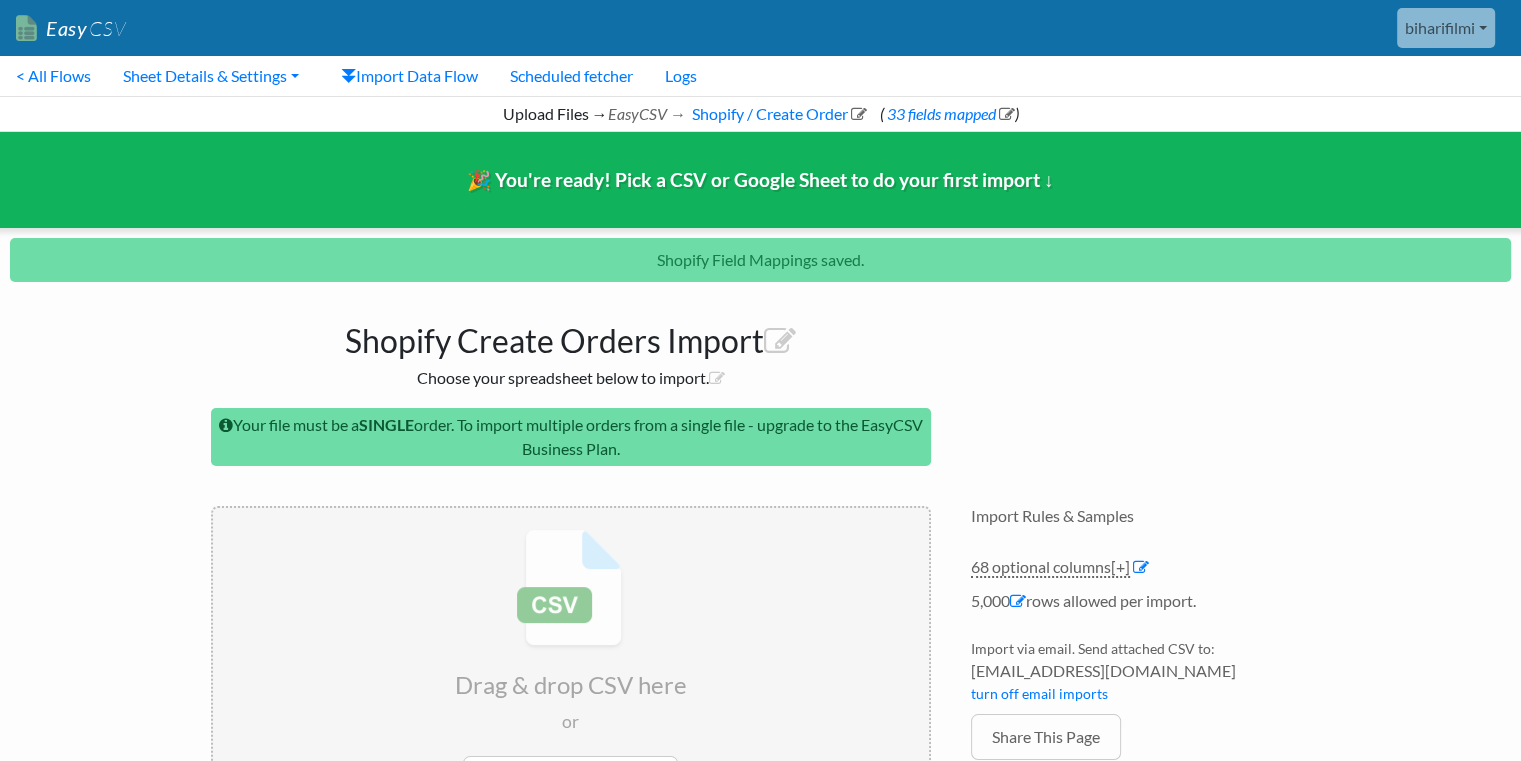 scroll, scrollTop: 162, scrollLeft: 0, axis: vertical 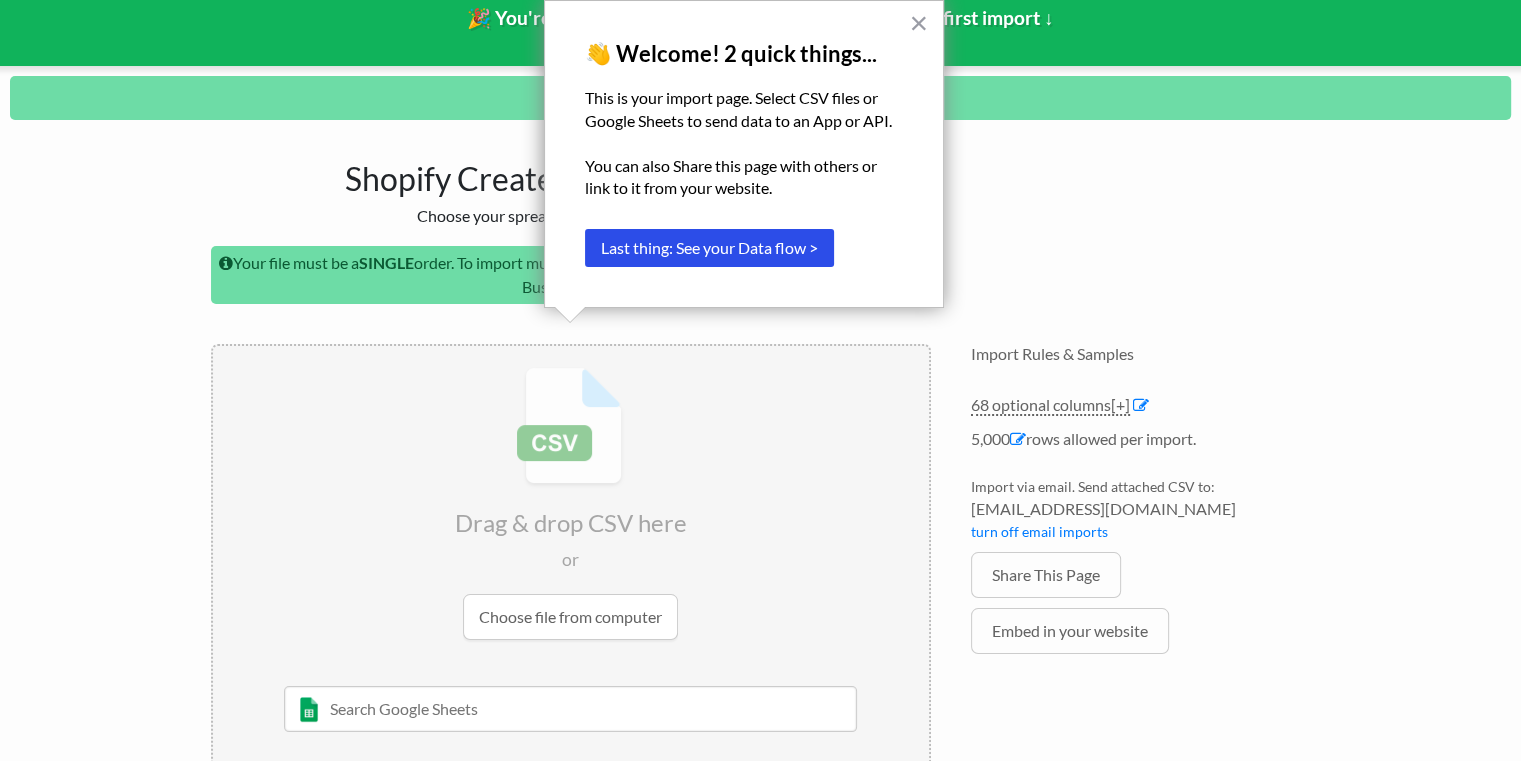 click on "Easy CSV
biharifilmi
Biharifilmi
All Flows
All CSV Generators
Business & Plan Info
Manage Users
Upgrade plan
My Account
Connected Apps
Connect Salesforce
Connect Pipedrive
Connect Zapier
Shopify Connected
How Shopify Works
Connect Dropbox
Connect [DOMAIN_NAME]
Connect Microsoft OneDrive
Connect Xero
Connect Notion
Connect [PERSON_NAME]
Connect Asana
Help Documentation
Chat with Support
Email Support
Logout" at bounding box center [760, 316] 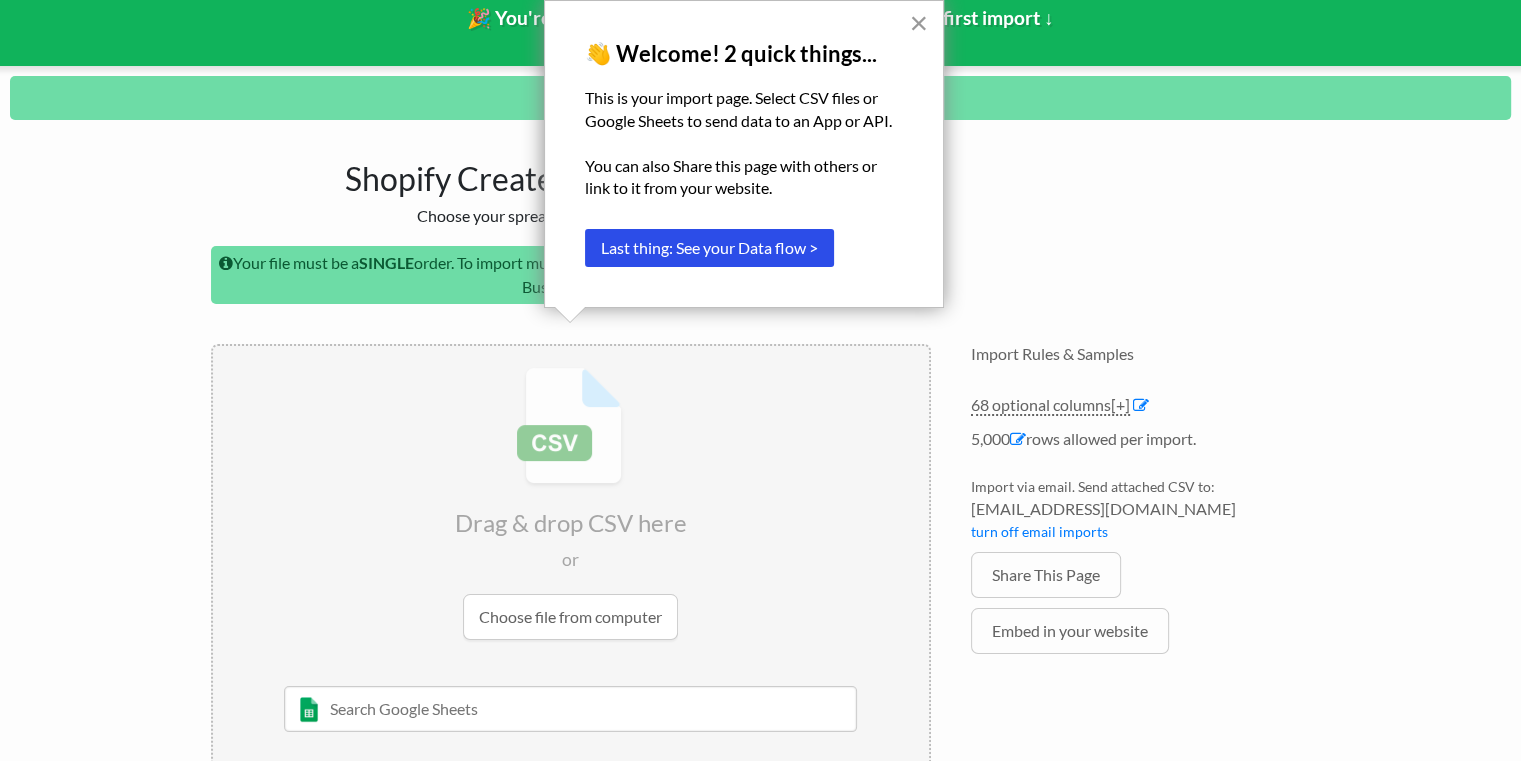 click on "×" at bounding box center (918, 23) 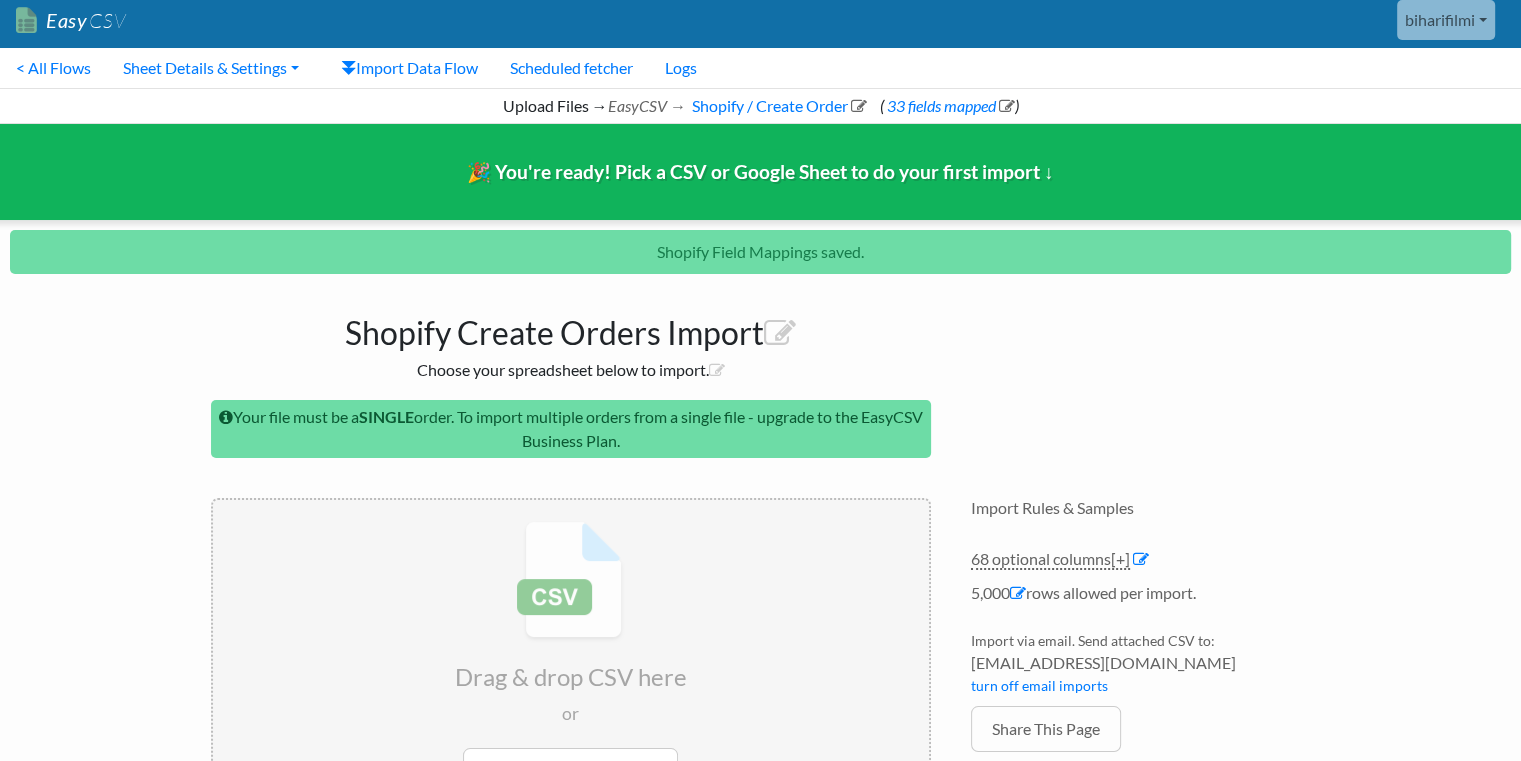 scroll, scrollTop: 0, scrollLeft: 0, axis: both 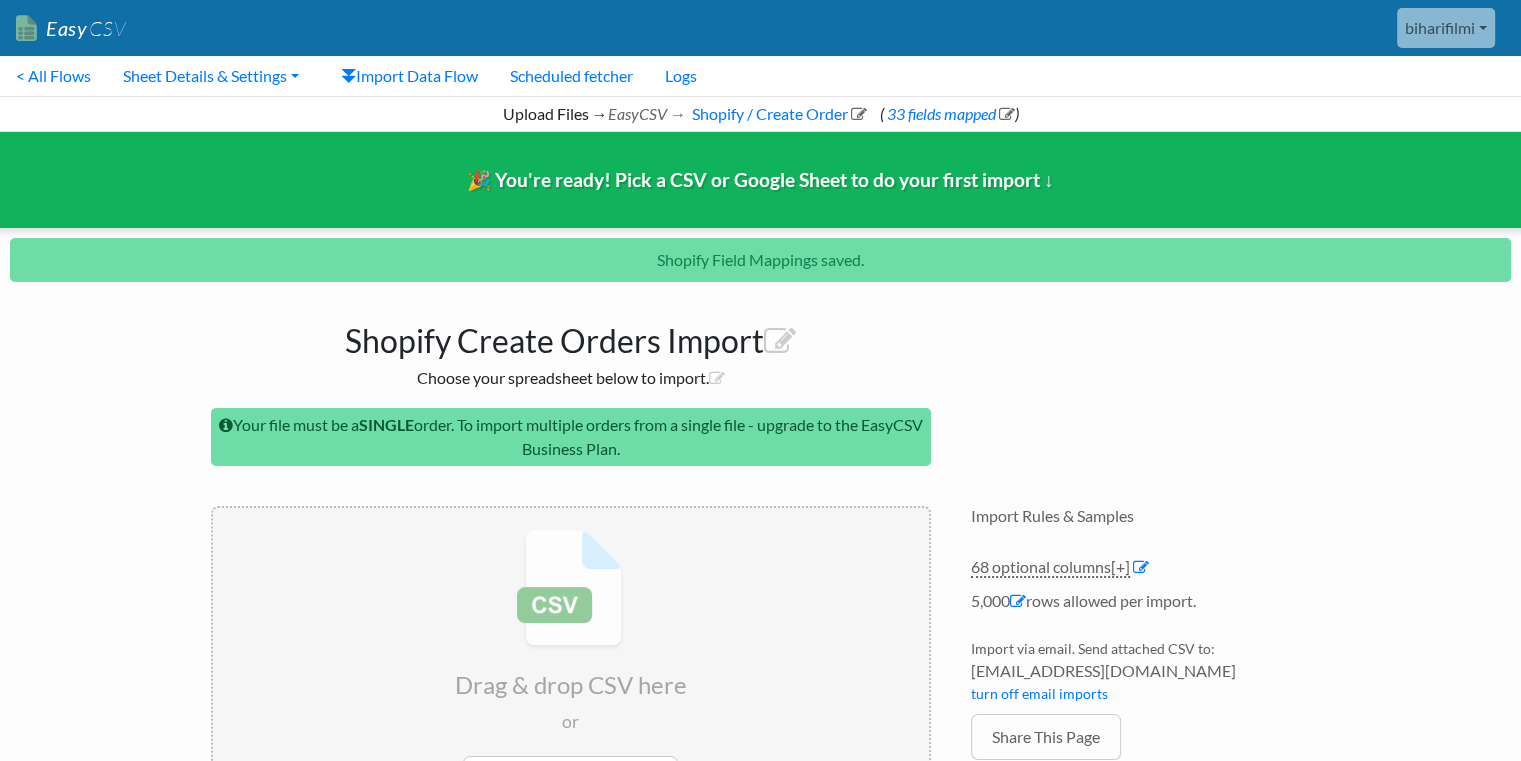 click on "biharifilmi" at bounding box center (1446, 28) 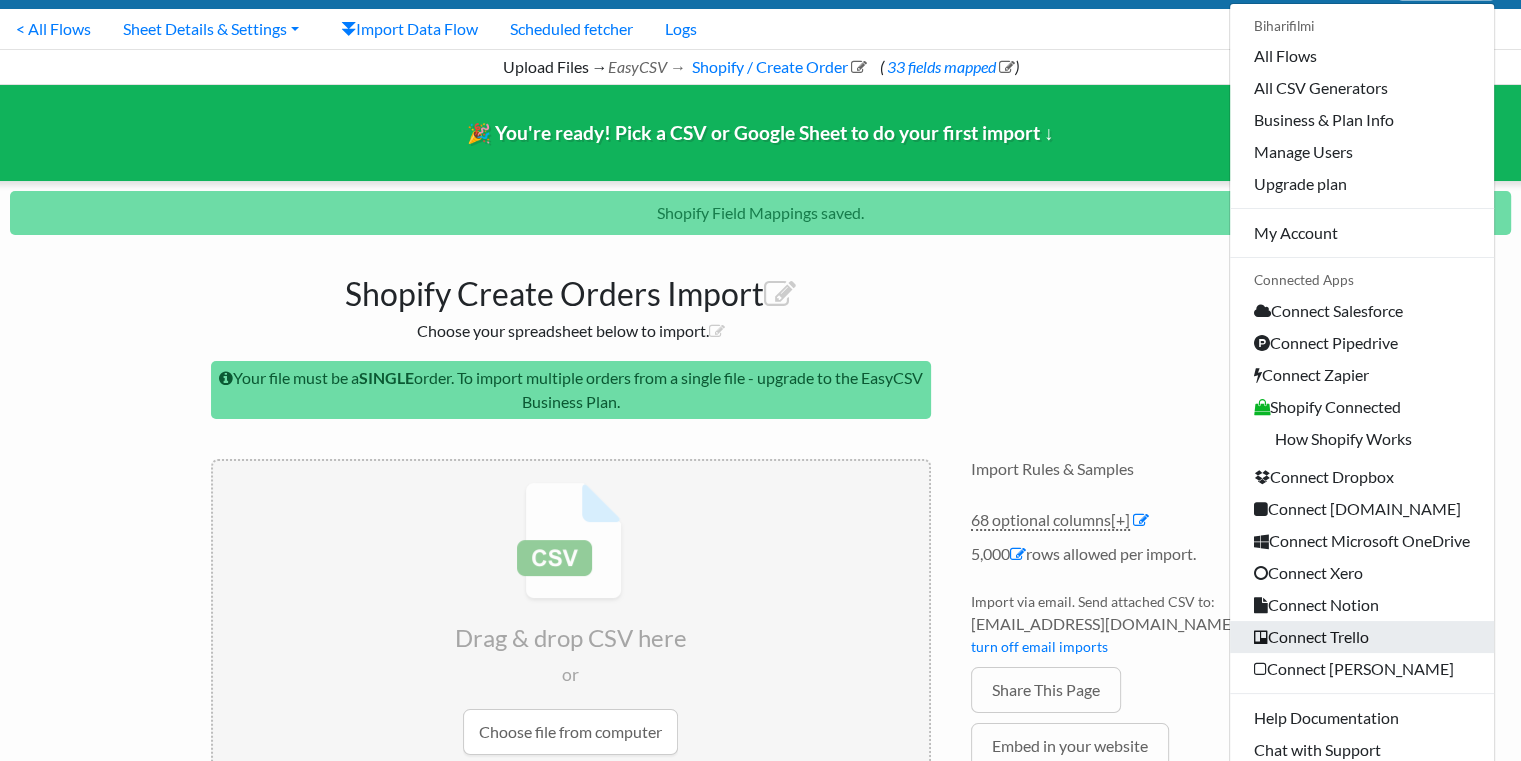 scroll, scrollTop: 8, scrollLeft: 0, axis: vertical 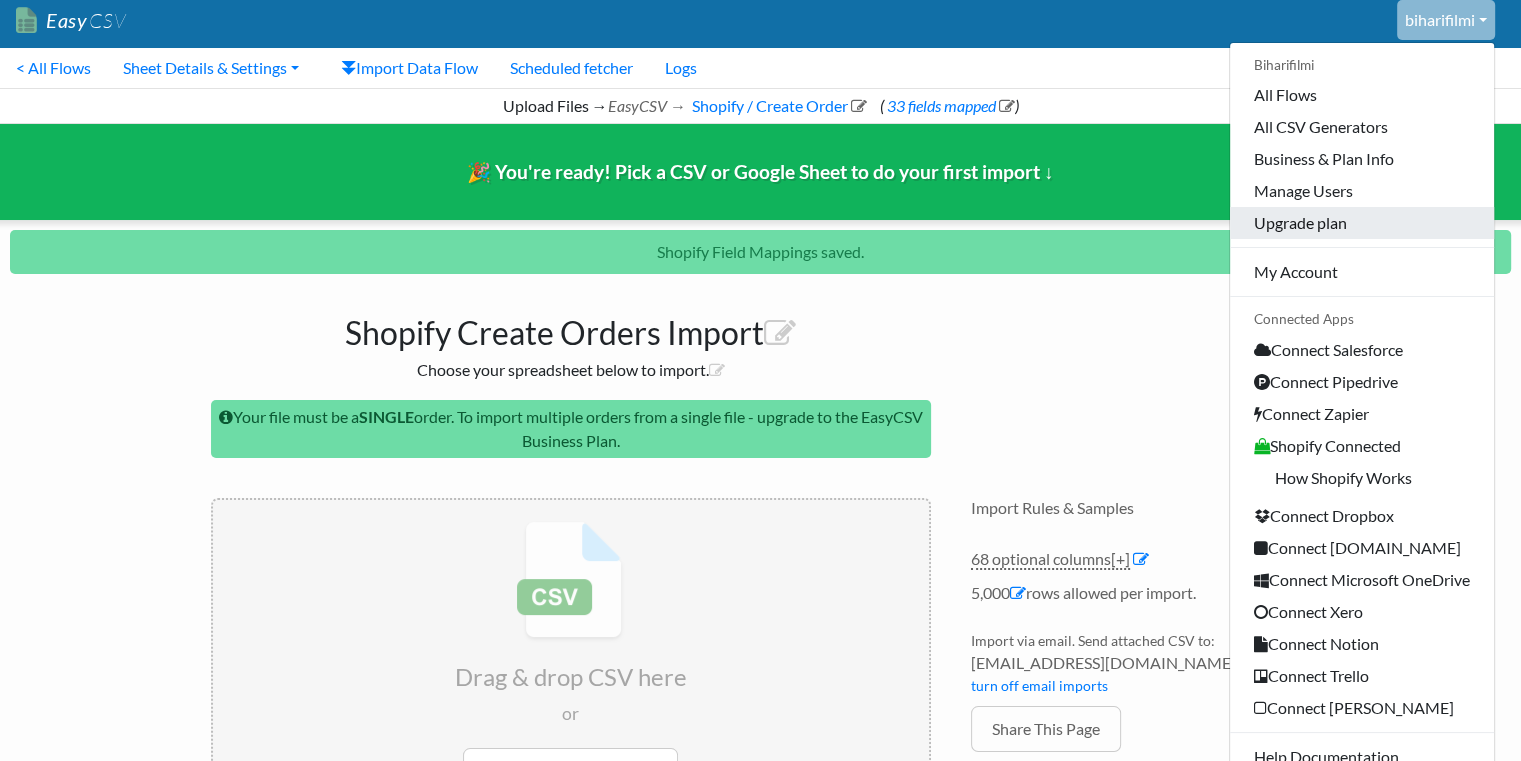click on "Upgrade plan" at bounding box center (1362, 223) 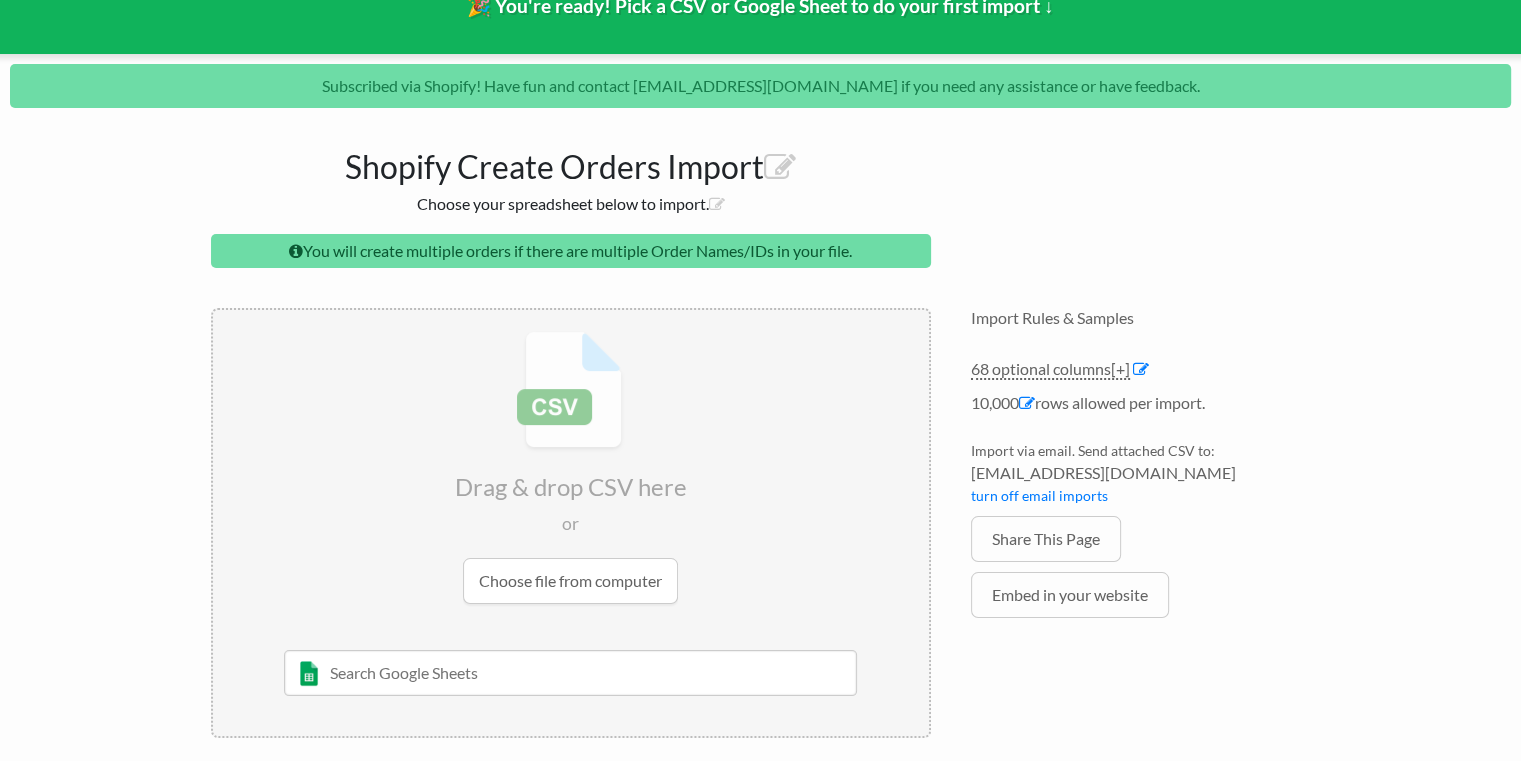 scroll, scrollTop: 184, scrollLeft: 0, axis: vertical 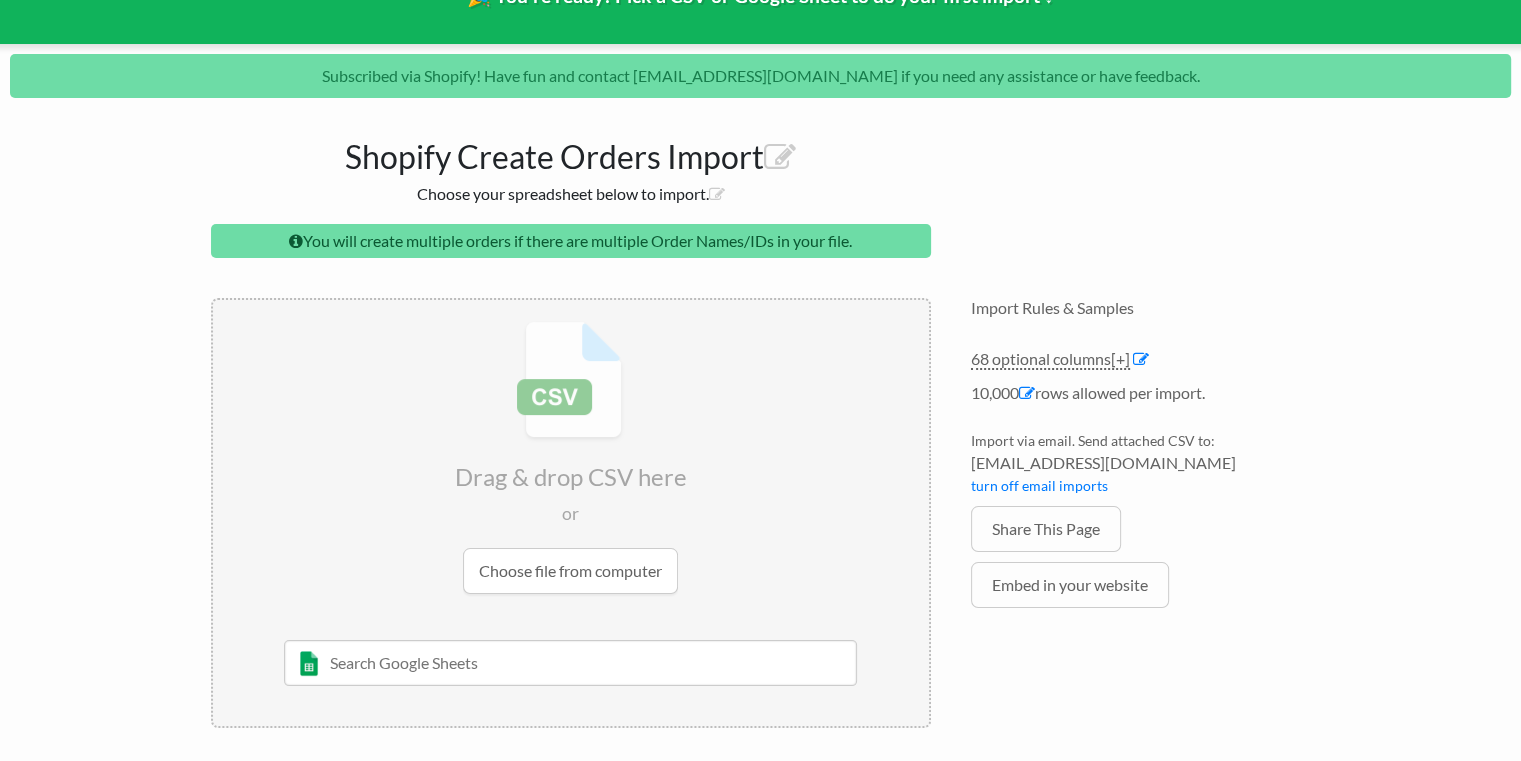 click at bounding box center (571, 457) 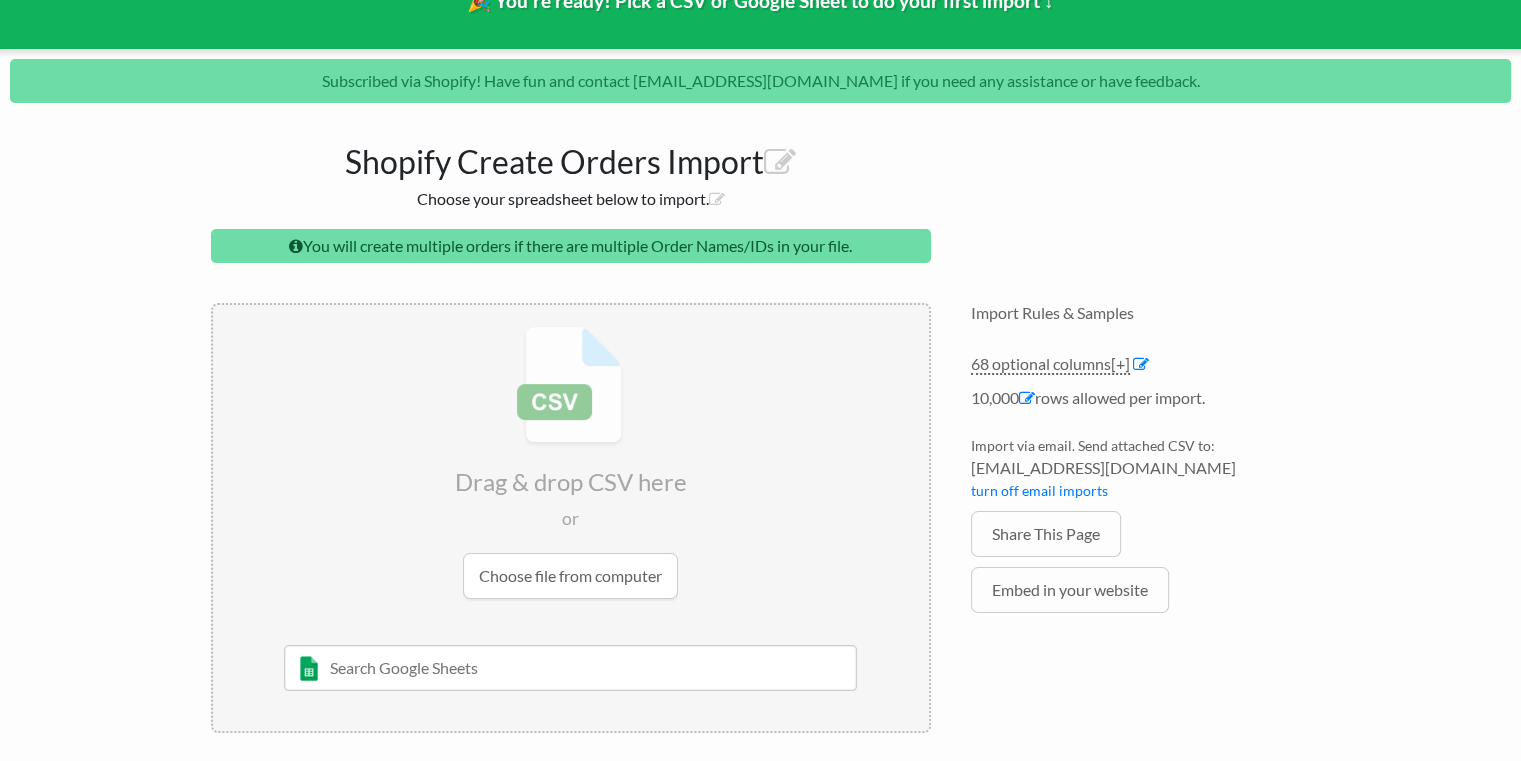 scroll, scrollTop: 184, scrollLeft: 0, axis: vertical 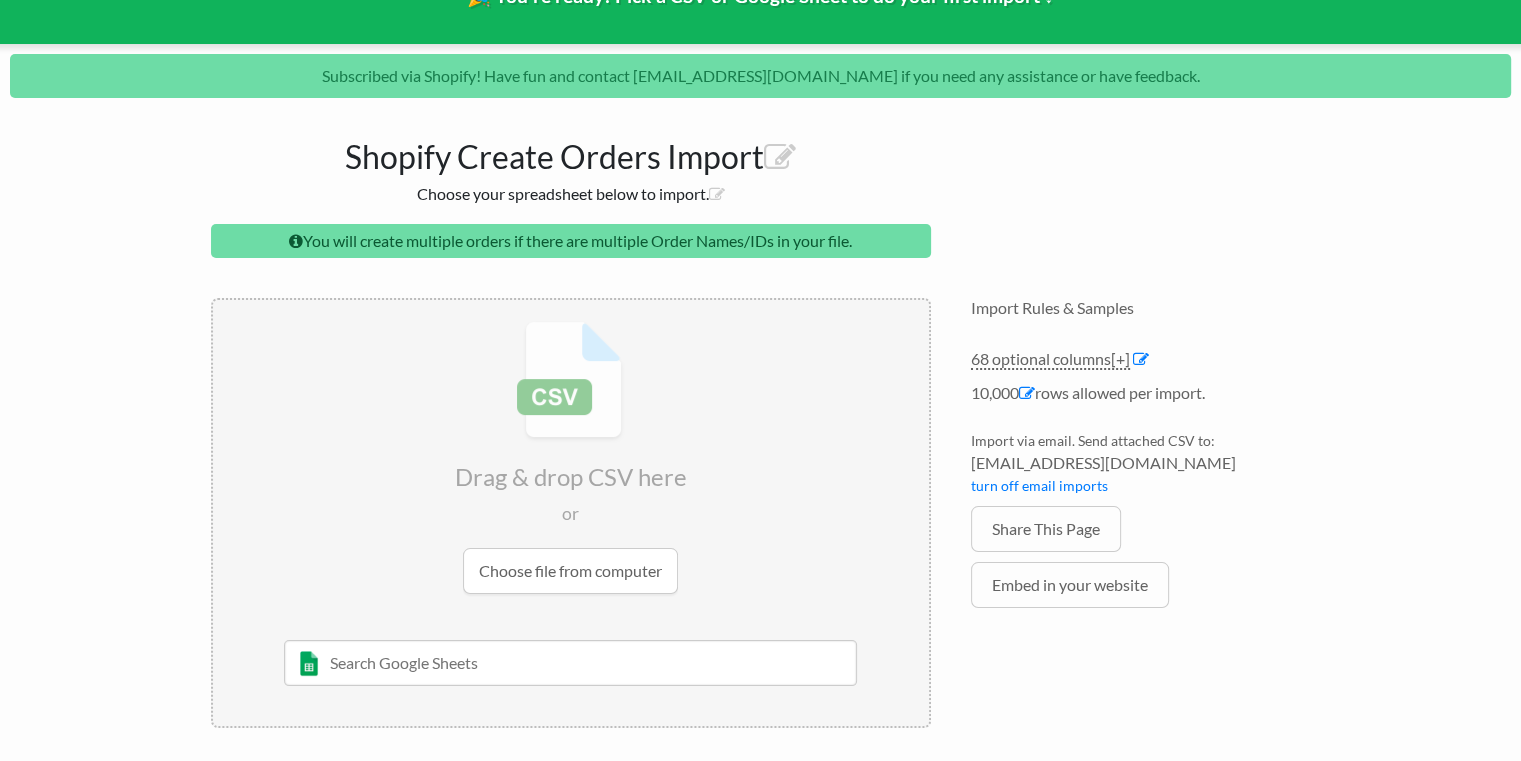 click at bounding box center [571, 457] 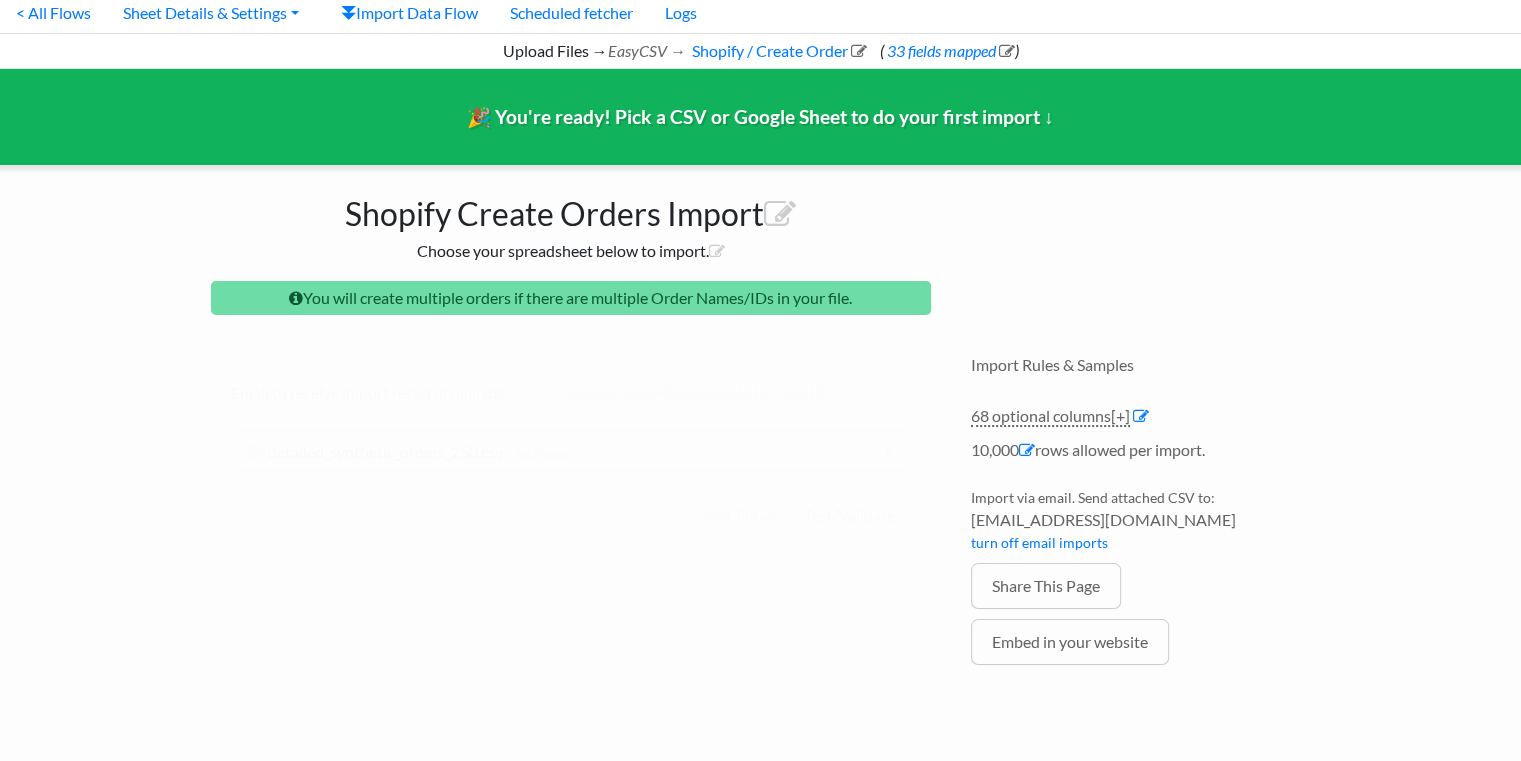 scroll, scrollTop: 61, scrollLeft: 0, axis: vertical 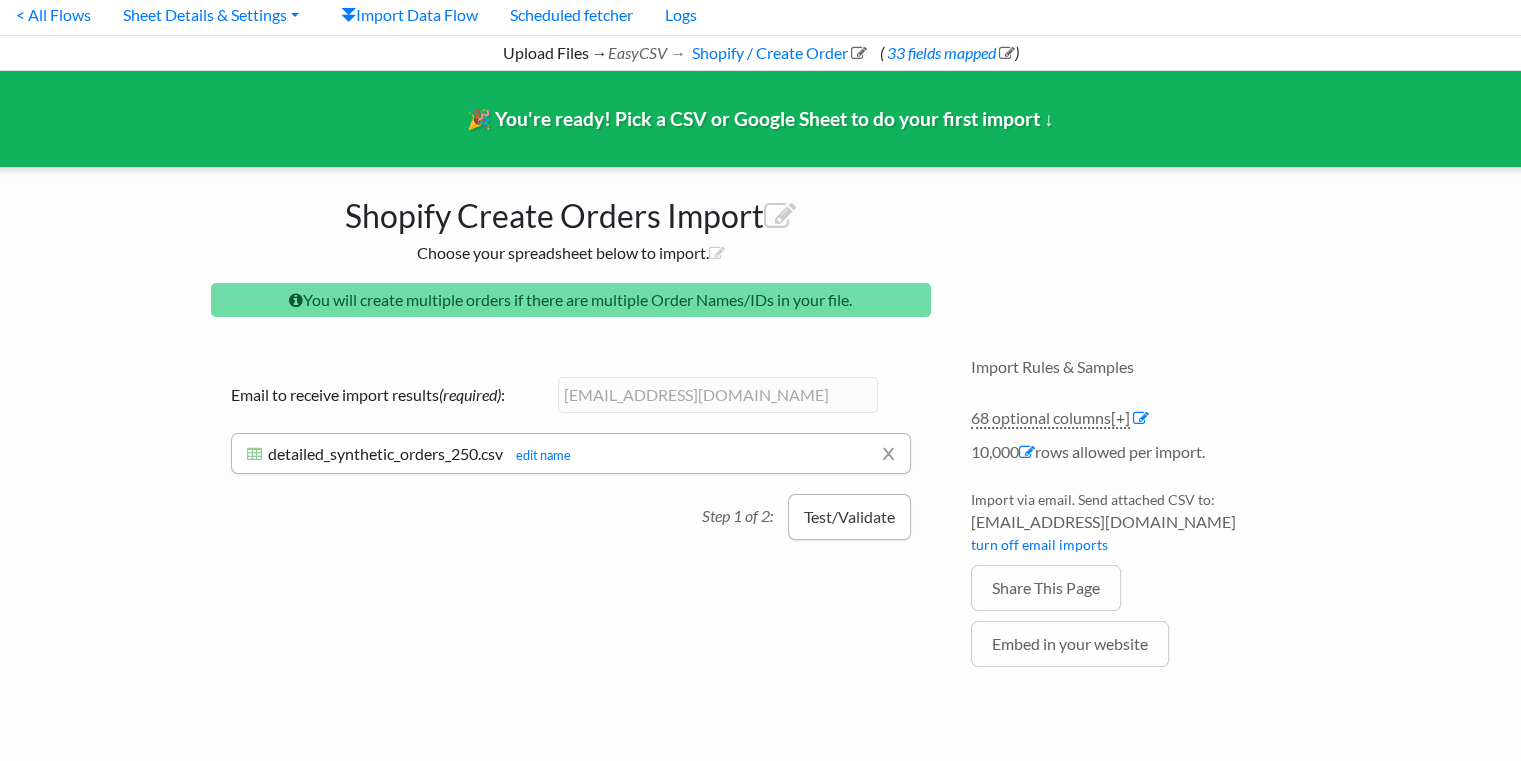 click on "Test/Validate" at bounding box center (849, 517) 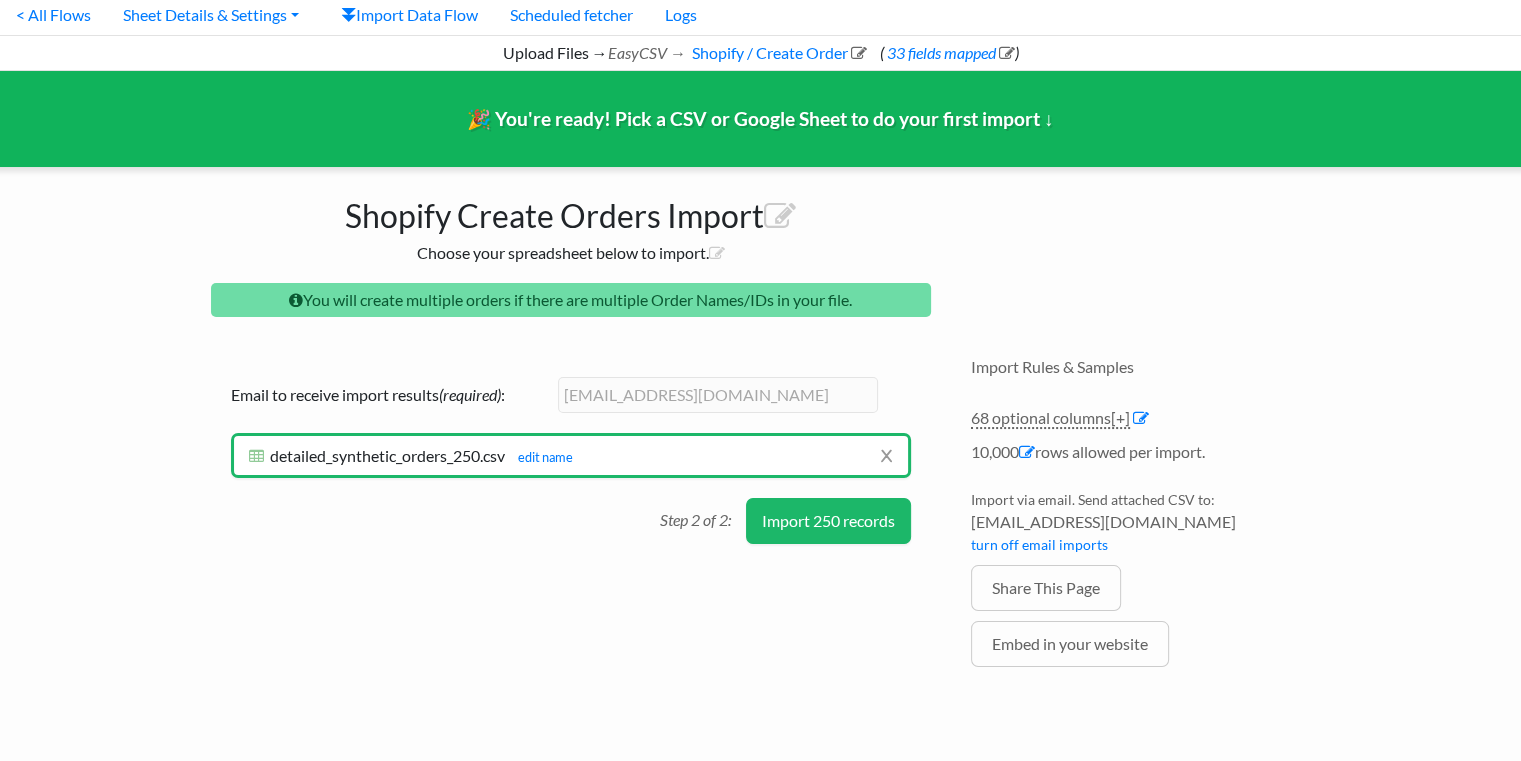 click on "Import 250 records" at bounding box center [828, 521] 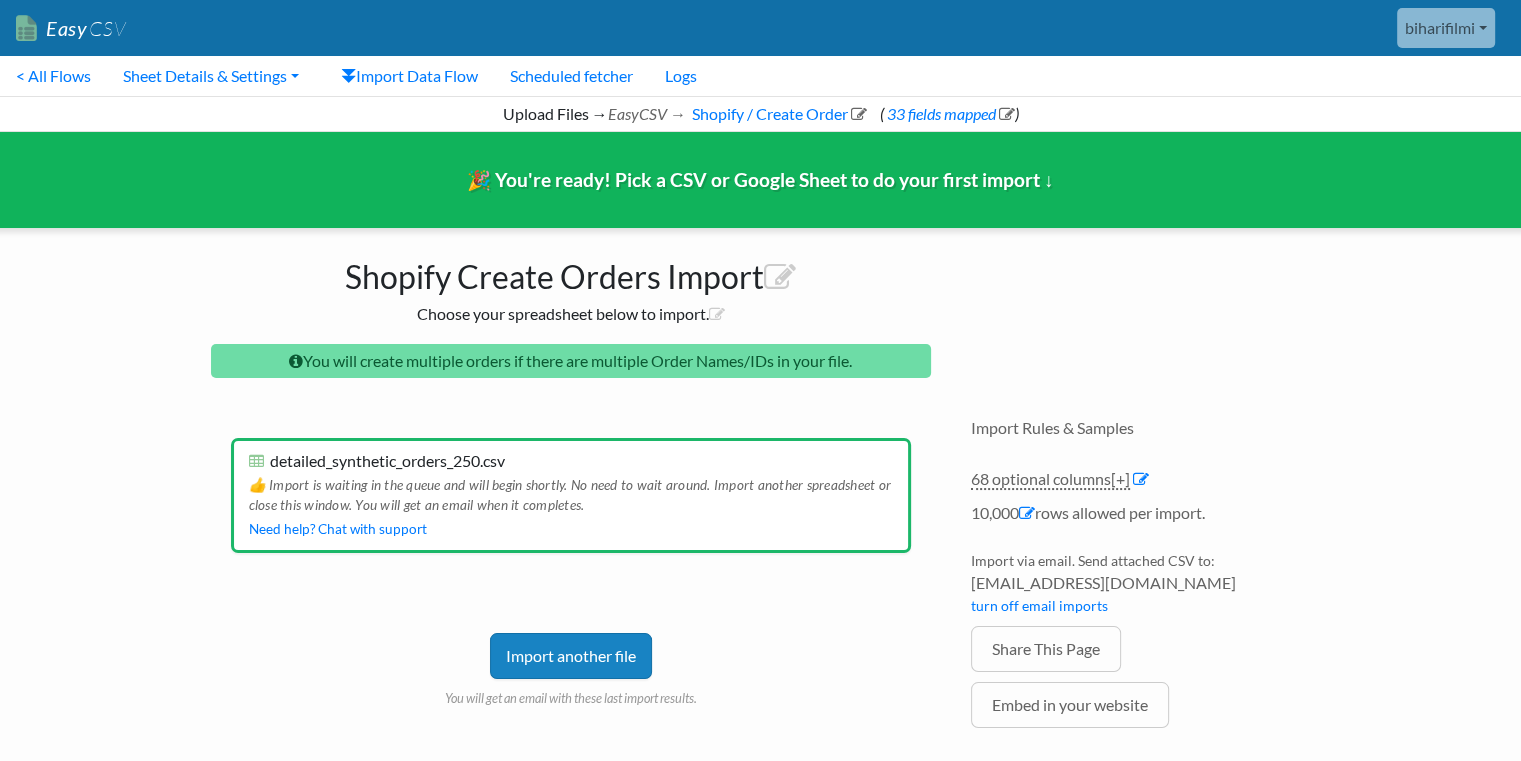 scroll, scrollTop: 0, scrollLeft: 0, axis: both 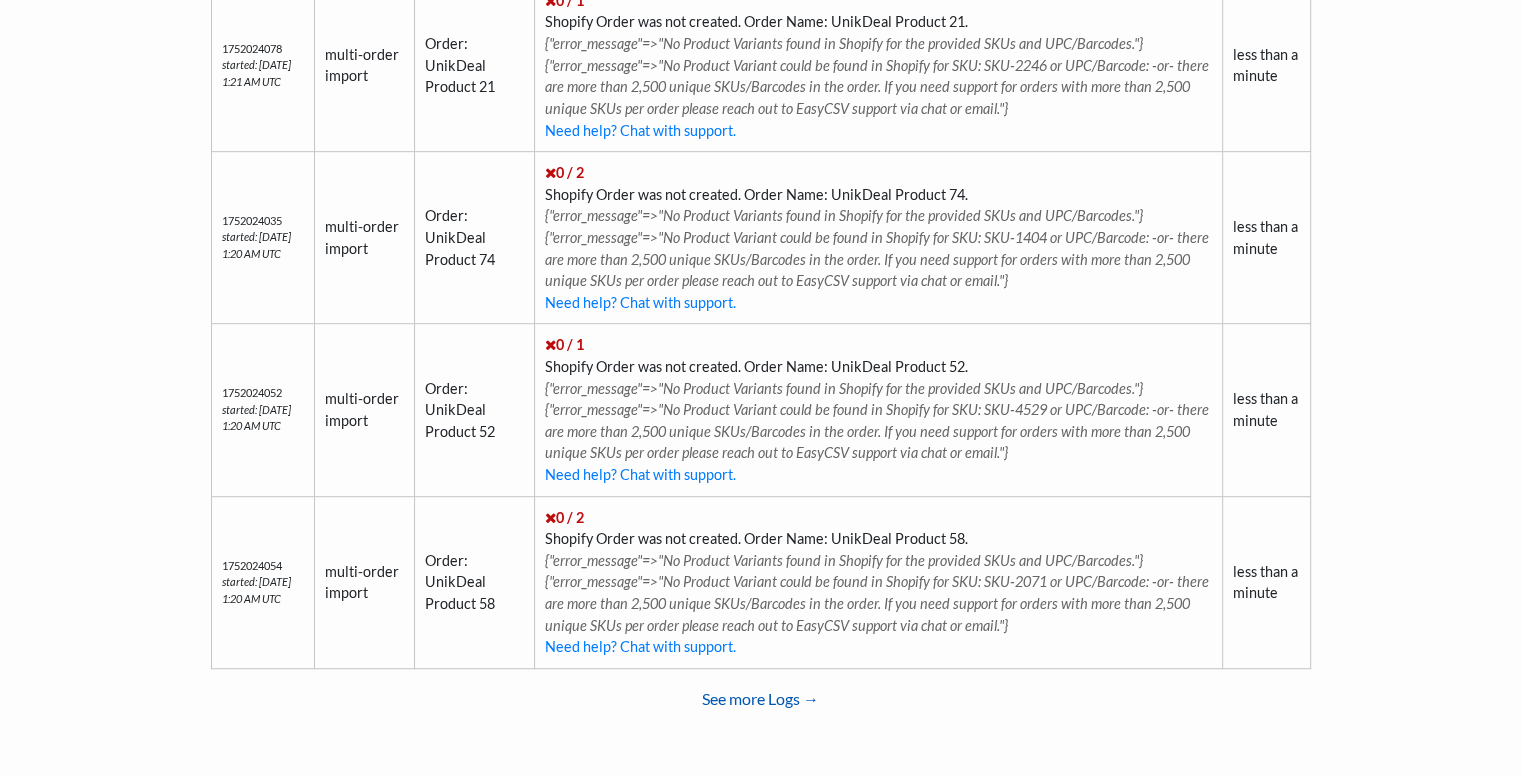click on "See more Logs →" at bounding box center (761, 699) 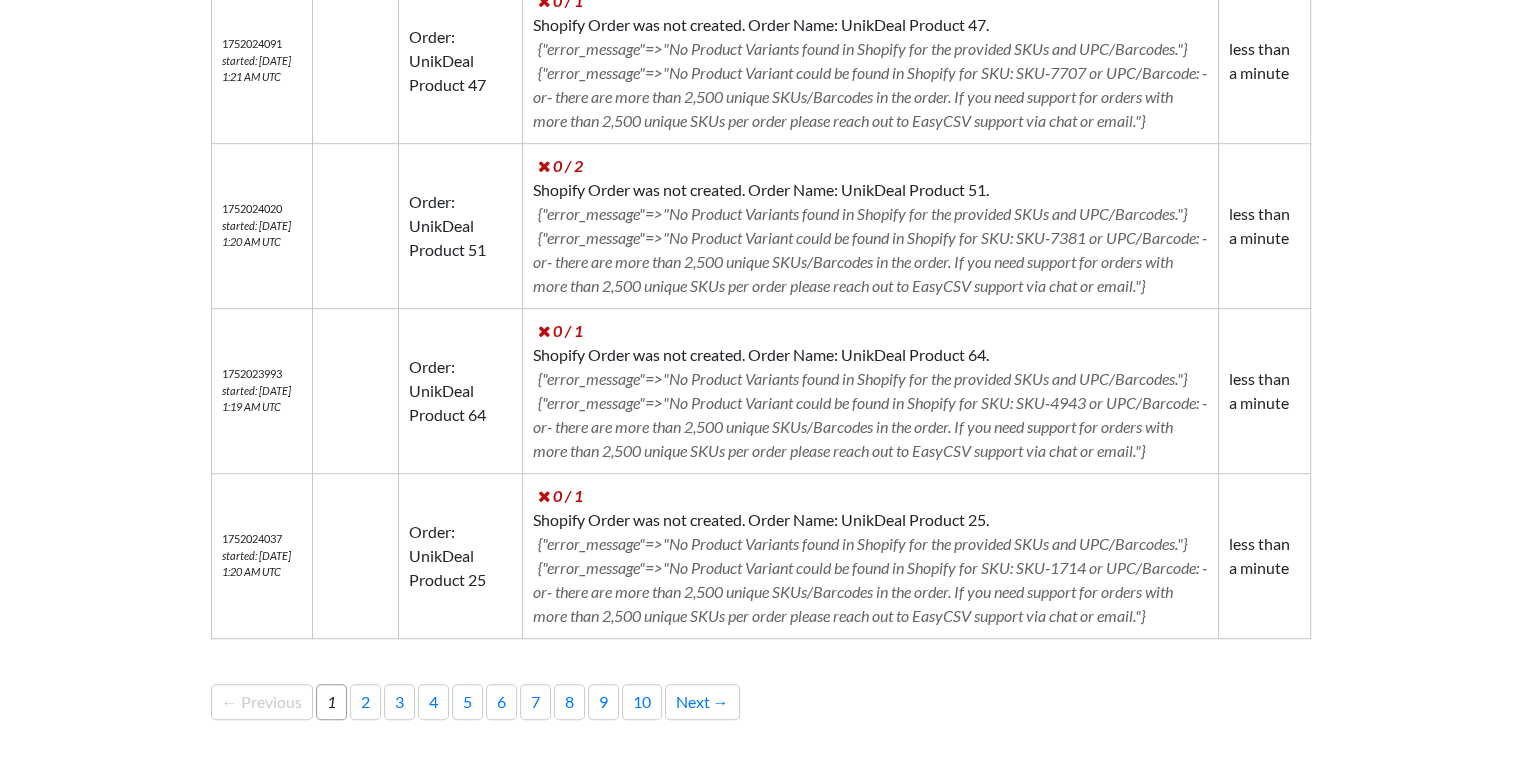 scroll, scrollTop: 1550, scrollLeft: 0, axis: vertical 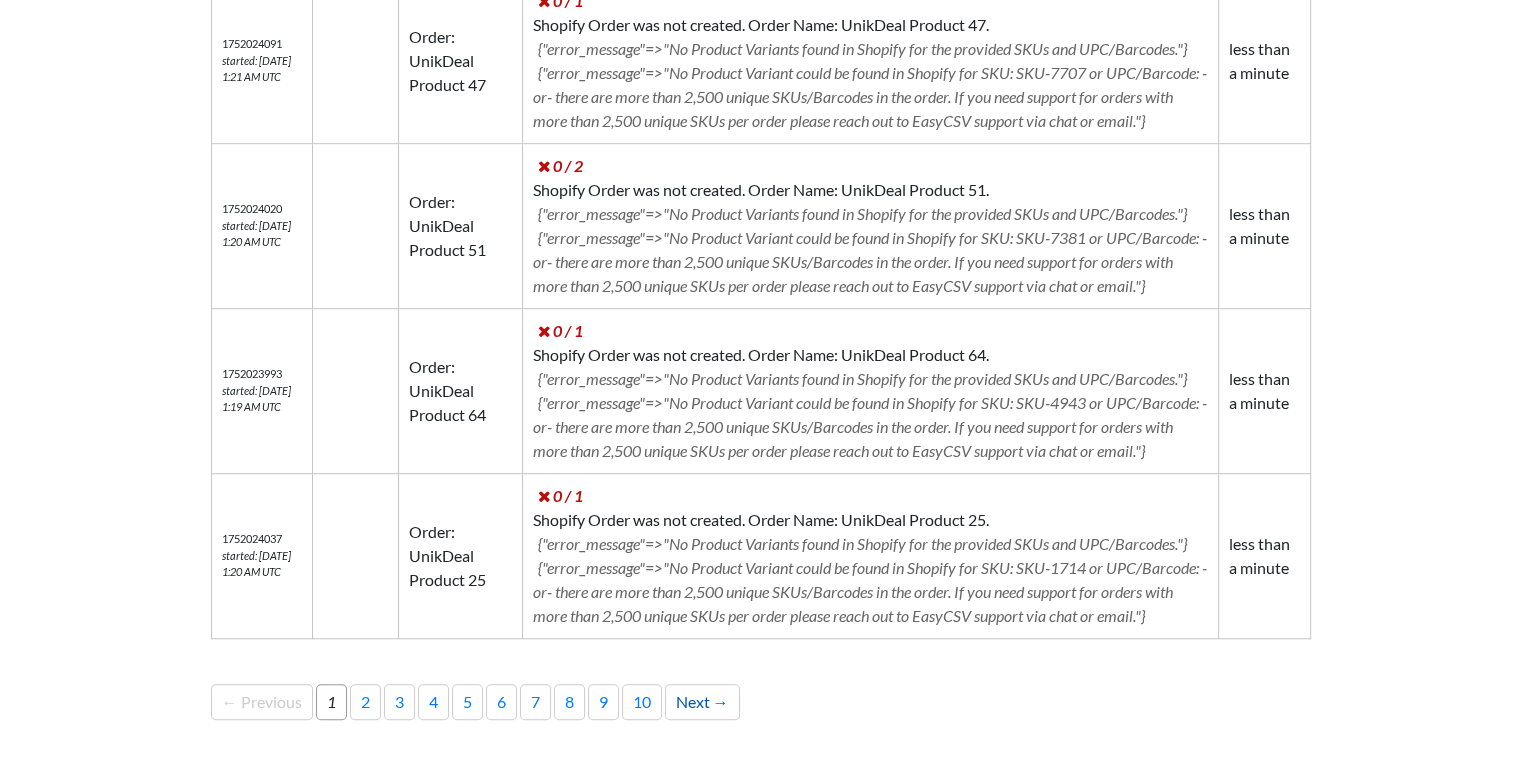 click on "Next →" at bounding box center [702, 702] 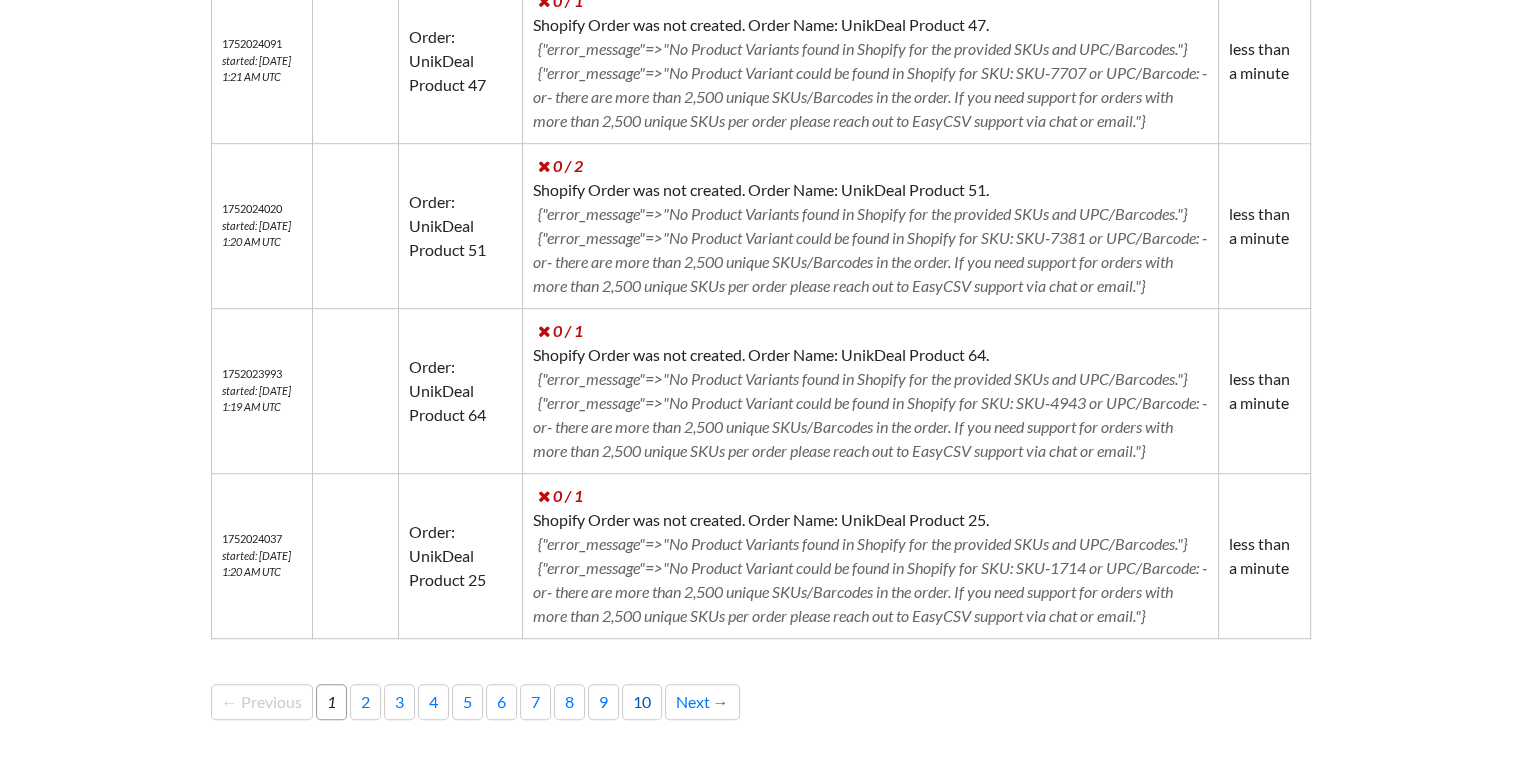 click on "10" at bounding box center (642, 702) 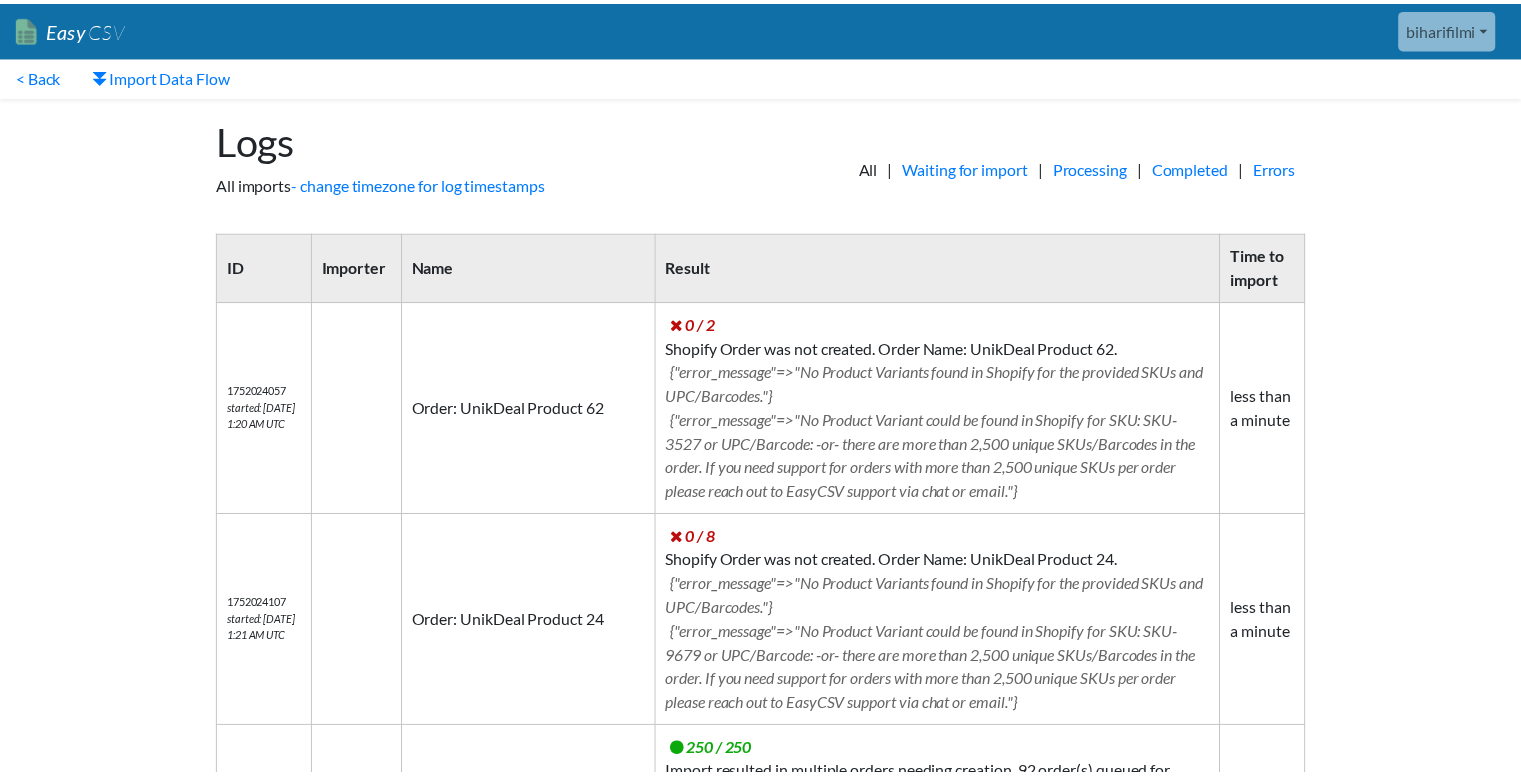 scroll, scrollTop: 0, scrollLeft: 0, axis: both 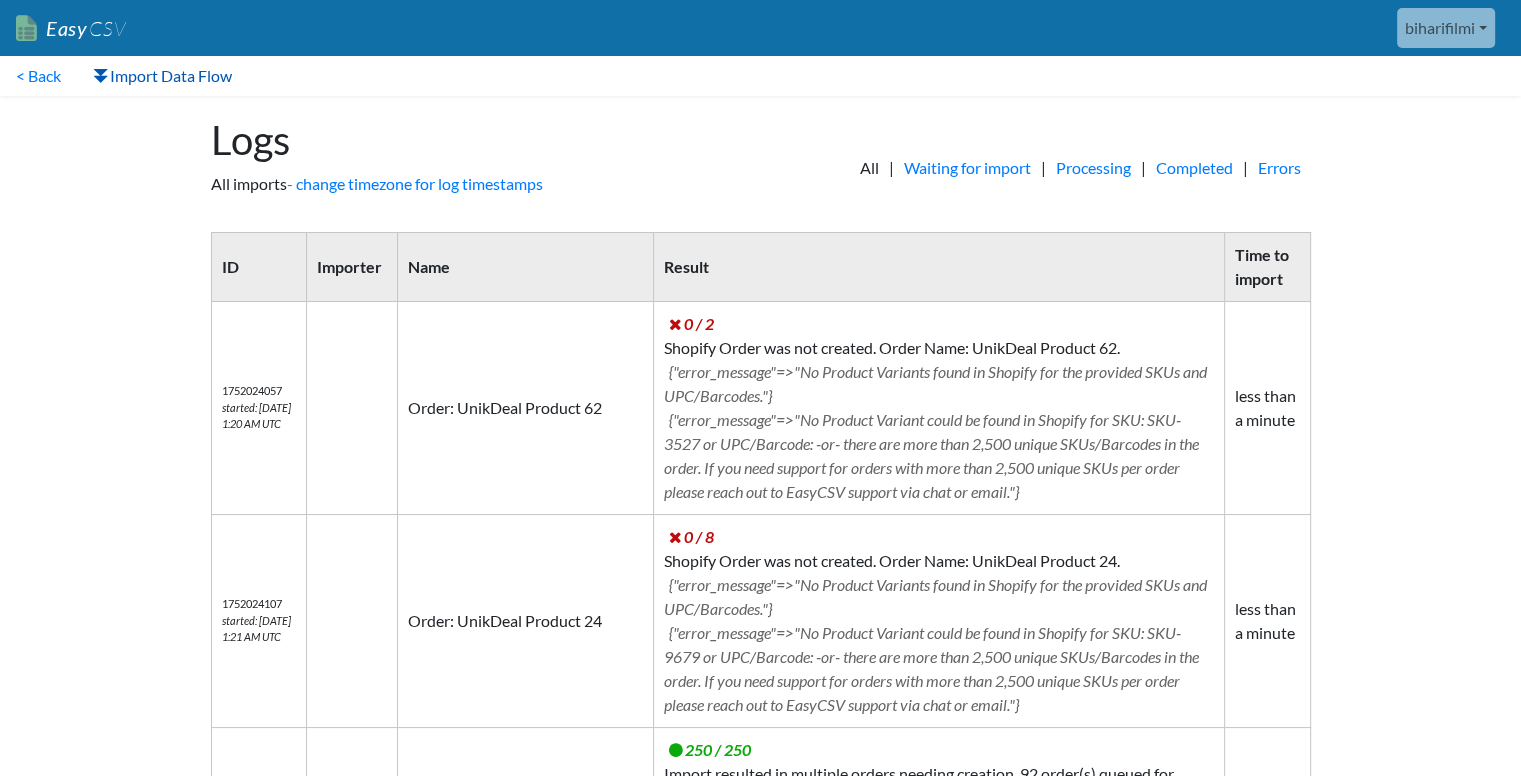 click on "Import Data Flow" at bounding box center (162, 76) 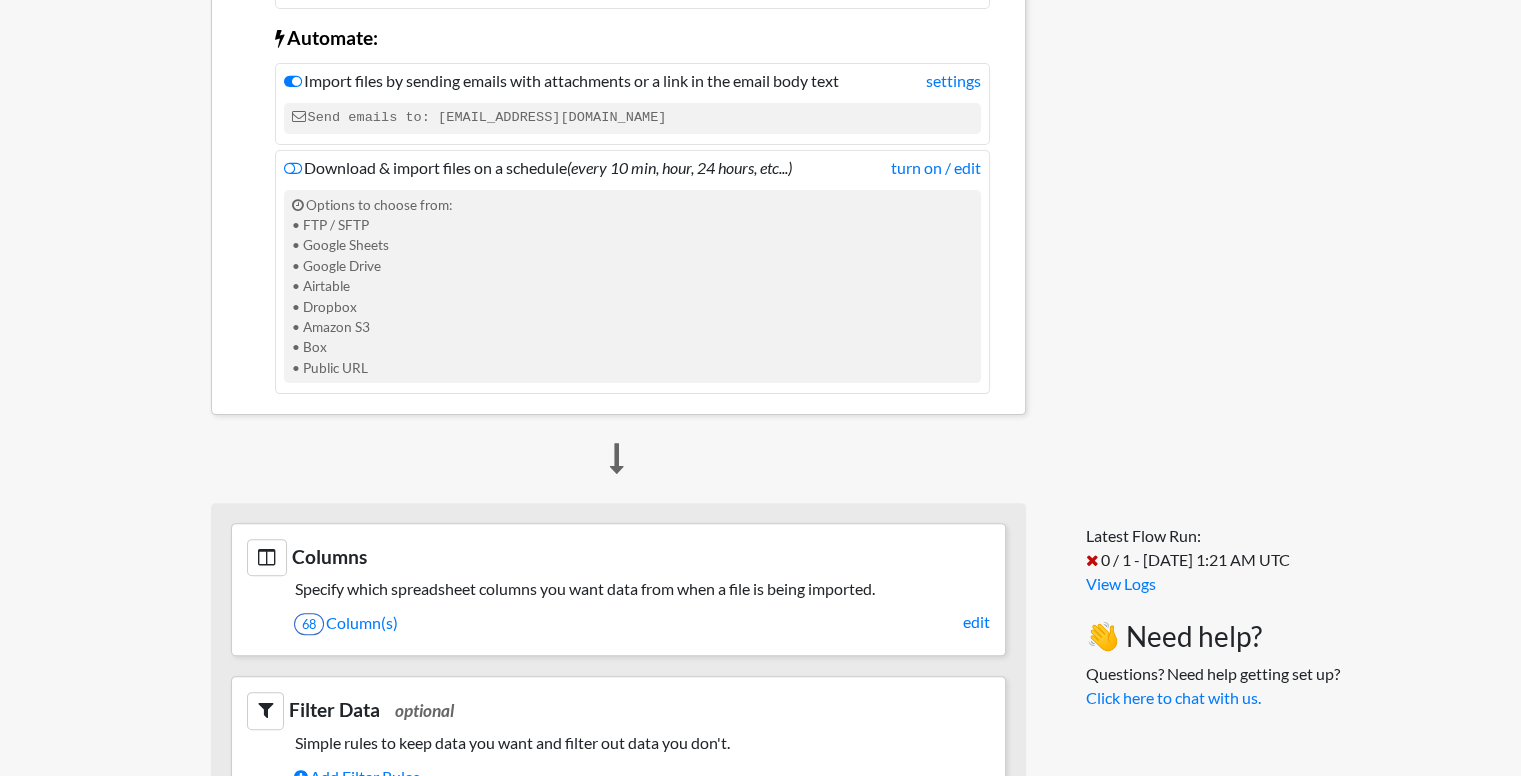 scroll, scrollTop: 0, scrollLeft: 0, axis: both 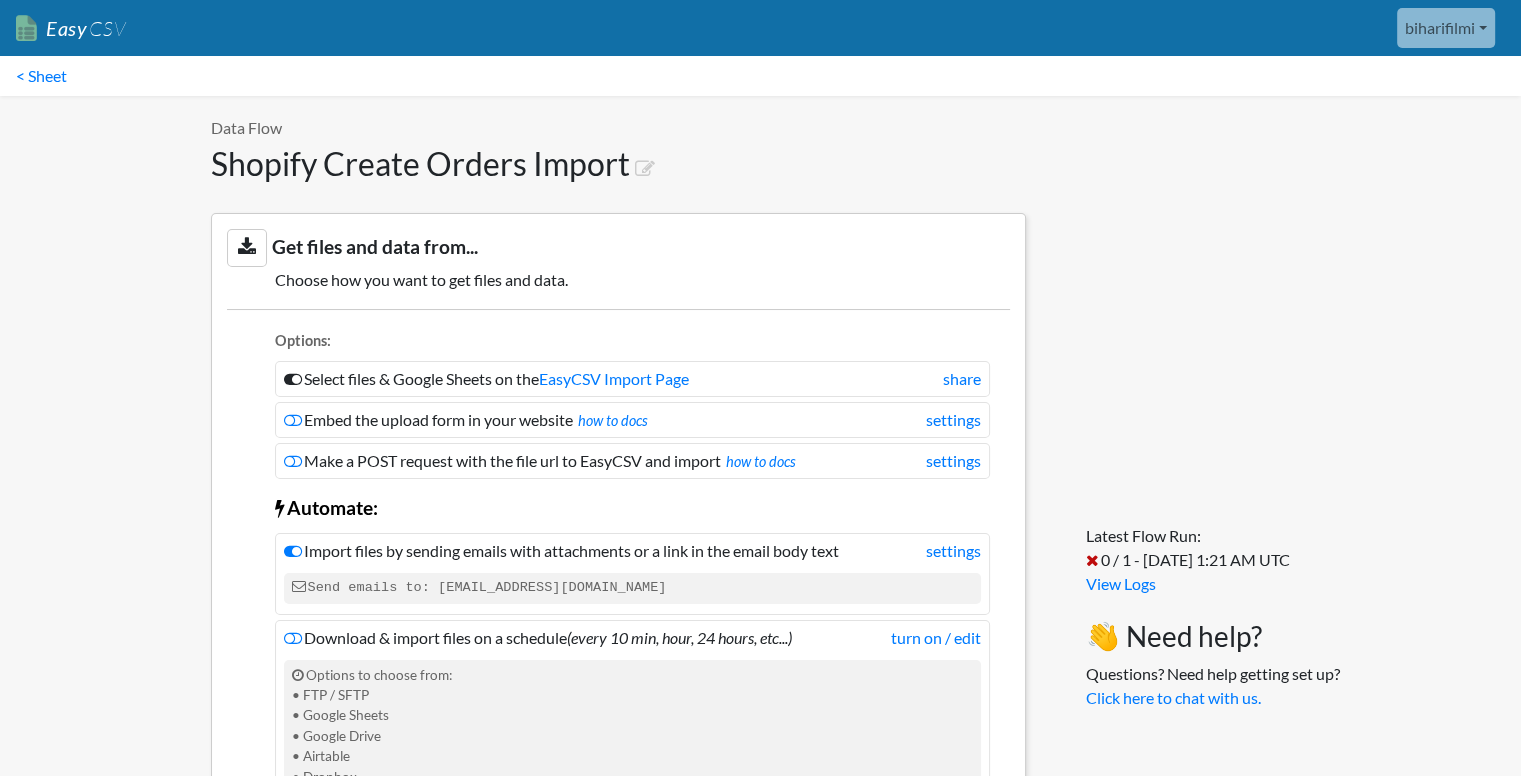 click on "Easy CSV" at bounding box center (71, 28) 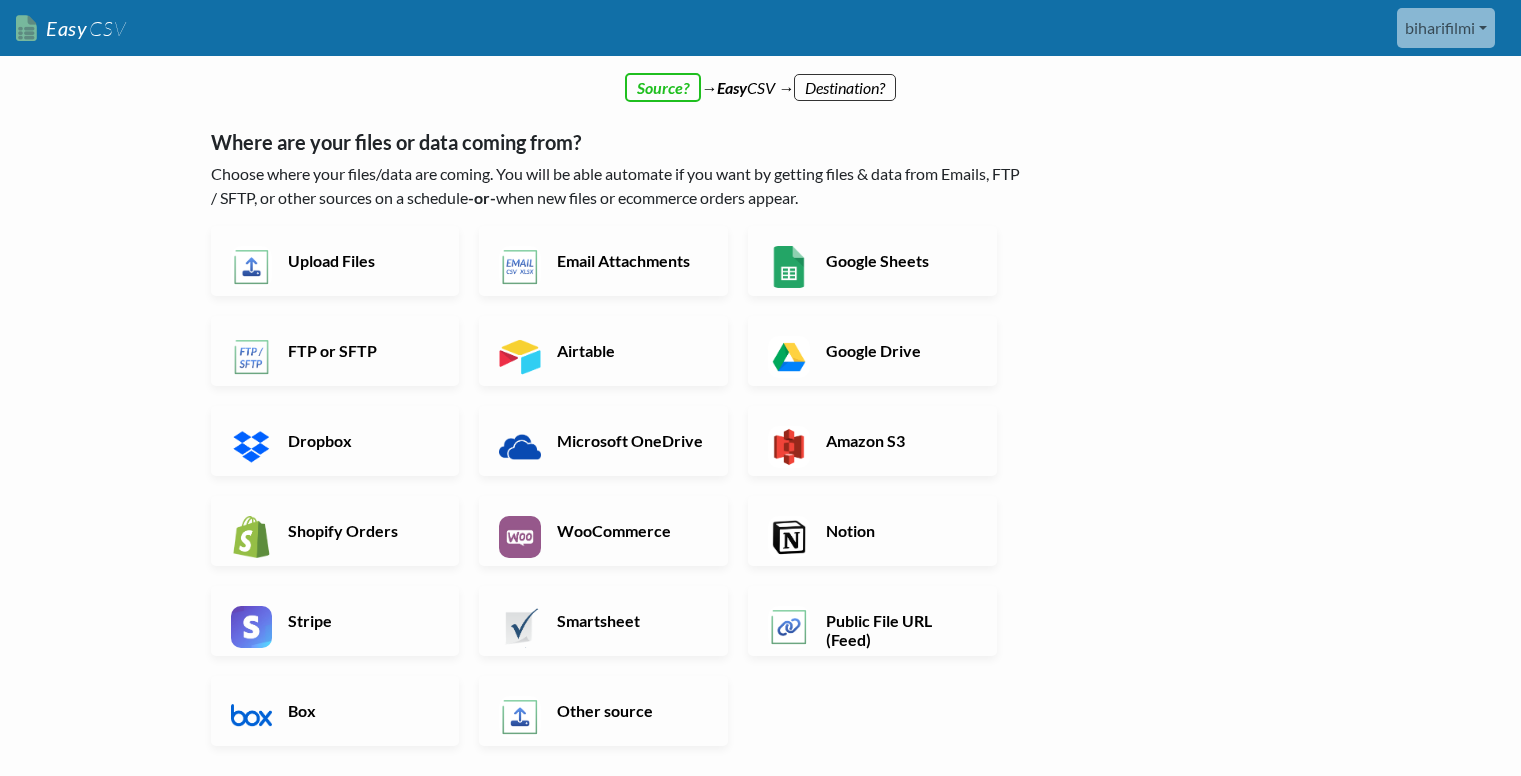 scroll, scrollTop: 0, scrollLeft: 0, axis: both 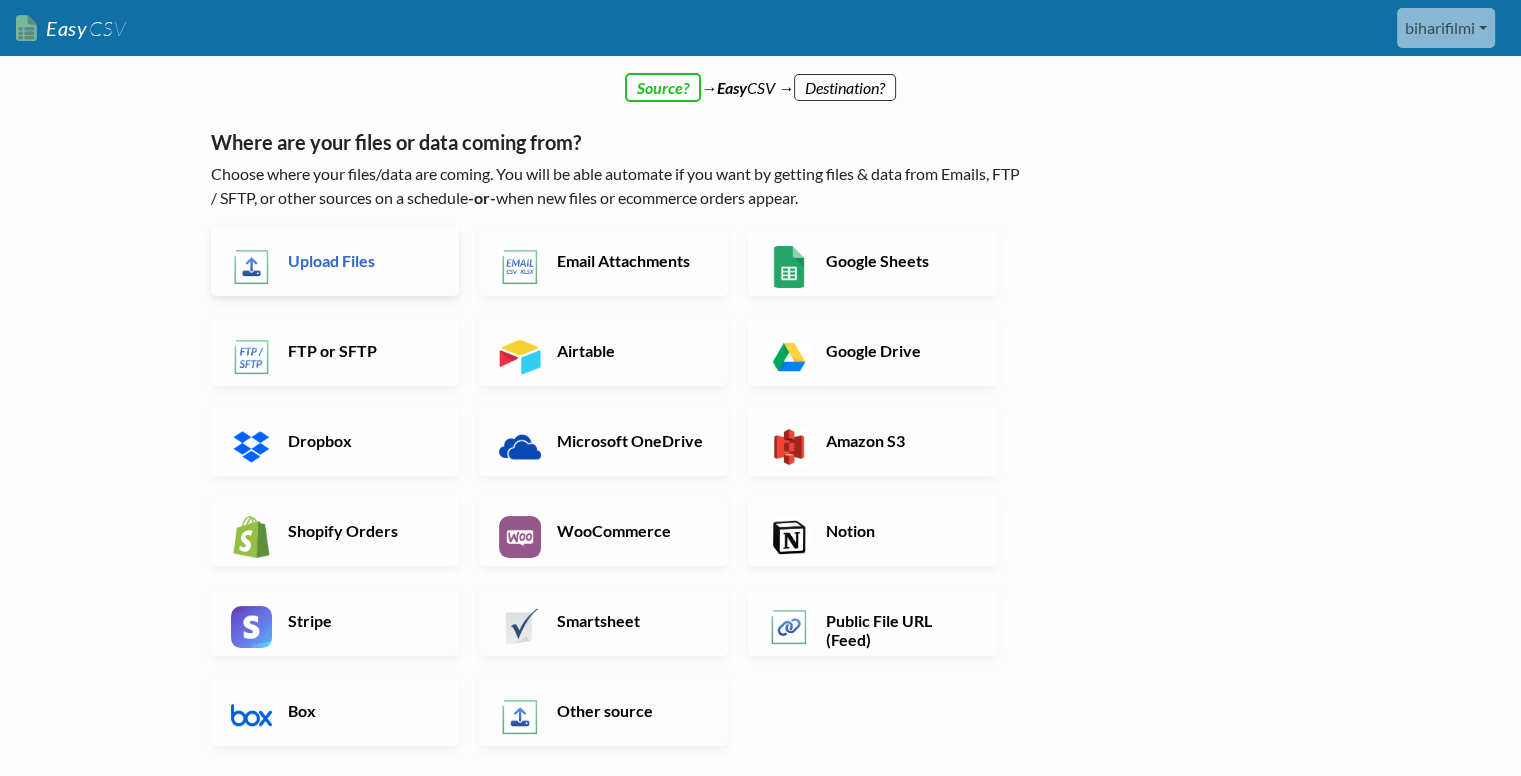 click on "Upload Files" at bounding box center (361, 260) 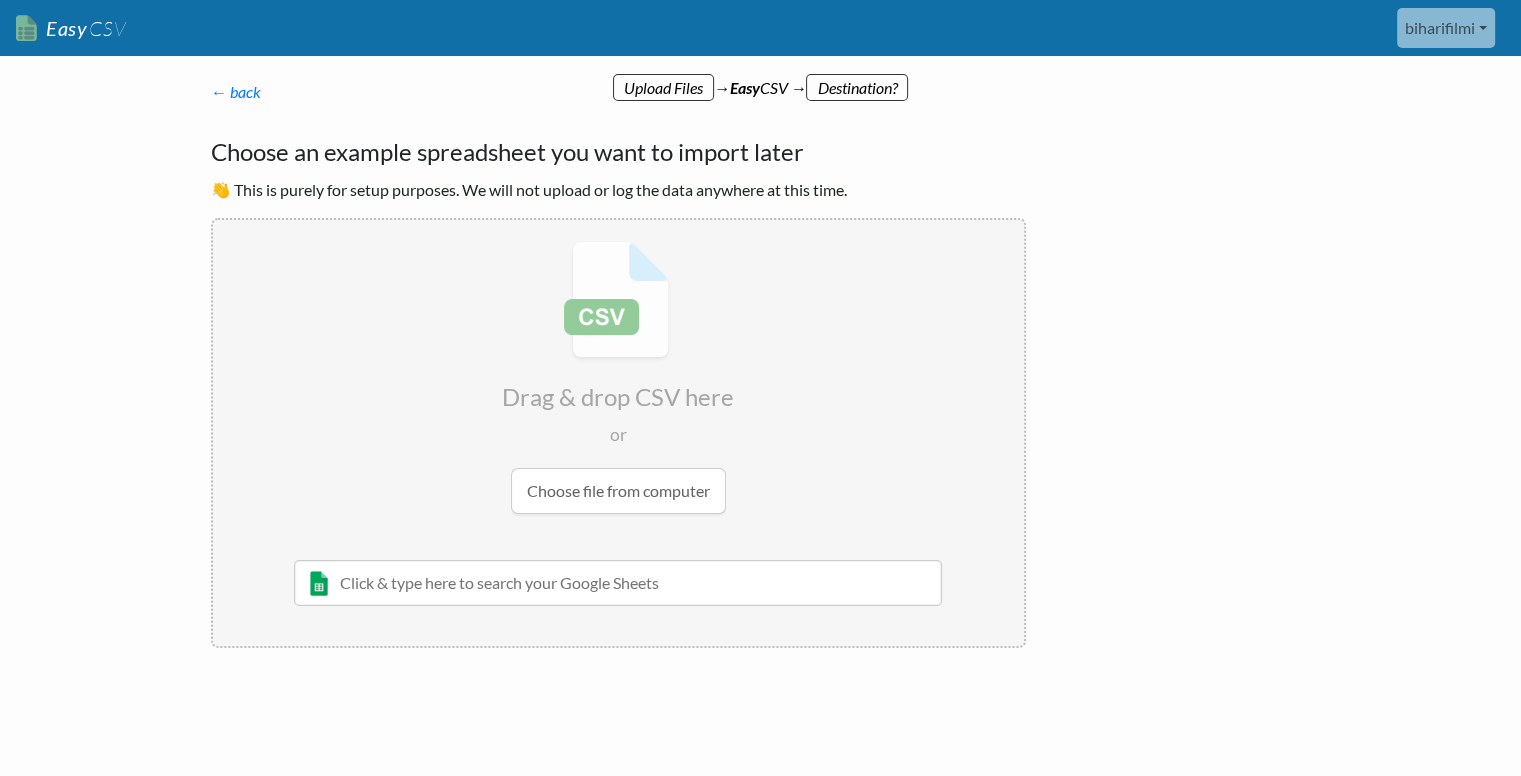click at bounding box center [618, 377] 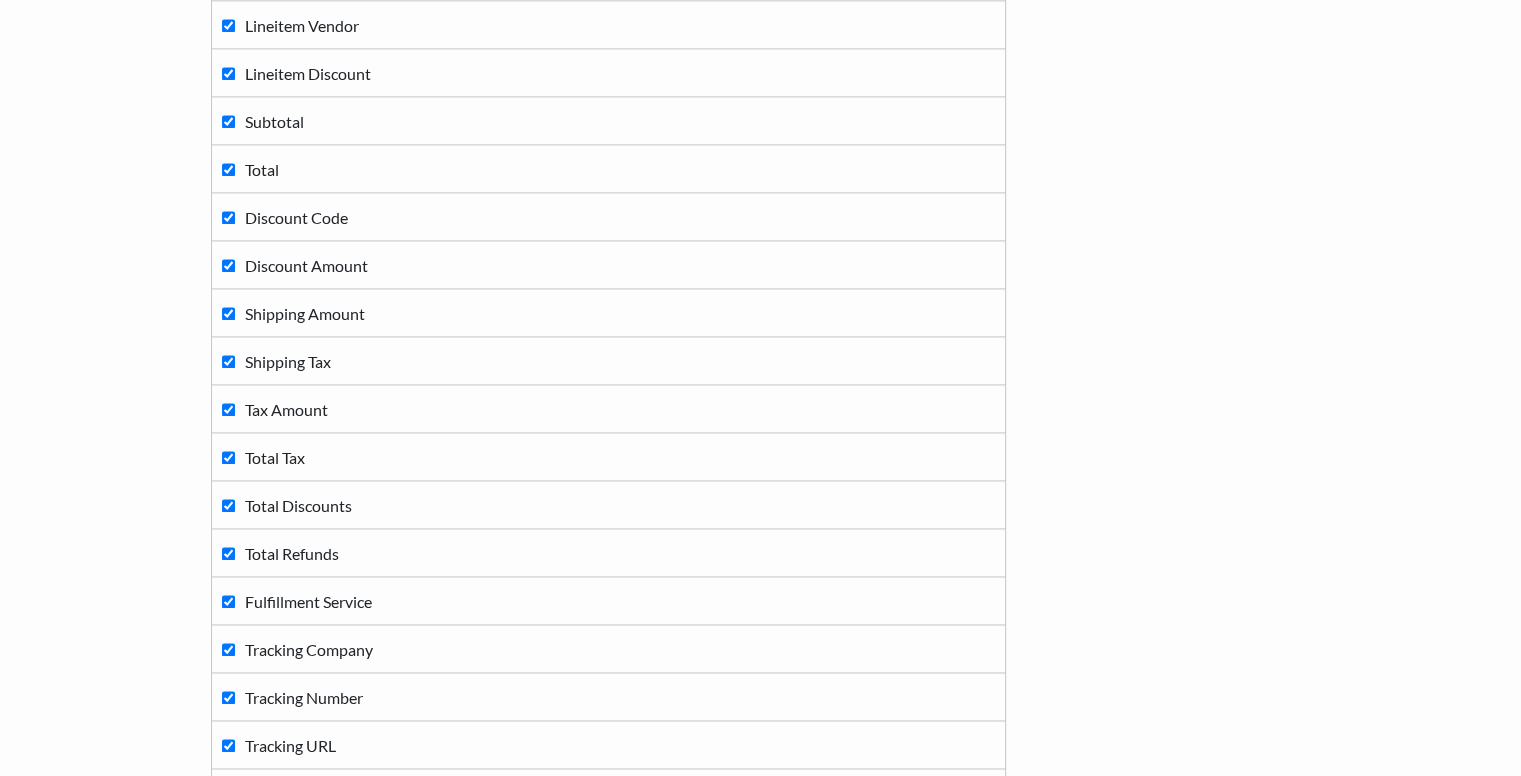 scroll, scrollTop: 3214, scrollLeft: 0, axis: vertical 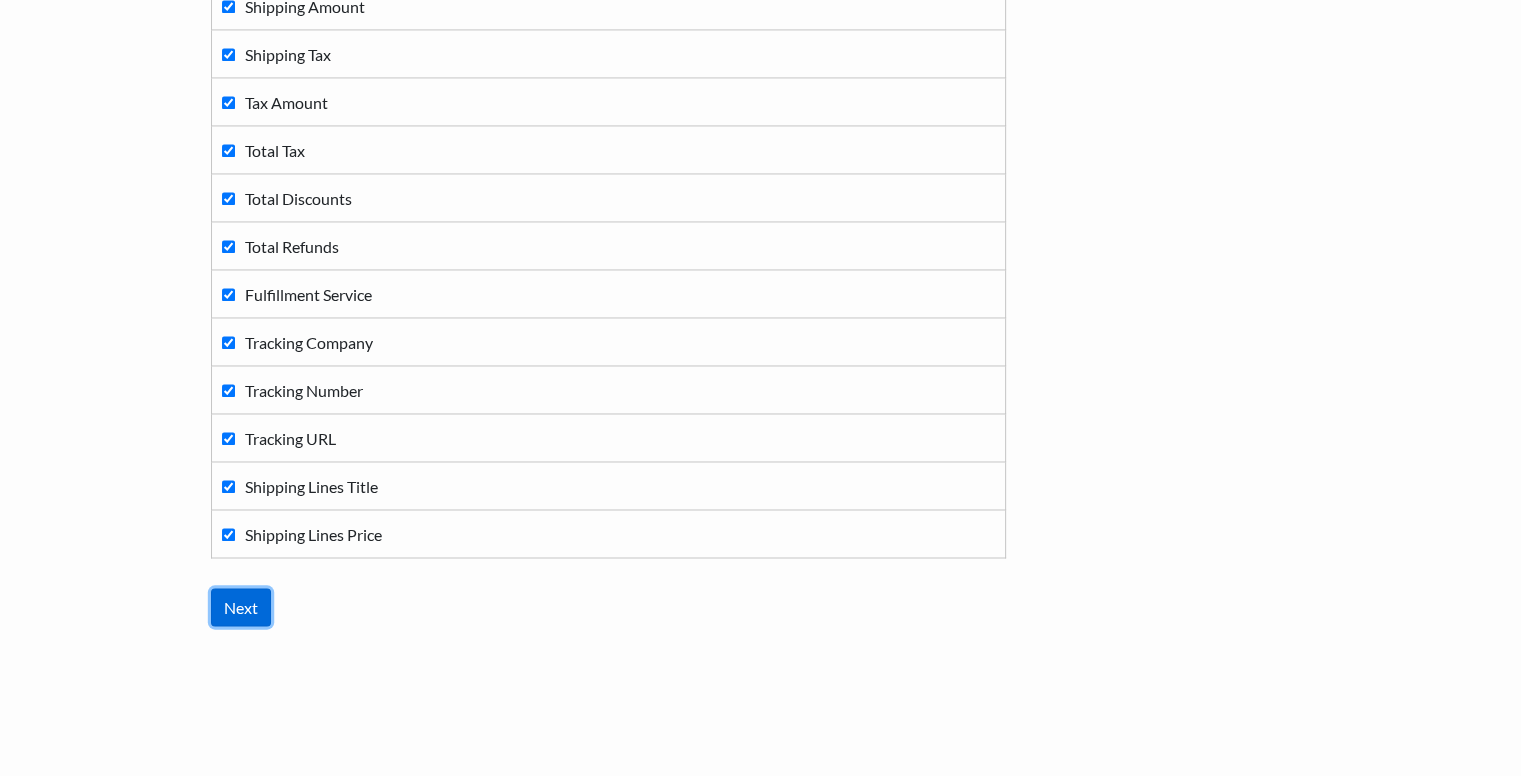 click on "Next" at bounding box center (241, 607) 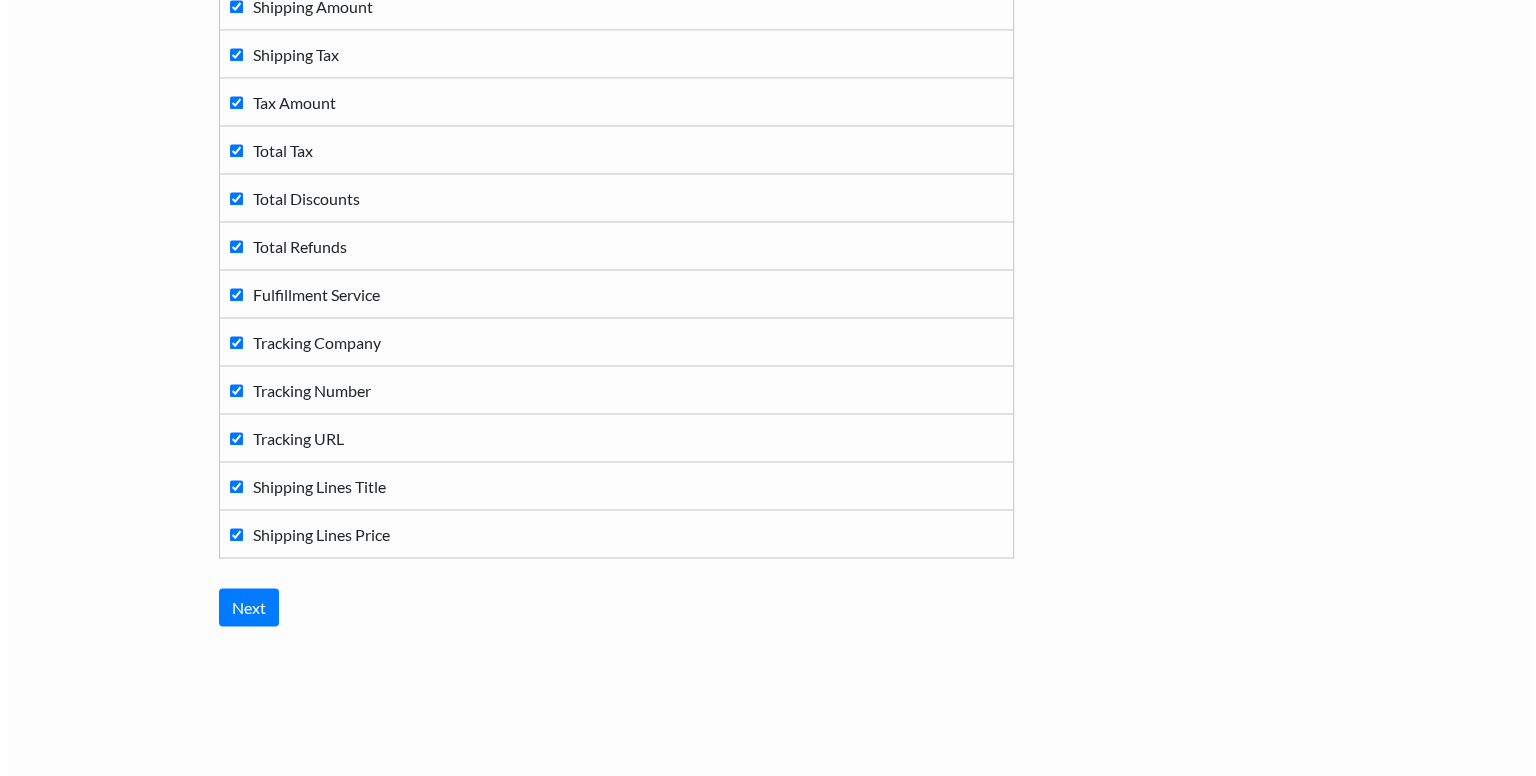 scroll, scrollTop: 0, scrollLeft: 0, axis: both 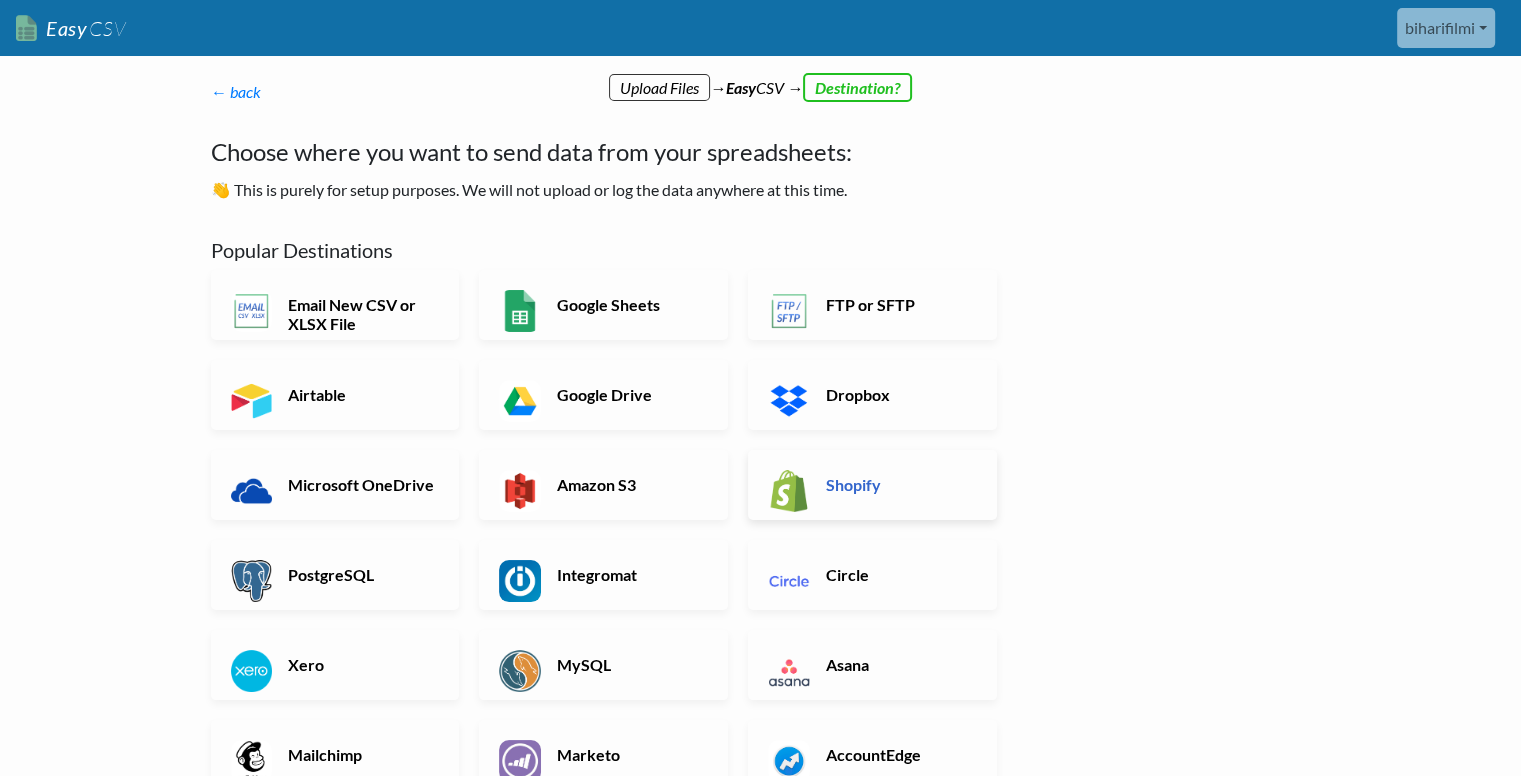 click on "Shopify" at bounding box center (872, 485) 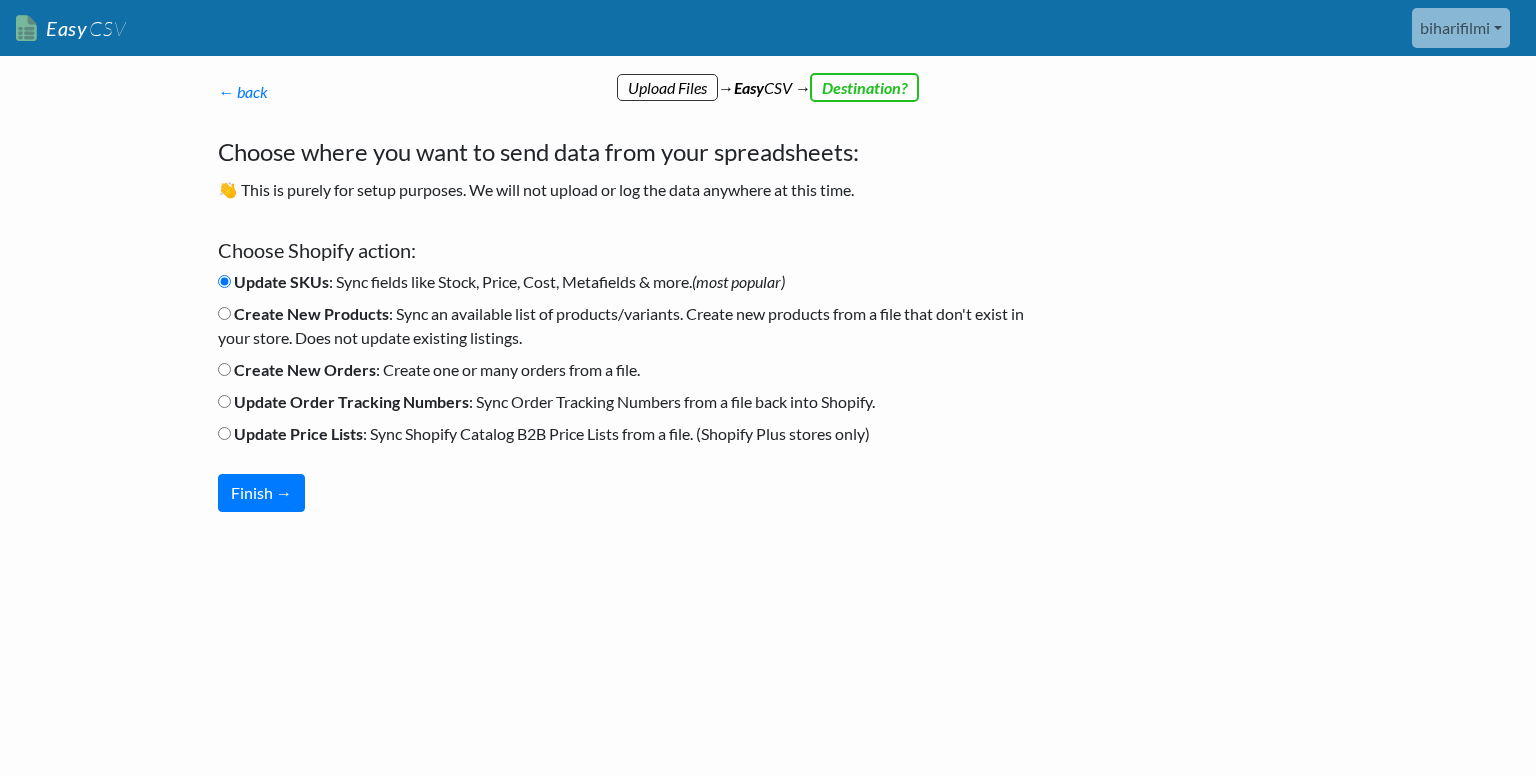 click on "Create New Orders : Create one or many orders from a file." at bounding box center [224, 369] 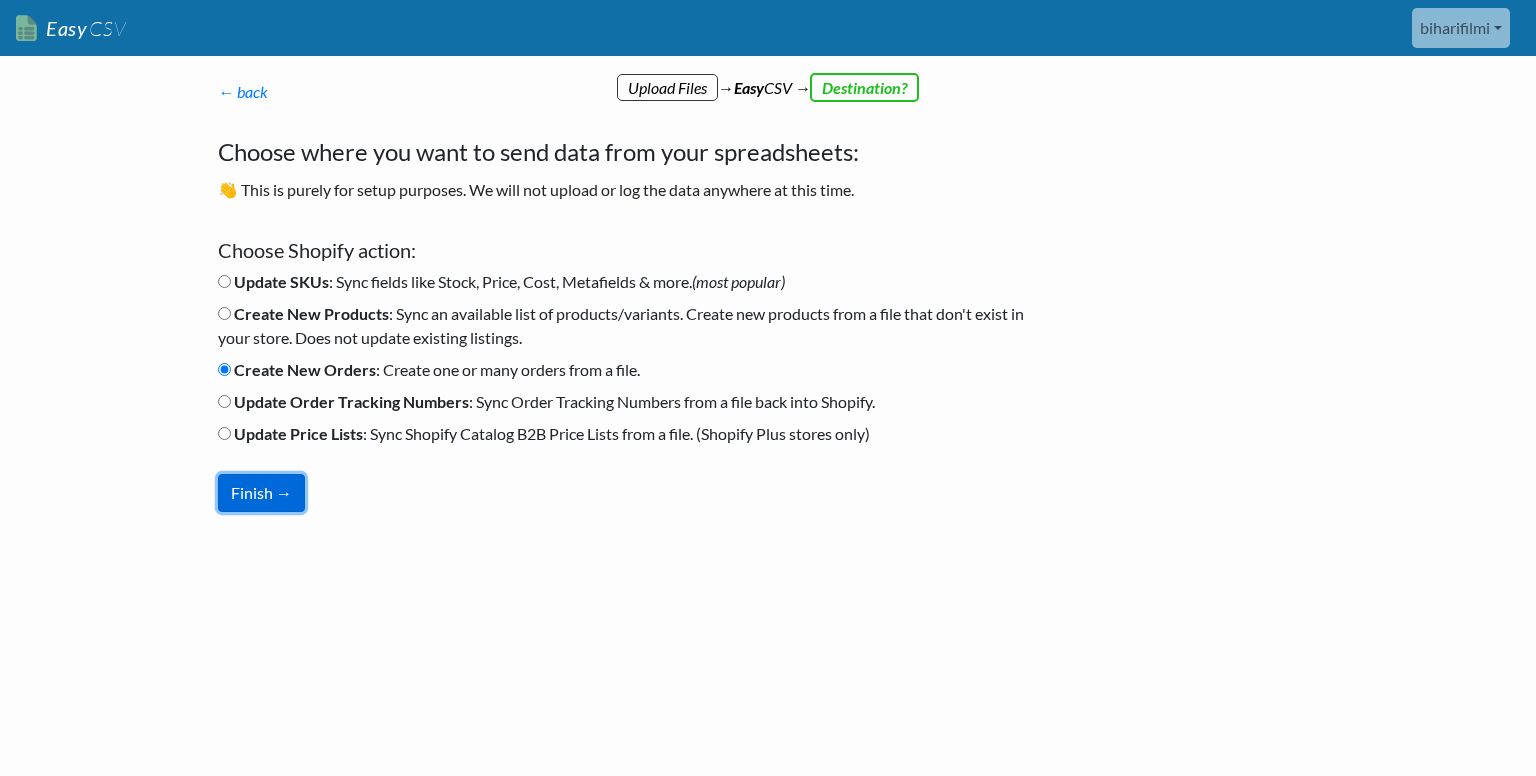 click on "Finish →" at bounding box center (261, 493) 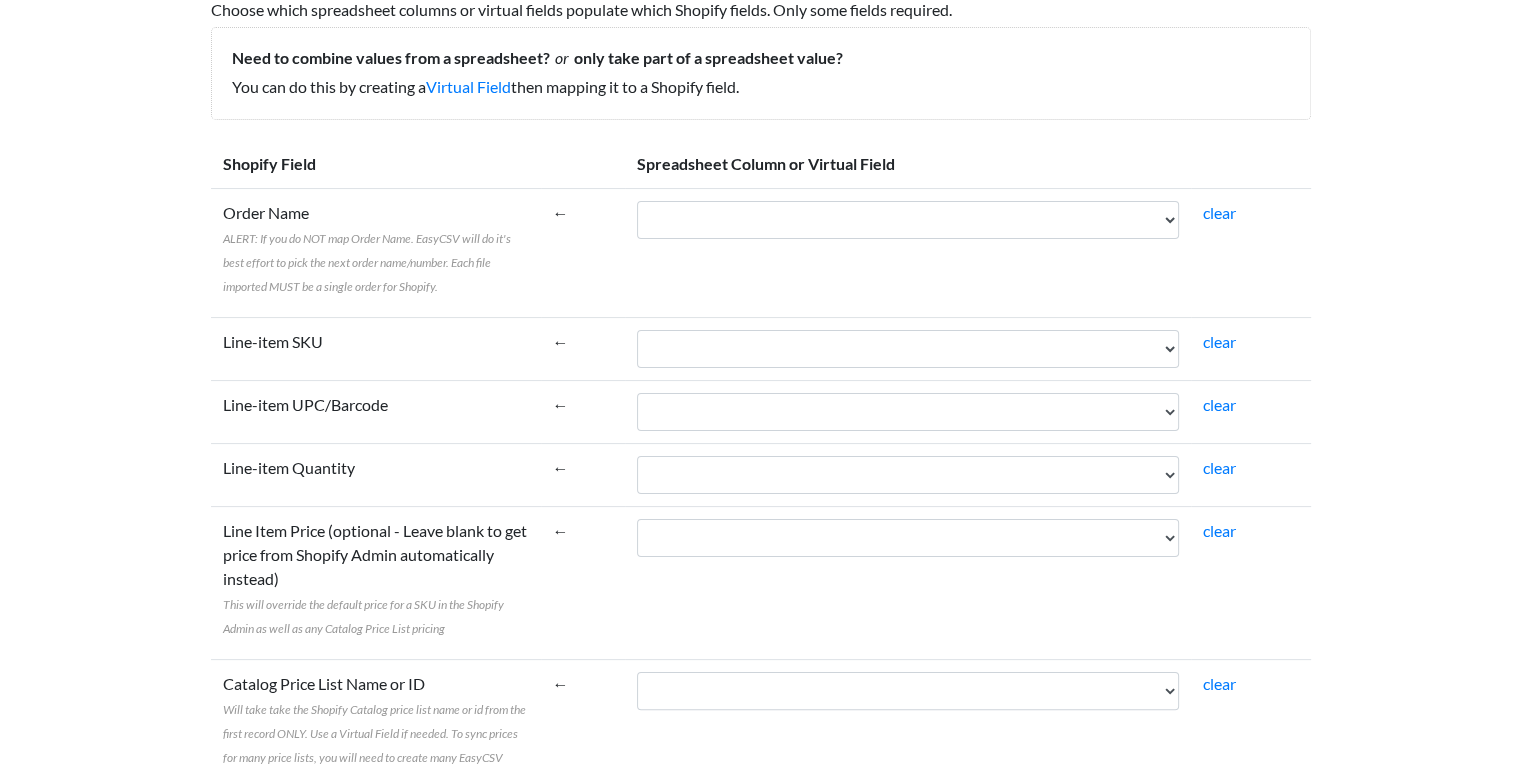 scroll, scrollTop: 300, scrollLeft: 0, axis: vertical 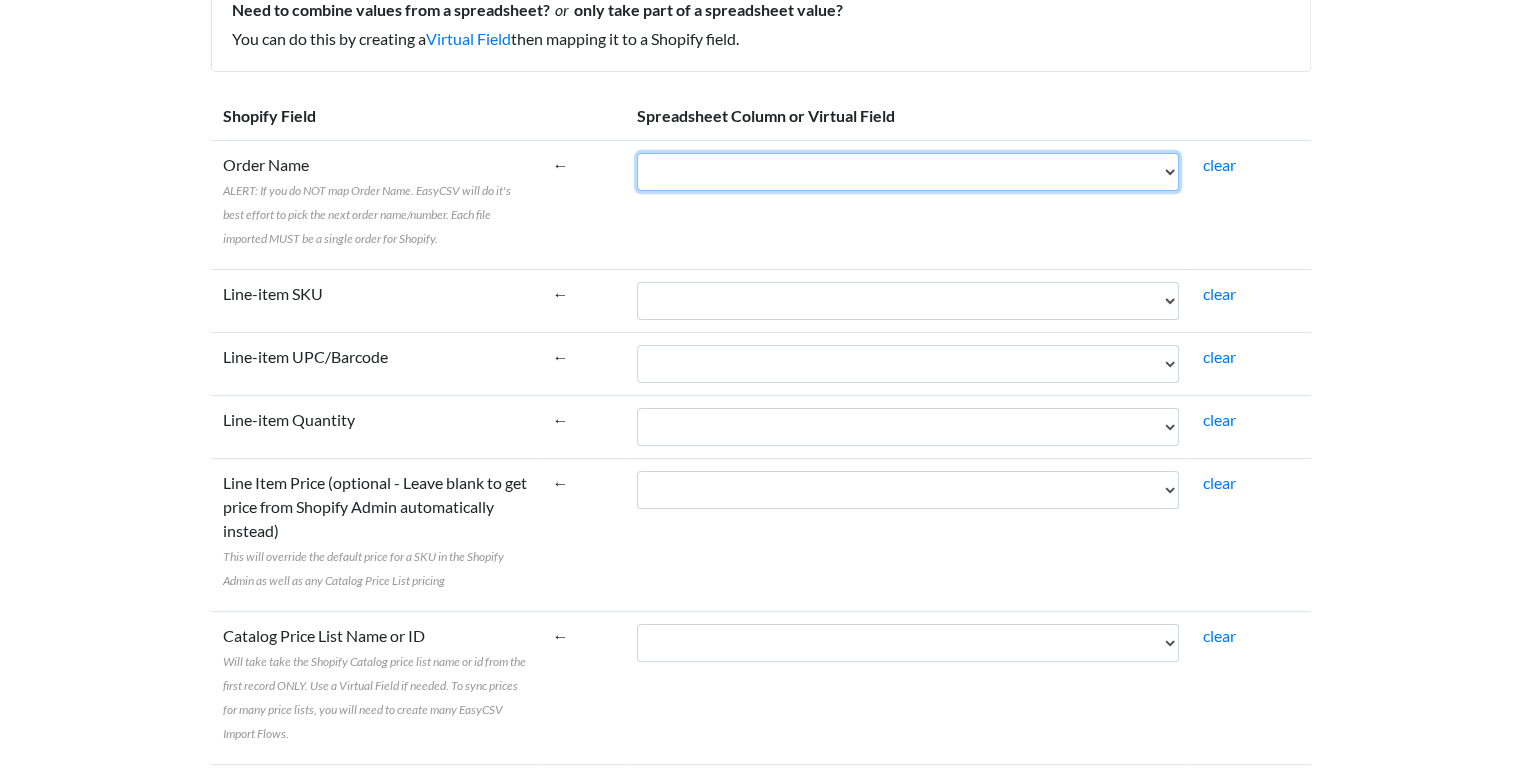 click on "Name
Email
Phone
Note
Tags
Created At
Updated At
Currency
Financial Status
Fulfillment Status
Gateway
Processed At
Source Name
Order Status URL
Customer ID
Customer Email
Customer Phone
Customer First Name
Customer Last Name
Customer Tags
Customer Note
Email Marketing Status
SMS Marketing Status
Tax Exempt
Customer Orders Count
Customer Total Spent
Billing Name
Billing Address 1
Billing Address 2
Billing City
Billing Province
Billing Zip
Billing Country
Billing Phone
Shipping Name
Shipping Address 1
Shipping Address 2
Shipping City
Shipping Province
Shipping Zip
Shipping Country
Shipping Phone
Shipping Method Title
Lineitem Name
Lineitem Quantity
Lineitem Price
Lineitem SKU
Lineitem Requires Shipping
Lineitem Taxable
Lineitem Fulfillment Status
Lineitem Vendor
Lineitem Discount
Subtotal
Total
Discount Code
Discount Amount
Shipping Amount
Shipping Tax
Tax Amount
Total Tax
Total Discounts" at bounding box center [908, 172] 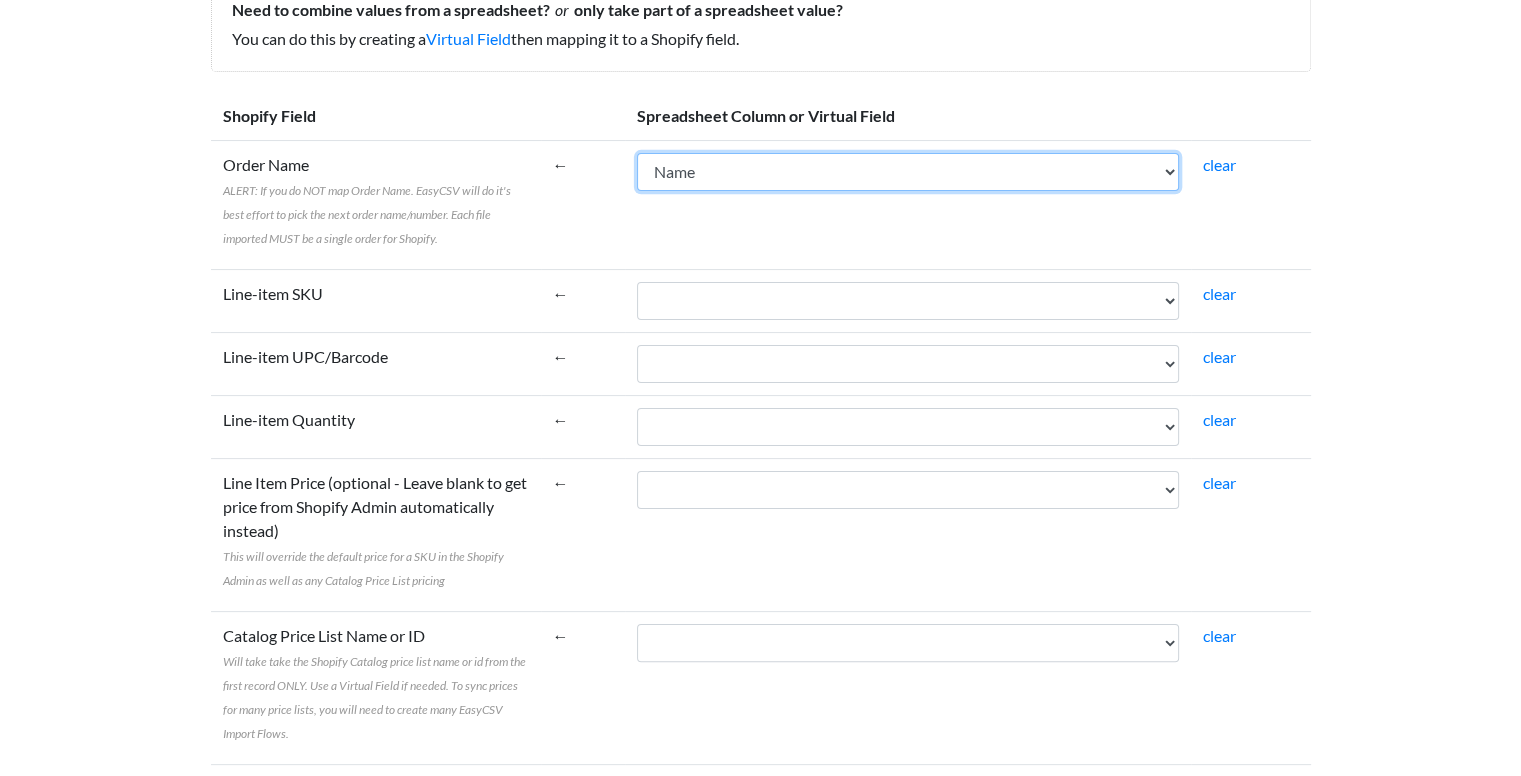 click on "Name
Email
Phone
Note
Tags
Created At
Updated At
Currency
Financial Status
Fulfillment Status
Gateway
Processed At
Source Name
Order Status URL
Customer ID
Customer Email
Customer Phone
Customer First Name
Customer Last Name
Customer Tags
Customer Note
Email Marketing Status
SMS Marketing Status
Tax Exempt
Customer Orders Count
Customer Total Spent
Billing Name
Billing Address 1
Billing Address 2
Billing City
Billing Province
Billing Zip
Billing Country
Billing Phone
Shipping Name
Shipping Address 1
Shipping Address 2
Shipping City
Shipping Province
Shipping Zip
Shipping Country
Shipping Phone
Shipping Method Title
Lineitem Name
Lineitem Quantity
Lineitem Price
Lineitem SKU
Lineitem Requires Shipping
Lineitem Taxable
Lineitem Fulfillment Status
Lineitem Vendor
Lineitem Discount
Subtotal
Total
Discount Code
Discount Amount
Shipping Amount
Shipping Tax
Tax Amount
Total Tax
Total Discounts" at bounding box center (908, 172) 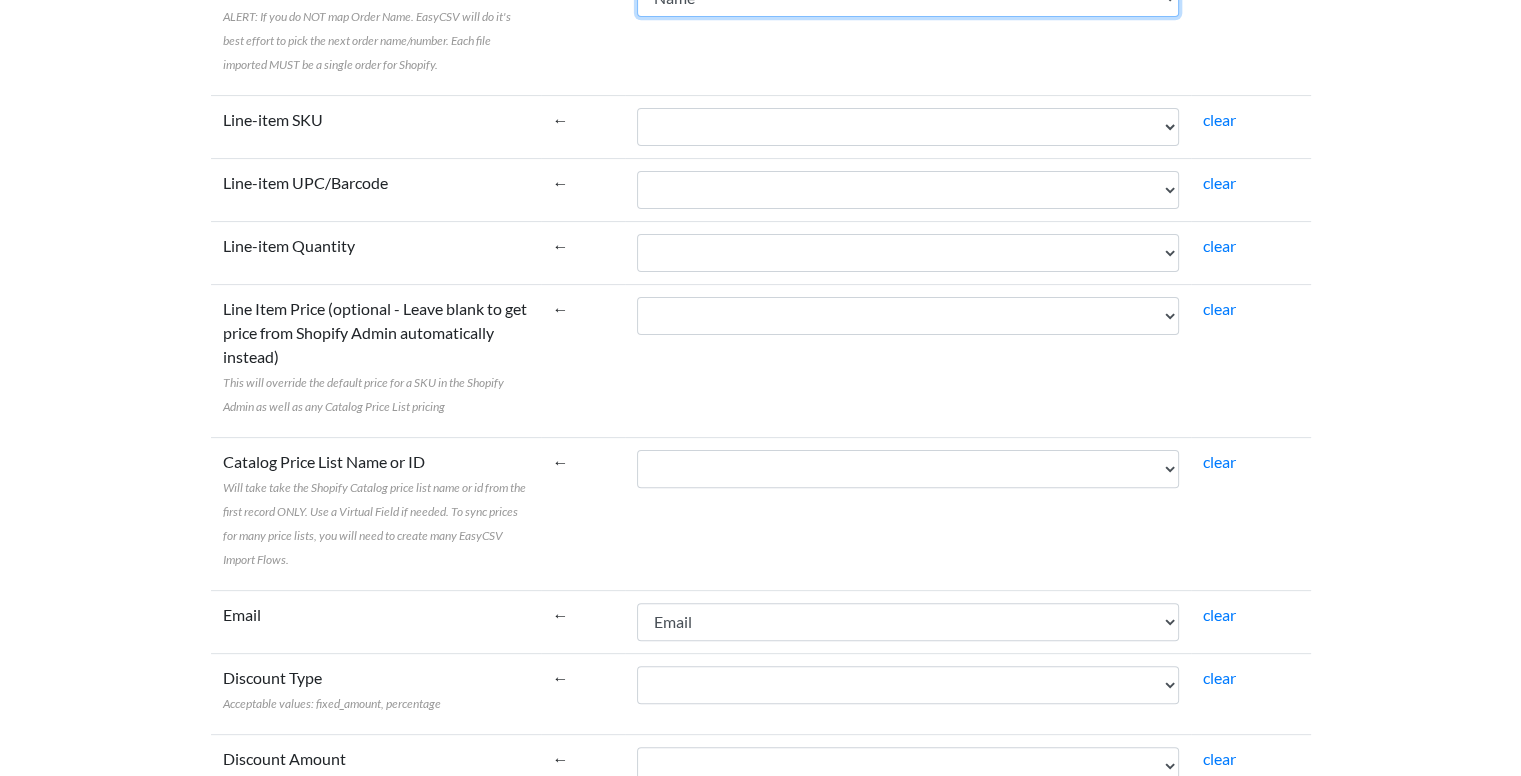 scroll, scrollTop: 500, scrollLeft: 0, axis: vertical 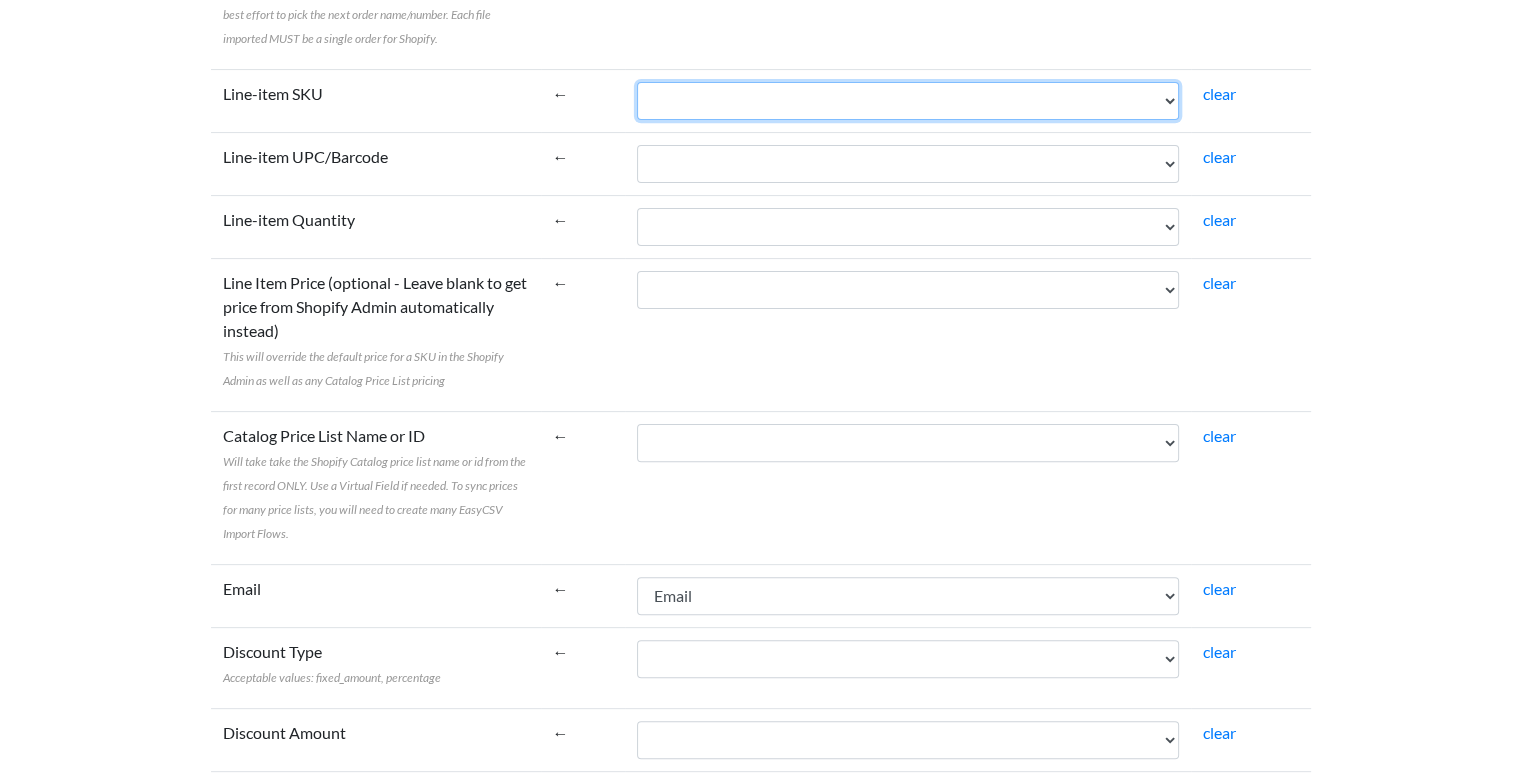 drag, startPoint x: 739, startPoint y: 106, endPoint x: 740, endPoint y: 117, distance: 11.045361 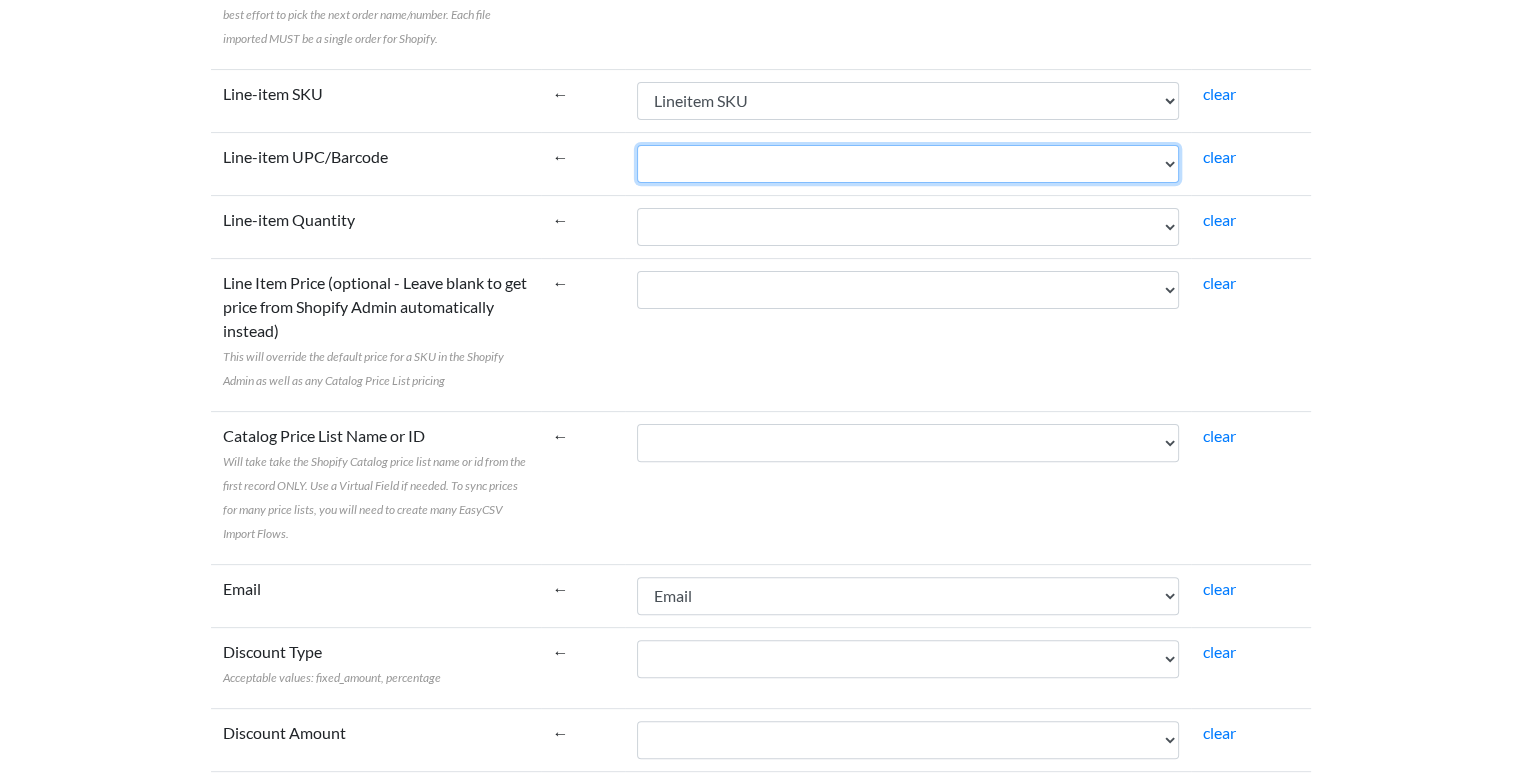 click on "Name
Email
Phone
Note
Tags
Created At
Updated At
Currency
Financial Status
Fulfillment Status
Gateway
Processed At
Source Name
Order Status URL
Customer ID
Customer Email
Customer Phone
Customer First Name
Customer Last Name
Customer Tags
Customer Note
Email Marketing Status
SMS Marketing Status
Tax Exempt
Customer Orders Count
Customer Total Spent
Billing Name
Billing Address 1
Billing Address 2
Billing City
Billing Province
Billing Zip
Billing Country
Billing Phone
Shipping Name
Shipping Address 1
Shipping Address 2
Shipping City
Shipping Province
Shipping Zip
Shipping Country
Shipping Phone
Shipping Method Title
Lineitem Name
Lineitem Quantity
Lineitem Price
Lineitem SKU
Lineitem Requires Shipping
Lineitem Taxable
Lineitem Fulfillment Status
Lineitem Vendor
Lineitem Discount
Subtotal
Total
Discount Code
Discount Amount
Shipping Amount
Shipping Tax
Tax Amount
Total Tax
Total Discounts" at bounding box center (908, 164) 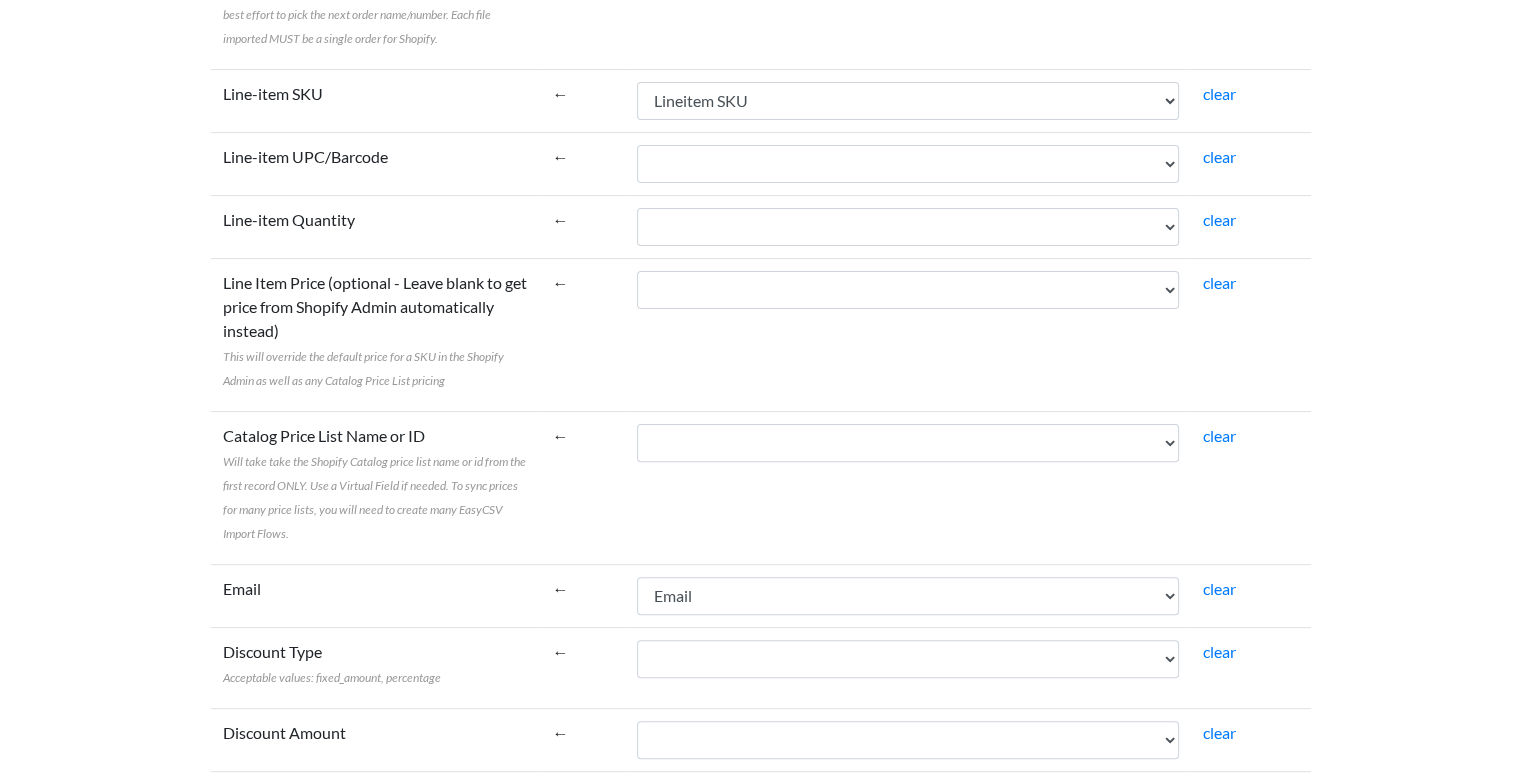 click on "Line-item UPC/Barcode" at bounding box center [376, 163] 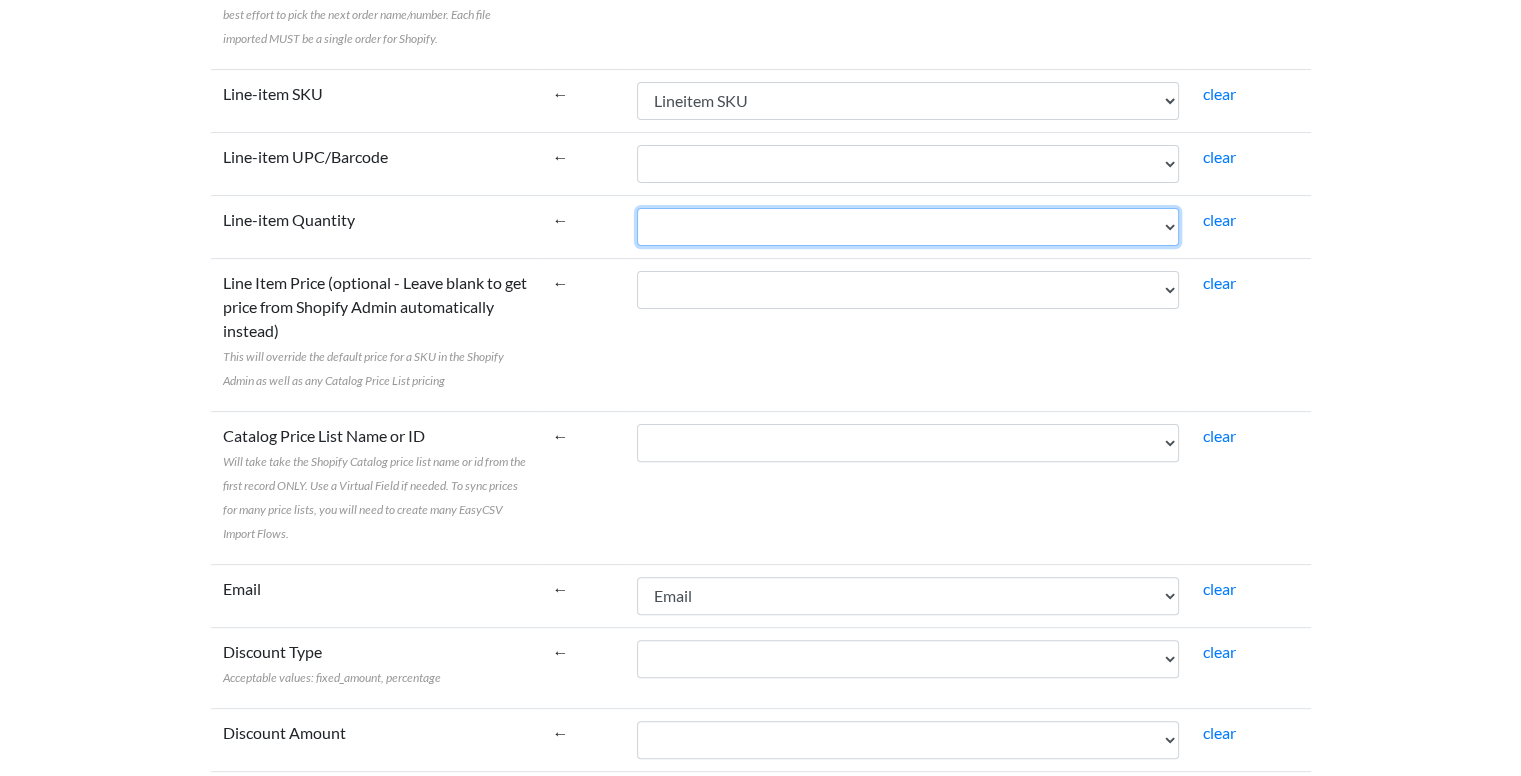 click on "Name
Email
Phone
Note
Tags
Created At
Updated At
Currency
Financial Status
Fulfillment Status
Gateway
Processed At
Source Name
Order Status URL
Customer ID
Customer Email
Customer Phone
Customer First Name
Customer Last Name
Customer Tags
Customer Note
Email Marketing Status
SMS Marketing Status
Tax Exempt
Customer Orders Count
Customer Total Spent
Billing Name
Billing Address 1
Billing Address 2
Billing City
Billing Province
Billing Zip
Billing Country
Billing Phone
Shipping Name
Shipping Address 1
Shipping Address 2
Shipping City
Shipping Province
Shipping Zip
Shipping Country
Shipping Phone
Shipping Method Title
Lineitem Name
Lineitem Quantity
Lineitem Price
Lineitem SKU
Lineitem Requires Shipping
Lineitem Taxable
Lineitem Fulfillment Status
Lineitem Vendor
Lineitem Discount
Subtotal
Total
Discount Code
Discount Amount
Shipping Amount
Shipping Tax
Tax Amount
Total Tax
Total Discounts" at bounding box center [908, 227] 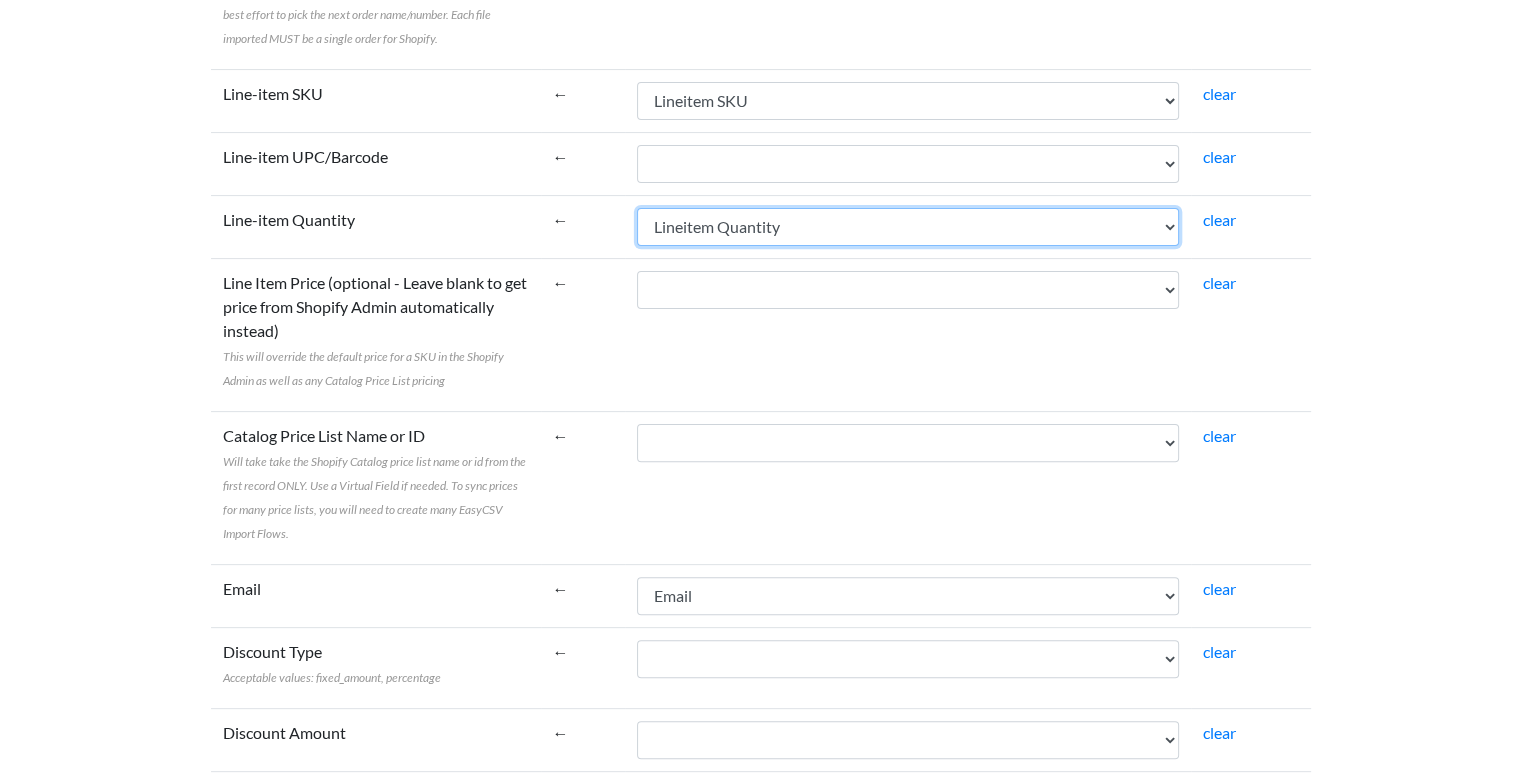 click on "Name
Email
Phone
Note
Tags
Created At
Updated At
Currency
Financial Status
Fulfillment Status
Gateway
Processed At
Source Name
Order Status URL
Customer ID
Customer Email
Customer Phone
Customer First Name
Customer Last Name
Customer Tags
Customer Note
Email Marketing Status
SMS Marketing Status
Tax Exempt
Customer Orders Count
Customer Total Spent
Billing Name
Billing Address 1
Billing Address 2
Billing City
Billing Province
Billing Zip
Billing Country
Billing Phone
Shipping Name
Shipping Address 1
Shipping Address 2
Shipping City
Shipping Province
Shipping Zip
Shipping Country
Shipping Phone
Shipping Method Title
Lineitem Name
Lineitem Quantity
Lineitem Price
Lineitem SKU
Lineitem Requires Shipping
Lineitem Taxable
Lineitem Fulfillment Status
Lineitem Vendor
Lineitem Discount
Subtotal
Total
Discount Code
Discount Amount
Shipping Amount
Shipping Tax
Tax Amount
Total Tax
Total Discounts" at bounding box center [908, 227] 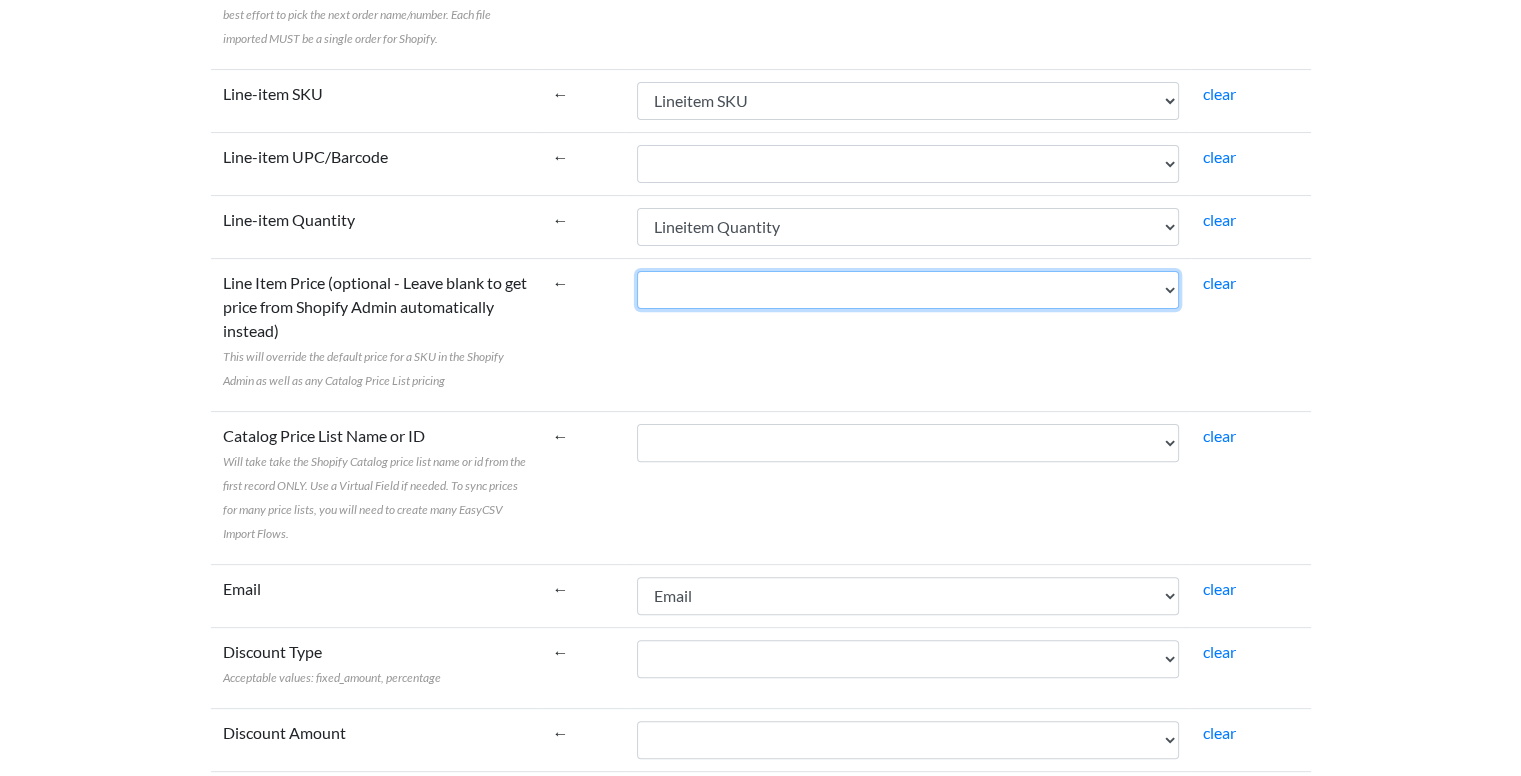 click on "Name
Email
Phone
Note
Tags
Created At
Updated At
Currency
Financial Status
Fulfillment Status
Gateway
Processed At
Source Name
Order Status URL
Customer ID
Customer Email
Customer Phone
Customer First Name
Customer Last Name
Customer Tags
Customer Note
Email Marketing Status
SMS Marketing Status
Tax Exempt
Customer Orders Count
Customer Total Spent
Billing Name
Billing Address 1
Billing Address 2
Billing City
Billing Province
Billing Zip
Billing Country
Billing Phone
Shipping Name
Shipping Address 1
Shipping Address 2
Shipping City
Shipping Province
Shipping Zip
Shipping Country
Shipping Phone
Shipping Method Title
Lineitem Name
Lineitem Quantity
Lineitem Price
Lineitem SKU
Lineitem Requires Shipping
Lineitem Taxable
Lineitem Fulfillment Status
Lineitem Vendor
Lineitem Discount
Subtotal
Total
Discount Code
Discount Amount
Shipping Amount
Shipping Tax
Tax Amount
Total Tax
Total Discounts" at bounding box center [908, 290] 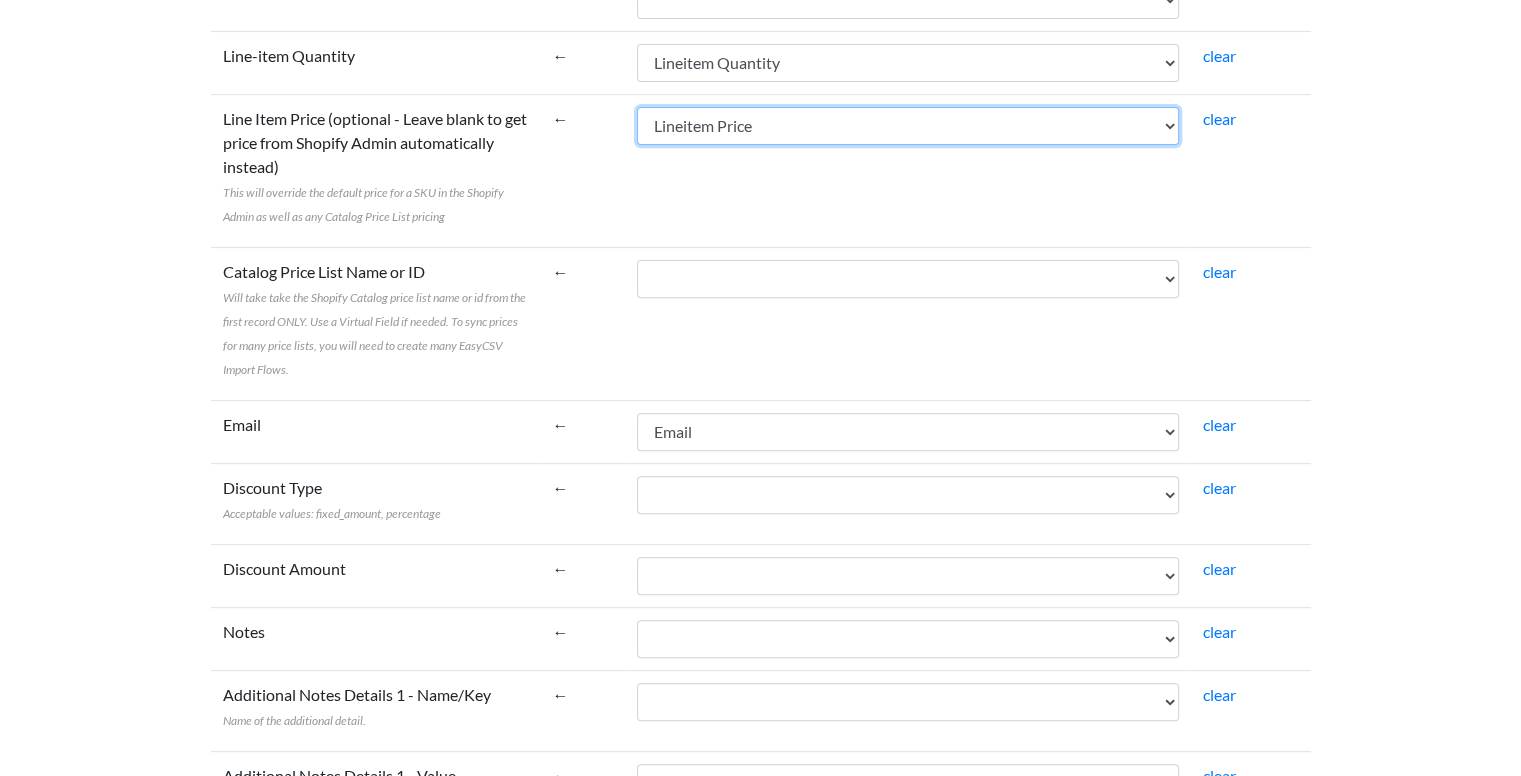 scroll, scrollTop: 700, scrollLeft: 0, axis: vertical 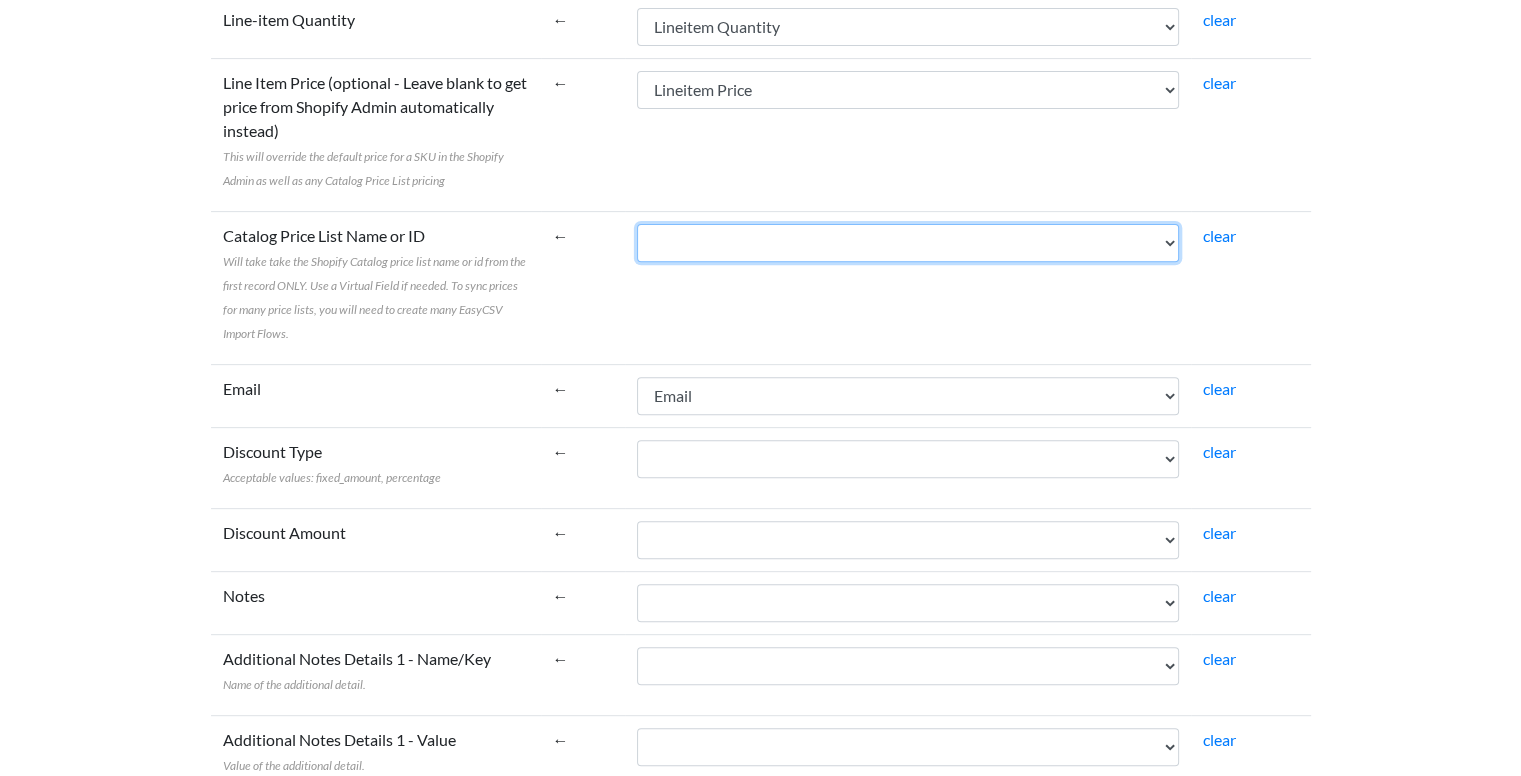 click on "Name
Email
Phone
Note
Tags
Created At
Updated At
Currency
Financial Status
Fulfillment Status
Gateway
Processed At
Source Name
Order Status URL
Customer ID
Customer Email
Customer Phone
Customer First Name
Customer Last Name
Customer Tags
Customer Note
Email Marketing Status
SMS Marketing Status
Tax Exempt
Customer Orders Count
Customer Total Spent
Billing Name
Billing Address 1
Billing Address 2
Billing City
Billing Province
Billing Zip
Billing Country
Billing Phone
Shipping Name
Shipping Address 1
Shipping Address 2
Shipping City
Shipping Province
Shipping Zip
Shipping Country
Shipping Phone
Shipping Method Title
Lineitem Name
Lineitem Quantity
Lineitem Price
Lineitem SKU
Lineitem Requires Shipping
Lineitem Taxable
Lineitem Fulfillment Status
Lineitem Vendor
Lineitem Discount
Subtotal
Total
Discount Code
Discount Amount
Shipping Amount
Shipping Tax
Tax Amount
Total Tax
Total Discounts" at bounding box center [908, 243] 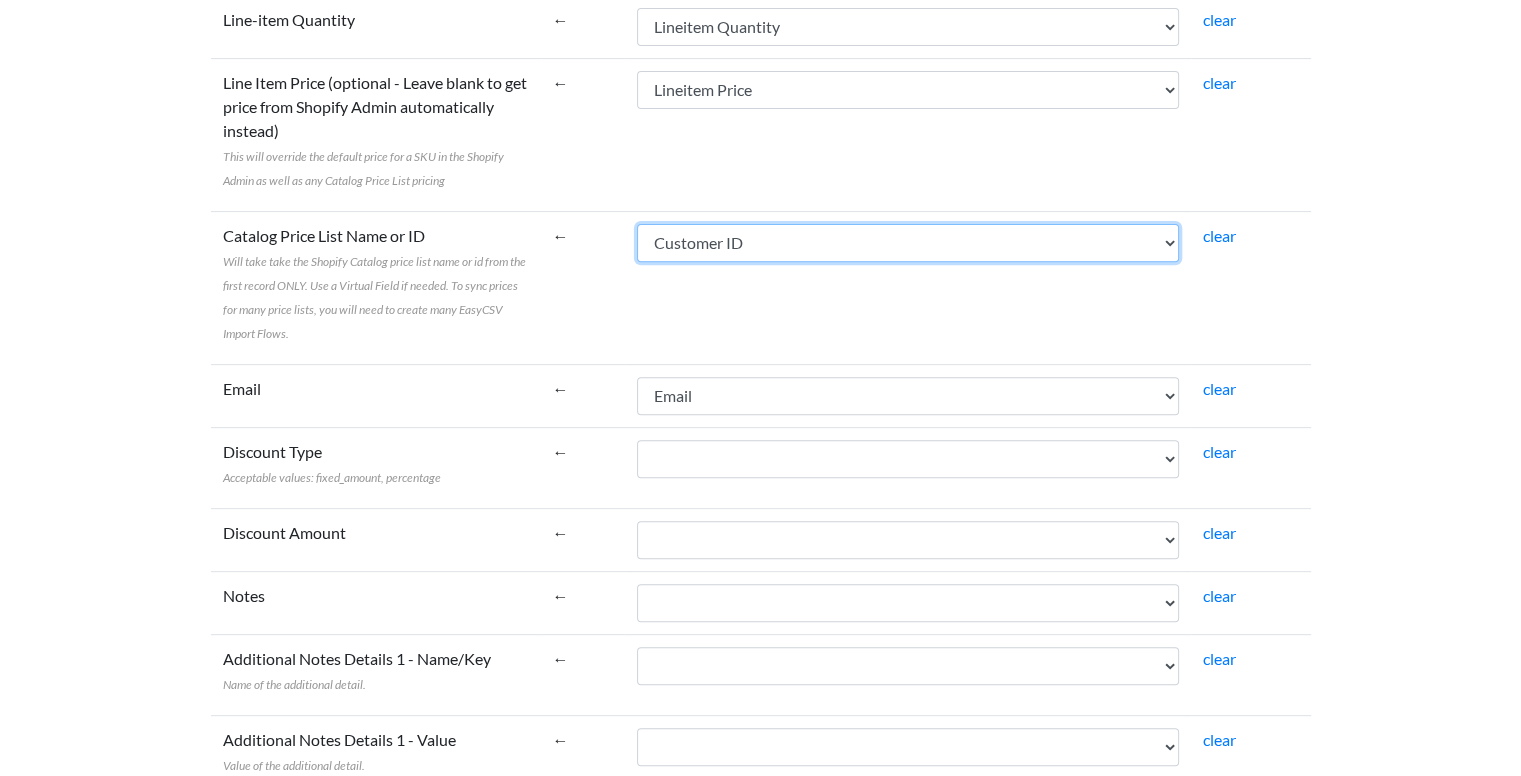 click on "Name
Email
Phone
Note
Tags
Created At
Updated At
Currency
Financial Status
Fulfillment Status
Gateway
Processed At
Source Name
Order Status URL
Customer ID
Customer Email
Customer Phone
Customer First Name
Customer Last Name
Customer Tags
Customer Note
Email Marketing Status
SMS Marketing Status
Tax Exempt
Customer Orders Count
Customer Total Spent
Billing Name
Billing Address 1
Billing Address 2
Billing City
Billing Province
Billing Zip
Billing Country
Billing Phone
Shipping Name
Shipping Address 1
Shipping Address 2
Shipping City
Shipping Province
Shipping Zip
Shipping Country
Shipping Phone
Shipping Method Title
Lineitem Name
Lineitem Quantity
Lineitem Price
Lineitem SKU
Lineitem Requires Shipping
Lineitem Taxable
Lineitem Fulfillment Status
Lineitem Vendor
Lineitem Discount
Subtotal
Total
Discount Code
Discount Amount
Shipping Amount
Shipping Tax
Tax Amount
Total Tax
Total Discounts" at bounding box center [908, 243] 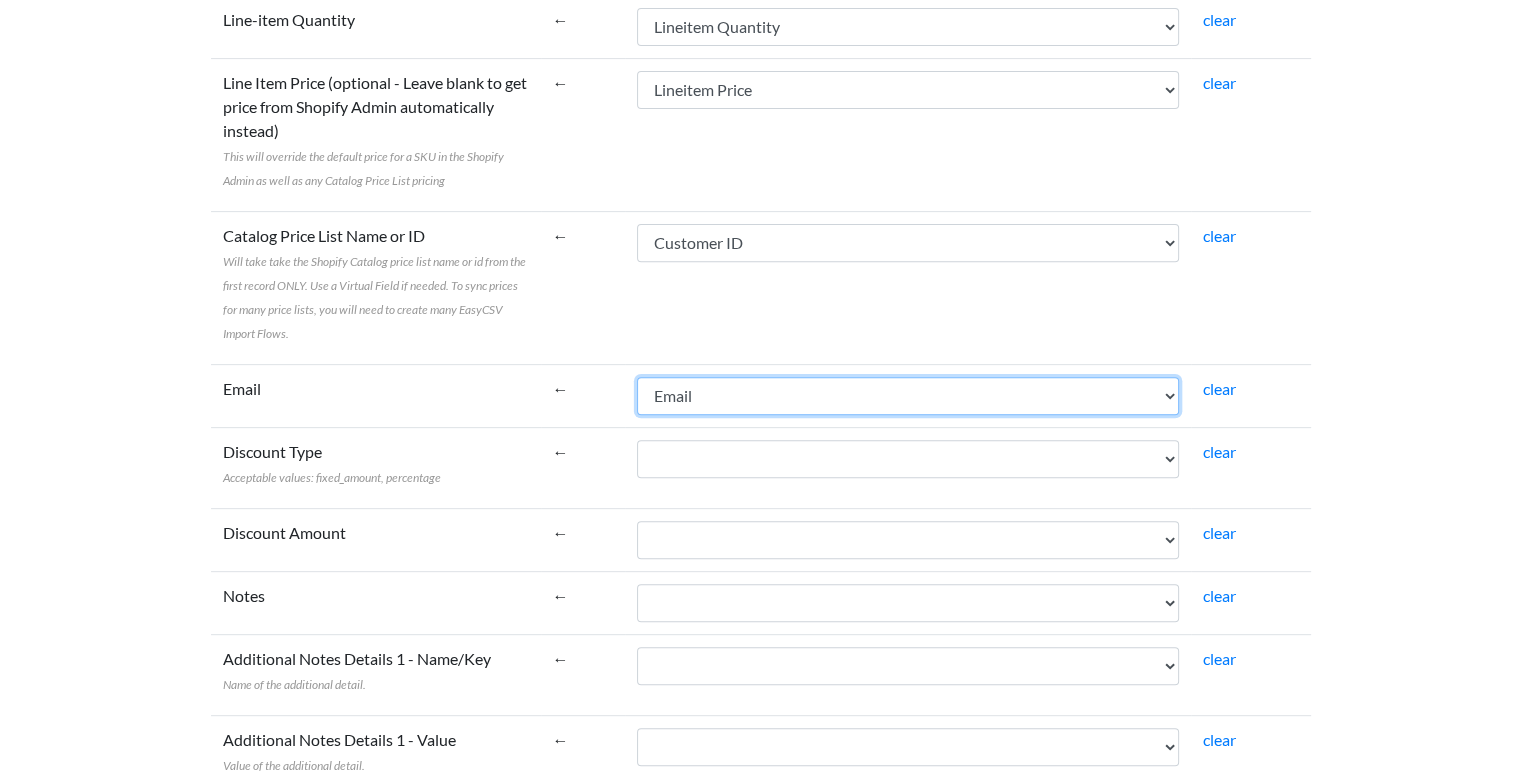 click on "Name
Email
Phone
Note
Tags
Created At
Updated At
Currency
Financial Status
Fulfillment Status
Gateway
Processed At
Source Name
Order Status URL
Customer ID
Customer Email
Customer Phone
Customer First Name
Customer Last Name
Customer Tags
Customer Note
Email Marketing Status
SMS Marketing Status
Tax Exempt
Customer Orders Count
Customer Total Spent
Billing Name
Billing Address 1
Billing Address 2
Billing City
Billing Province
Billing Zip
Billing Country
Billing Phone
Shipping Name
Shipping Address 1
Shipping Address 2
Shipping City
Shipping Province
Shipping Zip
Shipping Country
Shipping Phone
Shipping Method Title
Lineitem Name
Lineitem Quantity
Lineitem Price
Lineitem SKU
Lineitem Requires Shipping
Lineitem Taxable
Lineitem Fulfillment Status
Lineitem Vendor
Lineitem Discount
Subtotal
Total
Discount Code
Discount Amount
Shipping Amount
Shipping Tax
Tax Amount
Total Tax
Total Discounts" at bounding box center [908, 396] 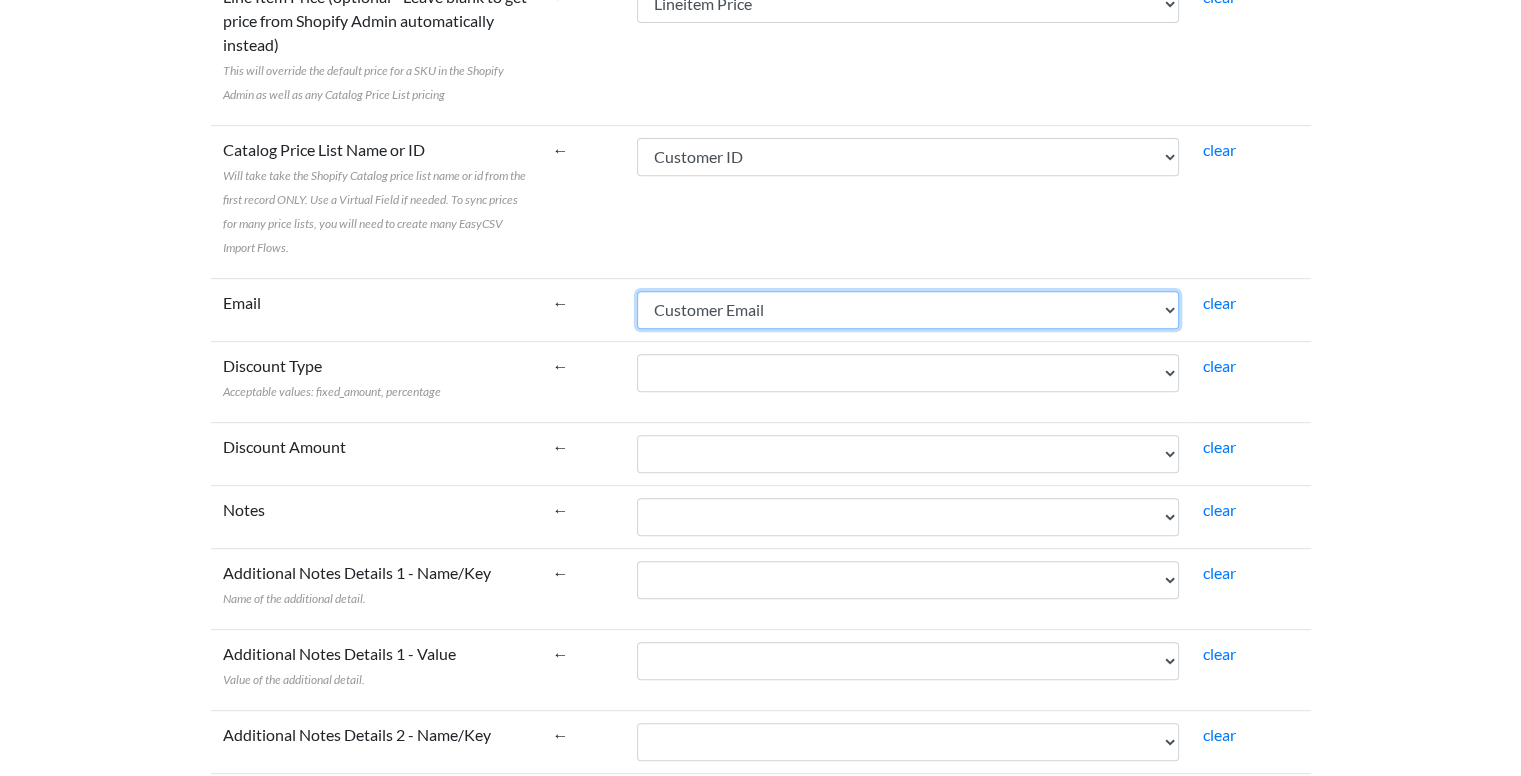 scroll, scrollTop: 800, scrollLeft: 0, axis: vertical 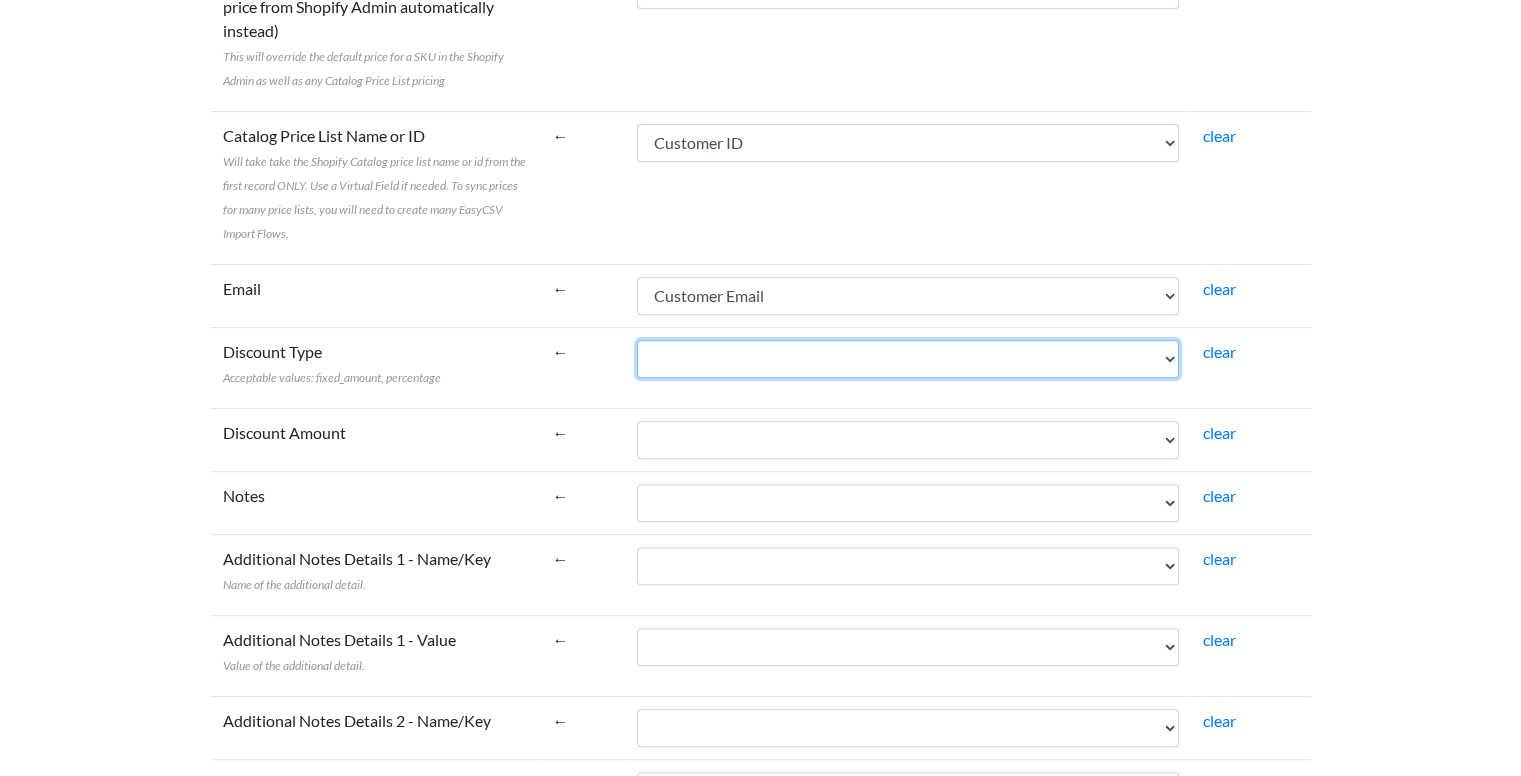 click on "Name
Email
Phone
Note
Tags
Created At
Updated At
Currency
Financial Status
Fulfillment Status
Gateway
Processed At
Source Name
Order Status URL
Customer ID
Customer Email
Customer Phone
Customer First Name
Customer Last Name
Customer Tags
Customer Note
Email Marketing Status
SMS Marketing Status
Tax Exempt
Customer Orders Count
Customer Total Spent
Billing Name
Billing Address 1
Billing Address 2
Billing City
Billing Province
Billing Zip
Billing Country
Billing Phone
Shipping Name
Shipping Address 1
Shipping Address 2
Shipping City
Shipping Province
Shipping Zip
Shipping Country
Shipping Phone
Shipping Method Title
Lineitem Name
Lineitem Quantity
Lineitem Price
Lineitem SKU
Lineitem Requires Shipping
Lineitem Taxable
Lineitem Fulfillment Status
Lineitem Vendor
Lineitem Discount
Subtotal
Total
Discount Code
Discount Amount
Shipping Amount
Shipping Tax
Tax Amount
Total Tax
Total Discounts" at bounding box center (908, 359) 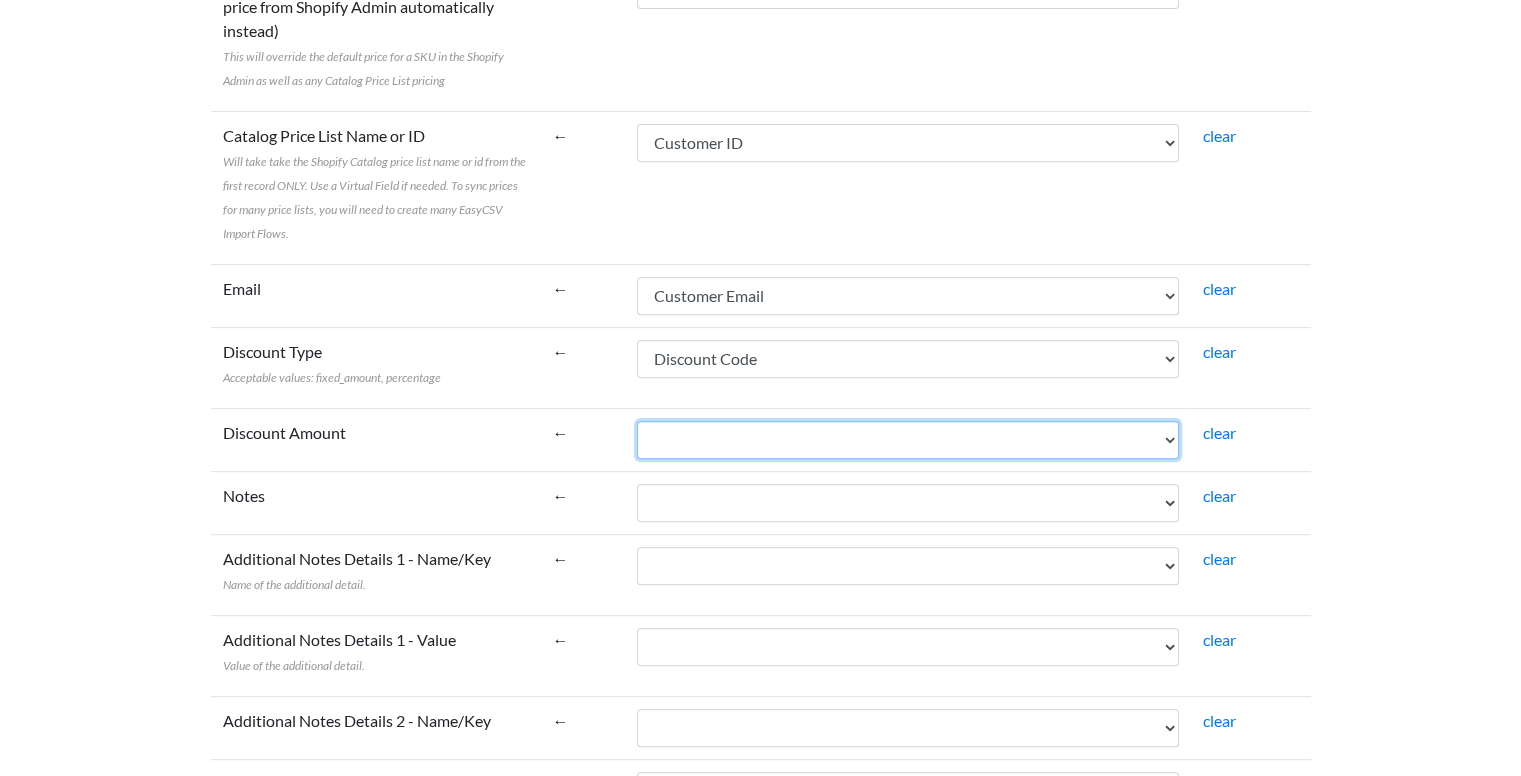 click on "Name
Email
Phone
Note
Tags
Created At
Updated At
Currency
Financial Status
Fulfillment Status
Gateway
Processed At
Source Name
Order Status URL
Customer ID
Customer Email
Customer Phone
Customer First Name
Customer Last Name
Customer Tags
Customer Note
Email Marketing Status
SMS Marketing Status
Tax Exempt
Customer Orders Count
Customer Total Spent
Billing Name
Billing Address 1
Billing Address 2
Billing City
Billing Province
Billing Zip
Billing Country
Billing Phone
Shipping Name
Shipping Address 1
Shipping Address 2
Shipping City
Shipping Province
Shipping Zip
Shipping Country
Shipping Phone
Shipping Method Title
Lineitem Name
Lineitem Quantity
Lineitem Price
Lineitem SKU
Lineitem Requires Shipping
Lineitem Taxable
Lineitem Fulfillment Status
Lineitem Vendor
Lineitem Discount
Subtotal
Total
Discount Code
Discount Amount
Shipping Amount
Shipping Tax
Tax Amount
Total Tax
Total Discounts" at bounding box center [908, 440] 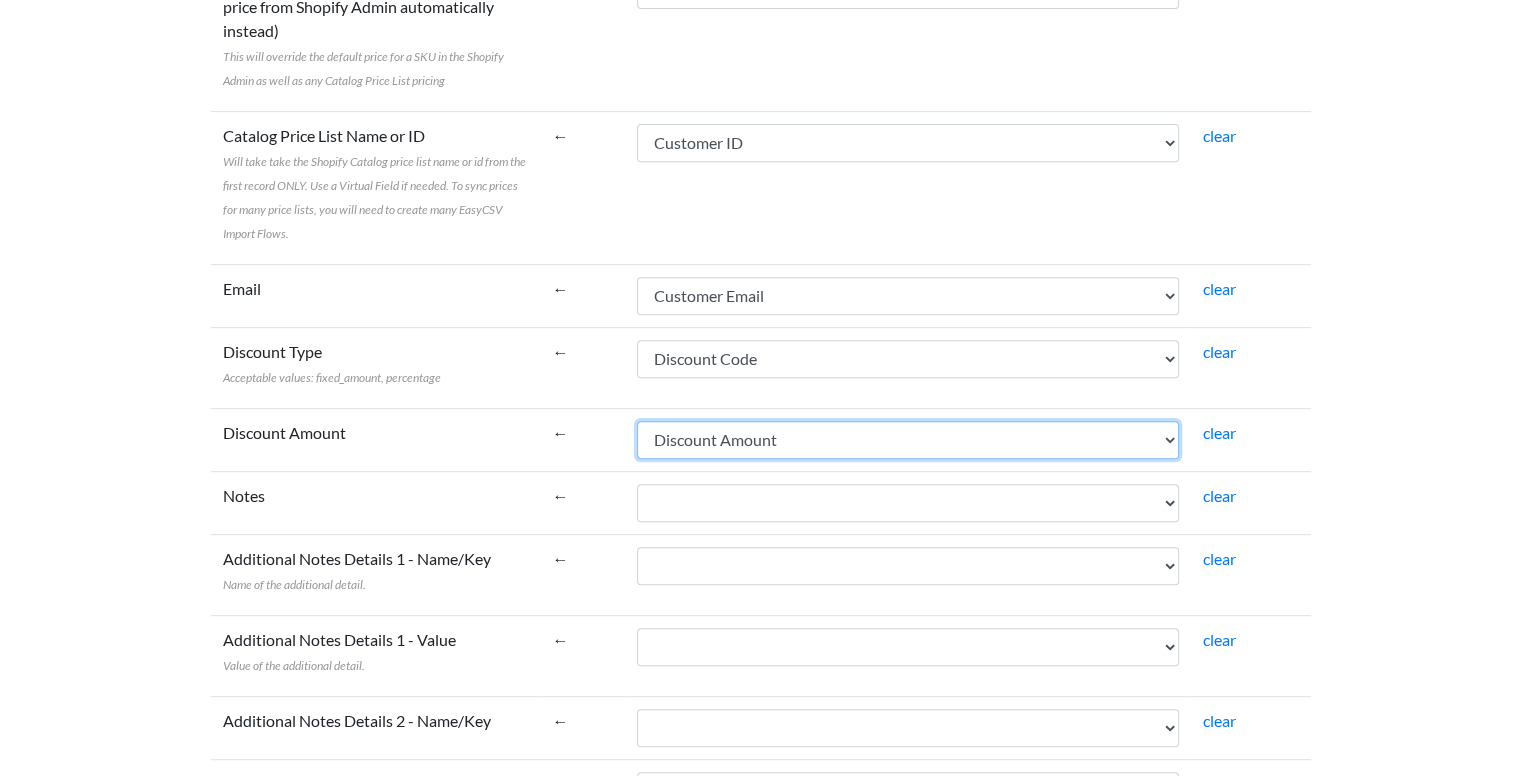 click on "Name
Email
Phone
Note
Tags
Created At
Updated At
Currency
Financial Status
Fulfillment Status
Gateway
Processed At
Source Name
Order Status URL
Customer ID
Customer Email
Customer Phone
Customer First Name
Customer Last Name
Customer Tags
Customer Note
Email Marketing Status
SMS Marketing Status
Tax Exempt
Customer Orders Count
Customer Total Spent
Billing Name
Billing Address 1
Billing Address 2
Billing City
Billing Province
Billing Zip
Billing Country
Billing Phone
Shipping Name
Shipping Address 1
Shipping Address 2
Shipping City
Shipping Province
Shipping Zip
Shipping Country
Shipping Phone
Shipping Method Title
Lineitem Name
Lineitem Quantity
Lineitem Price
Lineitem SKU
Lineitem Requires Shipping
Lineitem Taxable
Lineitem Fulfillment Status
Lineitem Vendor
Lineitem Discount
Subtotal
Total
Discount Code
Discount Amount
Shipping Amount
Shipping Tax
Tax Amount
Total Tax
Total Discounts" at bounding box center (908, 440) 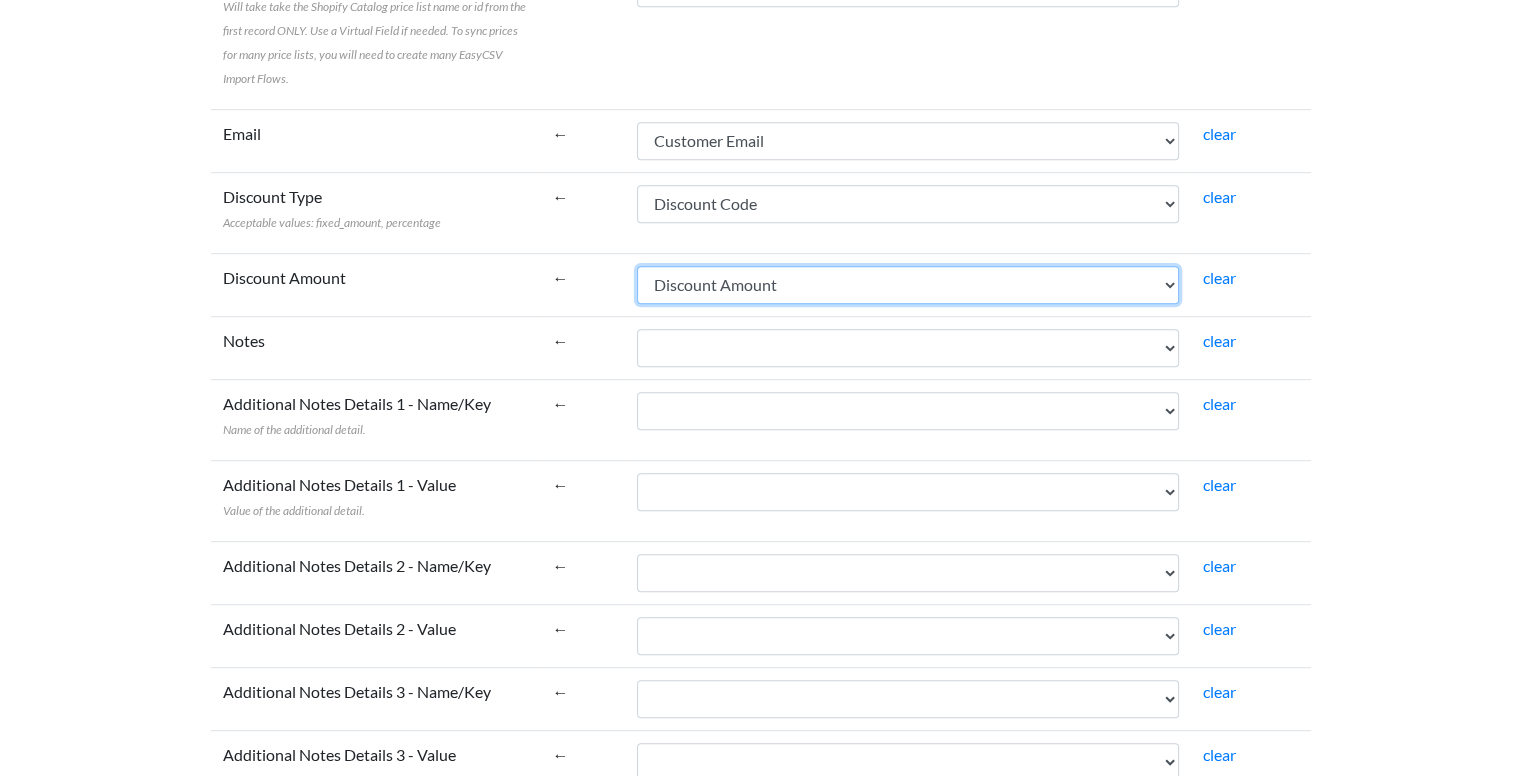scroll, scrollTop: 1000, scrollLeft: 0, axis: vertical 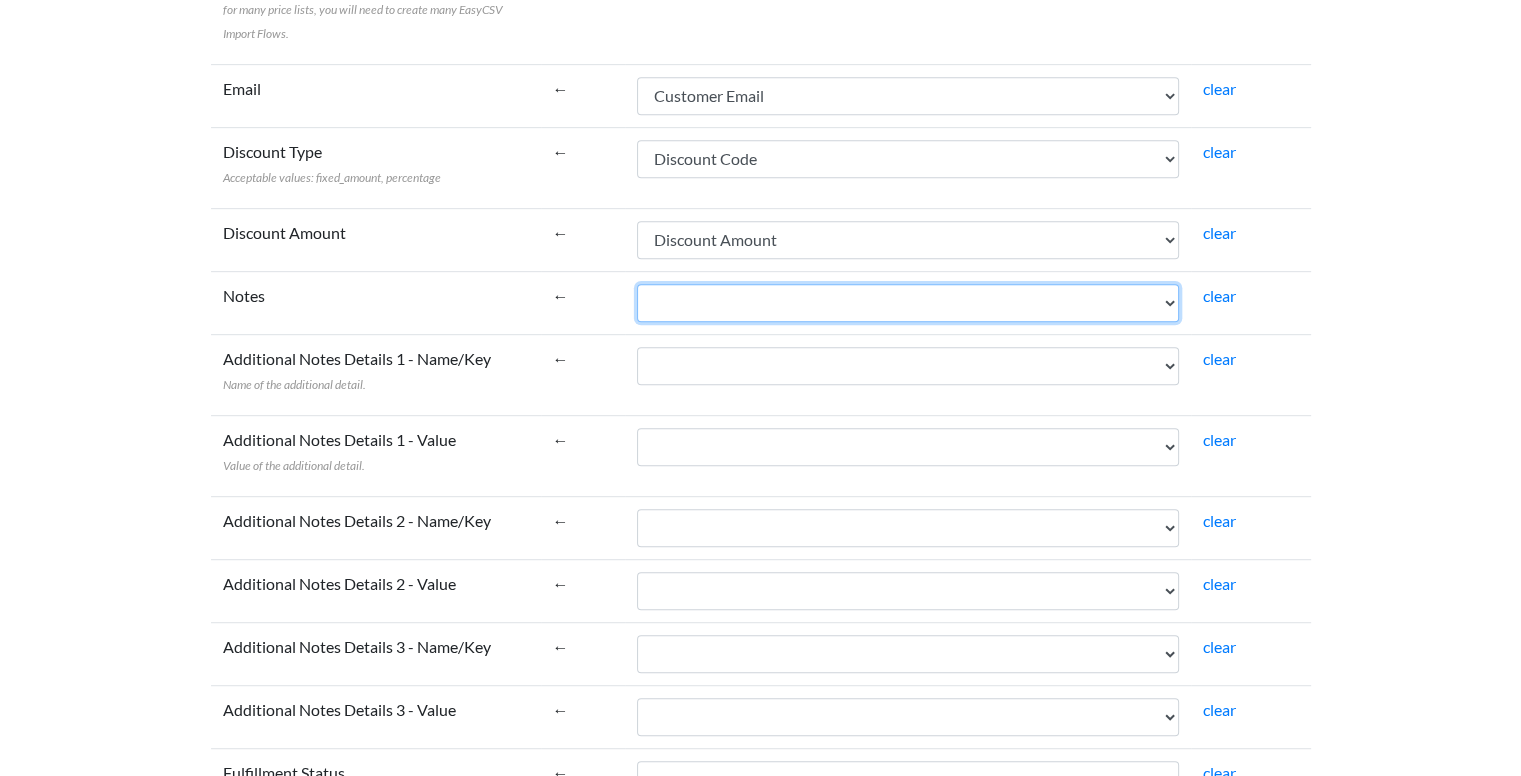 click on "Name
Email
Phone
Note
Tags
Created At
Updated At
Currency
Financial Status
Fulfillment Status
Gateway
Processed At
Source Name
Order Status URL
Customer ID
Customer Email
Customer Phone
Customer First Name
Customer Last Name
Customer Tags
Customer Note
Email Marketing Status
SMS Marketing Status
Tax Exempt
Customer Orders Count
Customer Total Spent
Billing Name
Billing Address 1
Billing Address 2
Billing City
Billing Province
Billing Zip
Billing Country
Billing Phone
Shipping Name
Shipping Address 1
Shipping Address 2
Shipping City
Shipping Province
Shipping Zip
Shipping Country
Shipping Phone
Shipping Method Title
Lineitem Name
Lineitem Quantity
Lineitem Price
Lineitem SKU
Lineitem Requires Shipping
Lineitem Taxable
Lineitem Fulfillment Status
Lineitem Vendor
Lineitem Discount
Subtotal
Total
Discount Code
Discount Amount
Shipping Amount
Shipping Tax
Tax Amount
Total Tax
Total Discounts" at bounding box center [908, 303] 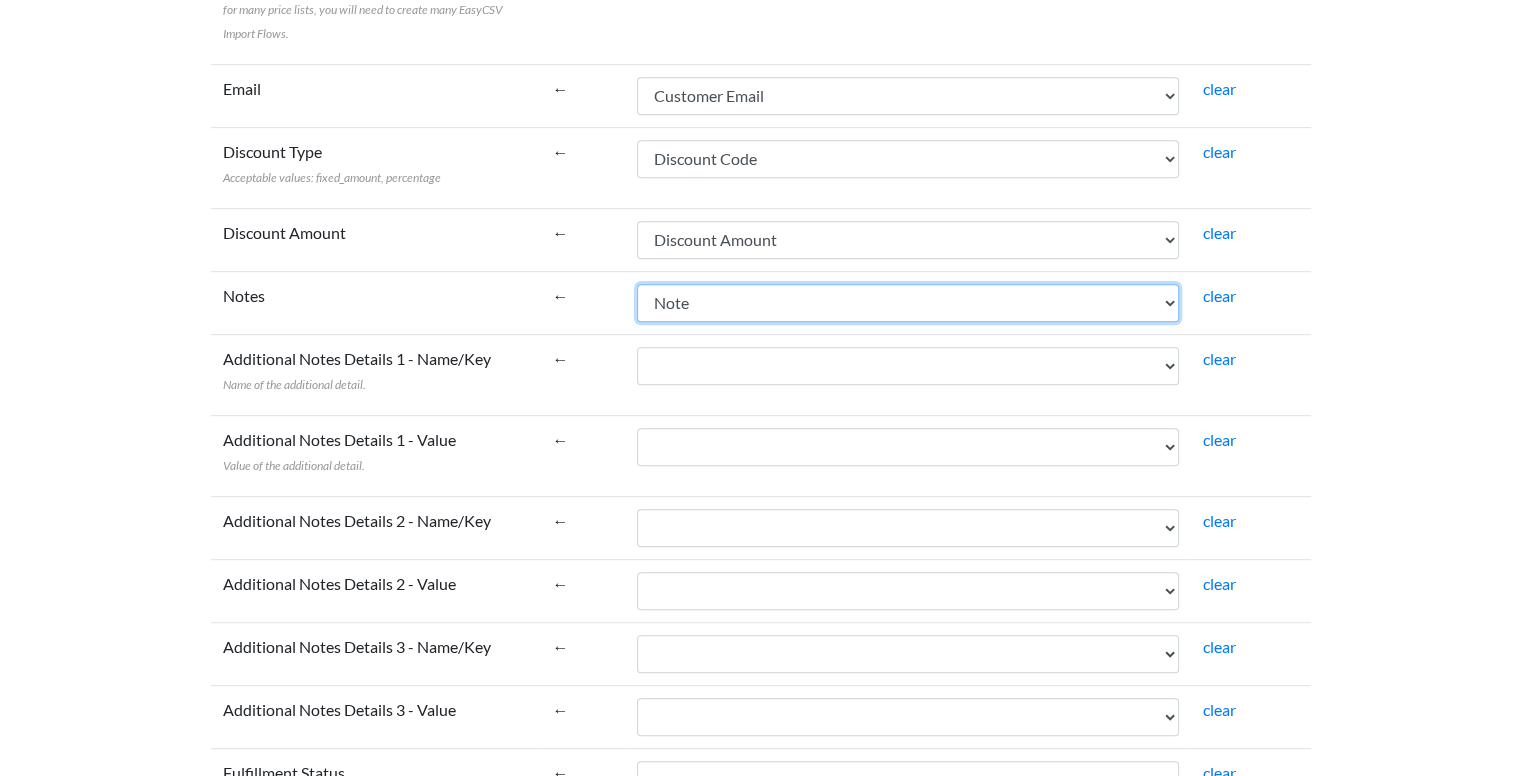 click on "Name
Email
Phone
Note
Tags
Created At
Updated At
Currency
Financial Status
Fulfillment Status
Gateway
Processed At
Source Name
Order Status URL
Customer ID
Customer Email
Customer Phone
Customer First Name
Customer Last Name
Customer Tags
Customer Note
Email Marketing Status
SMS Marketing Status
Tax Exempt
Customer Orders Count
Customer Total Spent
Billing Name
Billing Address 1
Billing Address 2
Billing City
Billing Province
Billing Zip
Billing Country
Billing Phone
Shipping Name
Shipping Address 1
Shipping Address 2
Shipping City
Shipping Province
Shipping Zip
Shipping Country
Shipping Phone
Shipping Method Title
Lineitem Name
Lineitem Quantity
Lineitem Price
Lineitem SKU
Lineitem Requires Shipping
Lineitem Taxable
Lineitem Fulfillment Status
Lineitem Vendor
Lineitem Discount
Subtotal
Total
Discount Code
Discount Amount
Shipping Amount
Shipping Tax
Tax Amount
Total Tax
Total Discounts" at bounding box center [908, 303] 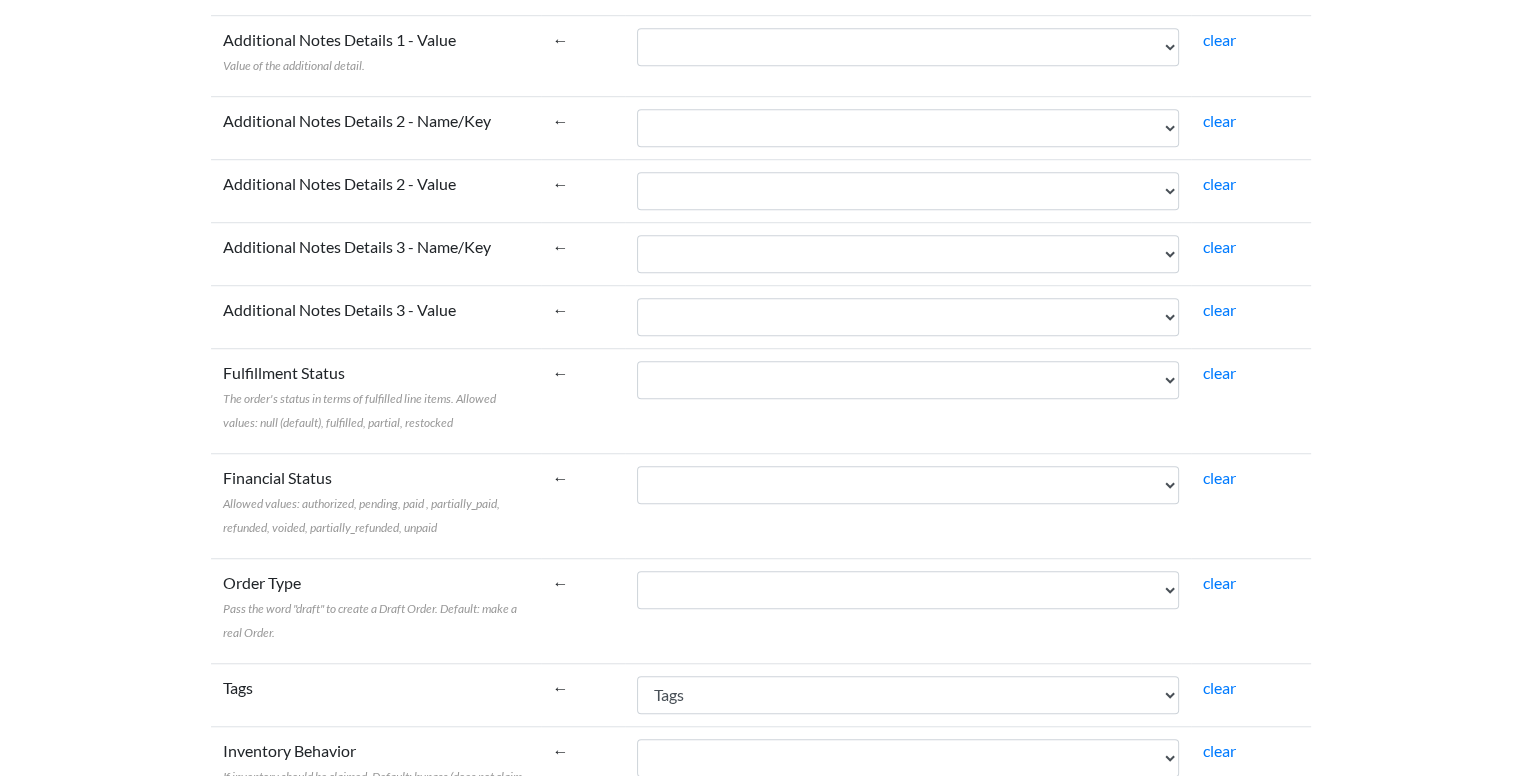 scroll, scrollTop: 1500, scrollLeft: 0, axis: vertical 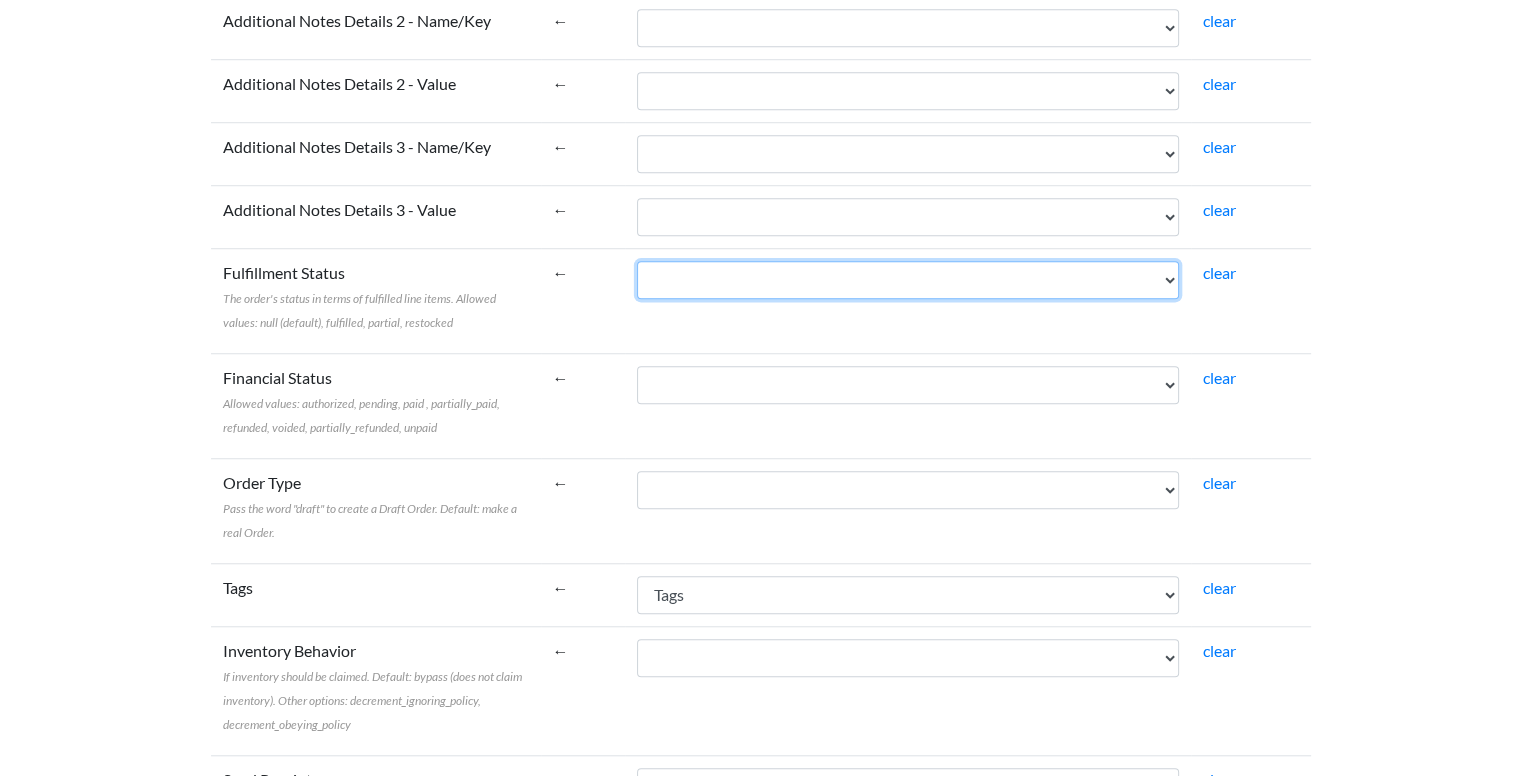 click on "Name
Email
Phone
Note
Tags
Created At
Updated At
Currency
Financial Status
Fulfillment Status
Gateway
Processed At
Source Name
Order Status URL
Customer ID
Customer Email
Customer Phone
Customer First Name
Customer Last Name
Customer Tags
Customer Note
Email Marketing Status
SMS Marketing Status
Tax Exempt
Customer Orders Count
Customer Total Spent
Billing Name
Billing Address 1
Billing Address 2
Billing City
Billing Province
Billing Zip
Billing Country
Billing Phone
Shipping Name
Shipping Address 1
Shipping Address 2
Shipping City
Shipping Province
Shipping Zip
Shipping Country
Shipping Phone
Shipping Method Title
Lineitem Name
Lineitem Quantity
Lineitem Price
Lineitem SKU
Lineitem Requires Shipping
Lineitem Taxable
Lineitem Fulfillment Status
Lineitem Vendor
Lineitem Discount
Subtotal
Total
Discount Code
Discount Amount
Shipping Amount
Shipping Tax
Tax Amount
Total Tax
Total Discounts" at bounding box center [908, 280] 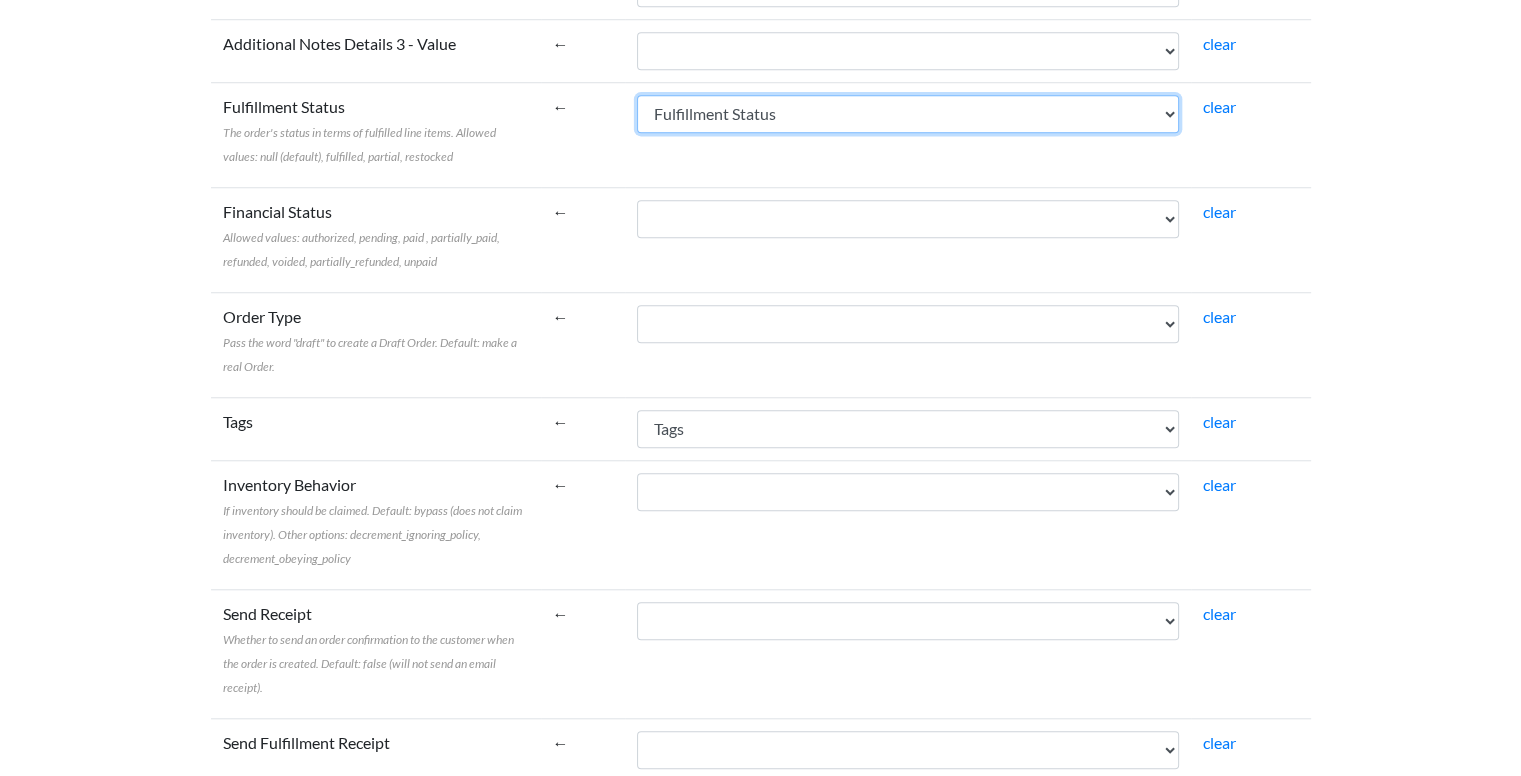 scroll, scrollTop: 1700, scrollLeft: 0, axis: vertical 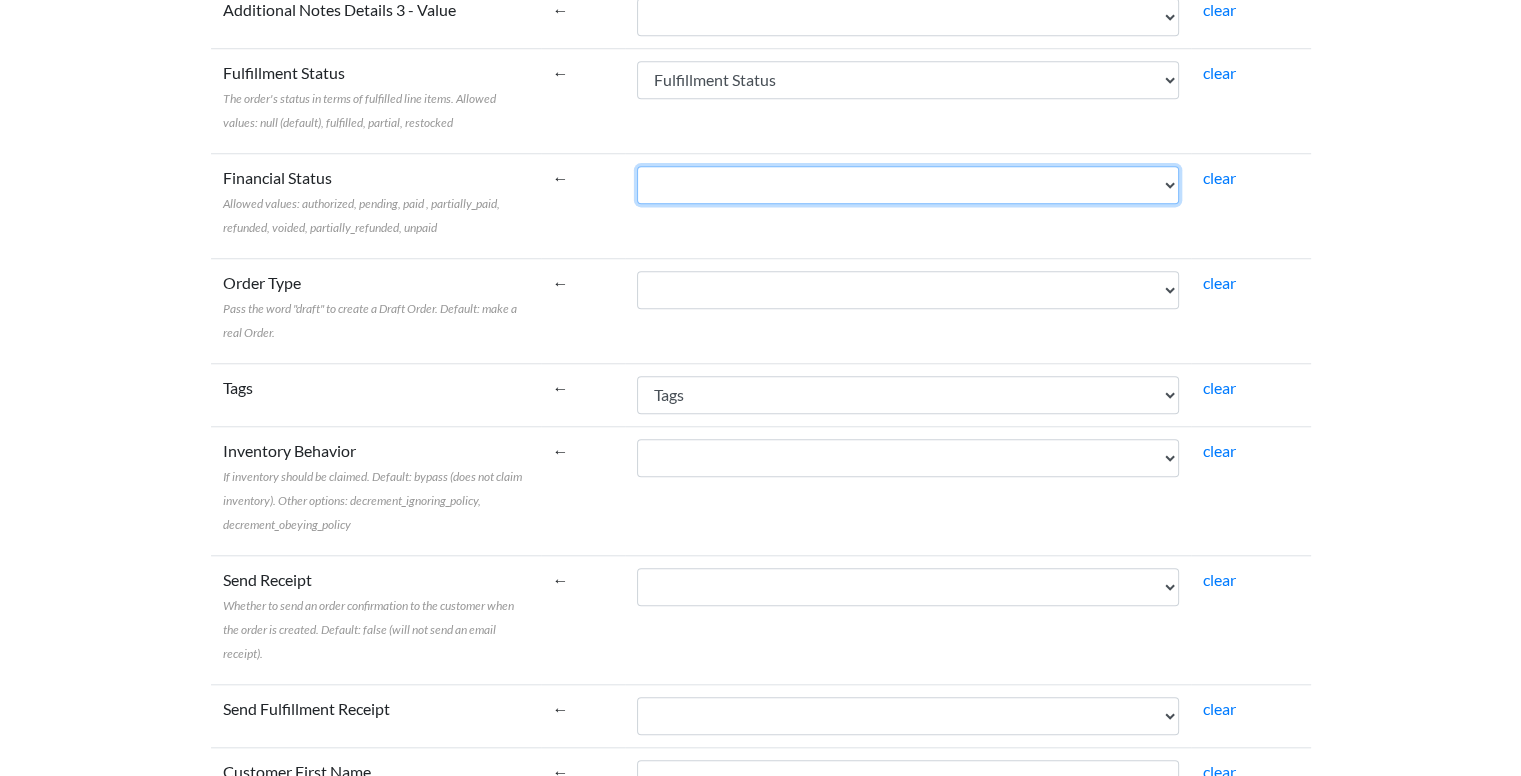 click on "Name
Email
Phone
Note
Tags
Created At
Updated At
Currency
Financial Status
Fulfillment Status
Gateway
Processed At
Source Name
Order Status URL
Customer ID
Customer Email
Customer Phone
Customer First Name
Customer Last Name
Customer Tags
Customer Note
Email Marketing Status
SMS Marketing Status
Tax Exempt
Customer Orders Count
Customer Total Spent
Billing Name
Billing Address 1
Billing Address 2
Billing City
Billing Province
Billing Zip
Billing Country
Billing Phone
Shipping Name
Shipping Address 1
Shipping Address 2
Shipping City
Shipping Province
Shipping Zip
Shipping Country
Shipping Phone
Shipping Method Title
Lineitem Name
Lineitem Quantity
Lineitem Price
Lineitem SKU
Lineitem Requires Shipping
Lineitem Taxable
Lineitem Fulfillment Status
Lineitem Vendor
Lineitem Discount
Subtotal
Total
Discount Code
Discount Amount
Shipping Amount
Shipping Tax
Tax Amount
Total Tax
Total Discounts" at bounding box center [908, 185] 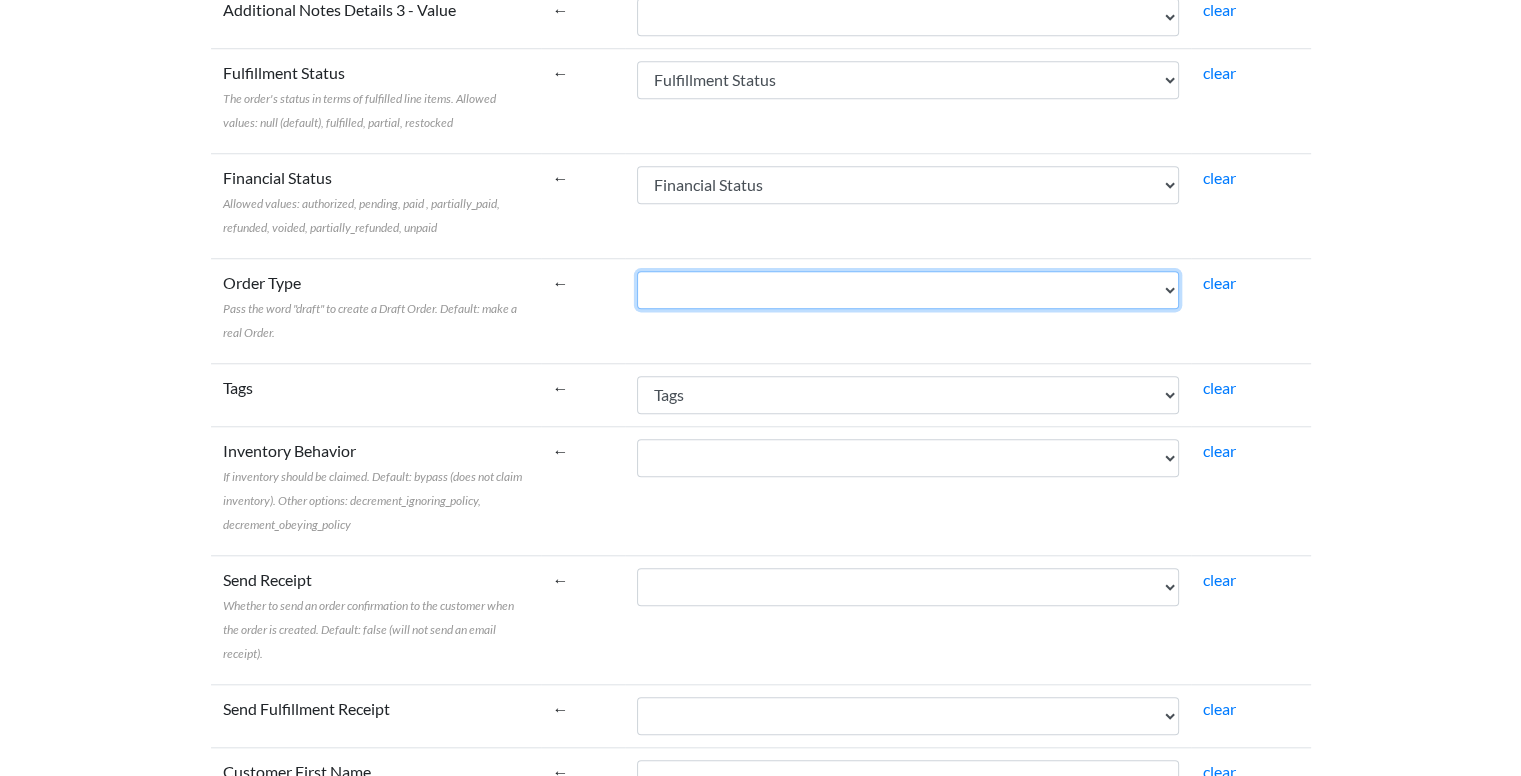 click on "Name
Email
Phone
Note
Tags
Created At
Updated At
Currency
Financial Status
Fulfillment Status
Gateway
Processed At
Source Name
Order Status URL
Customer ID
Customer Email
Customer Phone
Customer First Name
Customer Last Name
Customer Tags
Customer Note
Email Marketing Status
SMS Marketing Status
Tax Exempt
Customer Orders Count
Customer Total Spent
Billing Name
Billing Address 1
Billing Address 2
Billing City
Billing Province
Billing Zip
Billing Country
Billing Phone
Shipping Name
Shipping Address 1
Shipping Address 2
Shipping City
Shipping Province
Shipping Zip
Shipping Country
Shipping Phone
Shipping Method Title
Lineitem Name
Lineitem Quantity
Lineitem Price
Lineitem SKU
Lineitem Requires Shipping
Lineitem Taxable
Lineitem Fulfillment Status
Lineitem Vendor
Lineitem Discount
Subtotal
Total
Discount Code
Discount Amount
Shipping Amount
Shipping Tax
Tax Amount
Total Tax
Total Discounts" at bounding box center (908, 290) 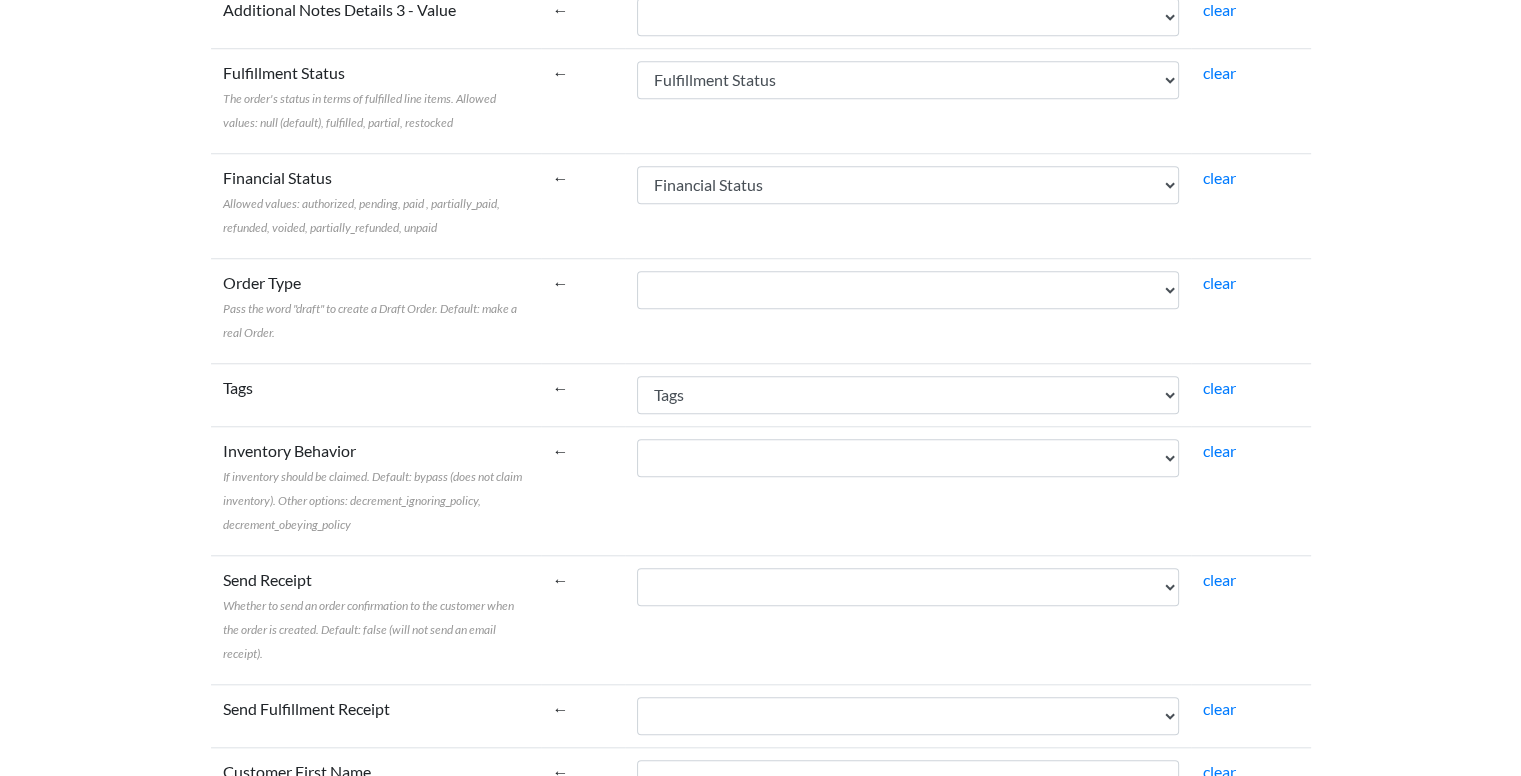 drag, startPoint x: 432, startPoint y: 347, endPoint x: 444, endPoint y: 351, distance: 12.649111 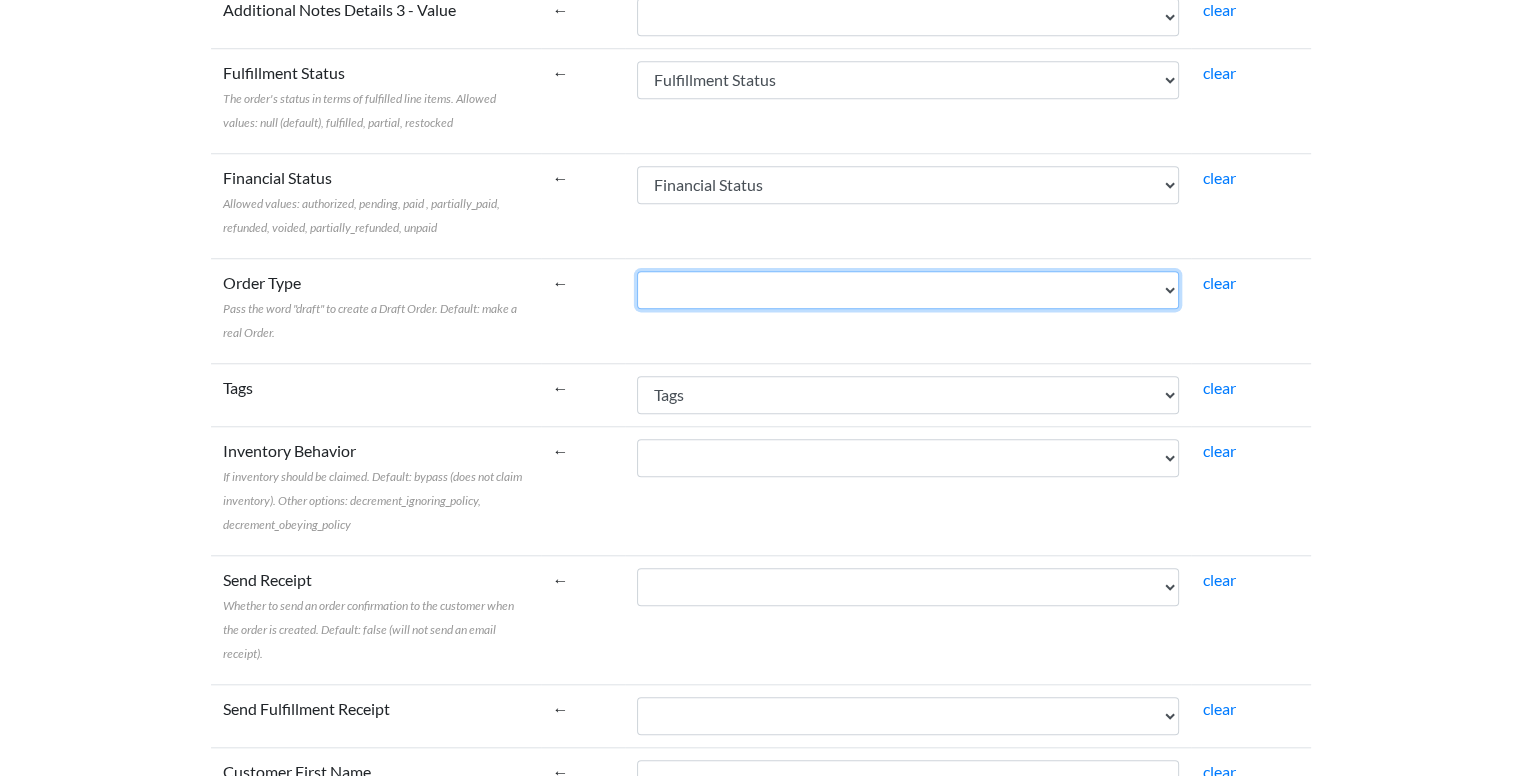 click on "Name
Email
Phone
Note
Tags
Created At
Updated At
Currency
Financial Status
Fulfillment Status
Gateway
Processed At
Source Name
Order Status URL
Customer ID
Customer Email
Customer Phone
Customer First Name
Customer Last Name
Customer Tags
Customer Note
Email Marketing Status
SMS Marketing Status
Tax Exempt
Customer Orders Count
Customer Total Spent
Billing Name
Billing Address 1
Billing Address 2
Billing City
Billing Province
Billing Zip
Billing Country
Billing Phone
Shipping Name
Shipping Address 1
Shipping Address 2
Shipping City
Shipping Province
Shipping Zip
Shipping Country
Shipping Phone
Shipping Method Title
Lineitem Name
Lineitem Quantity
Lineitem Price
Lineitem SKU
Lineitem Requires Shipping
Lineitem Taxable
Lineitem Fulfillment Status
Lineitem Vendor
Lineitem Discount
Subtotal
Total
Discount Code
Discount Amount
Shipping Amount
Shipping Tax
Tax Amount
Total Tax
Total Discounts" at bounding box center [908, 290] 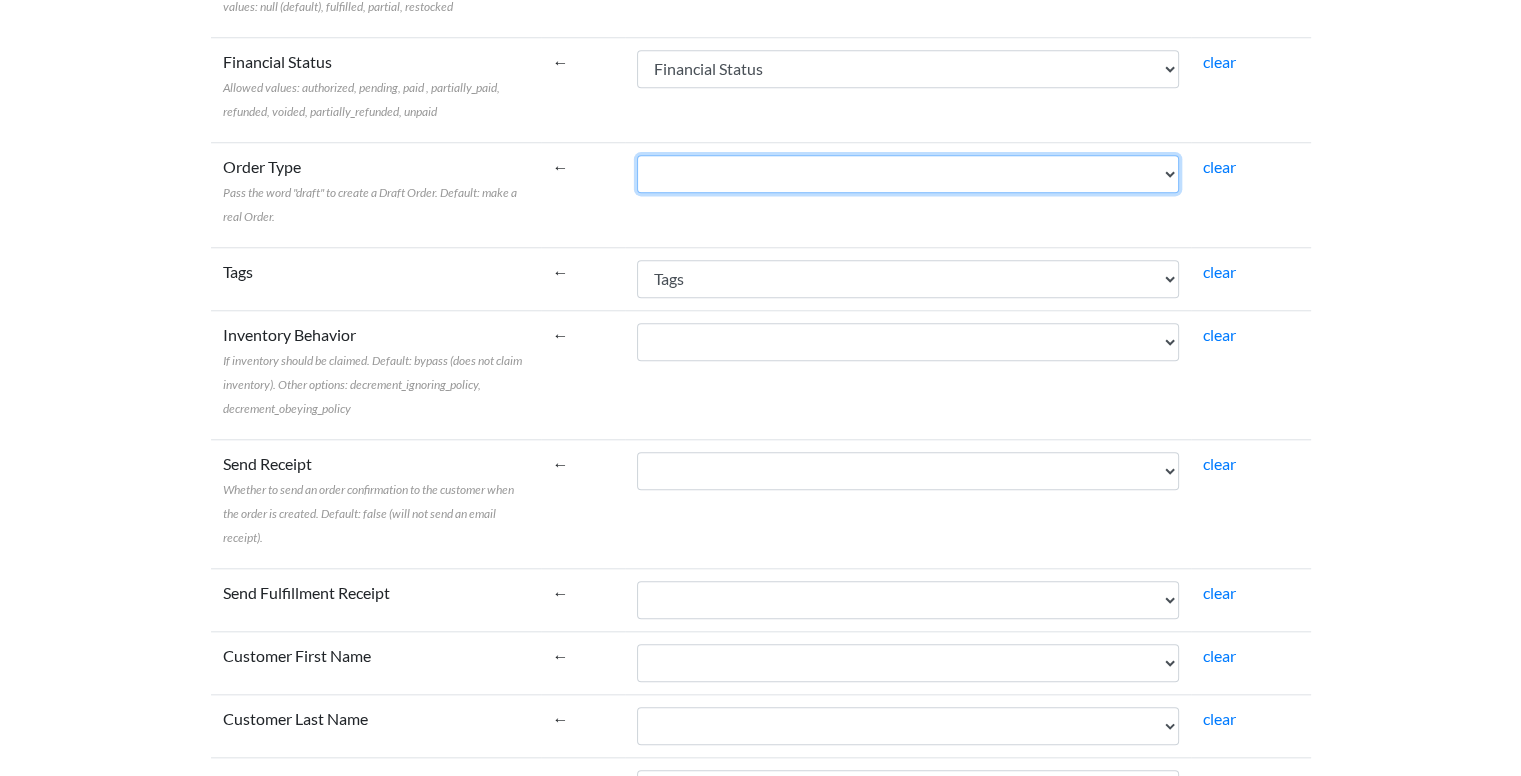 scroll, scrollTop: 1800, scrollLeft: 0, axis: vertical 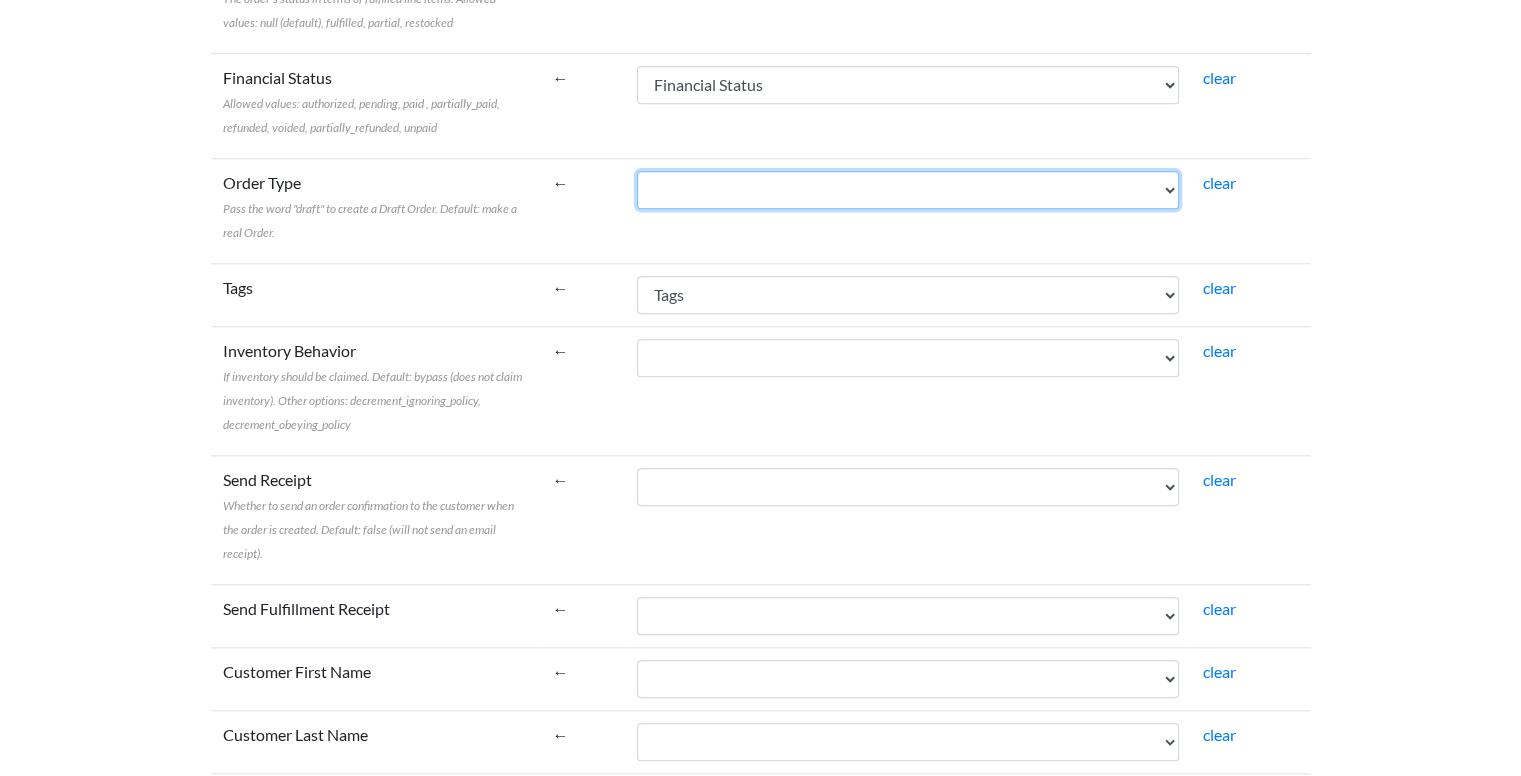 click on "Name
Email
Phone
Note
Tags
Created At
Updated At
Currency
Financial Status
Fulfillment Status
Gateway
Processed At
Source Name
Order Status URL
Customer ID
Customer Email
Customer Phone
Customer First Name
Customer Last Name
Customer Tags
Customer Note
Email Marketing Status
SMS Marketing Status
Tax Exempt
Customer Orders Count
Customer Total Spent
Billing Name
Billing Address 1
Billing Address 2
Billing City
Billing Province
Billing Zip
Billing Country
Billing Phone
Shipping Name
Shipping Address 1
Shipping Address 2
Shipping City
Shipping Province
Shipping Zip
Shipping Country
Shipping Phone
Shipping Method Title
Lineitem Name
Lineitem Quantity
Lineitem Price
Lineitem SKU
Lineitem Requires Shipping
Lineitem Taxable
Lineitem Fulfillment Status
Lineitem Vendor
Lineitem Discount
Subtotal
Total
Discount Code
Discount Amount
Shipping Amount
Shipping Tax
Tax Amount
Total Tax
Total Discounts" at bounding box center [908, 190] 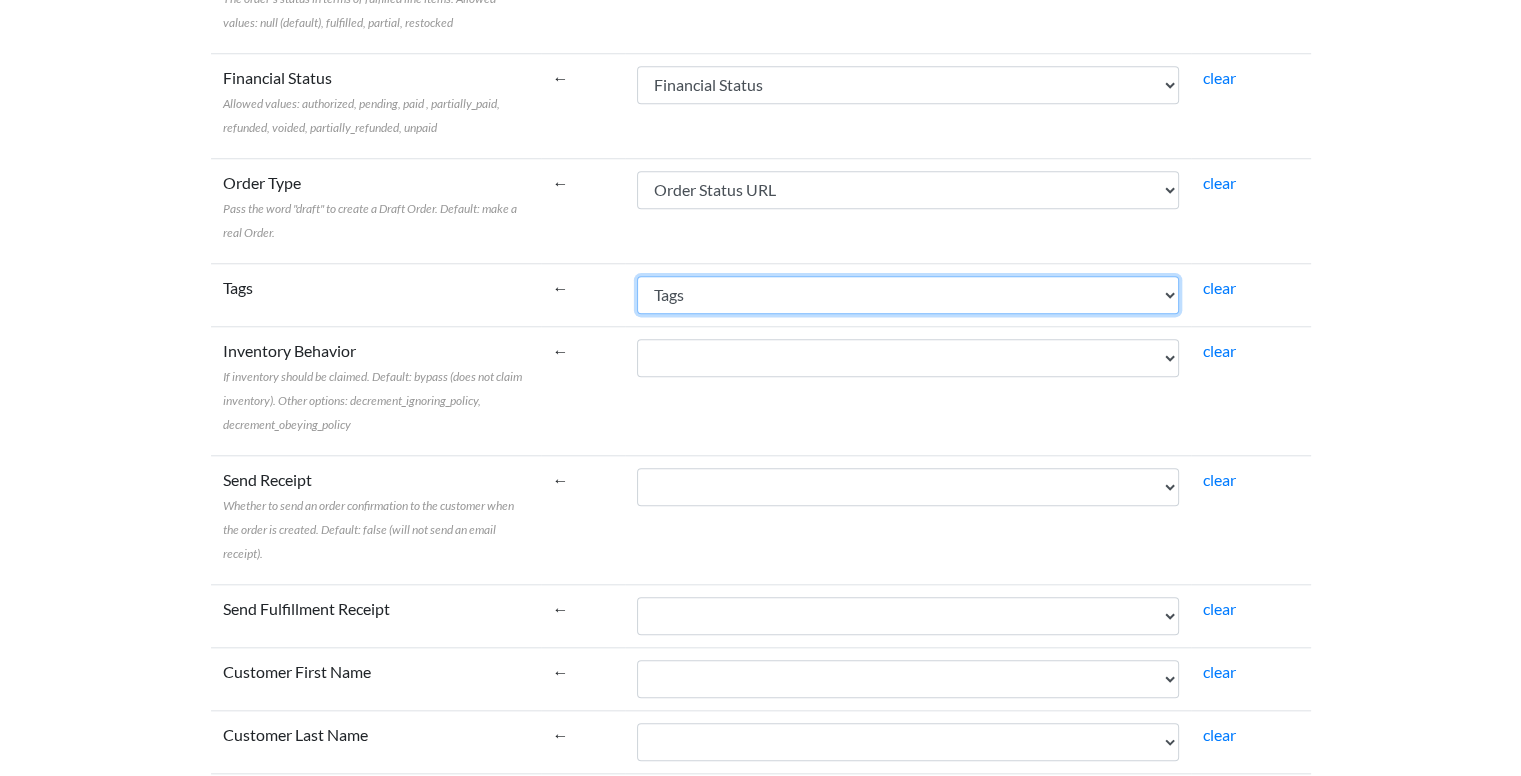 click on "Name
Email
Phone
Note
Tags
Created At
Updated At
Currency
Financial Status
Fulfillment Status
Gateway
Processed At
Source Name
Order Status URL
Customer ID
Customer Email
Customer Phone
Customer First Name
Customer Last Name
Customer Tags
Customer Note
Email Marketing Status
SMS Marketing Status
Tax Exempt
Customer Orders Count
Customer Total Spent
Billing Name
Billing Address 1
Billing Address 2
Billing City
Billing Province
Billing Zip
Billing Country
Billing Phone
Shipping Name
Shipping Address 1
Shipping Address 2
Shipping City
Shipping Province
Shipping Zip
Shipping Country
Shipping Phone
Shipping Method Title
Lineitem Name
Lineitem Quantity
Lineitem Price
Lineitem SKU
Lineitem Requires Shipping
Lineitem Taxable
Lineitem Fulfillment Status
Lineitem Vendor
Lineitem Discount
Subtotal
Total
Discount Code
Discount Amount
Shipping Amount
Shipping Tax
Tax Amount
Total Tax
Total Discounts" at bounding box center (908, 295) 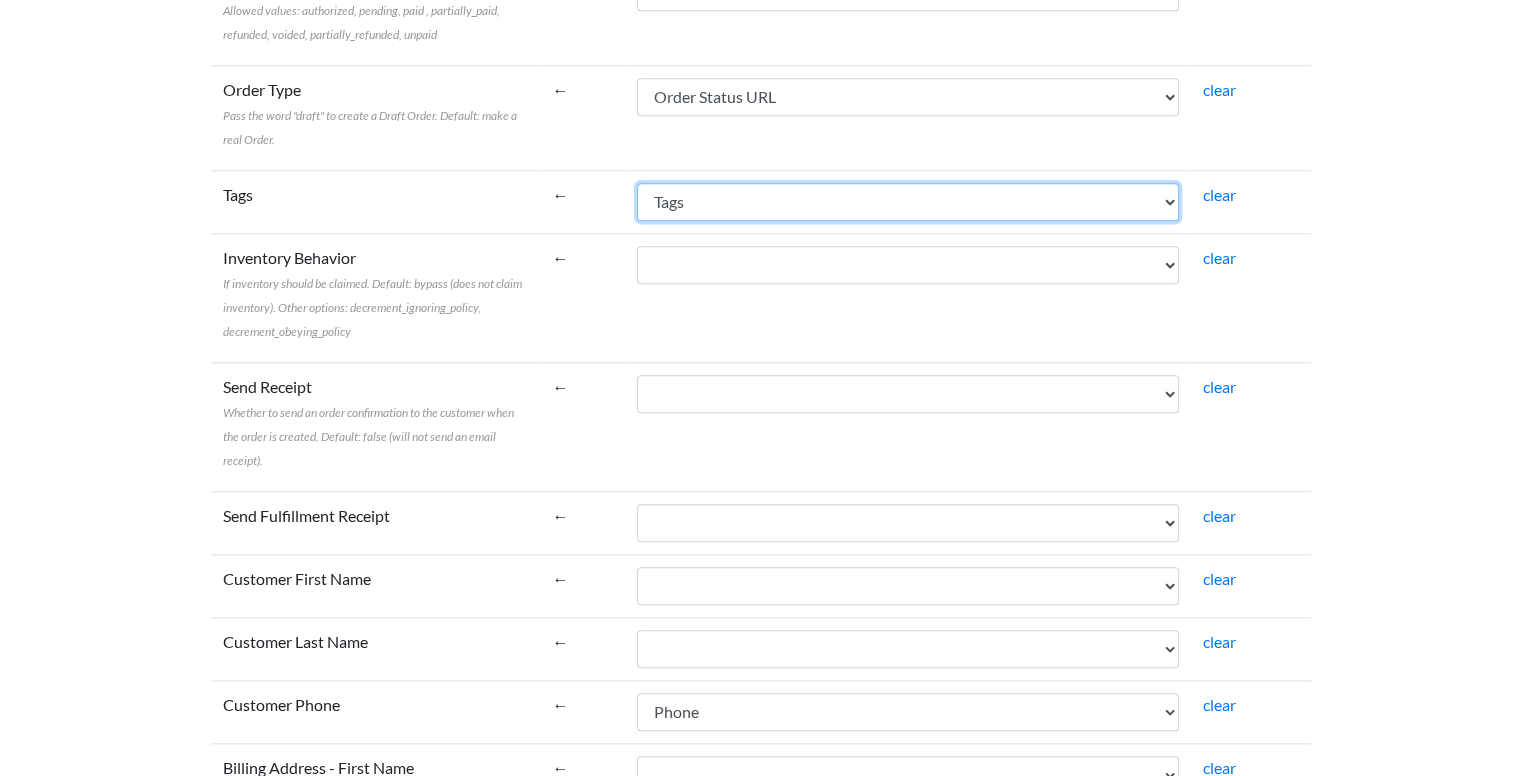 scroll, scrollTop: 1900, scrollLeft: 0, axis: vertical 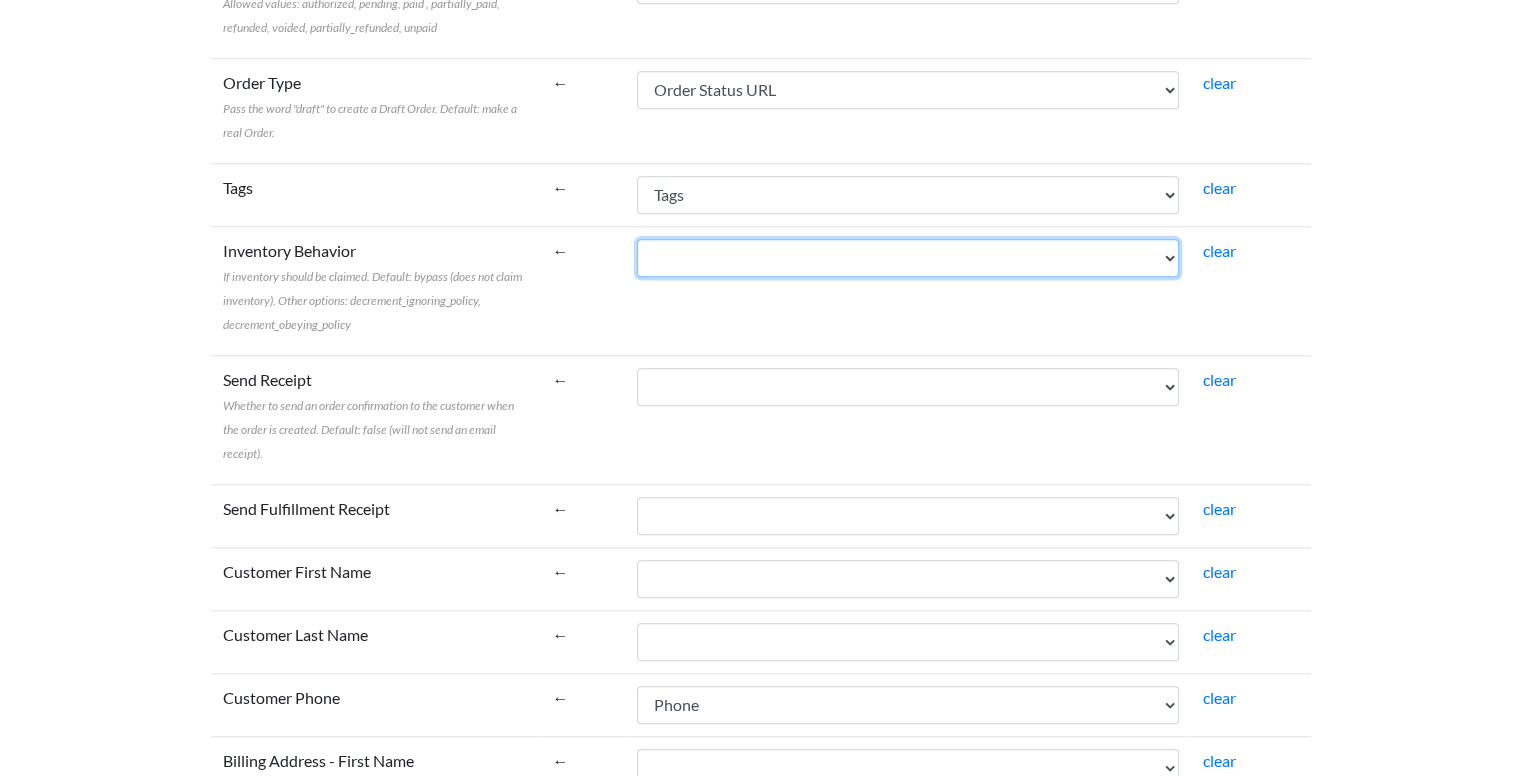 click on "Name
Email
Phone
Note
Tags
Created At
Updated At
Currency
Financial Status
Fulfillment Status
Gateway
Processed At
Source Name
Order Status URL
Customer ID
Customer Email
Customer Phone
Customer First Name
Customer Last Name
Customer Tags
Customer Note
Email Marketing Status
SMS Marketing Status
Tax Exempt
Customer Orders Count
Customer Total Spent
Billing Name
Billing Address 1
Billing Address 2
Billing City
Billing Province
Billing Zip
Billing Country
Billing Phone
Shipping Name
Shipping Address 1
Shipping Address 2
Shipping City
Shipping Province
Shipping Zip
Shipping Country
Shipping Phone
Shipping Method Title
Lineitem Name
Lineitem Quantity
Lineitem Price
Lineitem SKU
Lineitem Requires Shipping
Lineitem Taxable
Lineitem Fulfillment Status
Lineitem Vendor
Lineitem Discount
Subtotal
Total
Discount Code
Discount Amount
Shipping Amount
Shipping Tax
Tax Amount
Total Tax
Total Discounts" at bounding box center [908, 258] 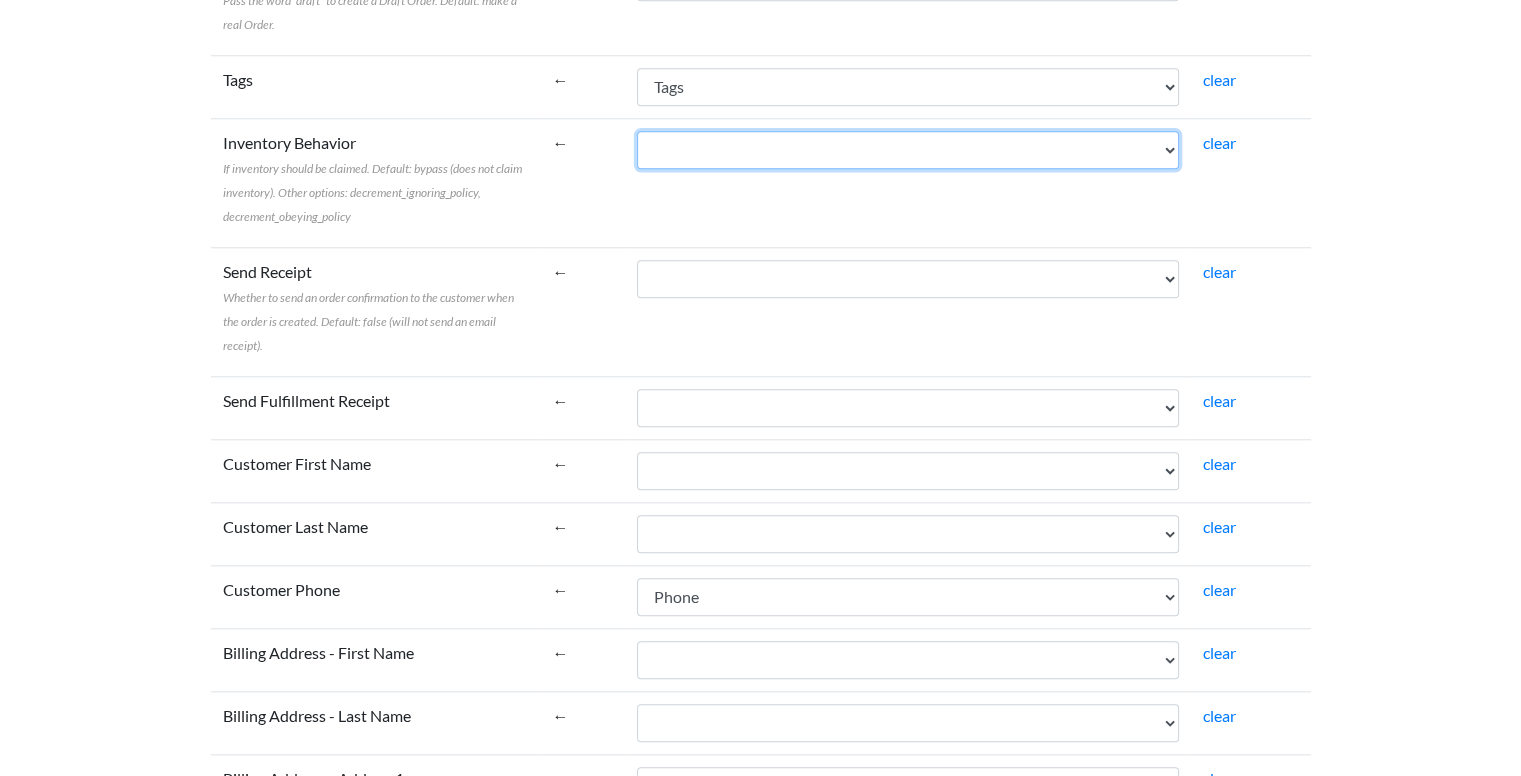 scroll, scrollTop: 2000, scrollLeft: 0, axis: vertical 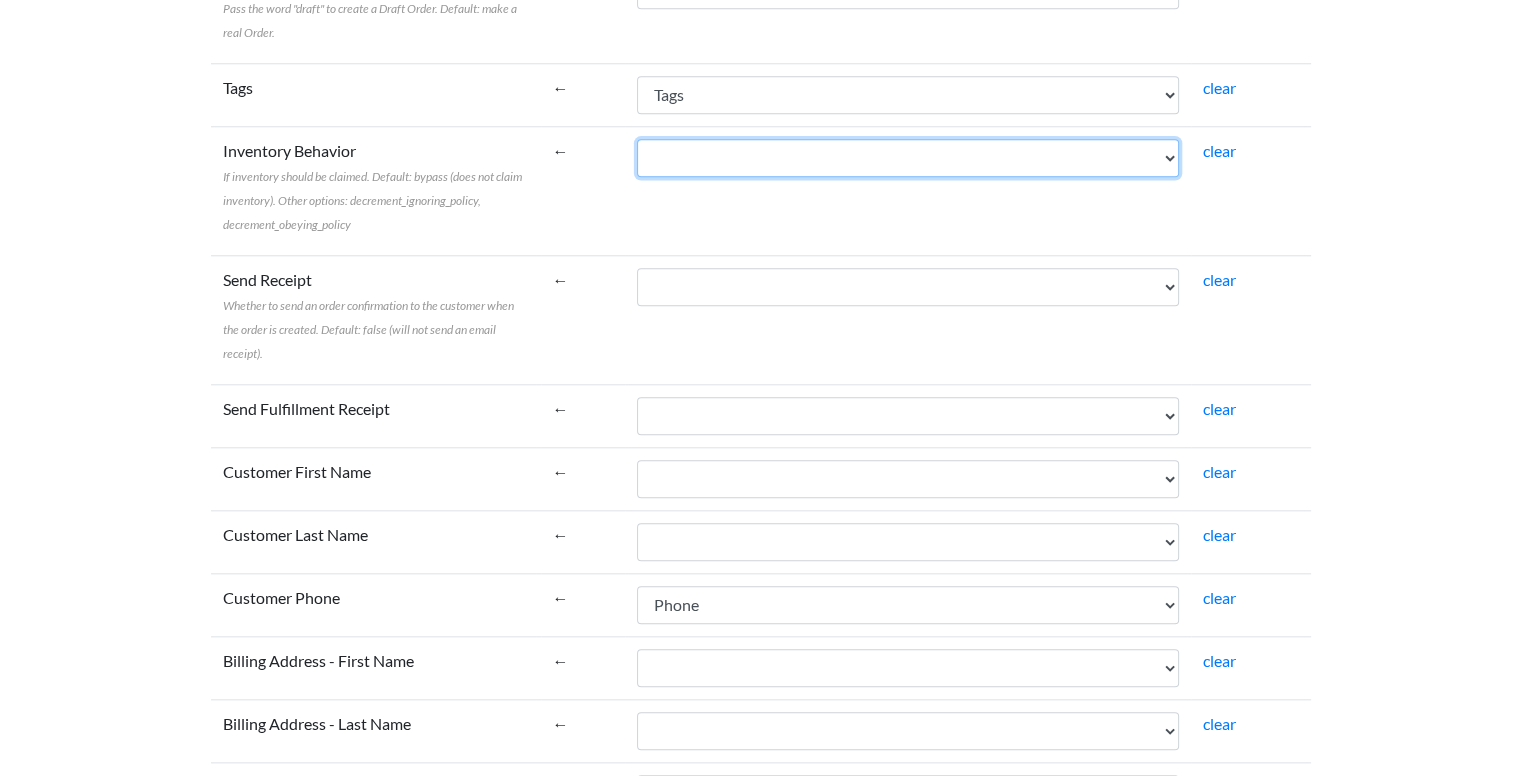 click on "Name
Email
Phone
Note
Tags
Created At
Updated At
Currency
Financial Status
Fulfillment Status
Gateway
Processed At
Source Name
Order Status URL
Customer ID
Customer Email
Customer Phone
Customer First Name
Customer Last Name
Customer Tags
Customer Note
Email Marketing Status
SMS Marketing Status
Tax Exempt
Customer Orders Count
Customer Total Spent
Billing Name
Billing Address 1
Billing Address 2
Billing City
Billing Province
Billing Zip
Billing Country
Billing Phone
Shipping Name
Shipping Address 1
Shipping Address 2
Shipping City
Shipping Province
Shipping Zip
Shipping Country
Shipping Phone
Shipping Method Title
Lineitem Name
Lineitem Quantity
Lineitem Price
Lineitem SKU
Lineitem Requires Shipping
Lineitem Taxable
Lineitem Fulfillment Status
Lineitem Vendor
Lineitem Discount
Subtotal
Total
Discount Code
Discount Amount
Shipping Amount
Shipping Tax
Tax Amount
Total Tax
Total Discounts" at bounding box center [908, 158] 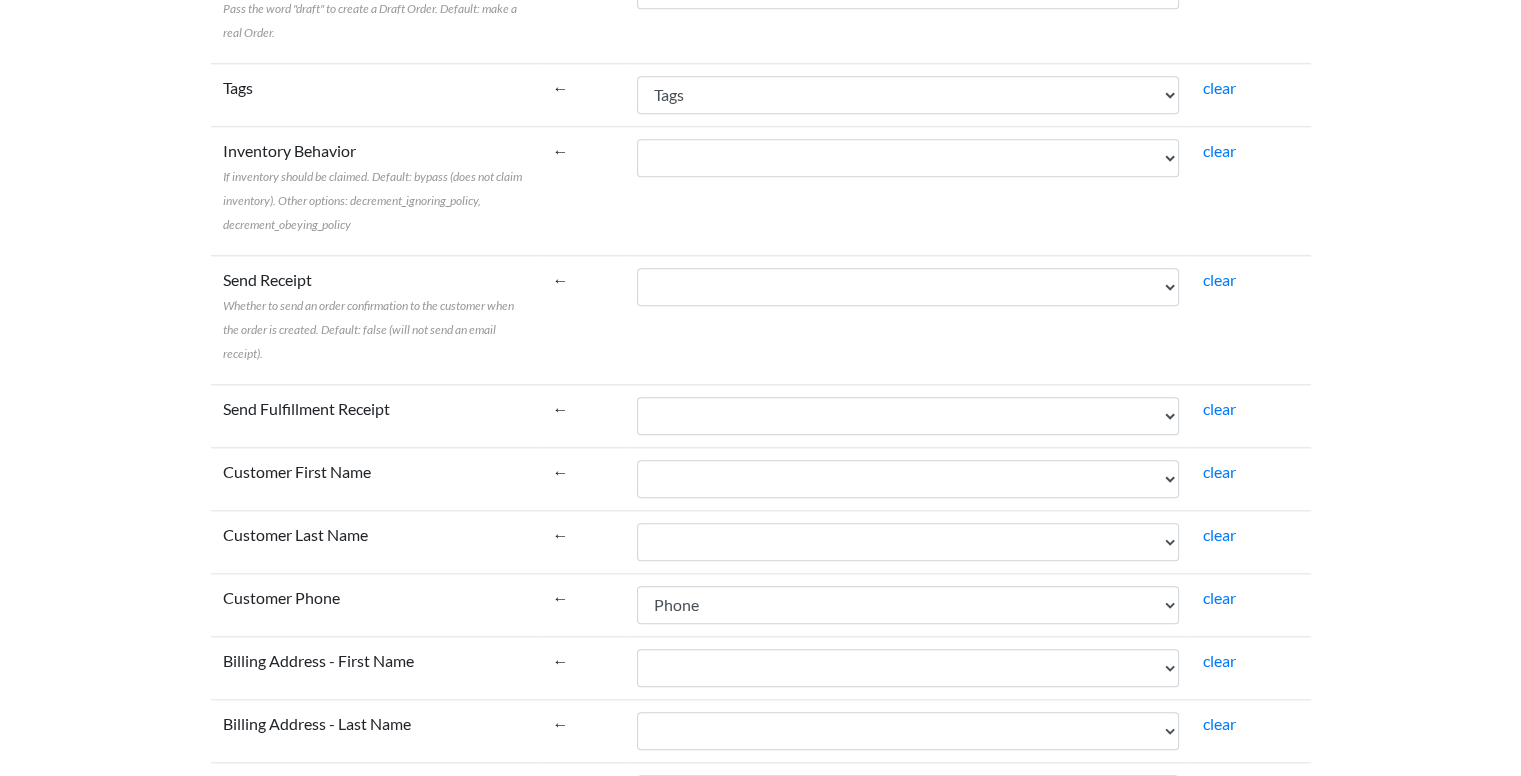 click on "←" at bounding box center (583, 190) 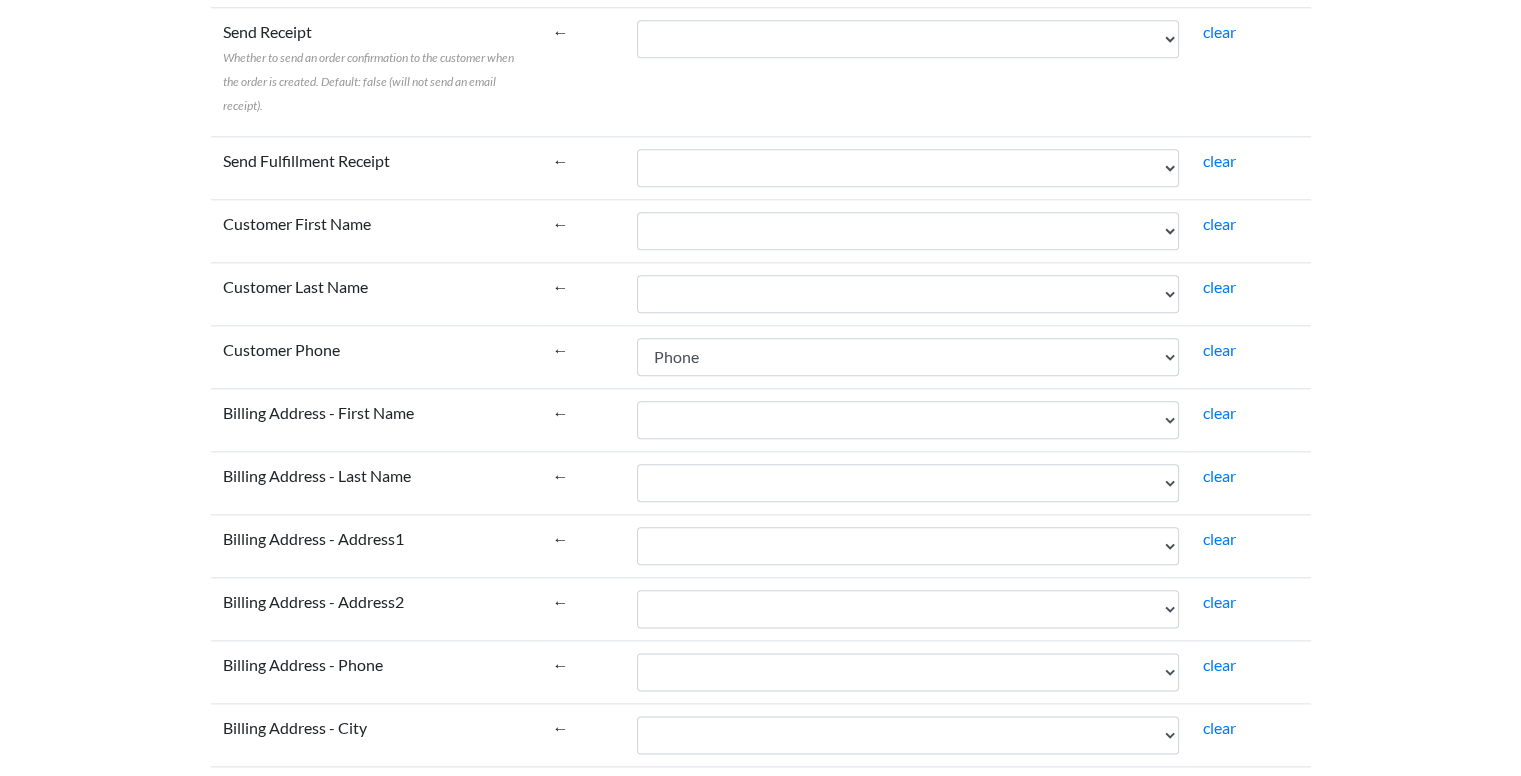 scroll, scrollTop: 2300, scrollLeft: 0, axis: vertical 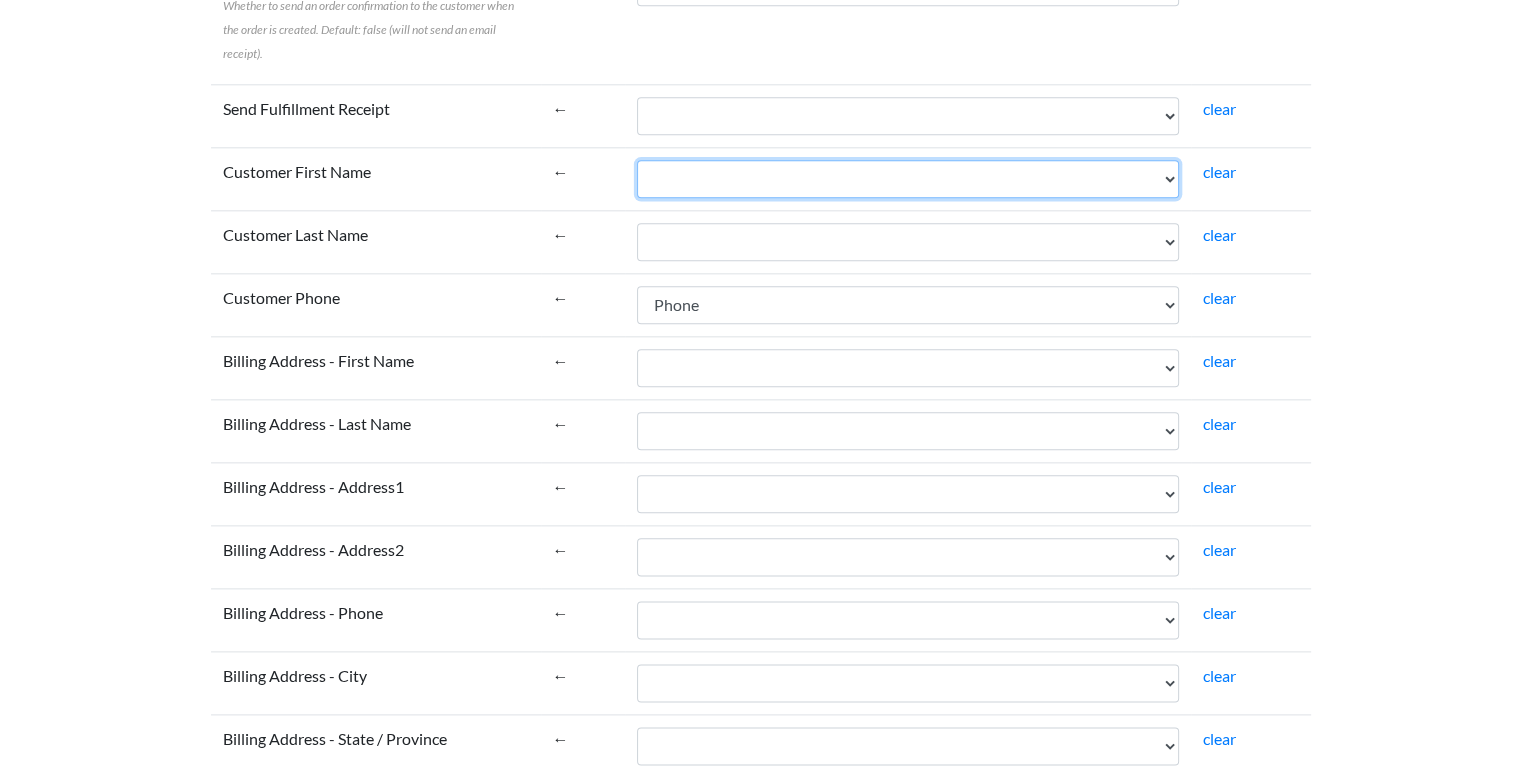 click on "Name
Email
Phone
Note
Tags
Created At
Updated At
Currency
Financial Status
Fulfillment Status
Gateway
Processed At
Source Name
Order Status URL
Customer ID
Customer Email
Customer Phone
Customer First Name
Customer Last Name
Customer Tags
Customer Note
Email Marketing Status
SMS Marketing Status
Tax Exempt
Customer Orders Count
Customer Total Spent
Billing Name
Billing Address 1
Billing Address 2
Billing City
Billing Province
Billing Zip
Billing Country
Billing Phone
Shipping Name
Shipping Address 1
Shipping Address 2
Shipping City
Shipping Province
Shipping Zip
Shipping Country
Shipping Phone
Shipping Method Title
Lineitem Name
Lineitem Quantity
Lineitem Price
Lineitem SKU
Lineitem Requires Shipping
Lineitem Taxable
Lineitem Fulfillment Status
Lineitem Vendor
Lineitem Discount
Subtotal
Total
Discount Code
Discount Amount
Shipping Amount
Shipping Tax
Tax Amount
Total Tax
Total Discounts" at bounding box center [908, 179] 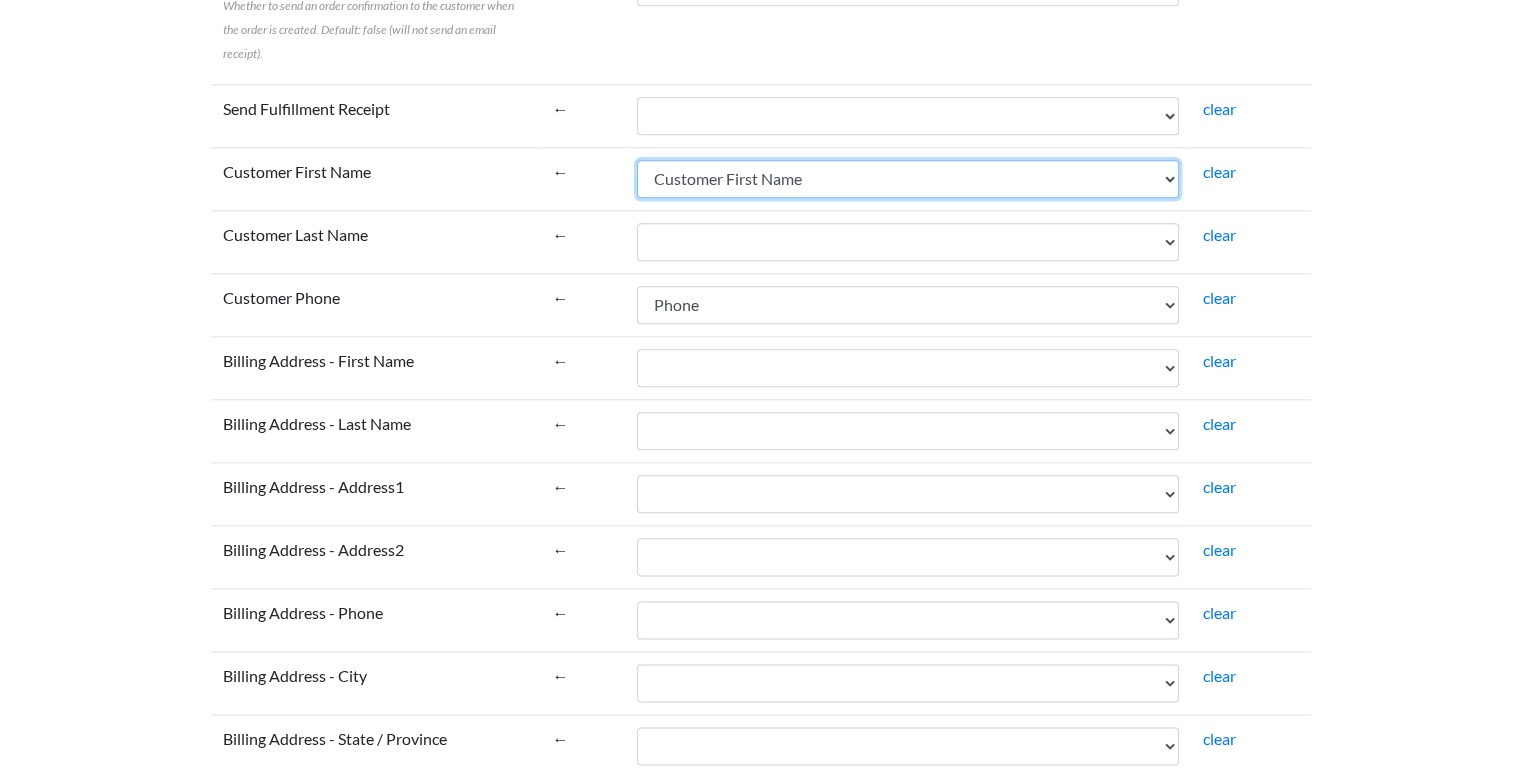 click on "Name
Email
Phone
Note
Tags
Created At
Updated At
Currency
Financial Status
Fulfillment Status
Gateway
Processed At
Source Name
Order Status URL
Customer ID
Customer Email
Customer Phone
Customer First Name
Customer Last Name
Customer Tags
Customer Note
Email Marketing Status
SMS Marketing Status
Tax Exempt
Customer Orders Count
Customer Total Spent
Billing Name
Billing Address 1
Billing Address 2
Billing City
Billing Province
Billing Zip
Billing Country
Billing Phone
Shipping Name
Shipping Address 1
Shipping Address 2
Shipping City
Shipping Province
Shipping Zip
Shipping Country
Shipping Phone
Shipping Method Title
Lineitem Name
Lineitem Quantity
Lineitem Price
Lineitem SKU
Lineitem Requires Shipping
Lineitem Taxable
Lineitem Fulfillment Status
Lineitem Vendor
Lineitem Discount
Subtotal
Total
Discount Code
Discount Amount
Shipping Amount
Shipping Tax
Tax Amount
Total Tax
Total Discounts" at bounding box center [908, 179] 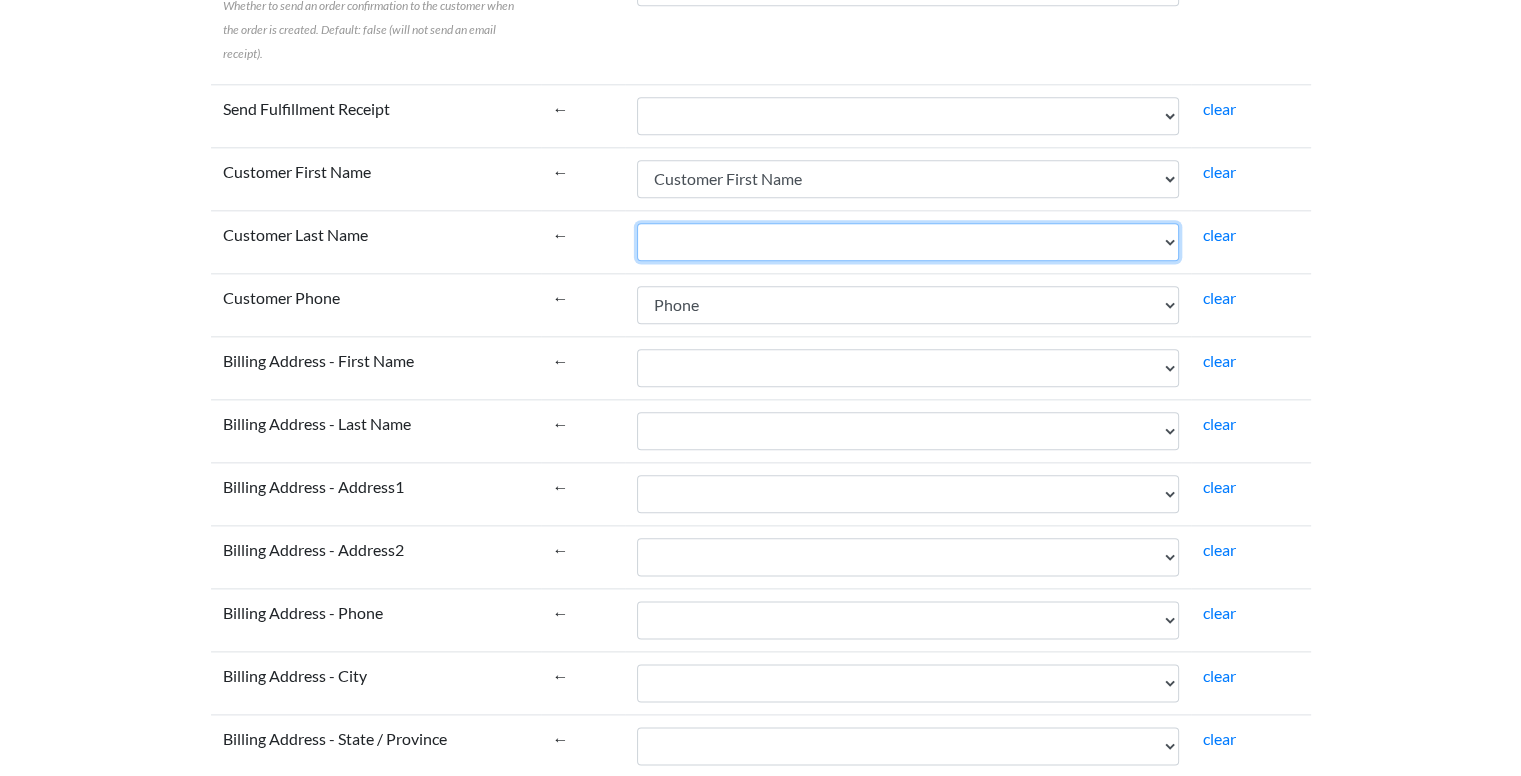 click on "Name
Email
Phone
Note
Tags
Created At
Updated At
Currency
Financial Status
Fulfillment Status
Gateway
Processed At
Source Name
Order Status URL
Customer ID
Customer Email
Customer Phone
Customer First Name
Customer Last Name
Customer Tags
Customer Note
Email Marketing Status
SMS Marketing Status
Tax Exempt
Customer Orders Count
Customer Total Spent
Billing Name
Billing Address 1
Billing Address 2
Billing City
Billing Province
Billing Zip
Billing Country
Billing Phone
Shipping Name
Shipping Address 1
Shipping Address 2
Shipping City
Shipping Province
Shipping Zip
Shipping Country
Shipping Phone
Shipping Method Title
Lineitem Name
Lineitem Quantity
Lineitem Price
Lineitem SKU
Lineitem Requires Shipping
Lineitem Taxable
Lineitem Fulfillment Status
Lineitem Vendor
Lineitem Discount
Subtotal
Total
Discount Code
Discount Amount
Shipping Amount
Shipping Tax
Tax Amount
Total Tax
Total Discounts" at bounding box center [908, 242] 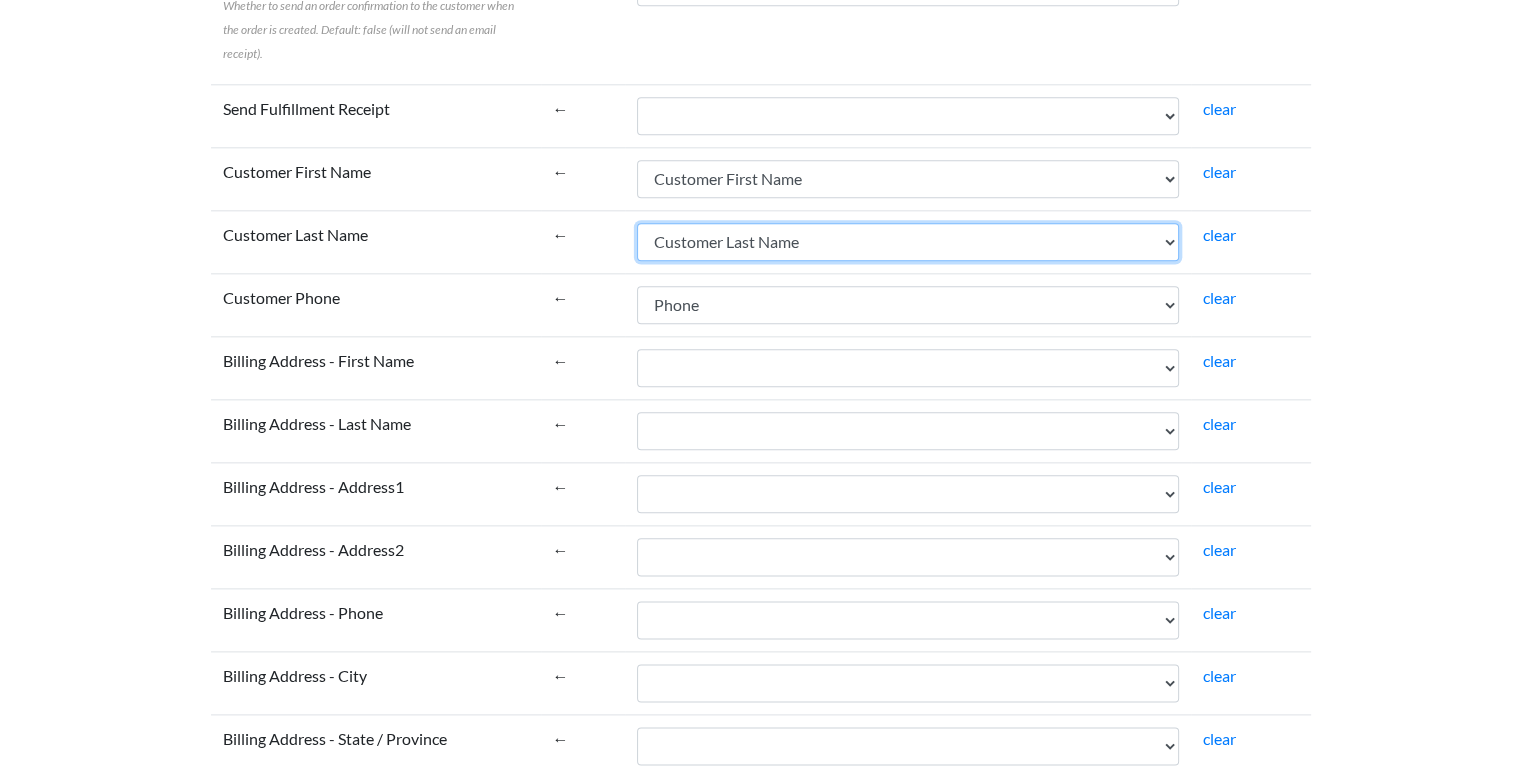 click on "Name
Email
Phone
Note
Tags
Created At
Updated At
Currency
Financial Status
Fulfillment Status
Gateway
Processed At
Source Name
Order Status URL
Customer ID
Customer Email
Customer Phone
Customer First Name
Customer Last Name
Customer Tags
Customer Note
Email Marketing Status
SMS Marketing Status
Tax Exempt
Customer Orders Count
Customer Total Spent
Billing Name
Billing Address 1
Billing Address 2
Billing City
Billing Province
Billing Zip
Billing Country
Billing Phone
Shipping Name
Shipping Address 1
Shipping Address 2
Shipping City
Shipping Province
Shipping Zip
Shipping Country
Shipping Phone
Shipping Method Title
Lineitem Name
Lineitem Quantity
Lineitem Price
Lineitem SKU
Lineitem Requires Shipping
Lineitem Taxable
Lineitem Fulfillment Status
Lineitem Vendor
Lineitem Discount
Subtotal
Total
Discount Code
Discount Amount
Shipping Amount
Shipping Tax
Tax Amount
Total Tax
Total Discounts" at bounding box center (908, 242) 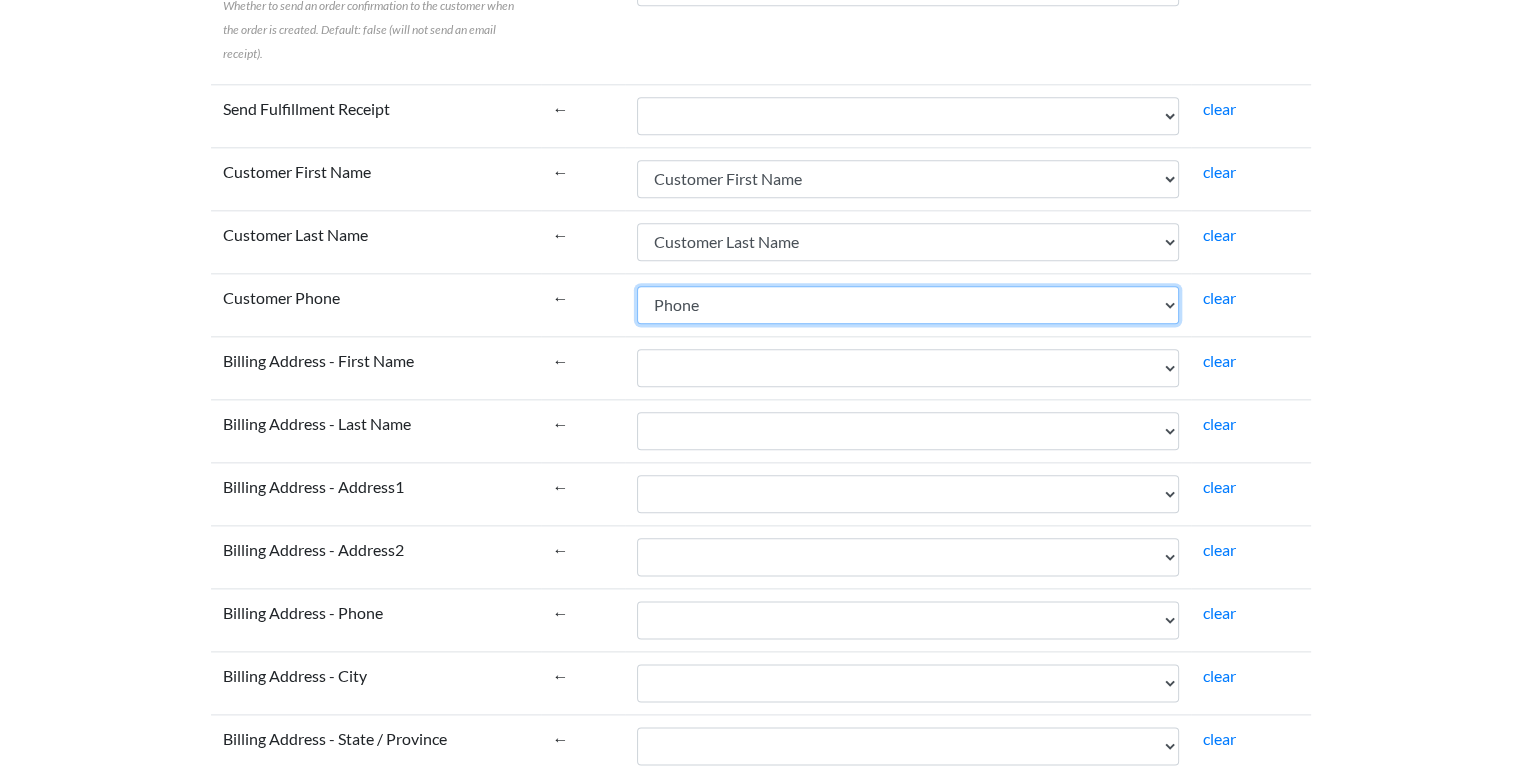 click on "Name
Email
Phone
Note
Tags
Created At
Updated At
Currency
Financial Status
Fulfillment Status
Gateway
Processed At
Source Name
Order Status URL
Customer ID
Customer Email
Customer Phone
Customer First Name
Customer Last Name
Customer Tags
Customer Note
Email Marketing Status
SMS Marketing Status
Tax Exempt
Customer Orders Count
Customer Total Spent
Billing Name
Billing Address 1
Billing Address 2
Billing City
Billing Province
Billing Zip
Billing Country
Billing Phone
Shipping Name
Shipping Address 1
Shipping Address 2
Shipping City
Shipping Province
Shipping Zip
Shipping Country
Shipping Phone
Shipping Method Title
Lineitem Name
Lineitem Quantity
Lineitem Price
Lineitem SKU
Lineitem Requires Shipping
Lineitem Taxable
Lineitem Fulfillment Status
Lineitem Vendor
Lineitem Discount
Subtotal
Total
Discount Code
Discount Amount
Shipping Amount
Shipping Tax
Tax Amount
Total Tax
Total Discounts" at bounding box center [908, 305] 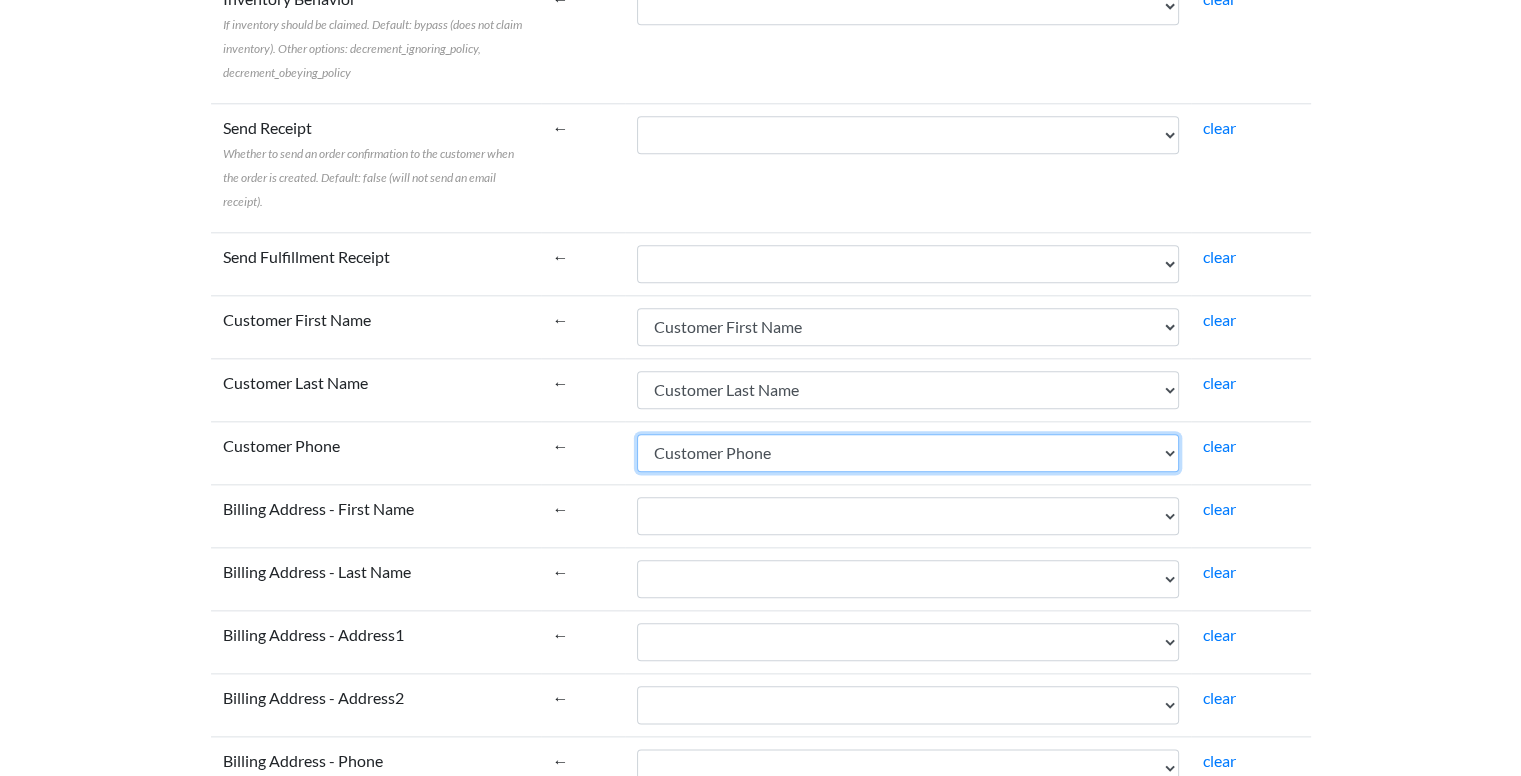 scroll, scrollTop: 2300, scrollLeft: 0, axis: vertical 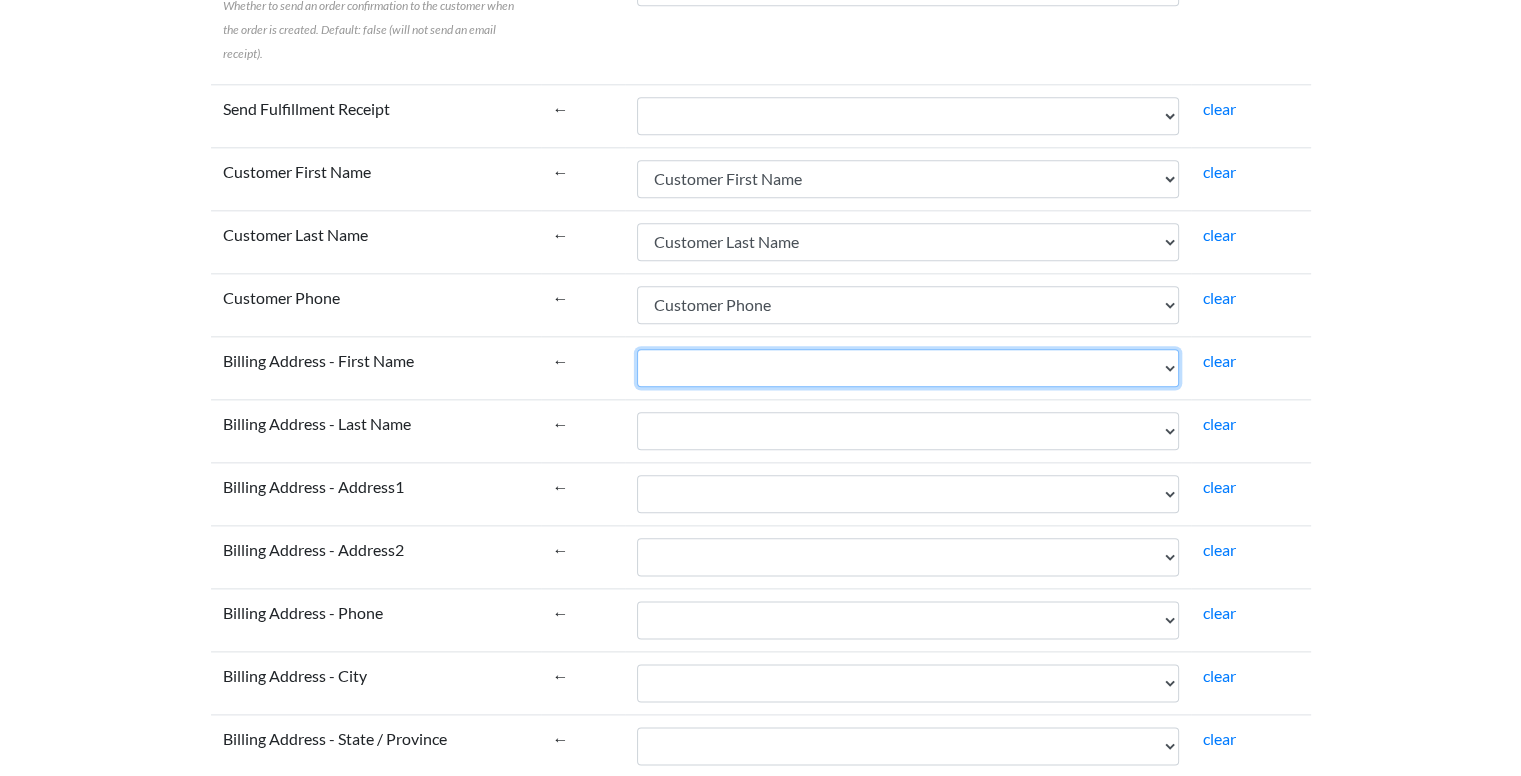 click on "Name
Email
Phone
Note
Tags
Created At
Updated At
Currency
Financial Status
Fulfillment Status
Gateway
Processed At
Source Name
Order Status URL
Customer ID
Customer Email
Customer Phone
Customer First Name
Customer Last Name
Customer Tags
Customer Note
Email Marketing Status
SMS Marketing Status
Tax Exempt
Customer Orders Count
Customer Total Spent
Billing Name
Billing Address 1
Billing Address 2
Billing City
Billing Province
Billing Zip
Billing Country
Billing Phone
Shipping Name
Shipping Address 1
Shipping Address 2
Shipping City
Shipping Province
Shipping Zip
Shipping Country
Shipping Phone
Shipping Method Title
Lineitem Name
Lineitem Quantity
Lineitem Price
Lineitem SKU
Lineitem Requires Shipping
Lineitem Taxable
Lineitem Fulfillment Status
Lineitem Vendor
Lineitem Discount
Subtotal
Total
Discount Code
Discount Amount
Shipping Amount
Shipping Tax
Tax Amount
Total Tax
Total Discounts" at bounding box center (908, 368) 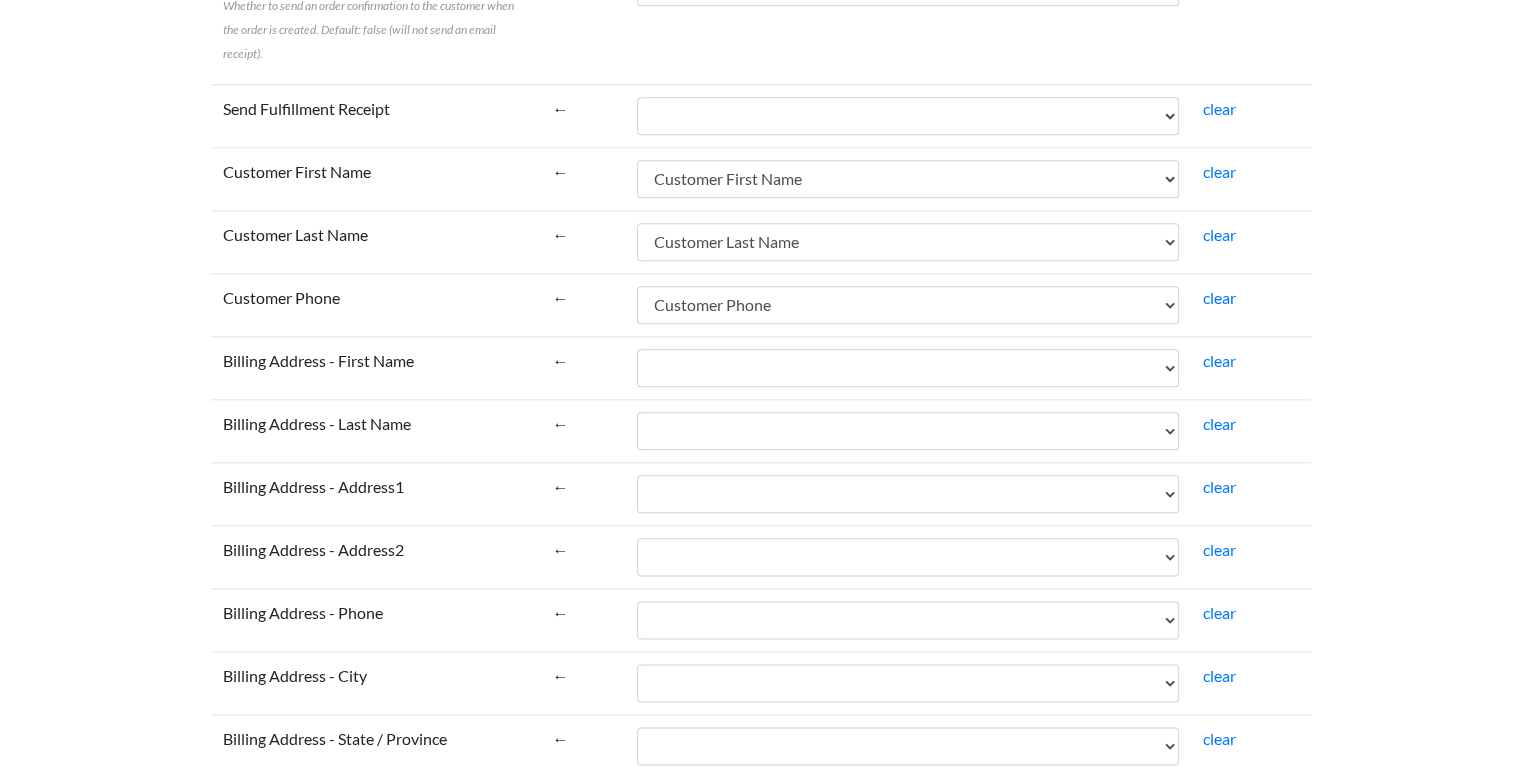 drag, startPoint x: 166, startPoint y: 157, endPoint x: 195, endPoint y: 171, distance: 32.202484 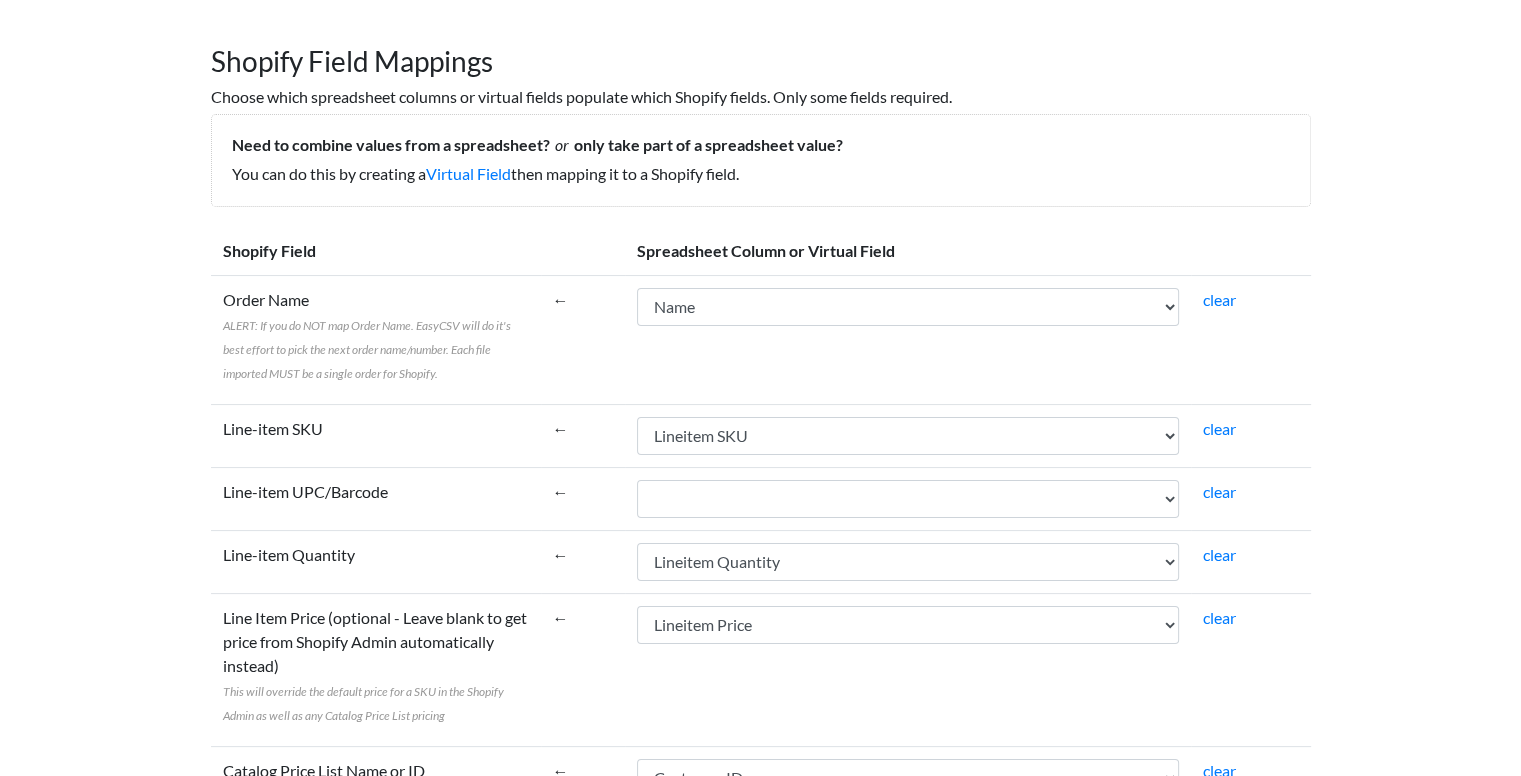 scroll, scrollTop: 300, scrollLeft: 0, axis: vertical 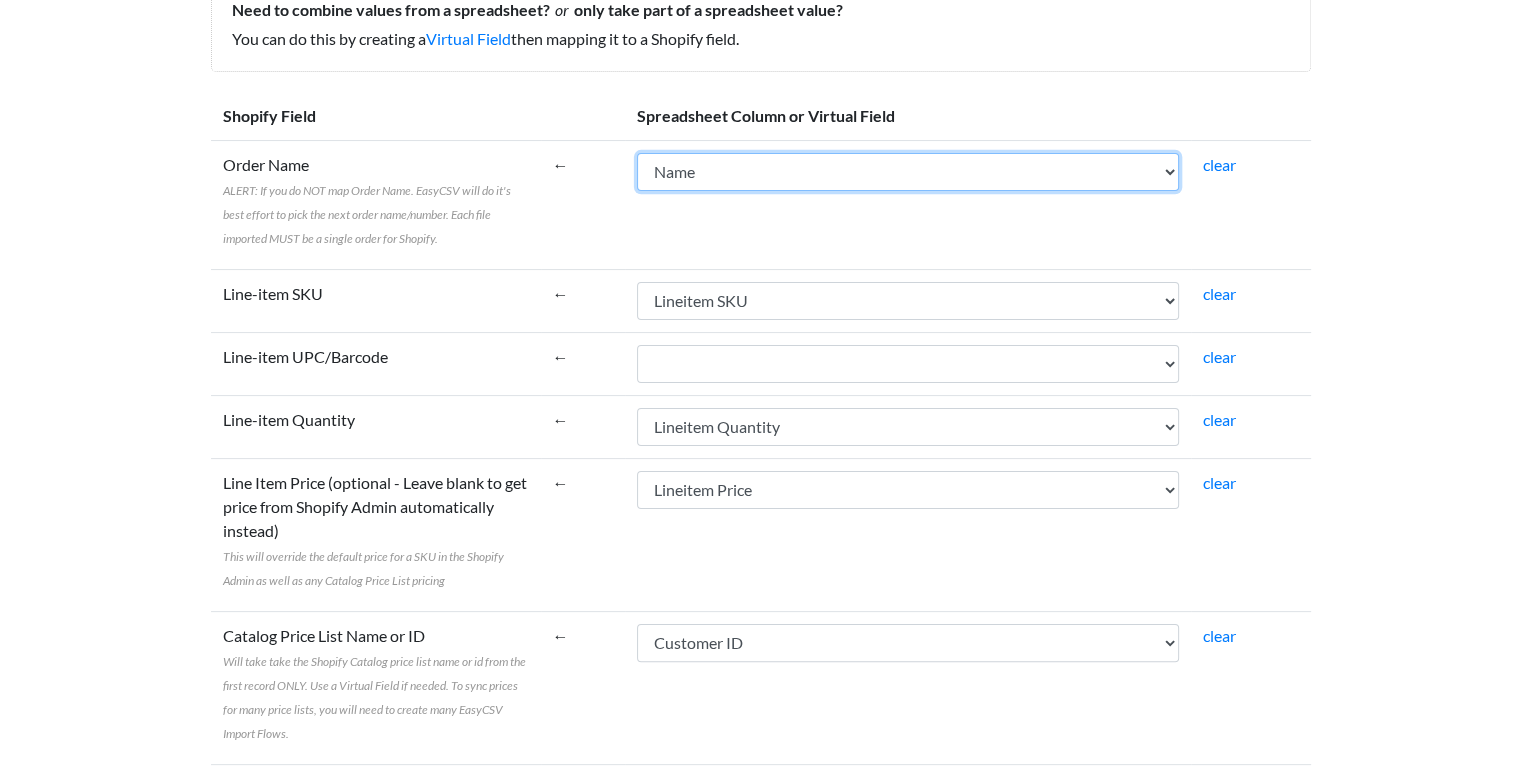 click on "Name
Email
Phone
Note
Tags
Created At
Updated At
Currency
Financial Status
Fulfillment Status
Gateway
Processed At
Source Name
Order Status URL
Customer ID
Customer Email
Customer Phone
Customer First Name
Customer Last Name
Customer Tags
Customer Note
Email Marketing Status
SMS Marketing Status
Tax Exempt
Customer Orders Count
Customer Total Spent
Billing Name
Billing Address 1
Billing Address 2
Billing City
Billing Province
Billing Zip
Billing Country
Billing Phone
Shipping Name
Shipping Address 1
Shipping Address 2
Shipping City
Shipping Province
Shipping Zip
Shipping Country
Shipping Phone
Shipping Method Title
Lineitem Name
Lineitem Quantity
Lineitem Price
Lineitem SKU
Lineitem Requires Shipping
Lineitem Taxable
Lineitem Fulfillment Status
Lineitem Vendor
Lineitem Discount
Subtotal
Total
Discount Code
Discount Amount
Shipping Amount
Shipping Tax
Tax Amount
Total Tax
Total Discounts" at bounding box center (908, 172) 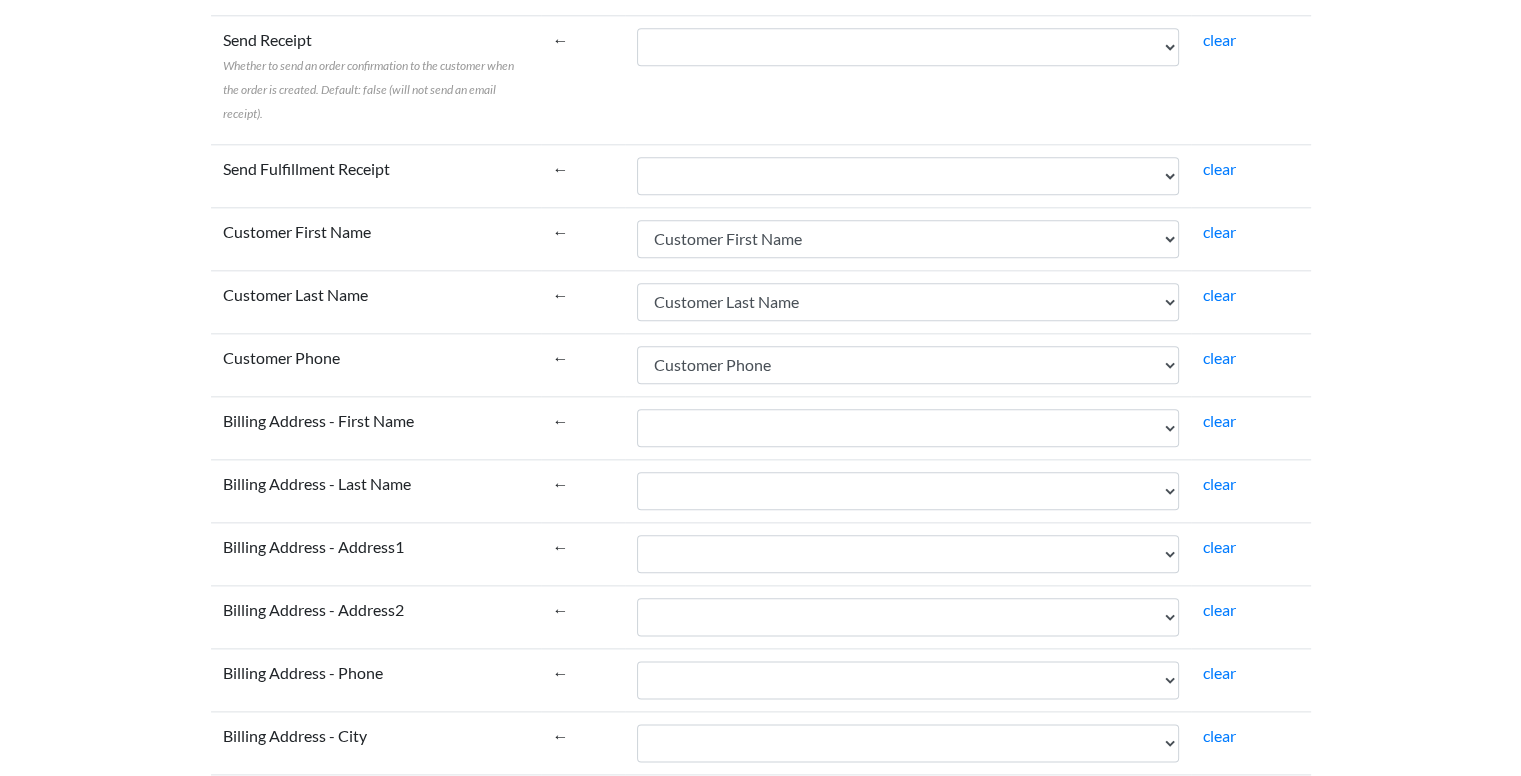 scroll, scrollTop: 2300, scrollLeft: 0, axis: vertical 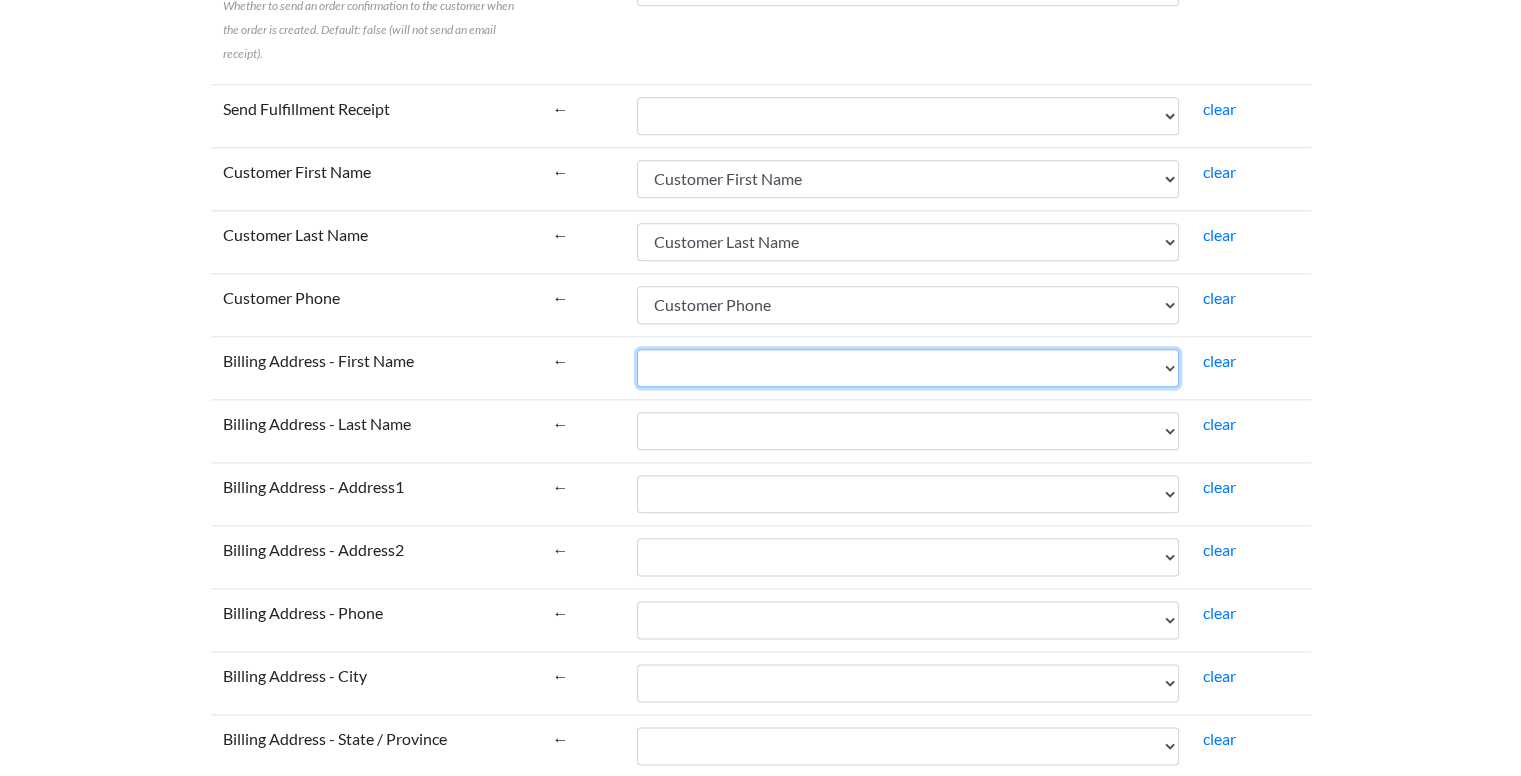 click on "Name
Email
Phone
Note
Tags
Created At
Updated At
Currency
Financial Status
Fulfillment Status
Gateway
Processed At
Source Name
Order Status URL
Customer ID
Customer Email
Customer Phone
Customer First Name
Customer Last Name
Customer Tags
Customer Note
Email Marketing Status
SMS Marketing Status
Tax Exempt
Customer Orders Count
Customer Total Spent
Billing Name
Billing Address 1
Billing Address 2
Billing City
Billing Province
Billing Zip
Billing Country
Billing Phone
Shipping Name
Shipping Address 1
Shipping Address 2
Shipping City
Shipping Province
Shipping Zip
Shipping Country
Shipping Phone
Shipping Method Title
Lineitem Name
Lineitem Quantity
Lineitem Price
Lineitem SKU
Lineitem Requires Shipping
Lineitem Taxable
Lineitem Fulfillment Status
Lineitem Vendor
Lineitem Discount
Subtotal
Total
Discount Code
Discount Amount
Shipping Amount
Shipping Tax
Tax Amount
Total Tax
Total Discounts" at bounding box center (908, 368) 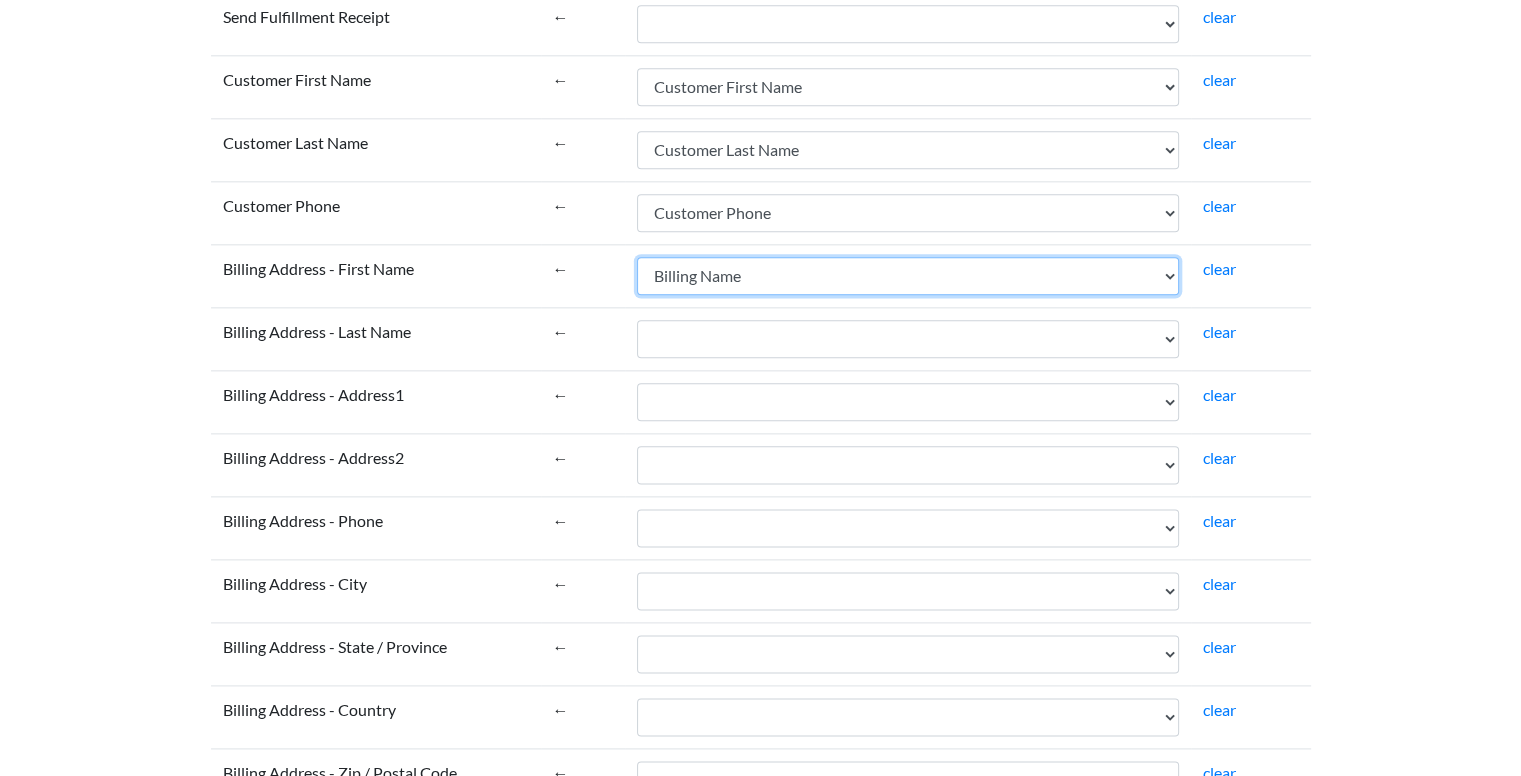 scroll, scrollTop: 2400, scrollLeft: 0, axis: vertical 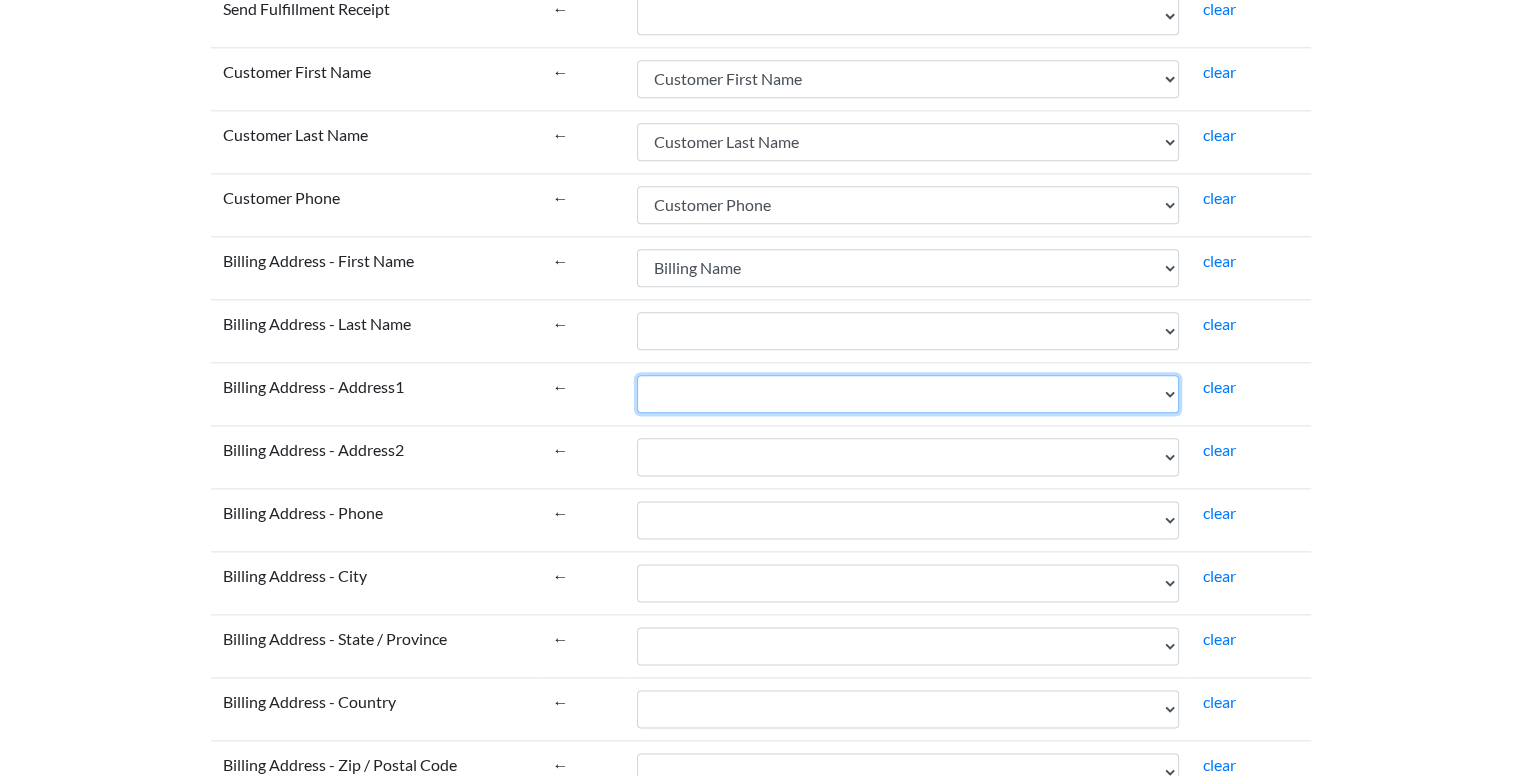 click on "Name
Email
Phone
Note
Tags
Created At
Updated At
Currency
Financial Status
Fulfillment Status
Gateway
Processed At
Source Name
Order Status URL
Customer ID
Customer Email
Customer Phone
Customer First Name
Customer Last Name
Customer Tags
Customer Note
Email Marketing Status
SMS Marketing Status
Tax Exempt
Customer Orders Count
Customer Total Spent
Billing Name
Billing Address 1
Billing Address 2
Billing City
Billing Province
Billing Zip
Billing Country
Billing Phone
Shipping Name
Shipping Address 1
Shipping Address 2
Shipping City
Shipping Province
Shipping Zip
Shipping Country
Shipping Phone
Shipping Method Title
Lineitem Name
Lineitem Quantity
Lineitem Price
Lineitem SKU
Lineitem Requires Shipping
Lineitem Taxable
Lineitem Fulfillment Status
Lineitem Vendor
Lineitem Discount
Subtotal
Total
Discount Code
Discount Amount
Shipping Amount
Shipping Tax
Tax Amount
Total Tax
Total Discounts" at bounding box center [908, 394] 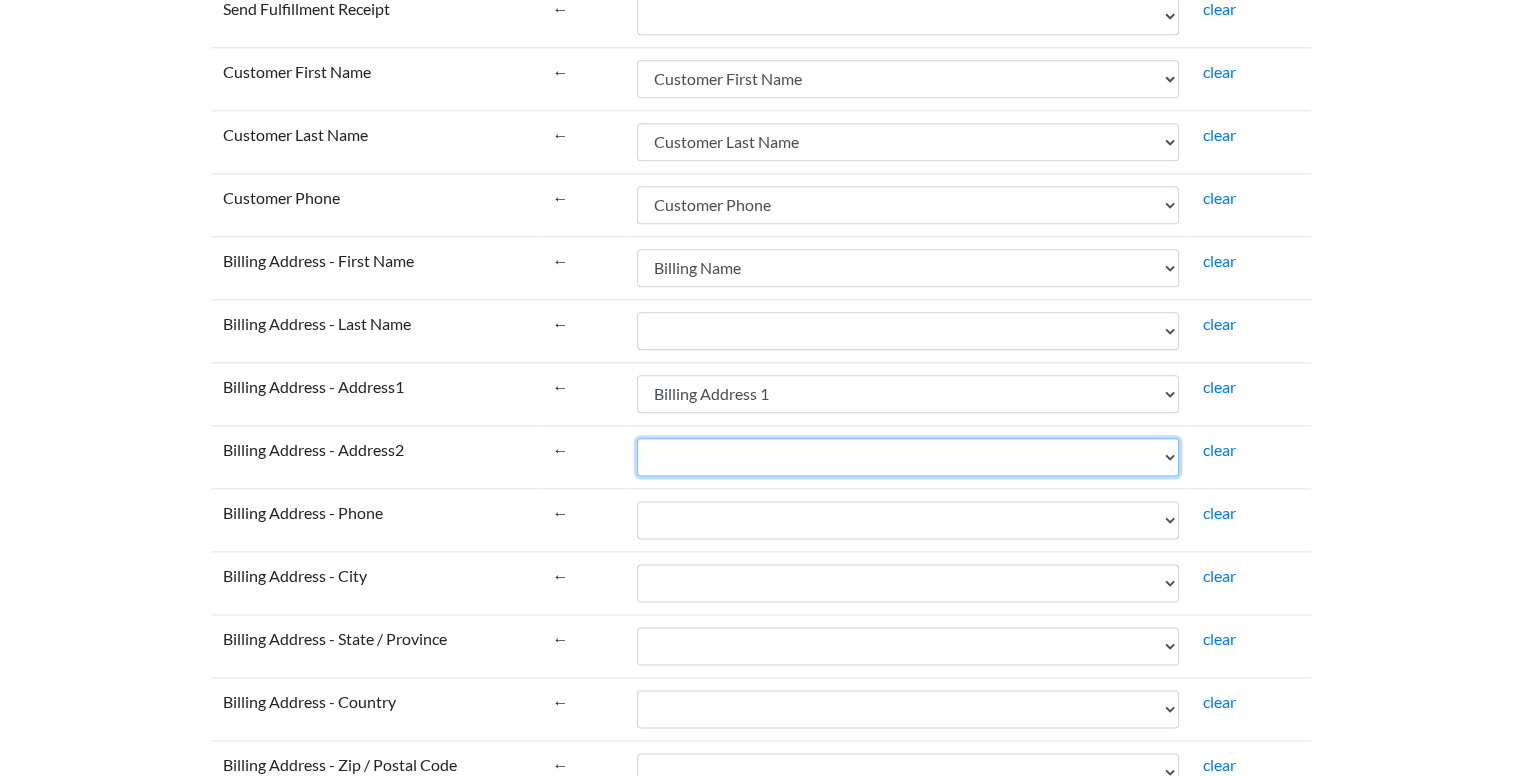 click on "Name
Email
Phone
Note
Tags
Created At
Updated At
Currency
Financial Status
Fulfillment Status
Gateway
Processed At
Source Name
Order Status URL
Customer ID
Customer Email
Customer Phone
Customer First Name
Customer Last Name
Customer Tags
Customer Note
Email Marketing Status
SMS Marketing Status
Tax Exempt
Customer Orders Count
Customer Total Spent
Billing Name
Billing Address 1
Billing Address 2
Billing City
Billing Province
Billing Zip
Billing Country
Billing Phone
Shipping Name
Shipping Address 1
Shipping Address 2
Shipping City
Shipping Province
Shipping Zip
Shipping Country
Shipping Phone
Shipping Method Title
Lineitem Name
Lineitem Quantity
Lineitem Price
Lineitem SKU
Lineitem Requires Shipping
Lineitem Taxable
Lineitem Fulfillment Status
Lineitem Vendor
Lineitem Discount
Subtotal
Total
Discount Code
Discount Amount
Shipping Amount
Shipping Tax
Tax Amount
Total Tax
Total Discounts" at bounding box center (908, 457) 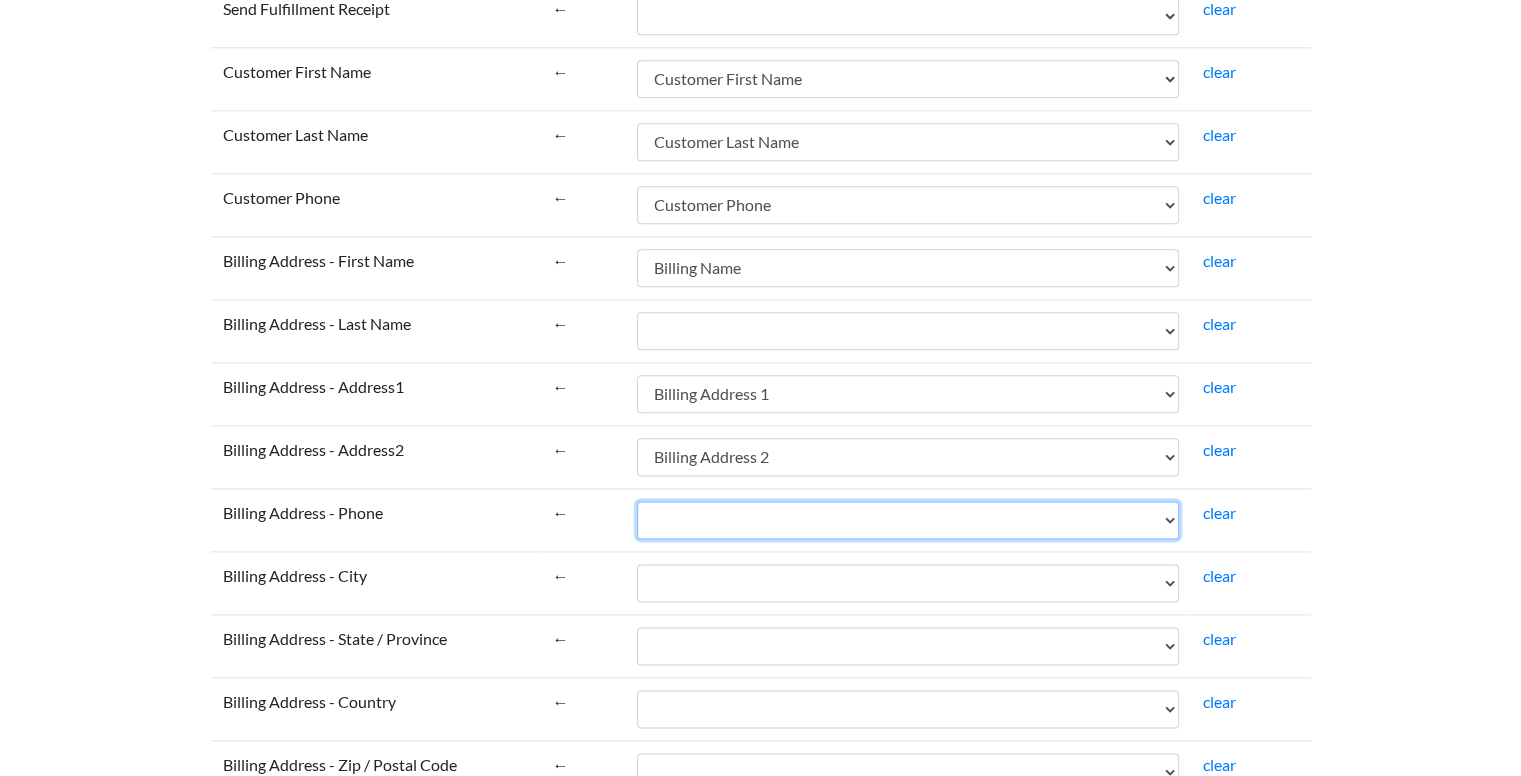 drag, startPoint x: 752, startPoint y: 521, endPoint x: 768, endPoint y: 506, distance: 21.931713 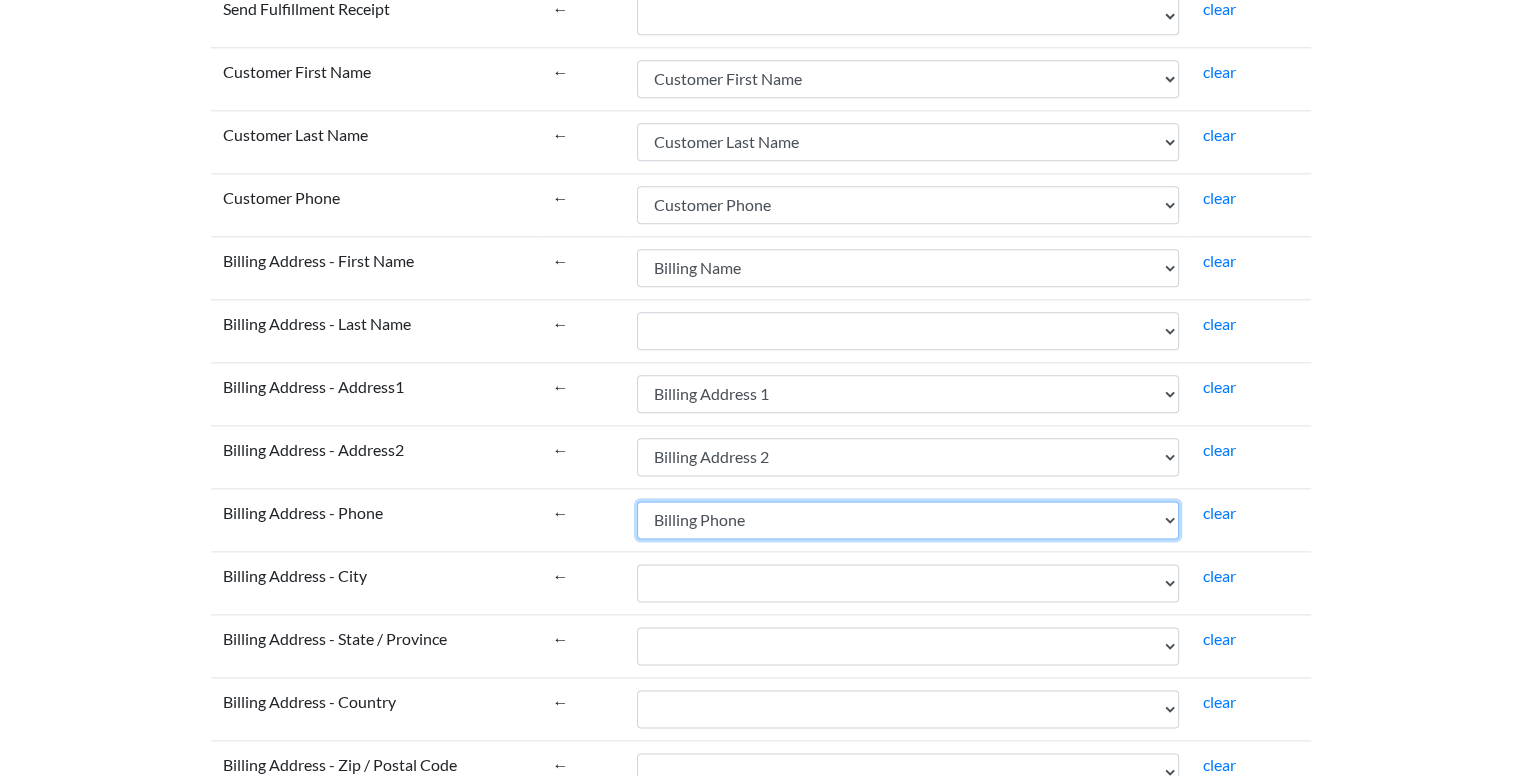 click on "Name
Email
Phone
Note
Tags
Created At
Updated At
Currency
Financial Status
Fulfillment Status
Gateway
Processed At
Source Name
Order Status URL
Customer ID
Customer Email
Customer Phone
Customer First Name
Customer Last Name
Customer Tags
Customer Note
Email Marketing Status
SMS Marketing Status
Tax Exempt
Customer Orders Count
Customer Total Spent
Billing Name
Billing Address 1
Billing Address 2
Billing City
Billing Province
Billing Zip
Billing Country
Billing Phone
Shipping Name
Shipping Address 1
Shipping Address 2
Shipping City
Shipping Province
Shipping Zip
Shipping Country
Shipping Phone
Shipping Method Title
Lineitem Name
Lineitem Quantity
Lineitem Price
Lineitem SKU
Lineitem Requires Shipping
Lineitem Taxable
Lineitem Fulfillment Status
Lineitem Vendor
Lineitem Discount
Subtotal
Total
Discount Code
Discount Amount
Shipping Amount
Shipping Tax
Tax Amount
Total Tax
Total Discounts" at bounding box center (908, 520) 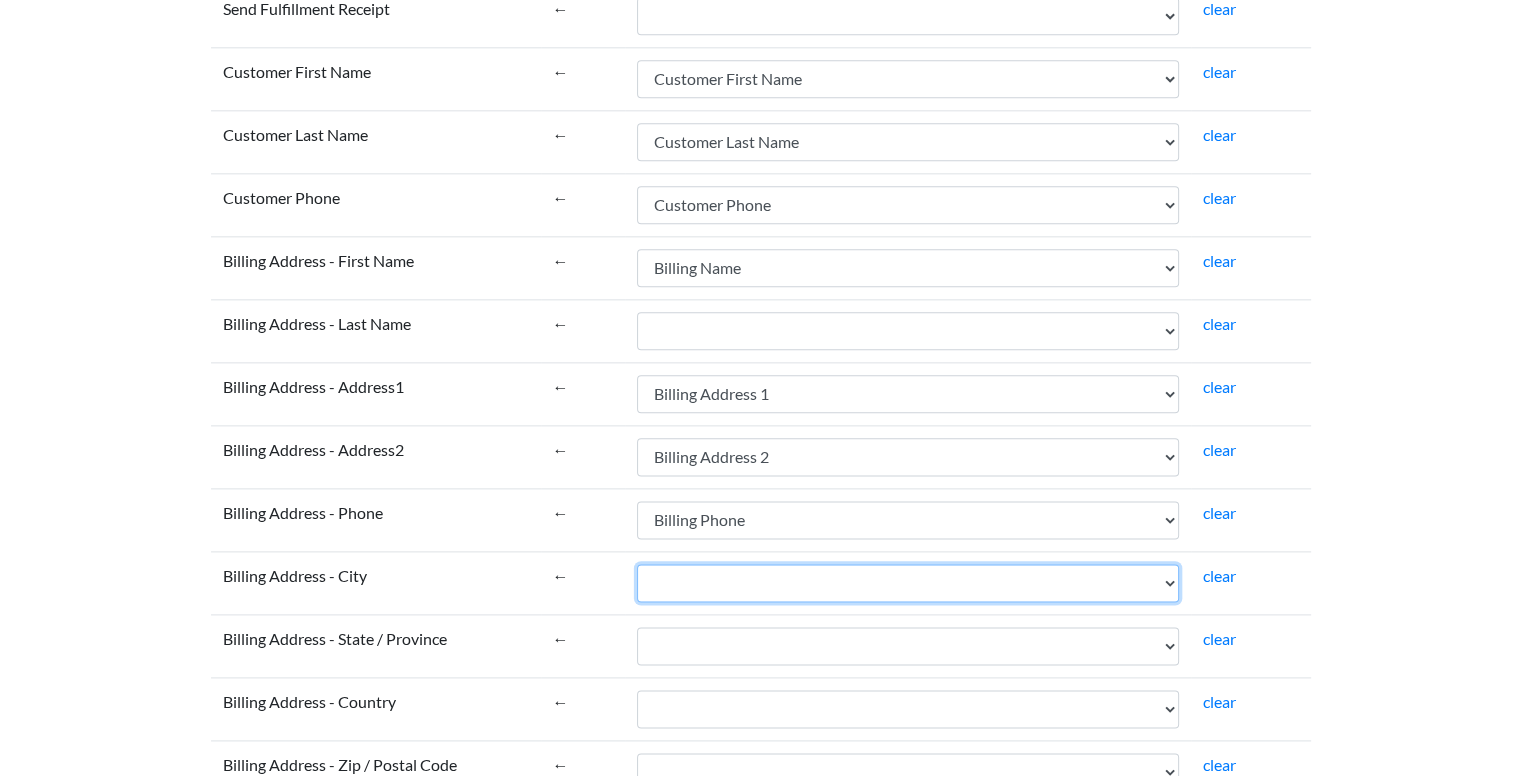 click on "Name
Email
Phone
Note
Tags
Created At
Updated At
Currency
Financial Status
Fulfillment Status
Gateway
Processed At
Source Name
Order Status URL
Customer ID
Customer Email
Customer Phone
Customer First Name
Customer Last Name
Customer Tags
Customer Note
Email Marketing Status
SMS Marketing Status
Tax Exempt
Customer Orders Count
Customer Total Spent
Billing Name
Billing Address 1
Billing Address 2
Billing City
Billing Province
Billing Zip
Billing Country
Billing Phone
Shipping Name
Shipping Address 1
Shipping Address 2
Shipping City
Shipping Province
Shipping Zip
Shipping Country
Shipping Phone
Shipping Method Title
Lineitem Name
Lineitem Quantity
Lineitem Price
Lineitem SKU
Lineitem Requires Shipping
Lineitem Taxable
Lineitem Fulfillment Status
Lineitem Vendor
Lineitem Discount
Subtotal
Total
Discount Code
Discount Amount
Shipping Amount
Shipping Tax
Tax Amount
Total Tax
Total Discounts" at bounding box center [908, 583] 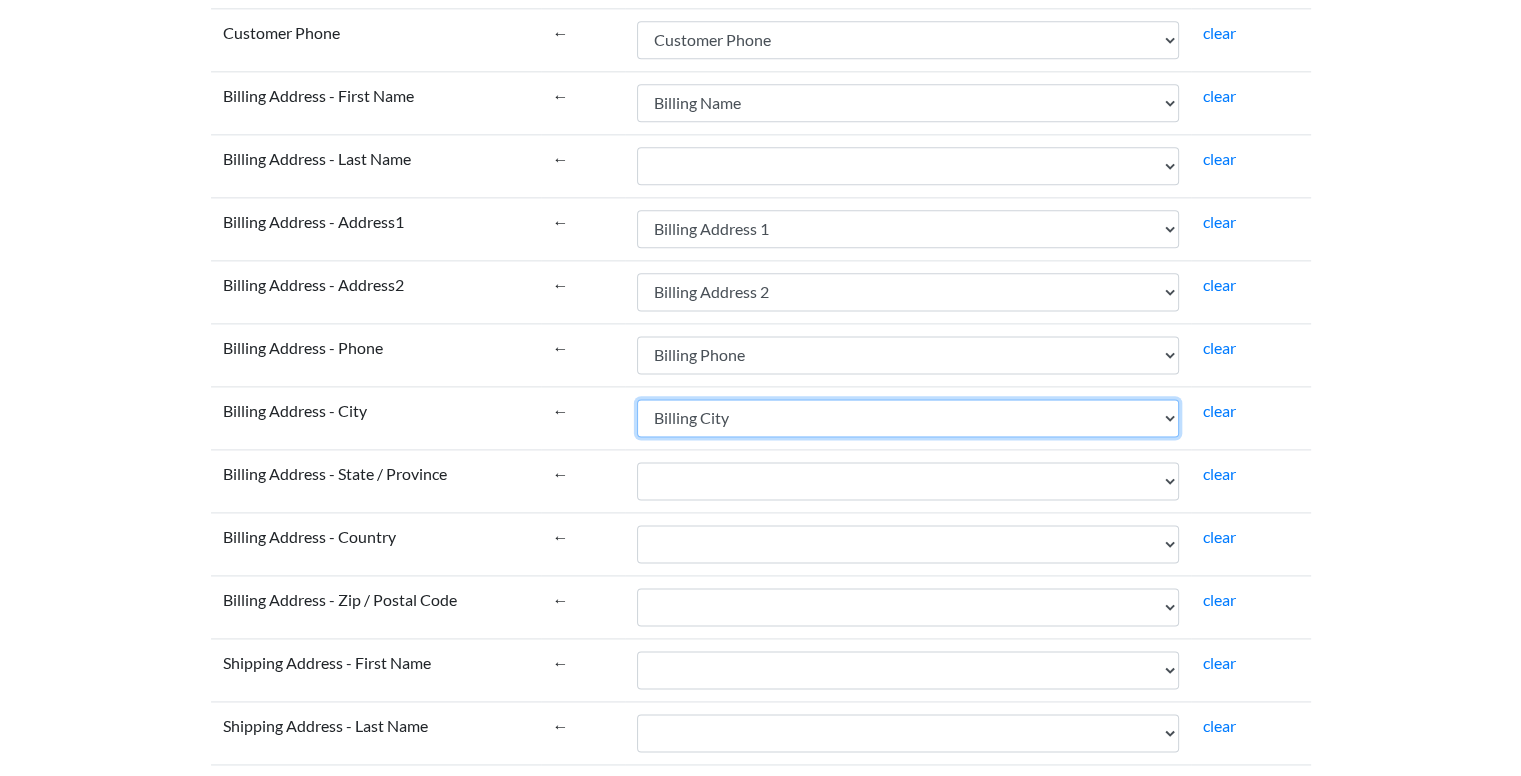 scroll, scrollTop: 2600, scrollLeft: 0, axis: vertical 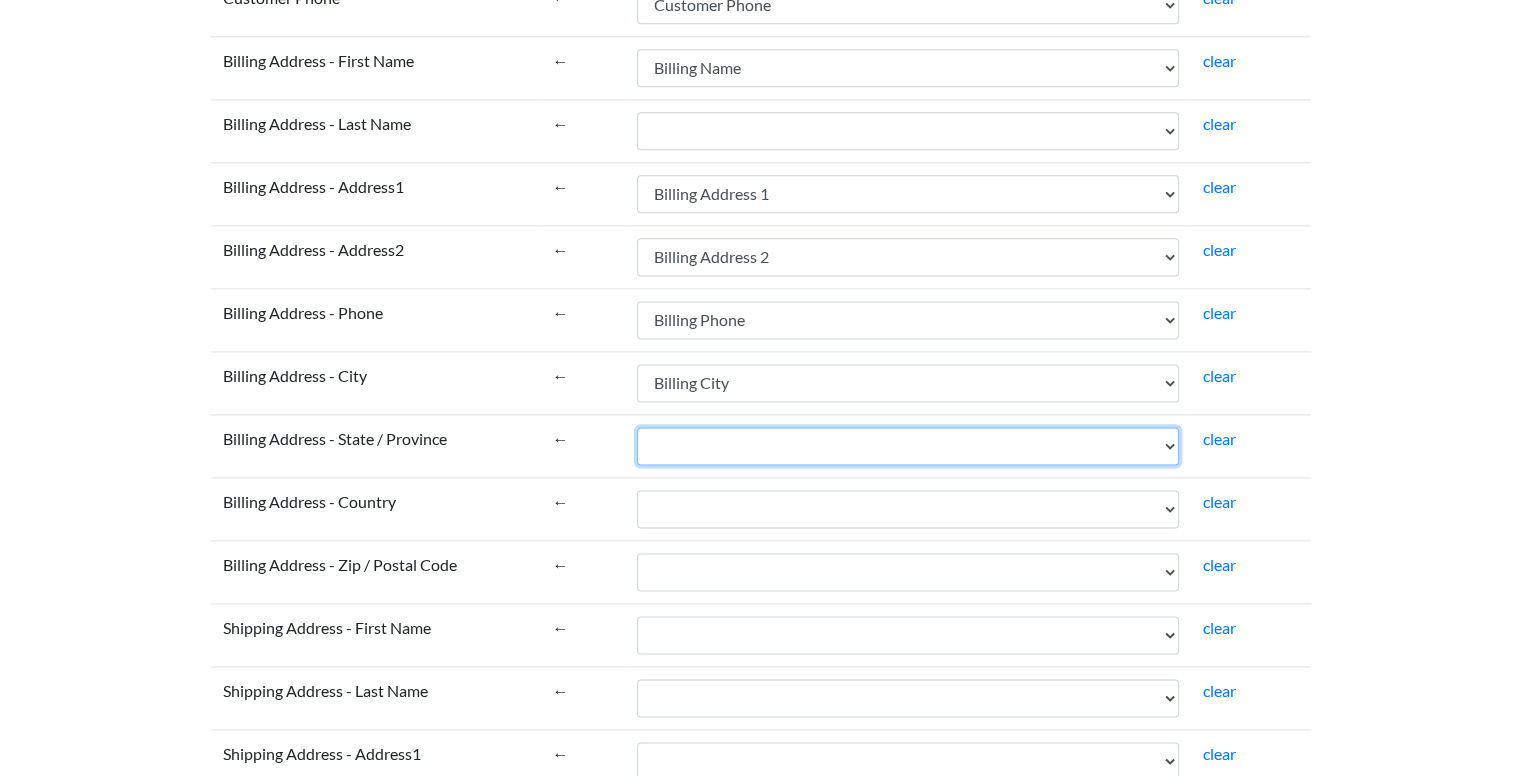 click on "Name
Email
Phone
Note
Tags
Created At
Updated At
Currency
Financial Status
Fulfillment Status
Gateway
Processed At
Source Name
Order Status URL
Customer ID
Customer Email
Customer Phone
Customer First Name
Customer Last Name
Customer Tags
Customer Note
Email Marketing Status
SMS Marketing Status
Tax Exempt
Customer Orders Count
Customer Total Spent
Billing Name
Billing Address 1
Billing Address 2
Billing City
Billing Province
Billing Zip
Billing Country
Billing Phone
Shipping Name
Shipping Address 1
Shipping Address 2
Shipping City
Shipping Province
Shipping Zip
Shipping Country
Shipping Phone
Shipping Method Title
Lineitem Name
Lineitem Quantity
Lineitem Price
Lineitem SKU
Lineitem Requires Shipping
Lineitem Taxable
Lineitem Fulfillment Status
Lineitem Vendor
Lineitem Discount
Subtotal
Total
Discount Code
Discount Amount
Shipping Amount
Shipping Tax
Tax Amount
Total Tax
Total Discounts" at bounding box center (908, 446) 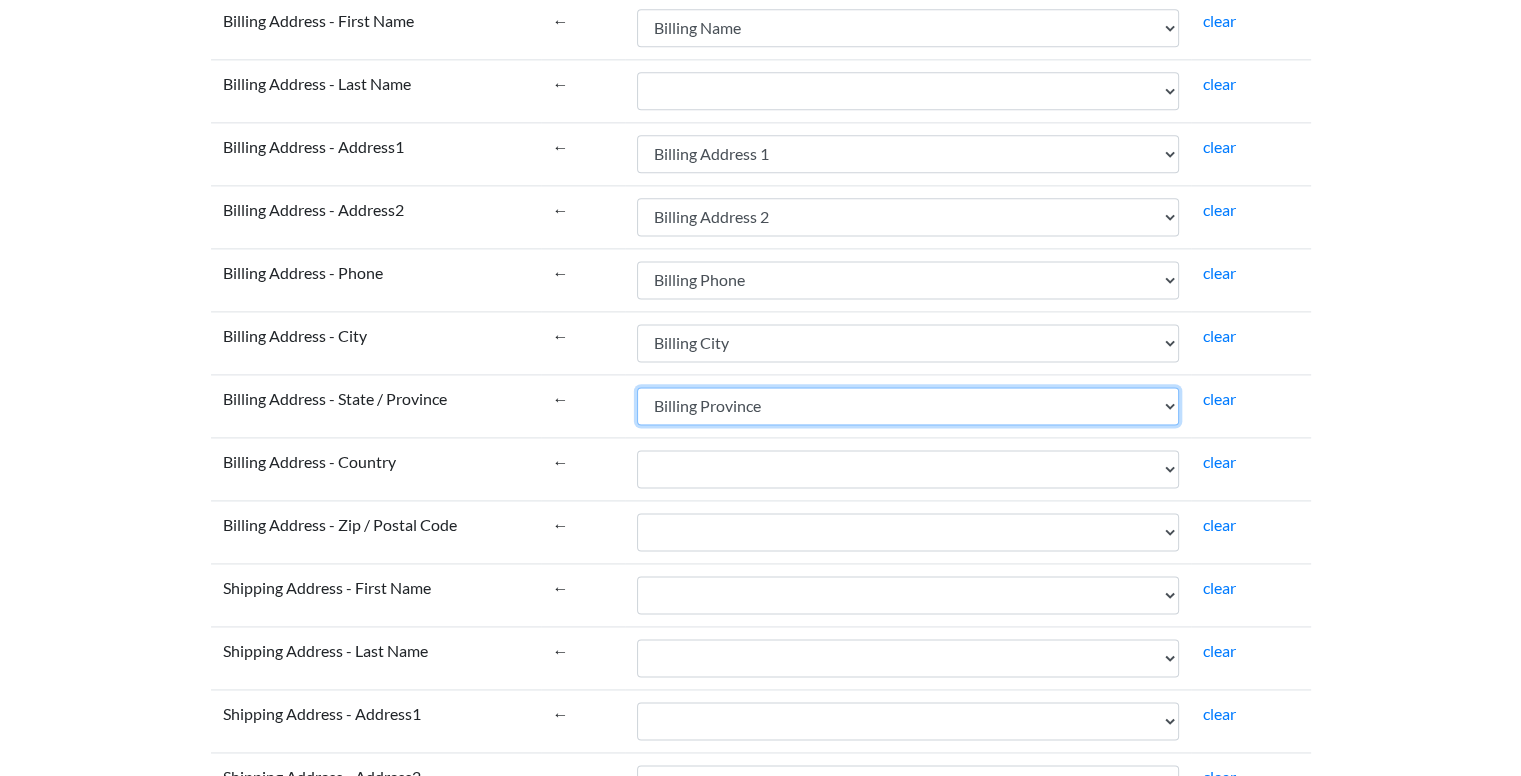 scroll, scrollTop: 2800, scrollLeft: 0, axis: vertical 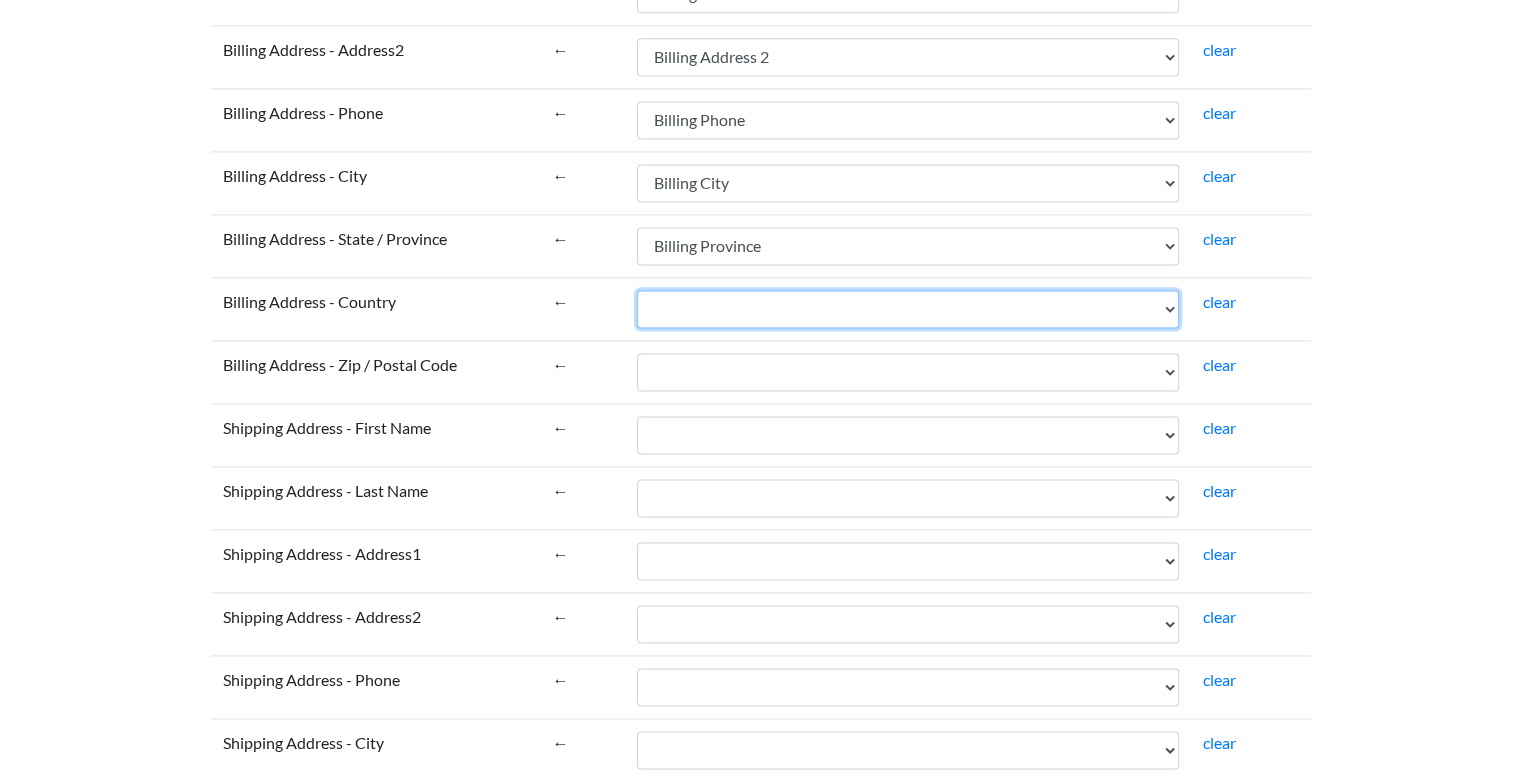 click on "Name
Email
Phone
Note
Tags
Created At
Updated At
Currency
Financial Status
Fulfillment Status
Gateway
Processed At
Source Name
Order Status URL
Customer ID
Customer Email
Customer Phone
Customer First Name
Customer Last Name
Customer Tags
Customer Note
Email Marketing Status
SMS Marketing Status
Tax Exempt
Customer Orders Count
Customer Total Spent
Billing Name
Billing Address 1
Billing Address 2
Billing City
Billing Province
Billing Zip
Billing Country
Billing Phone
Shipping Name
Shipping Address 1
Shipping Address 2
Shipping City
Shipping Province
Shipping Zip
Shipping Country
Shipping Phone
Shipping Method Title
Lineitem Name
Lineitem Quantity
Lineitem Price
Lineitem SKU
Lineitem Requires Shipping
Lineitem Taxable
Lineitem Fulfillment Status
Lineitem Vendor
Lineitem Discount
Subtotal
Total
Discount Code
Discount Amount
Shipping Amount
Shipping Tax
Tax Amount
Total Tax
Total Discounts" at bounding box center (908, 309) 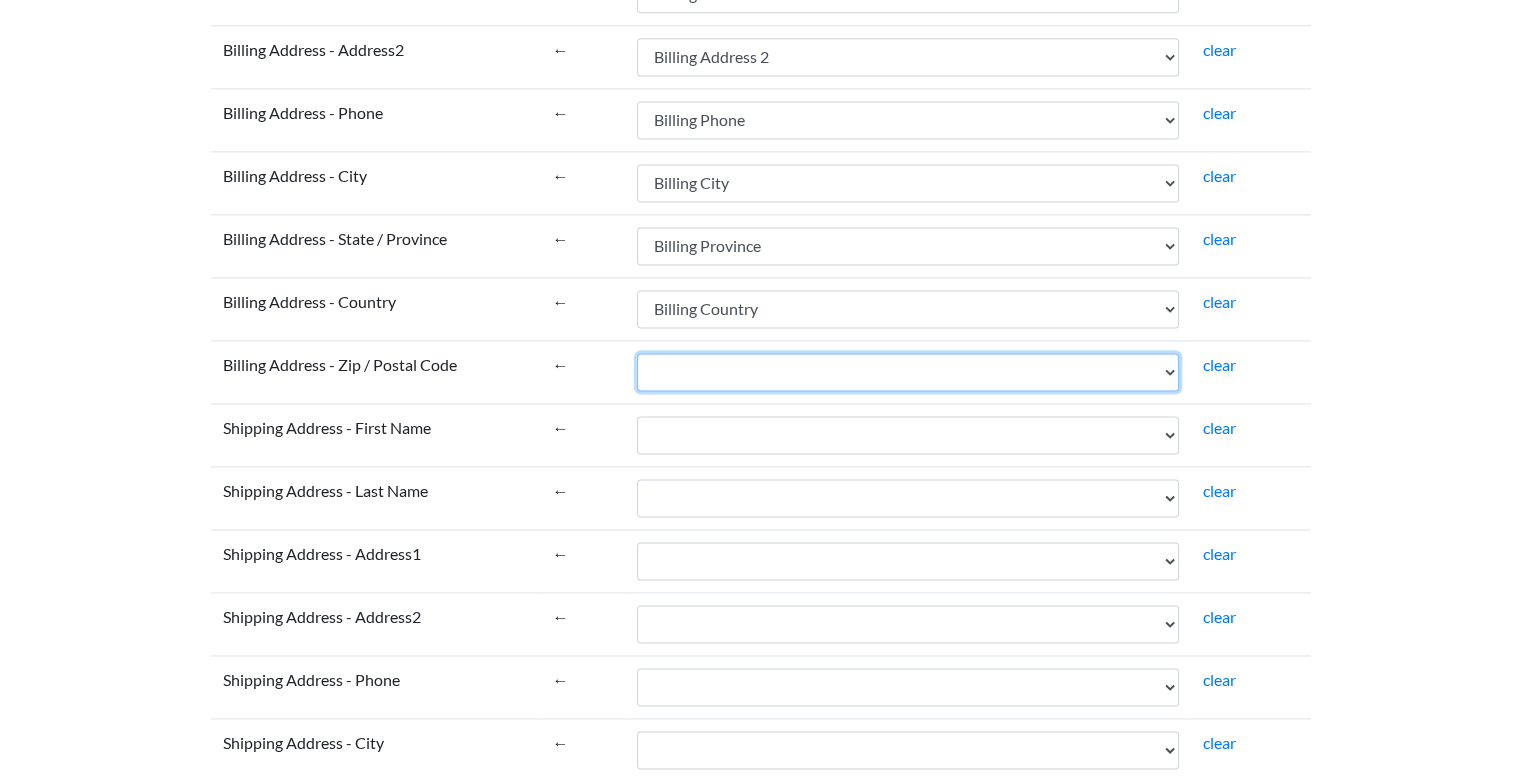 drag, startPoint x: 733, startPoint y: 369, endPoint x: 740, endPoint y: 377, distance: 10.630146 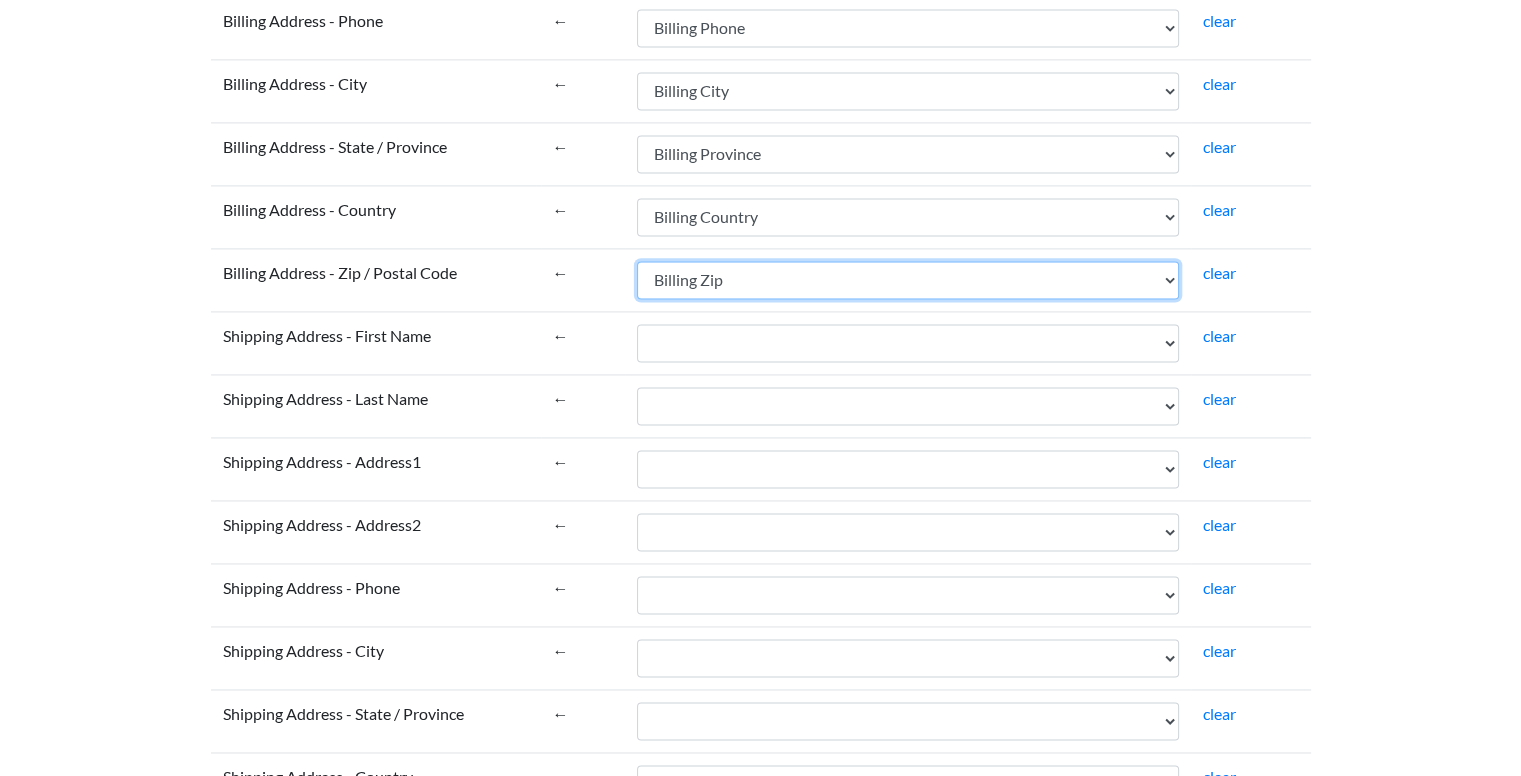 scroll, scrollTop: 2900, scrollLeft: 0, axis: vertical 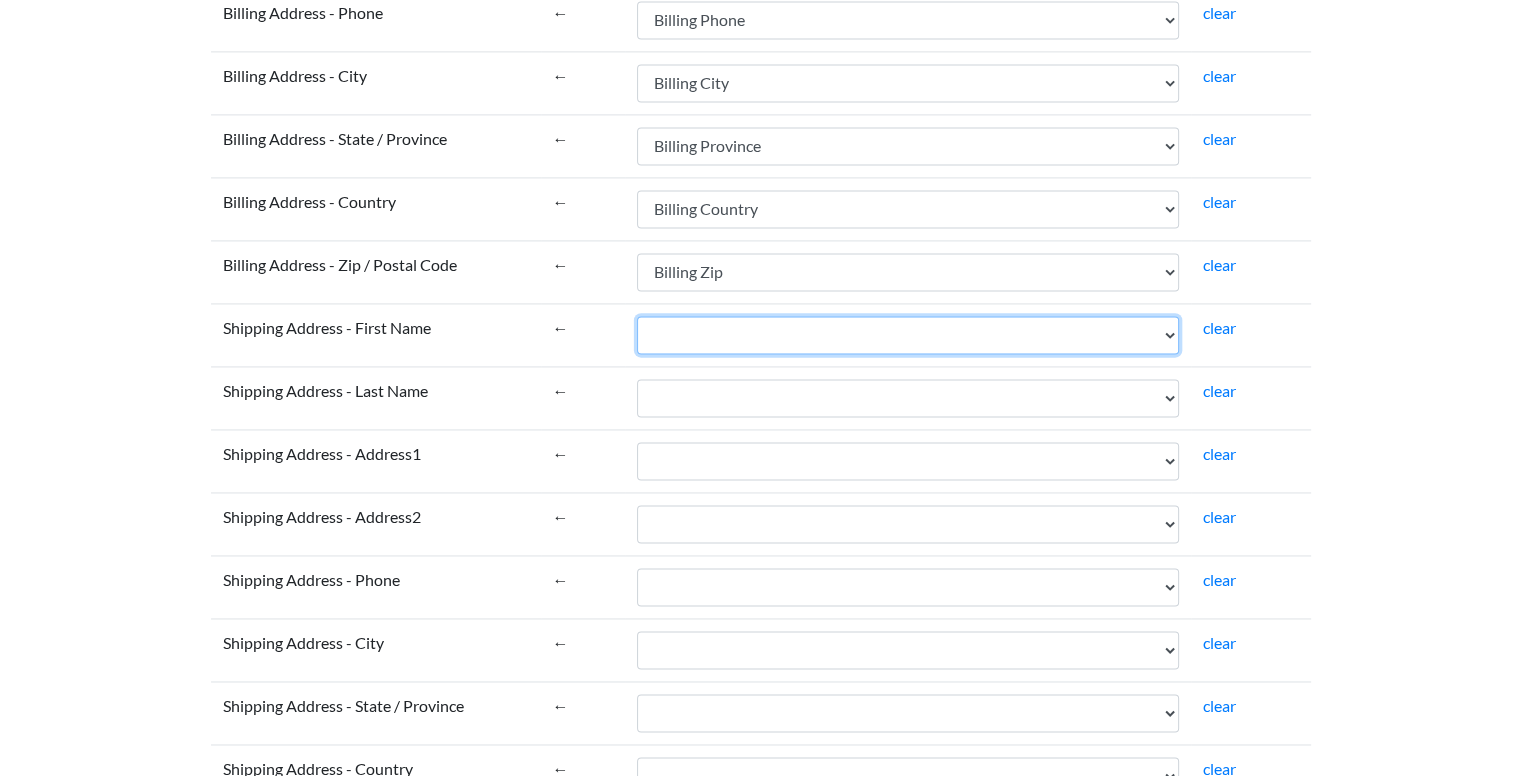 drag, startPoint x: 709, startPoint y: 329, endPoint x: 716, endPoint y: 342, distance: 14.764823 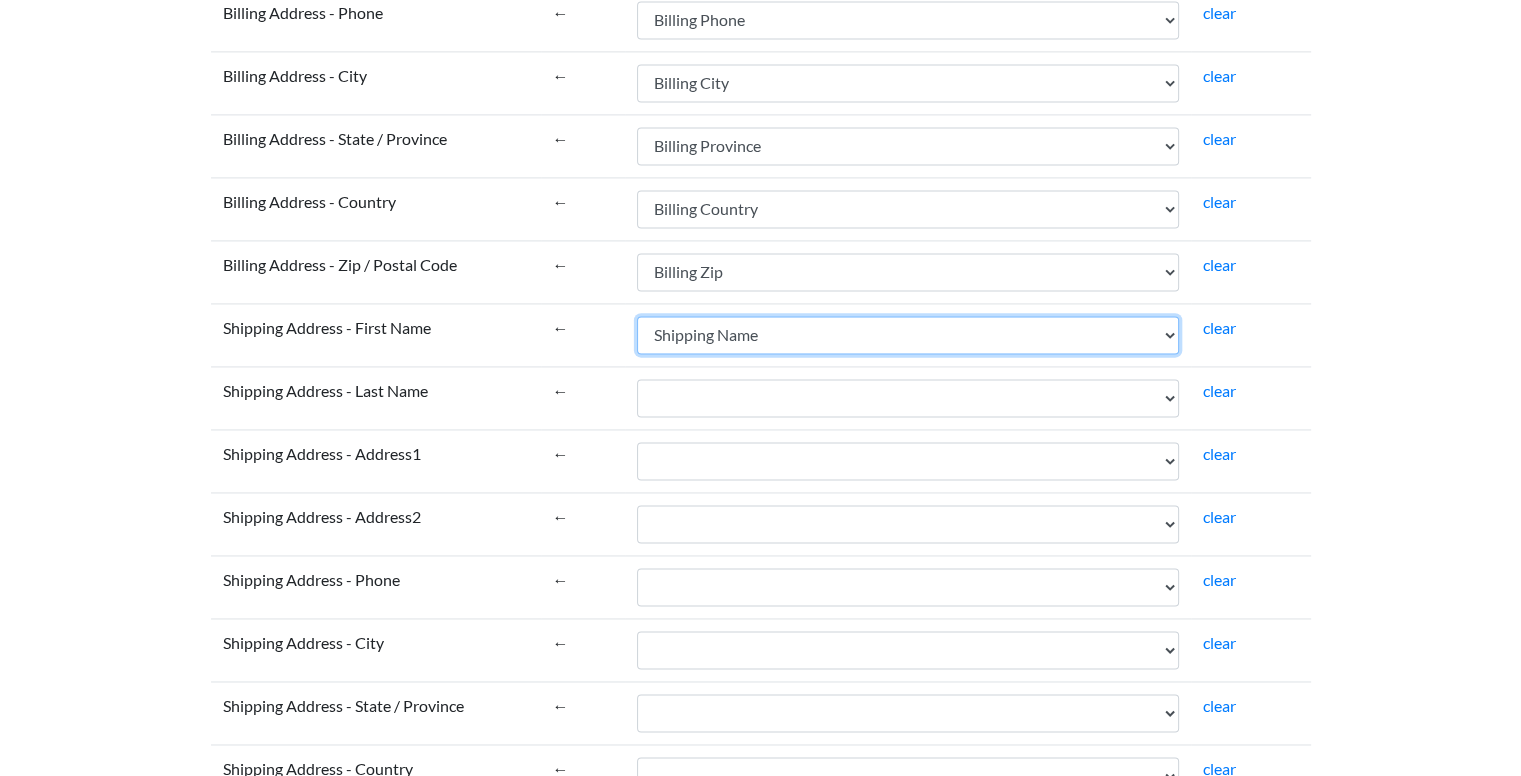 click on "Name
Email
Phone
Note
Tags
Created At
Updated At
Currency
Financial Status
Fulfillment Status
Gateway
Processed At
Source Name
Order Status URL
Customer ID
Customer Email
Customer Phone
Customer First Name
Customer Last Name
Customer Tags
Customer Note
Email Marketing Status
SMS Marketing Status
Tax Exempt
Customer Orders Count
Customer Total Spent
Billing Name
Billing Address 1
Billing Address 2
Billing City
Billing Province
Billing Zip
Billing Country
Billing Phone
Shipping Name
Shipping Address 1
Shipping Address 2
Shipping City
Shipping Province
Shipping Zip
Shipping Country
Shipping Phone
Shipping Method Title
Lineitem Name
Lineitem Quantity
Lineitem Price
Lineitem SKU
Lineitem Requires Shipping
Lineitem Taxable
Lineitem Fulfillment Status
Lineitem Vendor
Lineitem Discount
Subtotal
Total
Discount Code
Discount Amount
Shipping Amount
Shipping Tax
Tax Amount
Total Tax
Total Discounts" at bounding box center [908, 335] 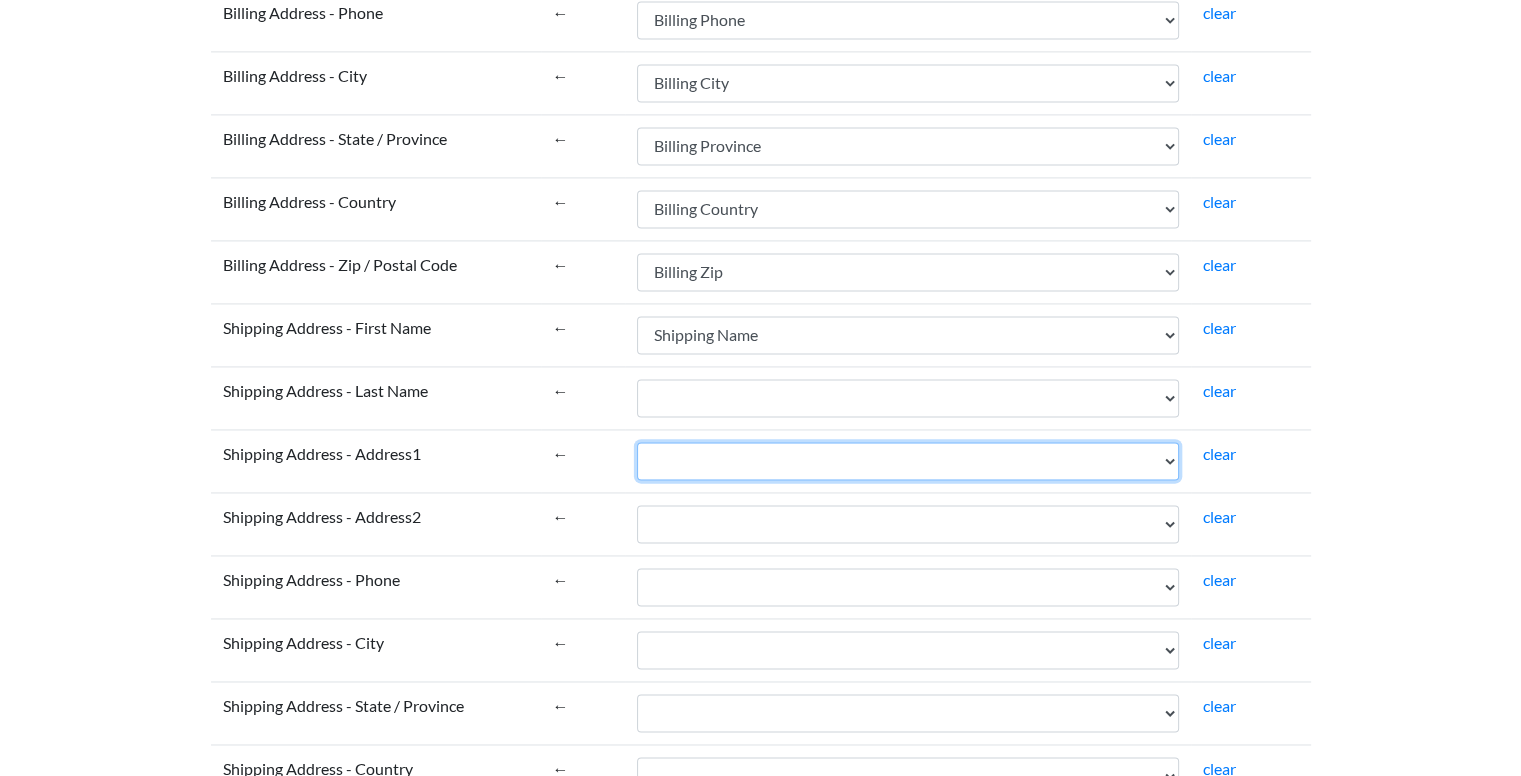 drag, startPoint x: 727, startPoint y: 449, endPoint x: 772, endPoint y: 468, distance: 48.8467 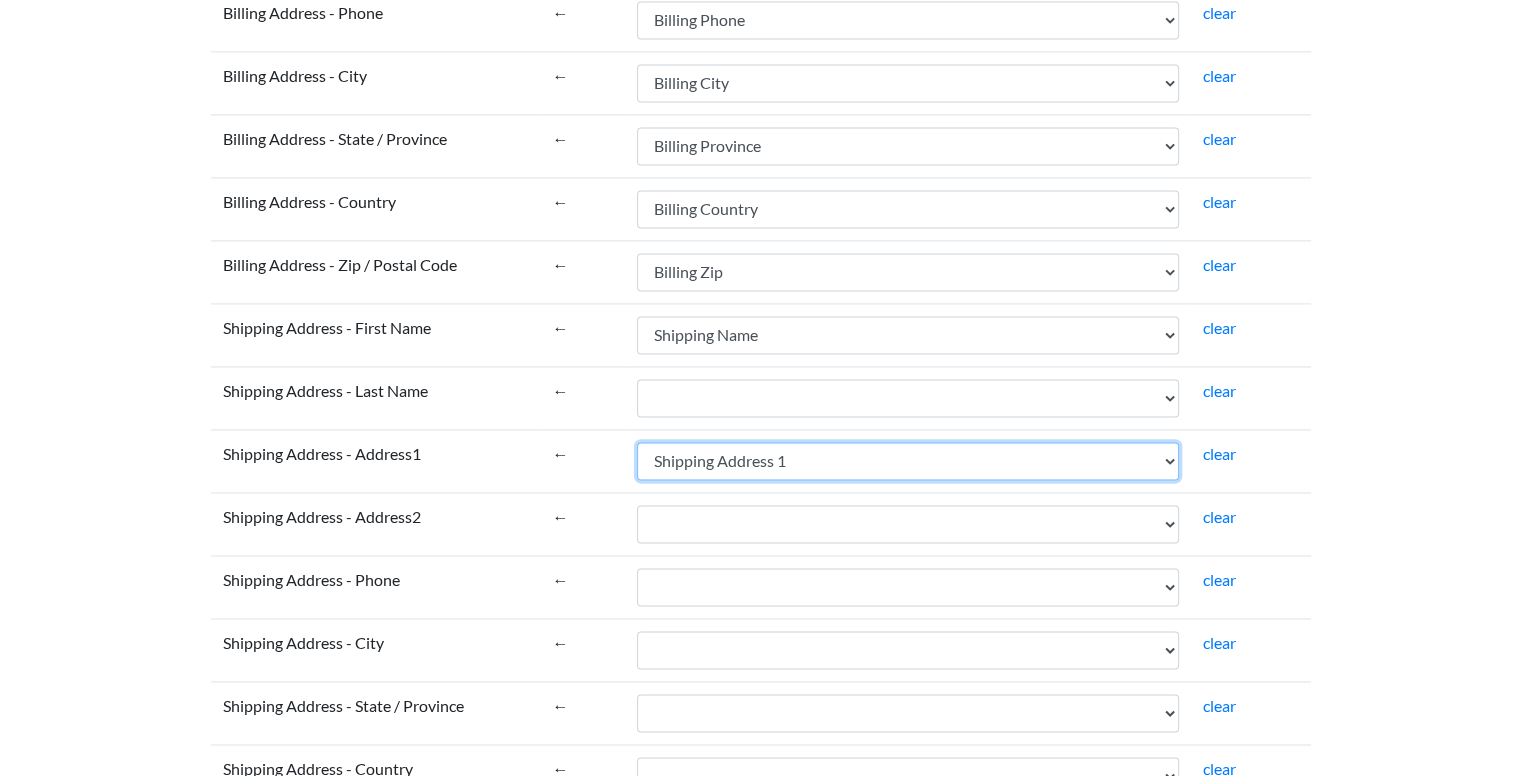 click on "Name
Email
Phone
Note
Tags
Created At
Updated At
Currency
Financial Status
Fulfillment Status
Gateway
Processed At
Source Name
Order Status URL
Customer ID
Customer Email
Customer Phone
Customer First Name
Customer Last Name
Customer Tags
Customer Note
Email Marketing Status
SMS Marketing Status
Tax Exempt
Customer Orders Count
Customer Total Spent
Billing Name
Billing Address 1
Billing Address 2
Billing City
Billing Province
Billing Zip
Billing Country
Billing Phone
Shipping Name
Shipping Address 1
Shipping Address 2
Shipping City
Shipping Province
Shipping Zip
Shipping Country
Shipping Phone
Shipping Method Title
Lineitem Name
Lineitem Quantity
Lineitem Price
Lineitem SKU
Lineitem Requires Shipping
Lineitem Taxable
Lineitem Fulfillment Status
Lineitem Vendor
Lineitem Discount
Subtotal
Total
Discount Code
Discount Amount
Shipping Amount
Shipping Tax
Tax Amount
Total Tax
Total Discounts" at bounding box center [908, 461] 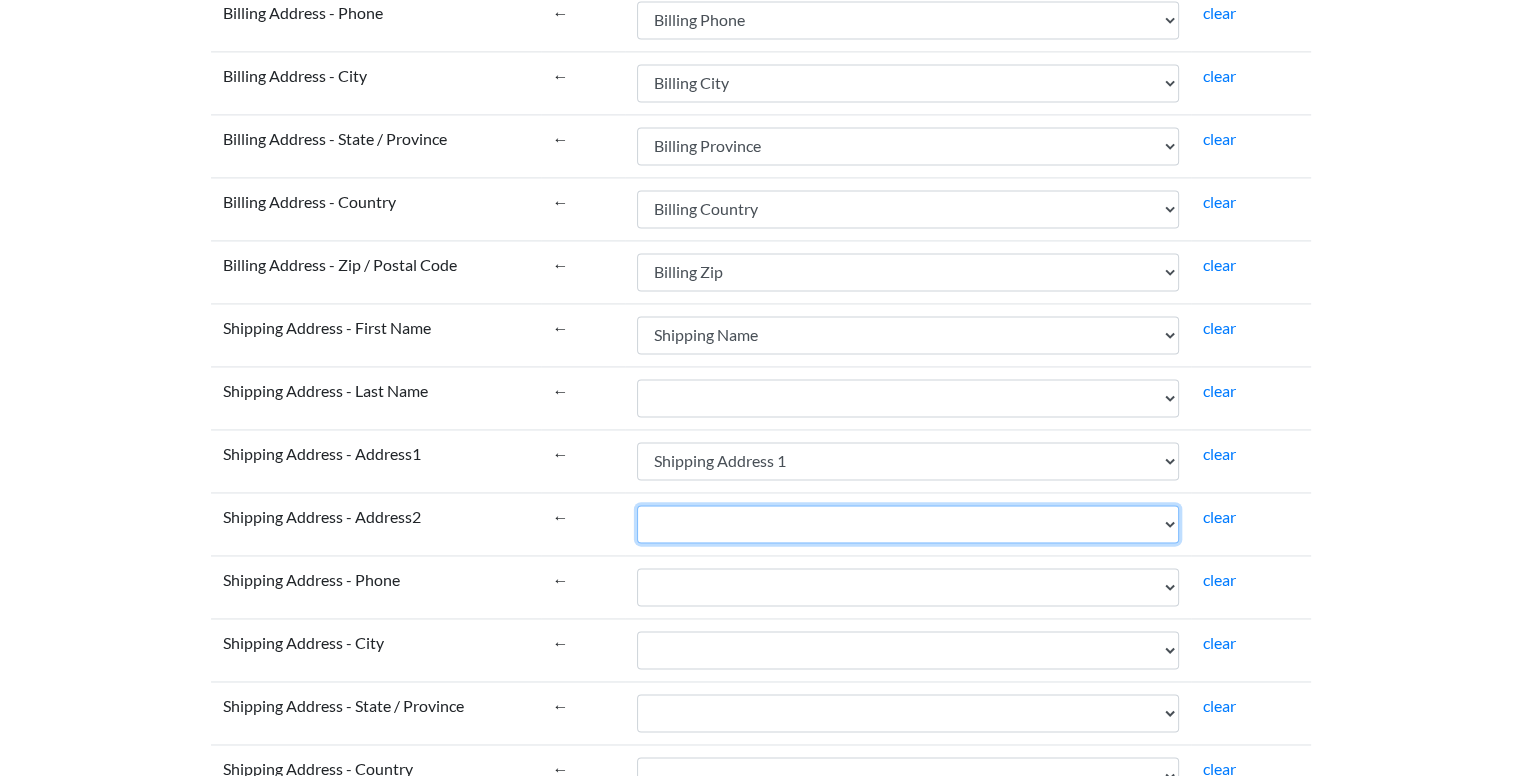 drag, startPoint x: 701, startPoint y: 515, endPoint x: 718, endPoint y: 497, distance: 24.758837 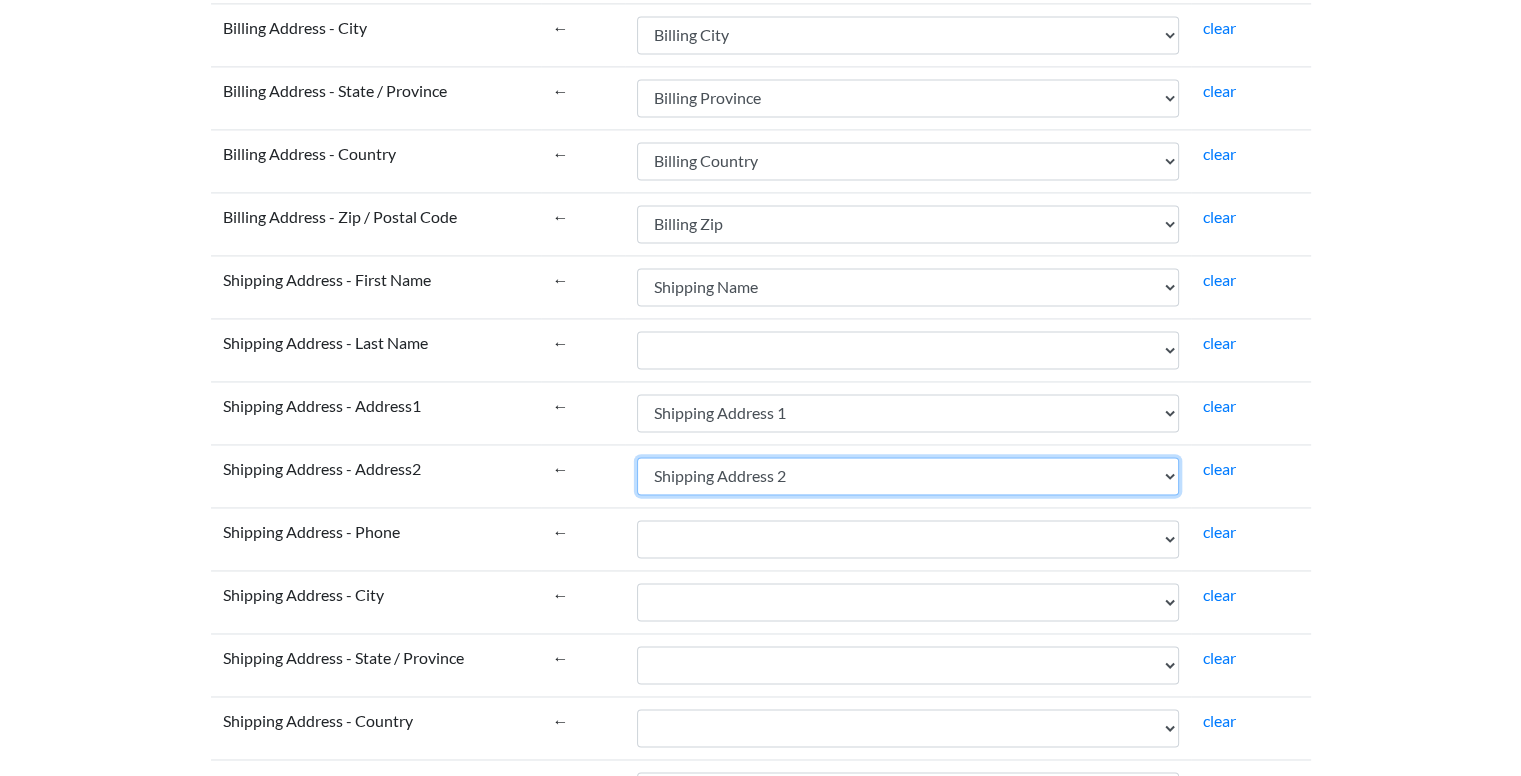 scroll, scrollTop: 3100, scrollLeft: 0, axis: vertical 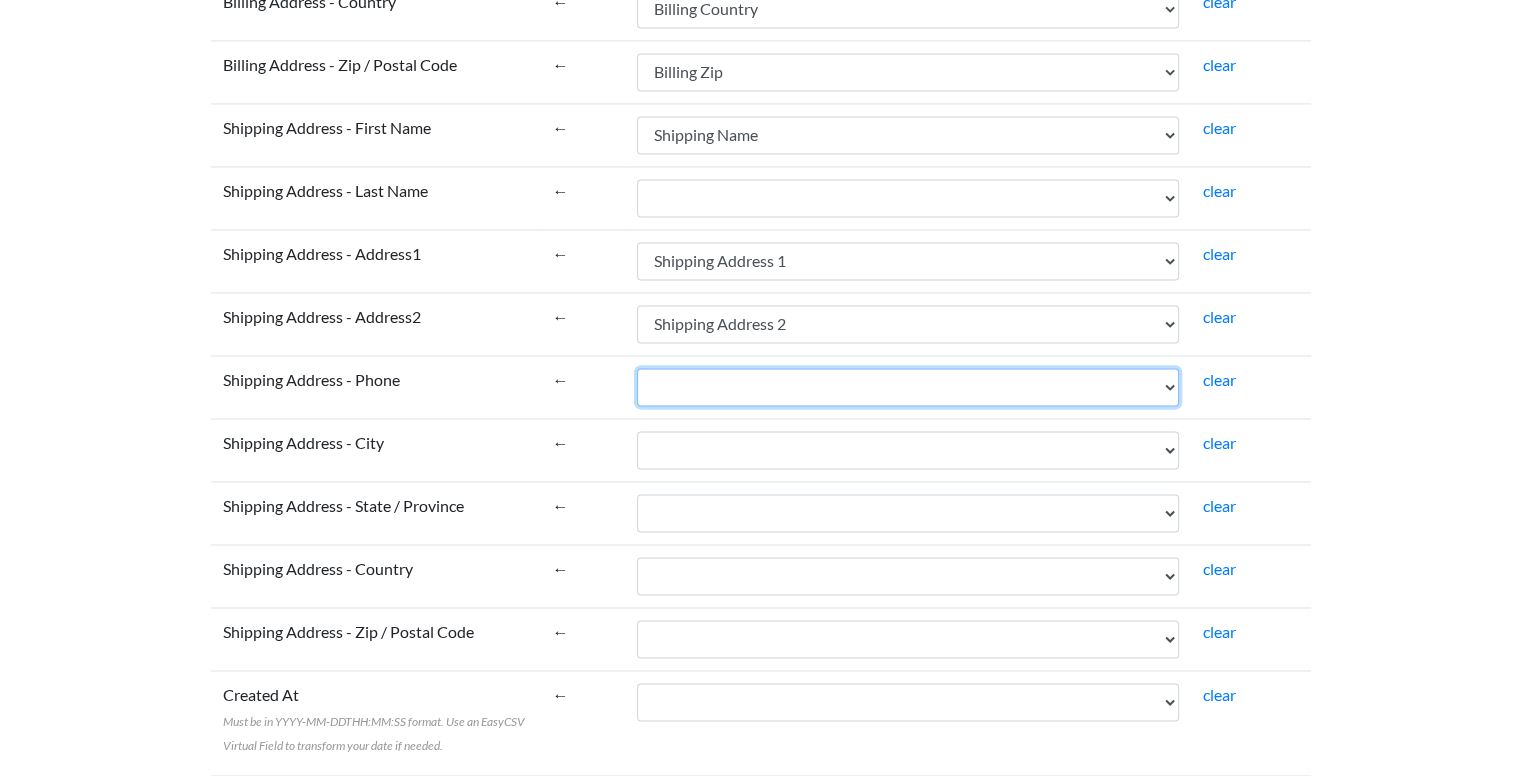 click on "Name
Email
Phone
Note
Tags
Created At
Updated At
Currency
Financial Status
Fulfillment Status
Gateway
Processed At
Source Name
Order Status URL
Customer ID
Customer Email
Customer Phone
Customer First Name
Customer Last Name
Customer Tags
Customer Note
Email Marketing Status
SMS Marketing Status
Tax Exempt
Customer Orders Count
Customer Total Spent
Billing Name
Billing Address 1
Billing Address 2
Billing City
Billing Province
Billing Zip
Billing Country
Billing Phone
Shipping Name
Shipping Address 1
Shipping Address 2
Shipping City
Shipping Province
Shipping Zip
Shipping Country
Shipping Phone
Shipping Method Title
Lineitem Name
Lineitem Quantity
Lineitem Price
Lineitem SKU
Lineitem Requires Shipping
Lineitem Taxable
Lineitem Fulfillment Status
Lineitem Vendor
Lineitem Discount
Subtotal
Total
Discount Code
Discount Amount
Shipping Amount
Shipping Tax
Tax Amount
Total Tax
Total Discounts" at bounding box center (908, 387) 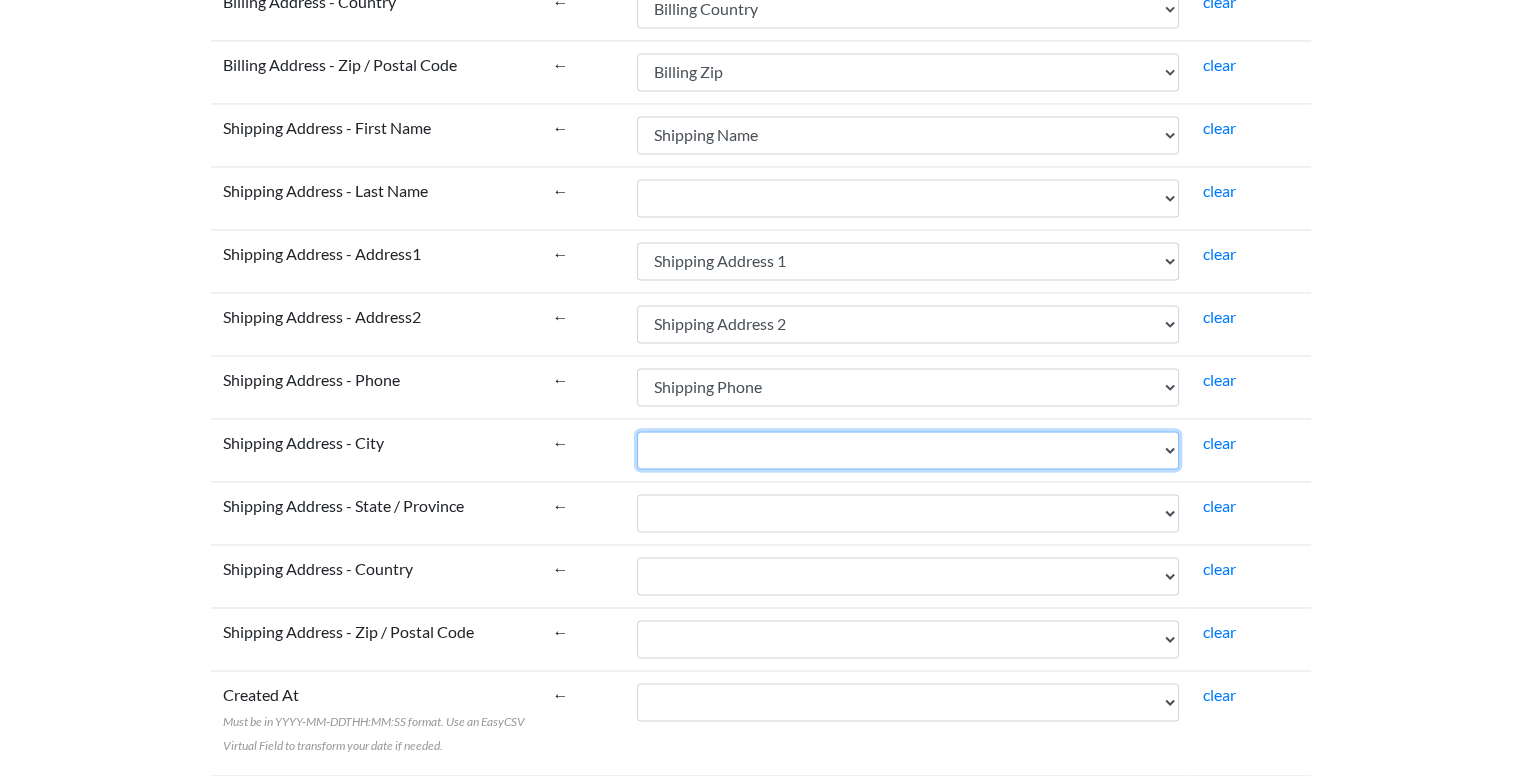 click on "Name
Email
Phone
Note
Tags
Created At
Updated At
Currency
Financial Status
Fulfillment Status
Gateway
Processed At
Source Name
Order Status URL
Customer ID
Customer Email
Customer Phone
Customer First Name
Customer Last Name
Customer Tags
Customer Note
Email Marketing Status
SMS Marketing Status
Tax Exempt
Customer Orders Count
Customer Total Spent
Billing Name
Billing Address 1
Billing Address 2
Billing City
Billing Province
Billing Zip
Billing Country
Billing Phone
Shipping Name
Shipping Address 1
Shipping Address 2
Shipping City
Shipping Province
Shipping Zip
Shipping Country
Shipping Phone
Shipping Method Title
Lineitem Name
Lineitem Quantity
Lineitem Price
Lineitem SKU
Lineitem Requires Shipping
Lineitem Taxable
Lineitem Fulfillment Status
Lineitem Vendor
Lineitem Discount
Subtotal
Total
Discount Code
Discount Amount
Shipping Amount
Shipping Tax
Tax Amount
Total Tax
Total Discounts" at bounding box center (908, 450) 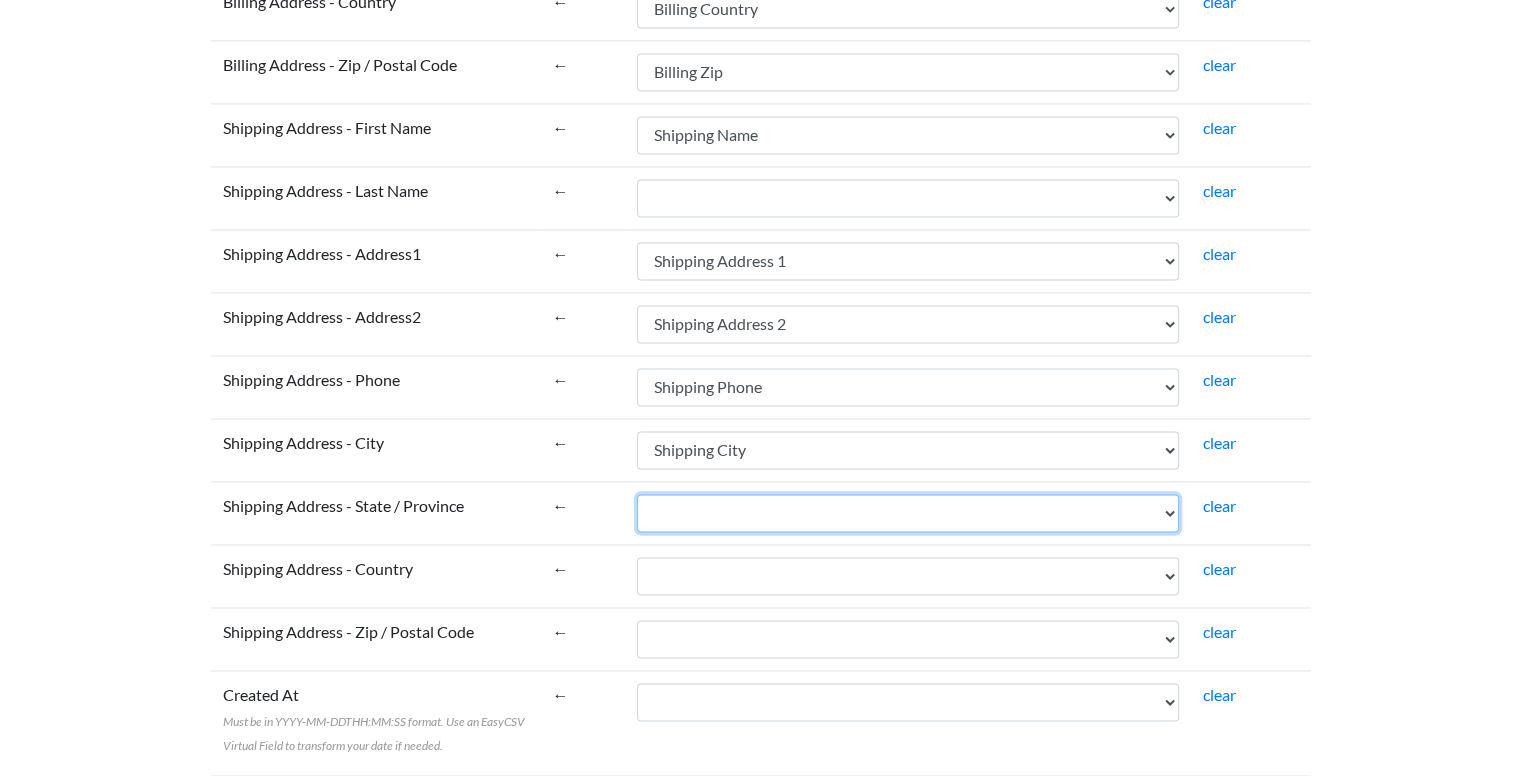 click on "Name
Email
Phone
Note
Tags
Created At
Updated At
Currency
Financial Status
Fulfillment Status
Gateway
Processed At
Source Name
Order Status URL
Customer ID
Customer Email
Customer Phone
Customer First Name
Customer Last Name
Customer Tags
Customer Note
Email Marketing Status
SMS Marketing Status
Tax Exempt
Customer Orders Count
Customer Total Spent
Billing Name
Billing Address 1
Billing Address 2
Billing City
Billing Province
Billing Zip
Billing Country
Billing Phone
Shipping Name
Shipping Address 1
Shipping Address 2
Shipping City
Shipping Province
Shipping Zip
Shipping Country
Shipping Phone
Shipping Method Title
Lineitem Name
Lineitem Quantity
Lineitem Price
Lineitem SKU
Lineitem Requires Shipping
Lineitem Taxable
Lineitem Fulfillment Status
Lineitem Vendor
Lineitem Discount
Subtotal
Total
Discount Code
Discount Amount
Shipping Amount
Shipping Tax
Tax Amount
Total Tax
Total Discounts" at bounding box center [908, 513] 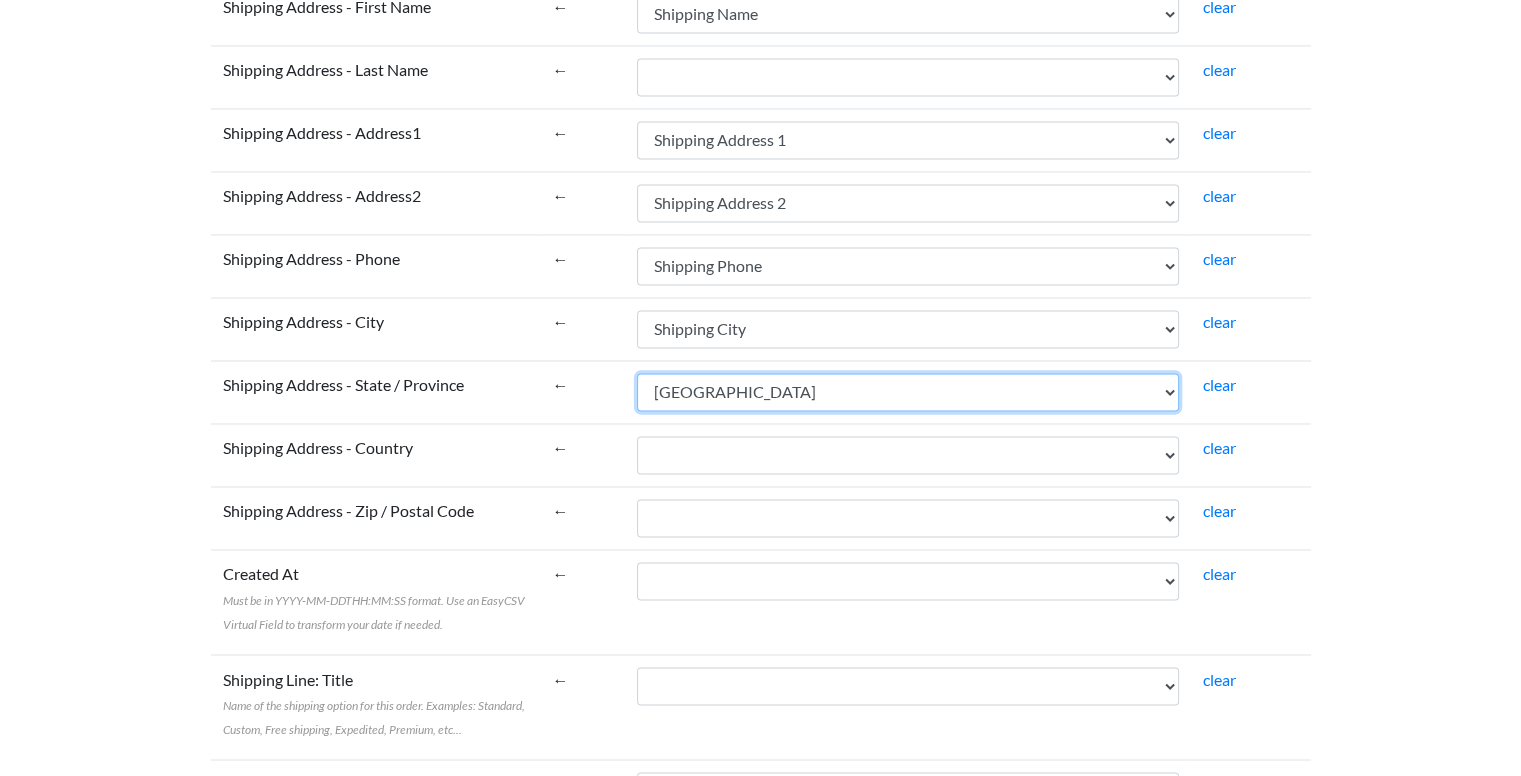 scroll, scrollTop: 3300, scrollLeft: 0, axis: vertical 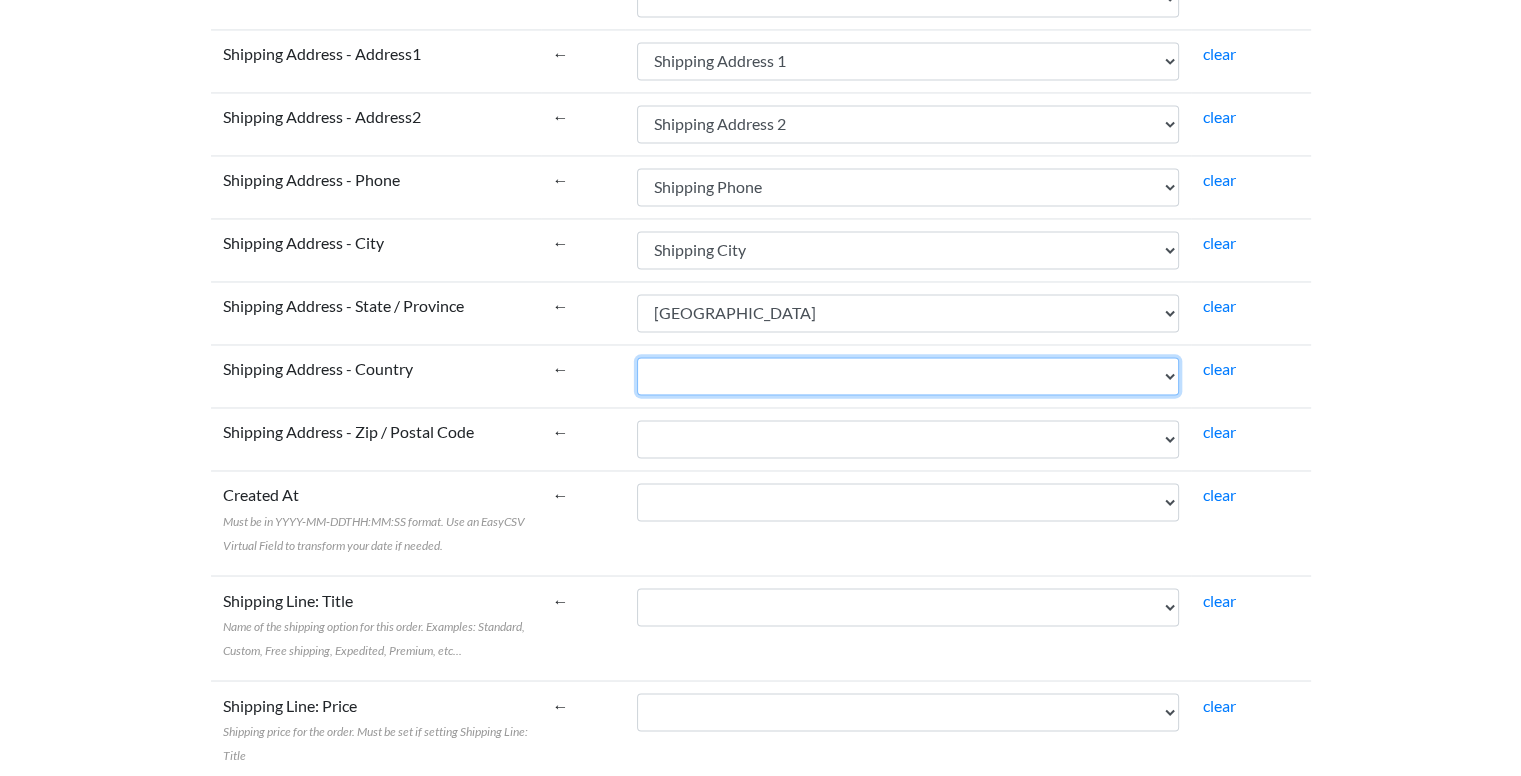 click on "Name
Email
Phone
Note
Tags
Created At
Updated At
Currency
Financial Status
Fulfillment Status
Gateway
Processed At
Source Name
Order Status URL
Customer ID
Customer Email
Customer Phone
Customer First Name
Customer Last Name
Customer Tags
Customer Note
Email Marketing Status
SMS Marketing Status
Tax Exempt
Customer Orders Count
Customer Total Spent
Billing Name
Billing Address 1
Billing Address 2
Billing City
Billing Province
Billing Zip
Billing Country
Billing Phone
Shipping Name
Shipping Address 1
Shipping Address 2
Shipping City
Shipping Province
Shipping Zip
Shipping Country
Shipping Phone
Shipping Method Title
Lineitem Name
Lineitem Quantity
Lineitem Price
Lineitem SKU
Lineitem Requires Shipping
Lineitem Taxable
Lineitem Fulfillment Status
Lineitem Vendor
Lineitem Discount
Subtotal
Total
Discount Code
Discount Amount
Shipping Amount
Shipping Tax
Tax Amount
Total Tax
Total Discounts" at bounding box center [908, 376] 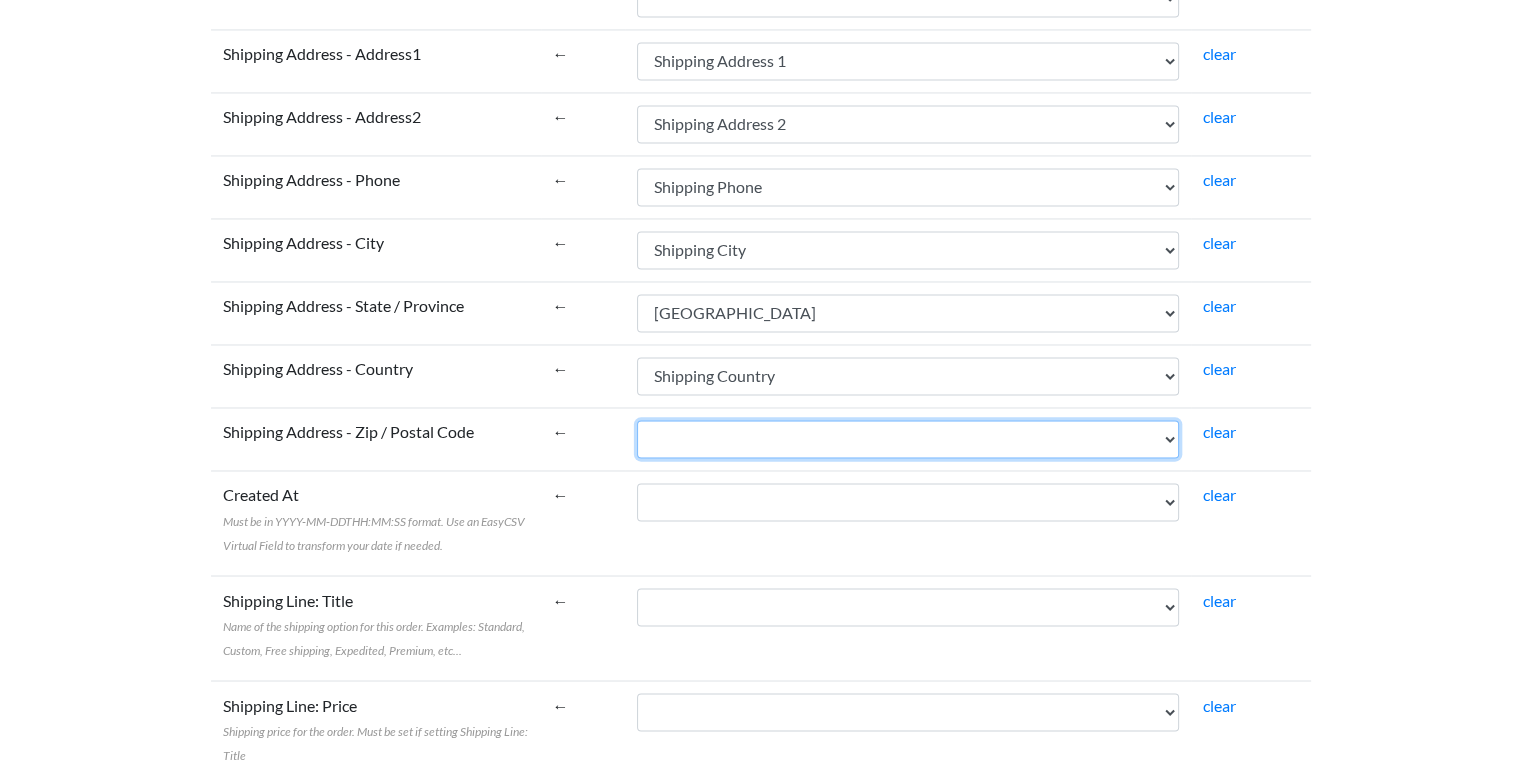 click on "Name
Email
Phone
Note
Tags
Created At
Updated At
Currency
Financial Status
Fulfillment Status
Gateway
Processed At
Source Name
Order Status URL
Customer ID
Customer Email
Customer Phone
Customer First Name
Customer Last Name
Customer Tags
Customer Note
Email Marketing Status
SMS Marketing Status
Tax Exempt
Customer Orders Count
Customer Total Spent
Billing Name
Billing Address 1
Billing Address 2
Billing City
Billing Province
Billing Zip
Billing Country
Billing Phone
Shipping Name
Shipping Address 1
Shipping Address 2
Shipping City
Shipping Province
Shipping Zip
Shipping Country
Shipping Phone
Shipping Method Title
Lineitem Name
Lineitem Quantity
Lineitem Price
Lineitem SKU
Lineitem Requires Shipping
Lineitem Taxable
Lineitem Fulfillment Status
Lineitem Vendor
Lineitem Discount
Subtotal
Total
Discount Code
Discount Amount
Shipping Amount
Shipping Tax
Tax Amount
Total Tax
Total Discounts" at bounding box center [908, 439] 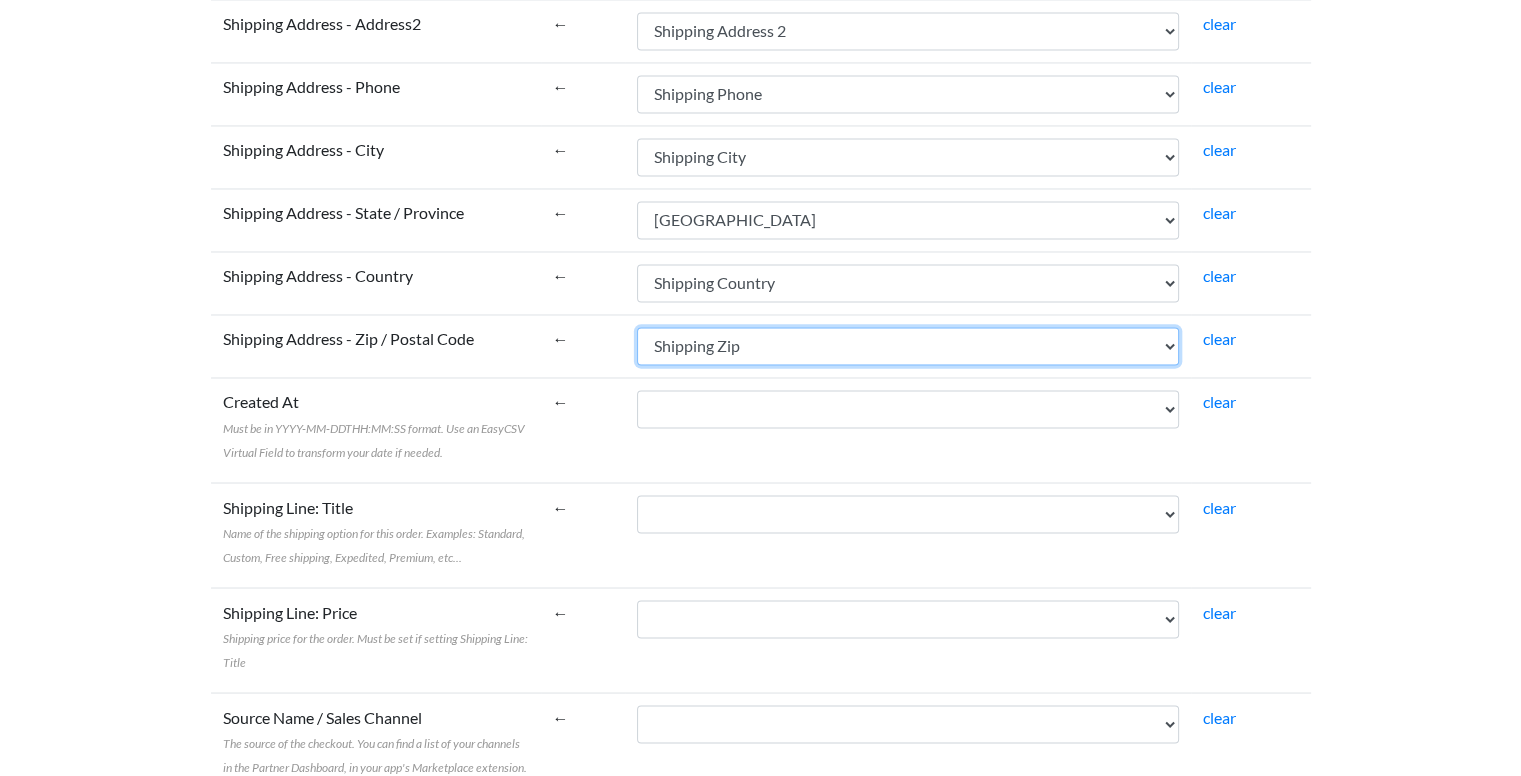 scroll, scrollTop: 3400, scrollLeft: 0, axis: vertical 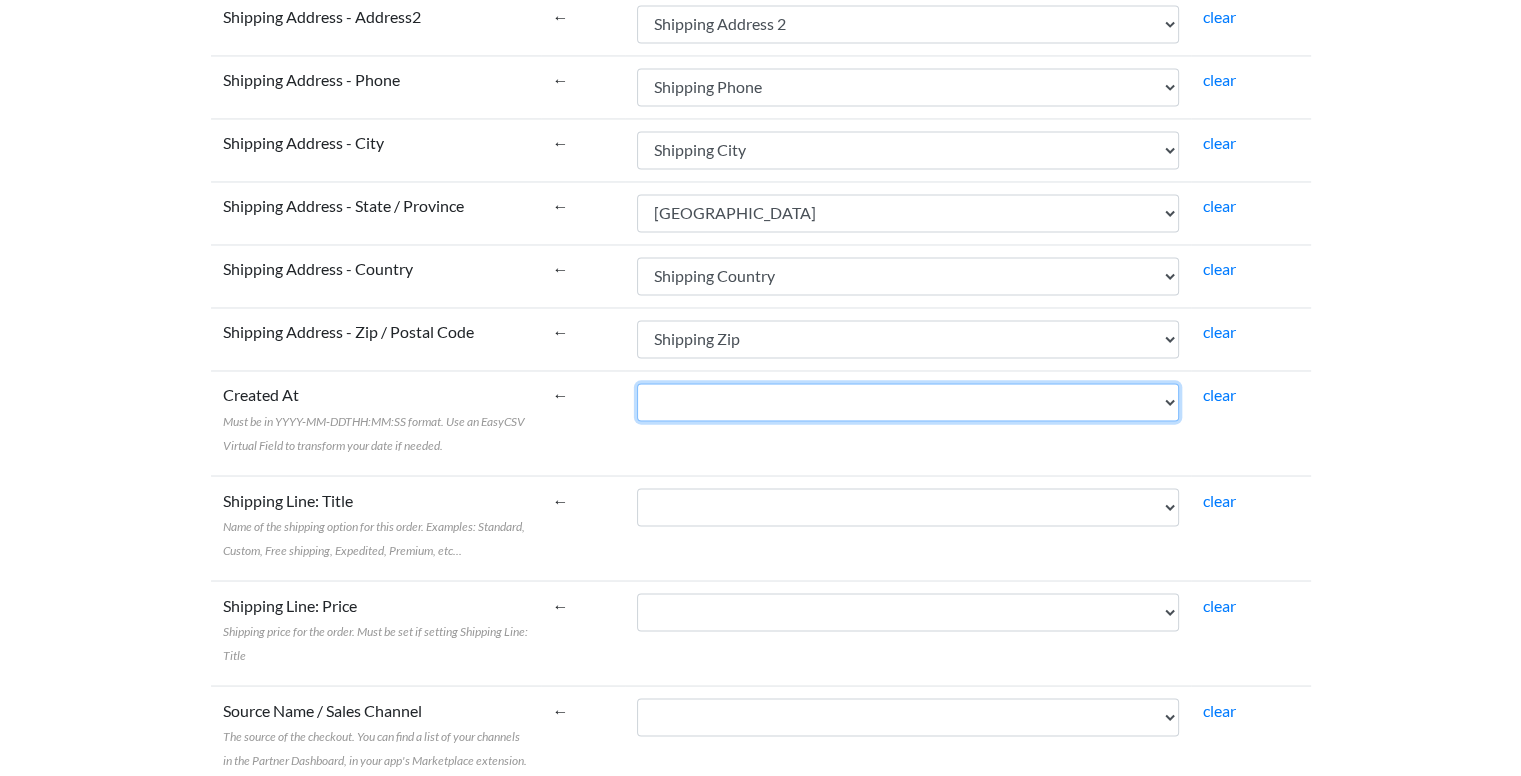 drag, startPoint x: 704, startPoint y: 378, endPoint x: 715, endPoint y: 389, distance: 15.556349 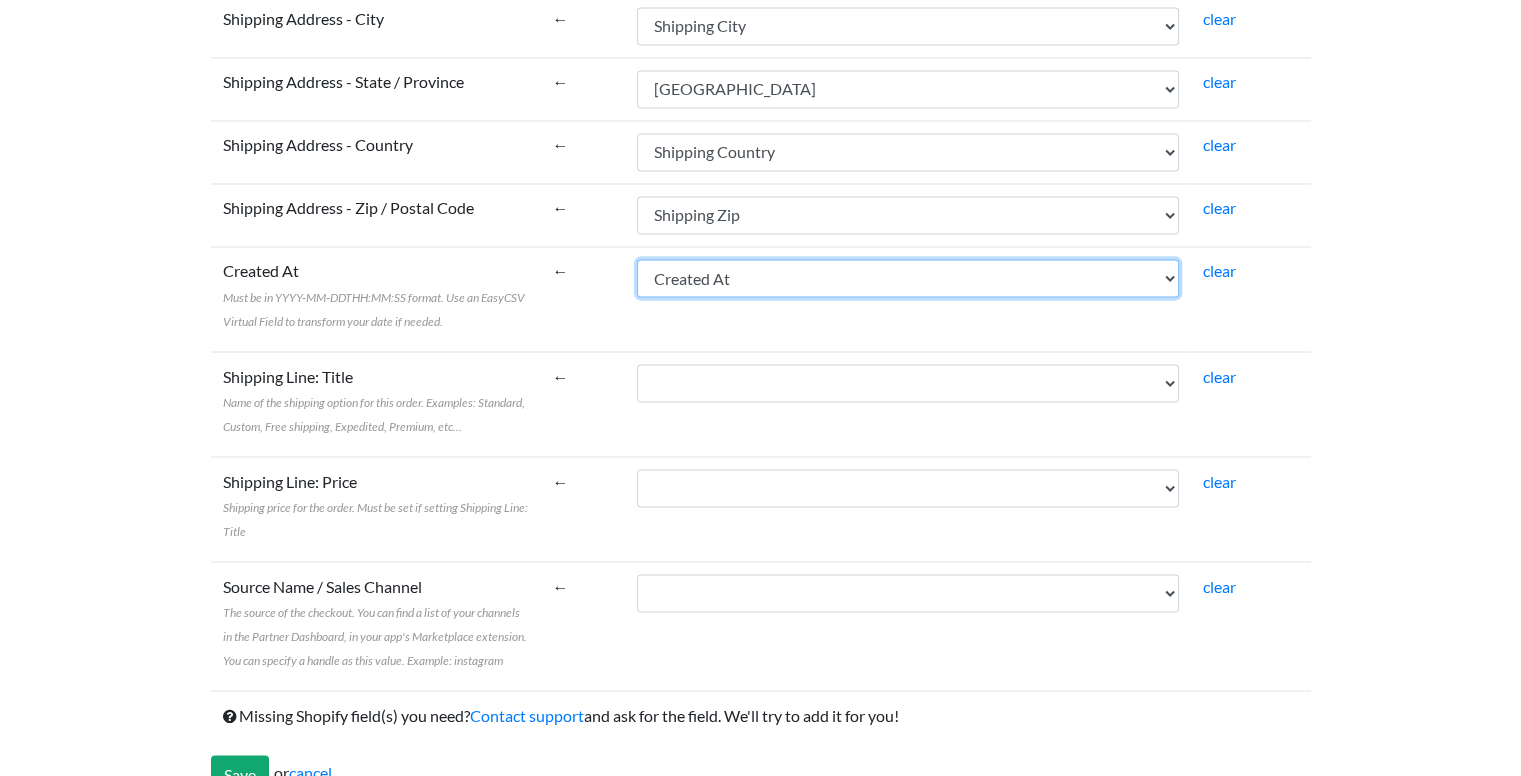 scroll, scrollTop: 3550, scrollLeft: 0, axis: vertical 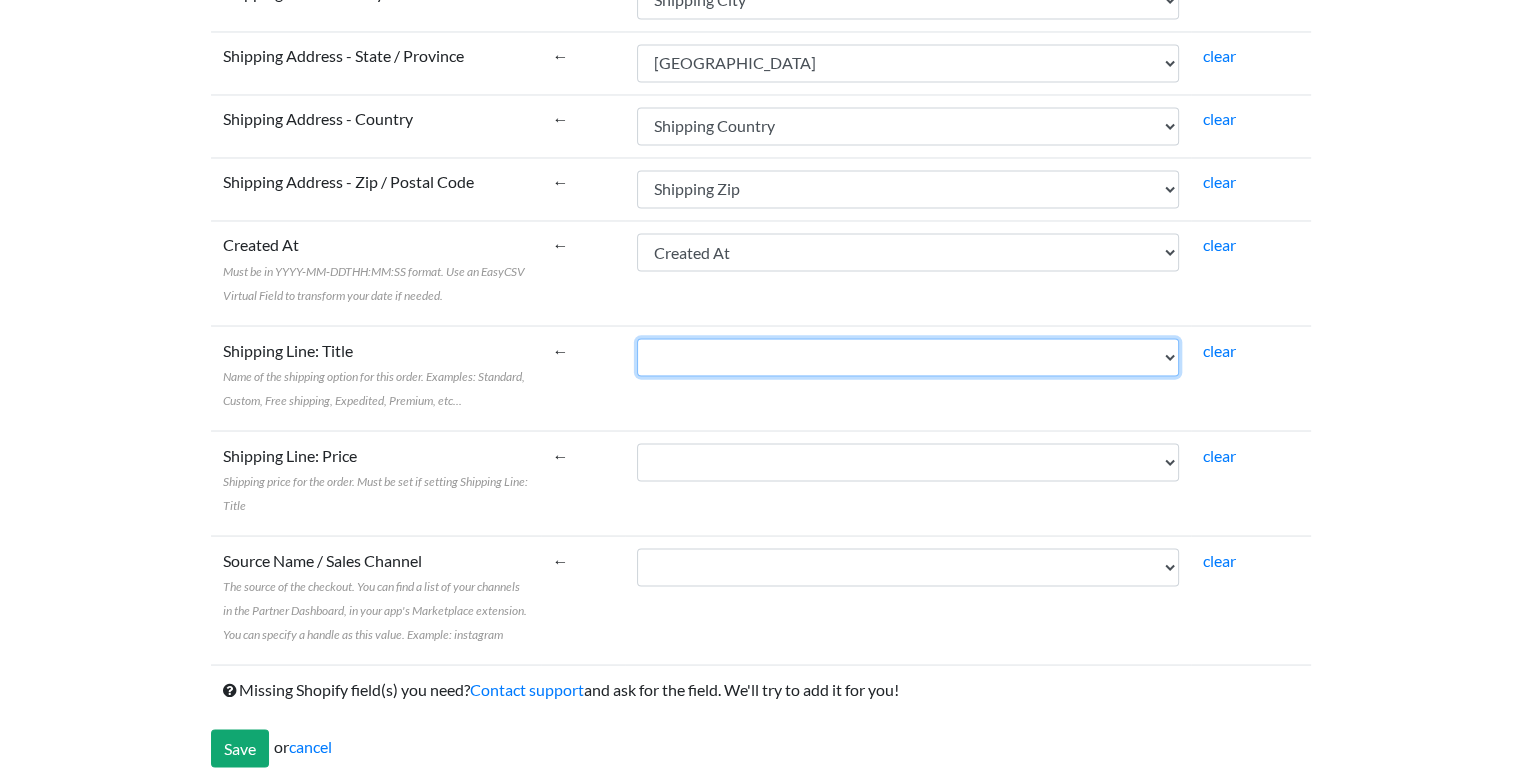 click on "Name
Email
Phone
Note
Tags
Created At
Updated At
Currency
Financial Status
Fulfillment Status
Gateway
Processed At
Source Name
Order Status URL
Customer ID
Customer Email
Customer Phone
Customer First Name
Customer Last Name
Customer Tags
Customer Note
Email Marketing Status
SMS Marketing Status
Tax Exempt
Customer Orders Count
Customer Total Spent
Billing Name
Billing Address 1
Billing Address 2
Billing City
Billing Province
Billing Zip
Billing Country
Billing Phone
Shipping Name
Shipping Address 1
Shipping Address 2
Shipping City
Shipping Province
Shipping Zip
Shipping Country
Shipping Phone
Shipping Method Title
Lineitem Name
Lineitem Quantity
Lineitem Price
Lineitem SKU
Lineitem Requires Shipping
Lineitem Taxable
Lineitem Fulfillment Status
Lineitem Vendor
Lineitem Discount
Subtotal
Total
Discount Code
Discount Amount
Shipping Amount
Shipping Tax
Tax Amount
Total Tax
Total Discounts" at bounding box center [908, 357] 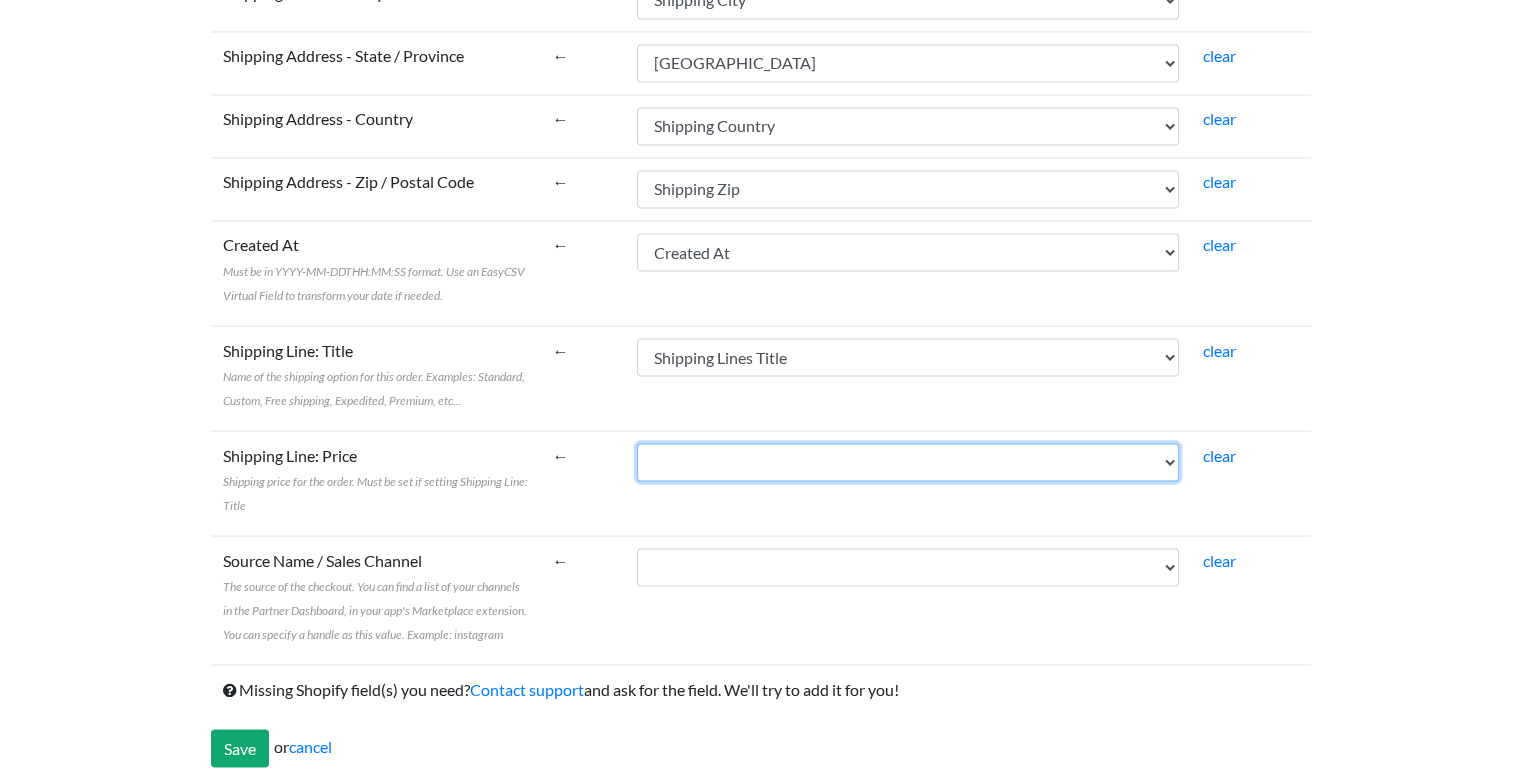 click on "Name
Email
Phone
Note
Tags
Created At
Updated At
Currency
Financial Status
Fulfillment Status
Gateway
Processed At
Source Name
Order Status URL
Customer ID
Customer Email
Customer Phone
Customer First Name
Customer Last Name
Customer Tags
Customer Note
Email Marketing Status
SMS Marketing Status
Tax Exempt
Customer Orders Count
Customer Total Spent
Billing Name
Billing Address 1
Billing Address 2
Billing City
Billing Province
Billing Zip
Billing Country
Billing Phone
Shipping Name
Shipping Address 1
Shipping Address 2
Shipping City
Shipping Province
Shipping Zip
Shipping Country
Shipping Phone
Shipping Method Title
Lineitem Name
Lineitem Quantity
Lineitem Price
Lineitem SKU
Lineitem Requires Shipping
Lineitem Taxable
Lineitem Fulfillment Status
Lineitem Vendor
Lineitem Discount
Subtotal
Total
Discount Code
Discount Amount
Shipping Amount
Shipping Tax
Tax Amount
Total Tax
Total Discounts" at bounding box center (908, 462) 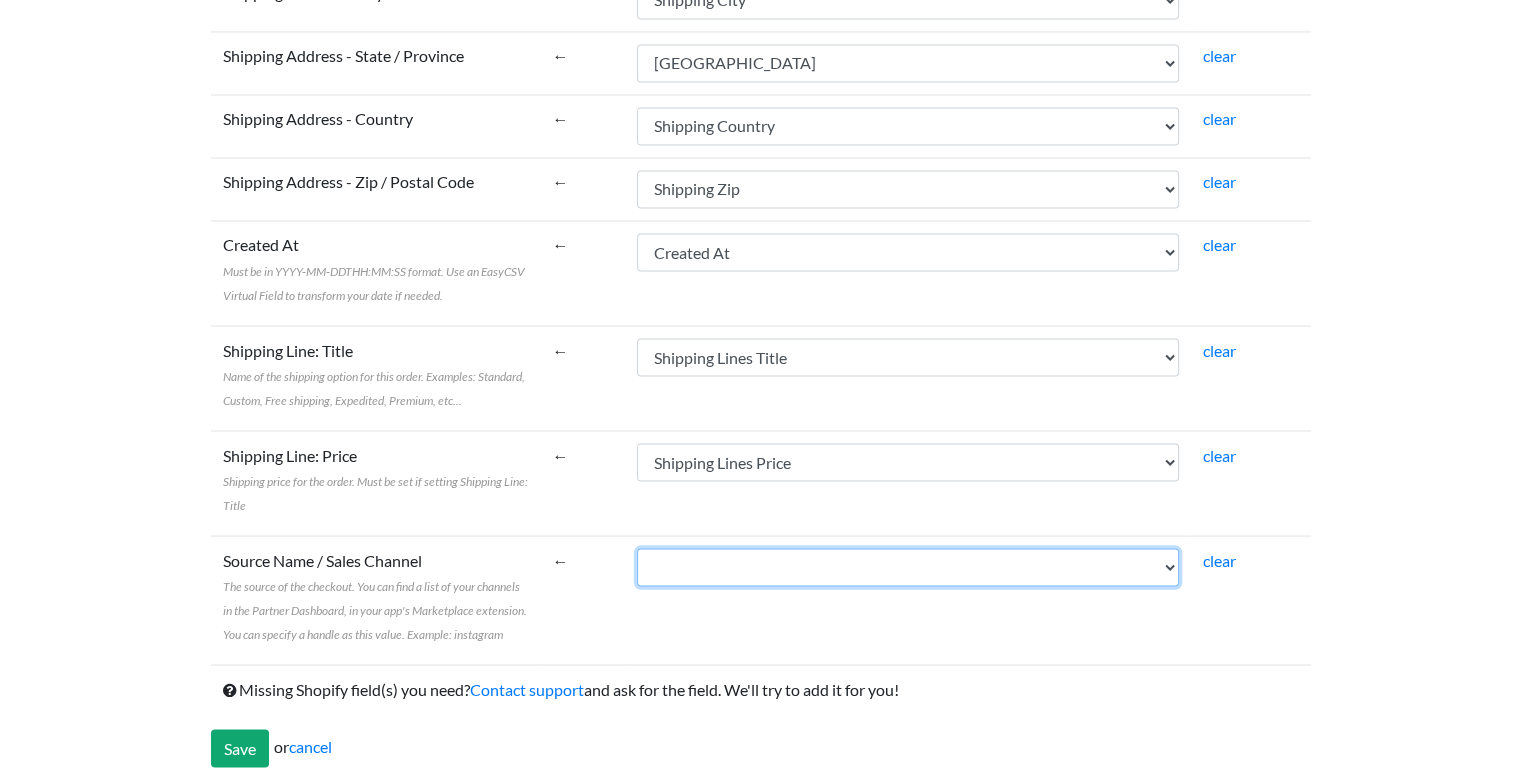 drag, startPoint x: 678, startPoint y: 561, endPoint x: 718, endPoint y: 564, distance: 40.112343 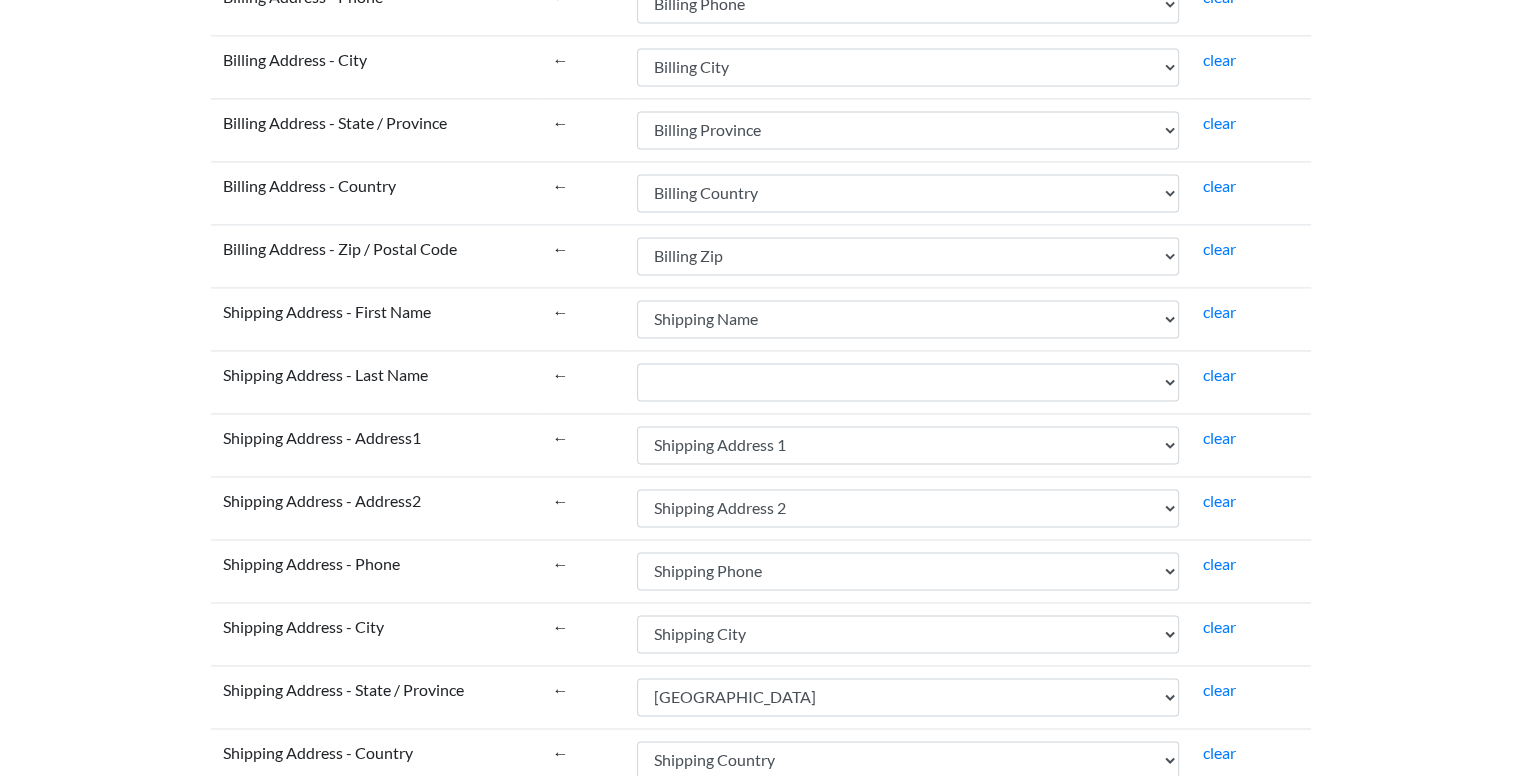 scroll, scrollTop: 3550, scrollLeft: 0, axis: vertical 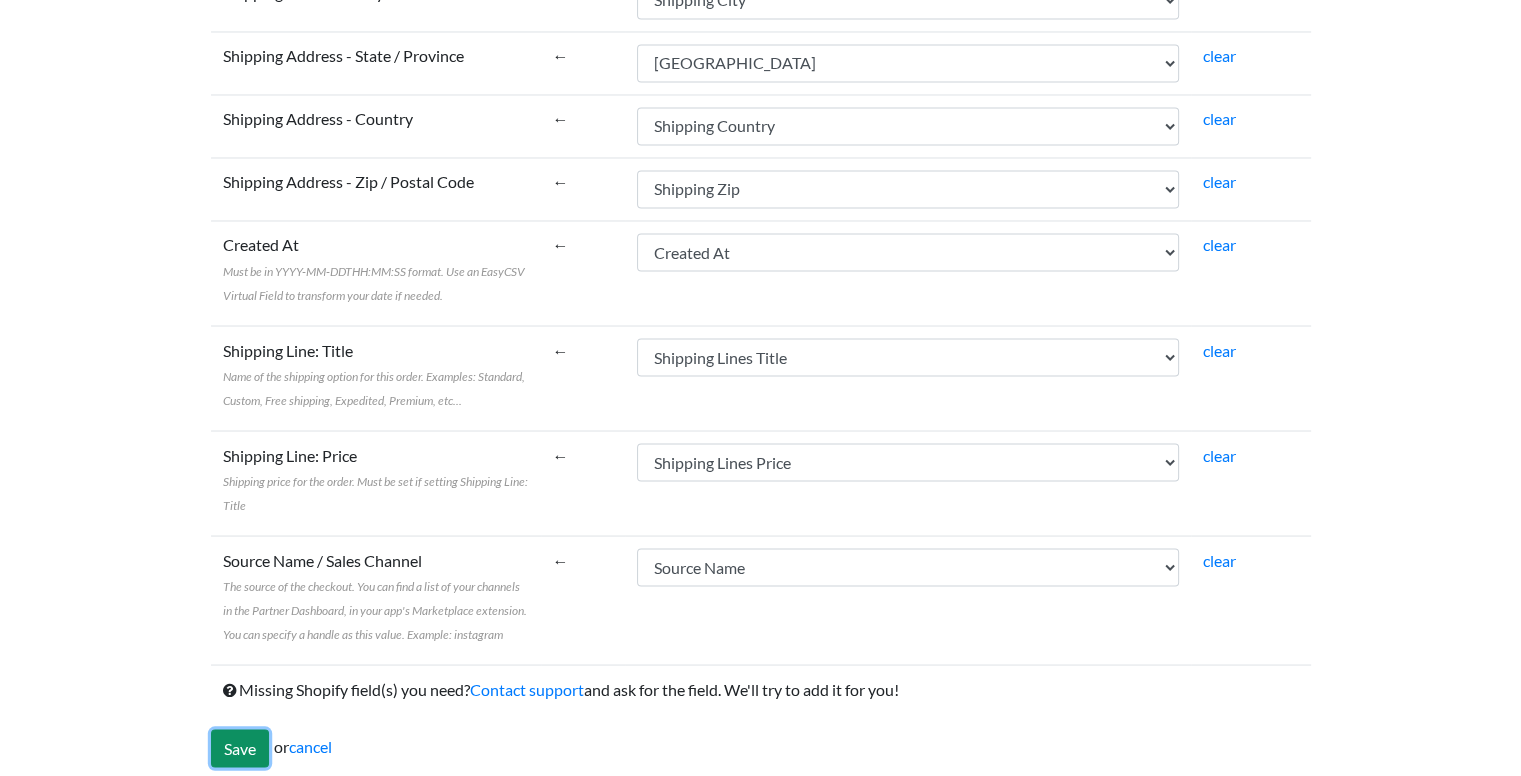 click on "Save" at bounding box center (240, 748) 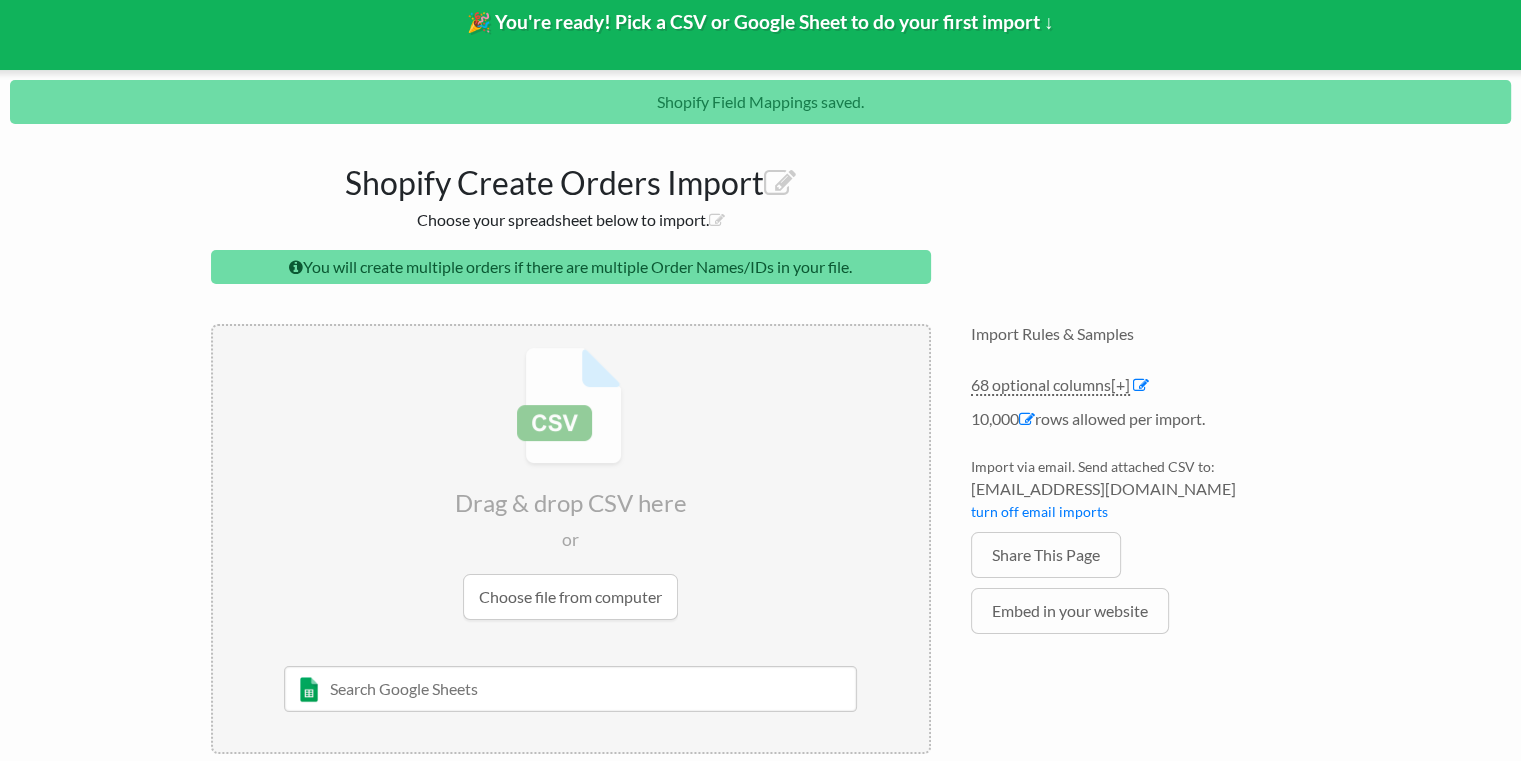 scroll, scrollTop: 184, scrollLeft: 0, axis: vertical 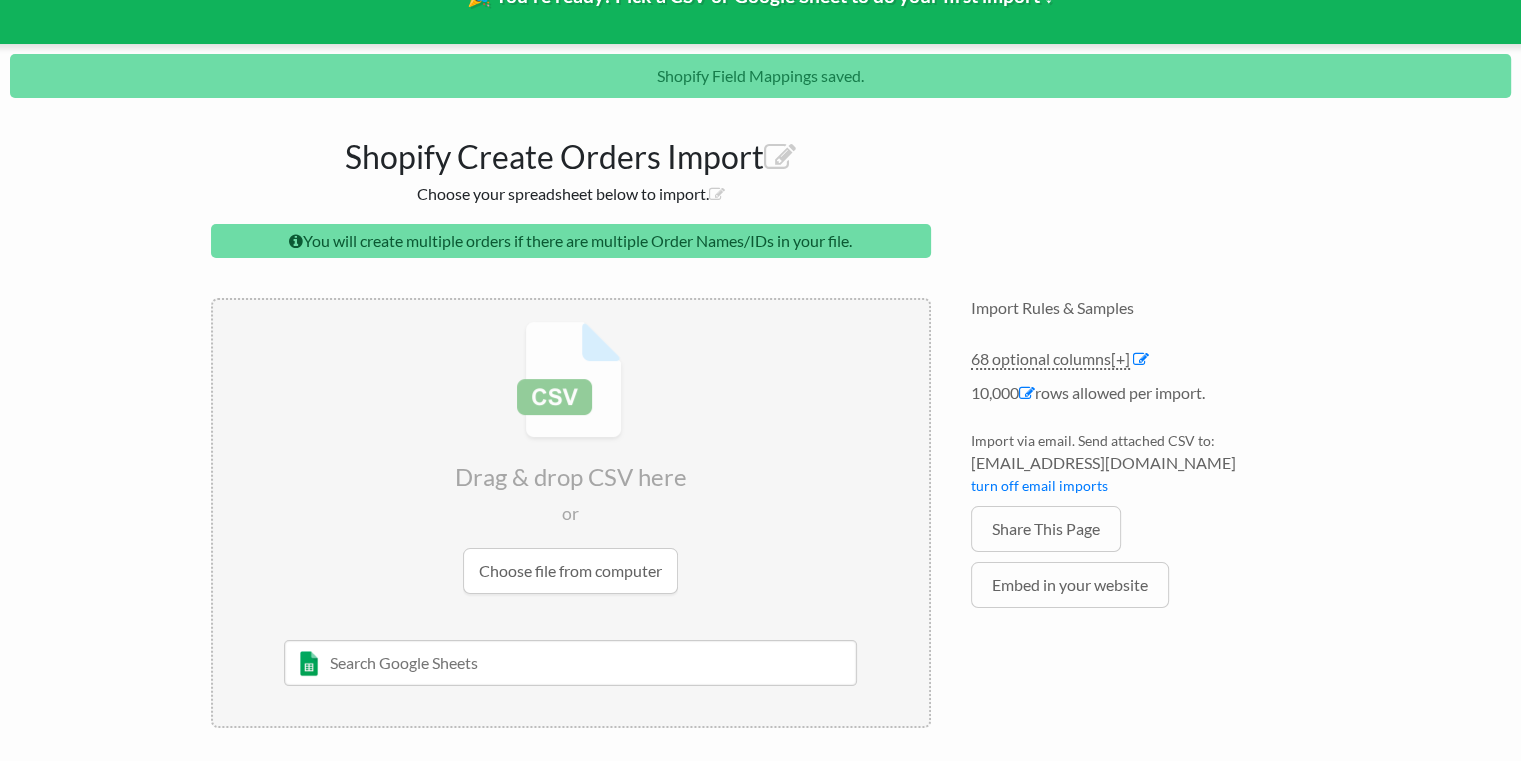 click at bounding box center (570, 663) 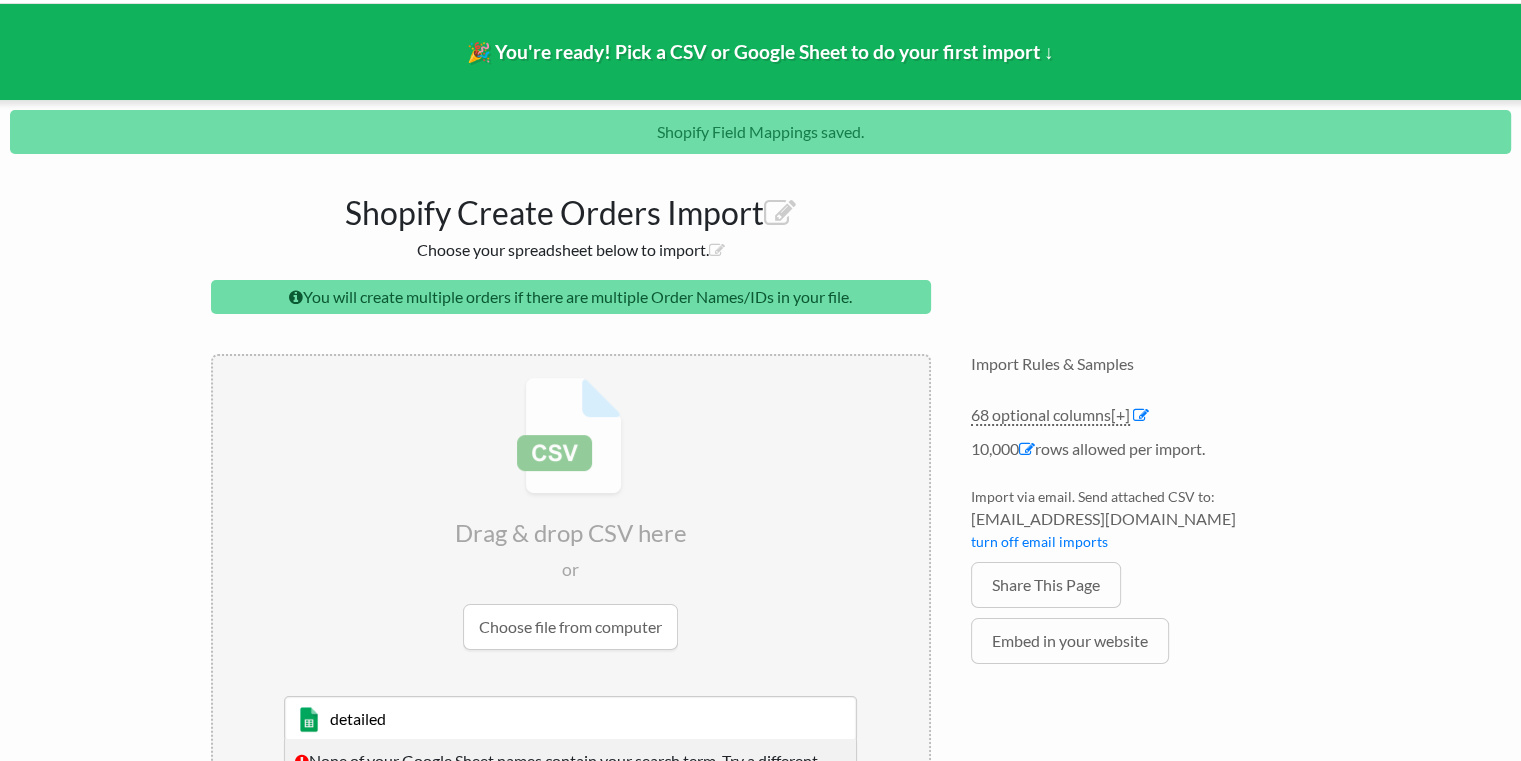 scroll, scrollTop: 184, scrollLeft: 0, axis: vertical 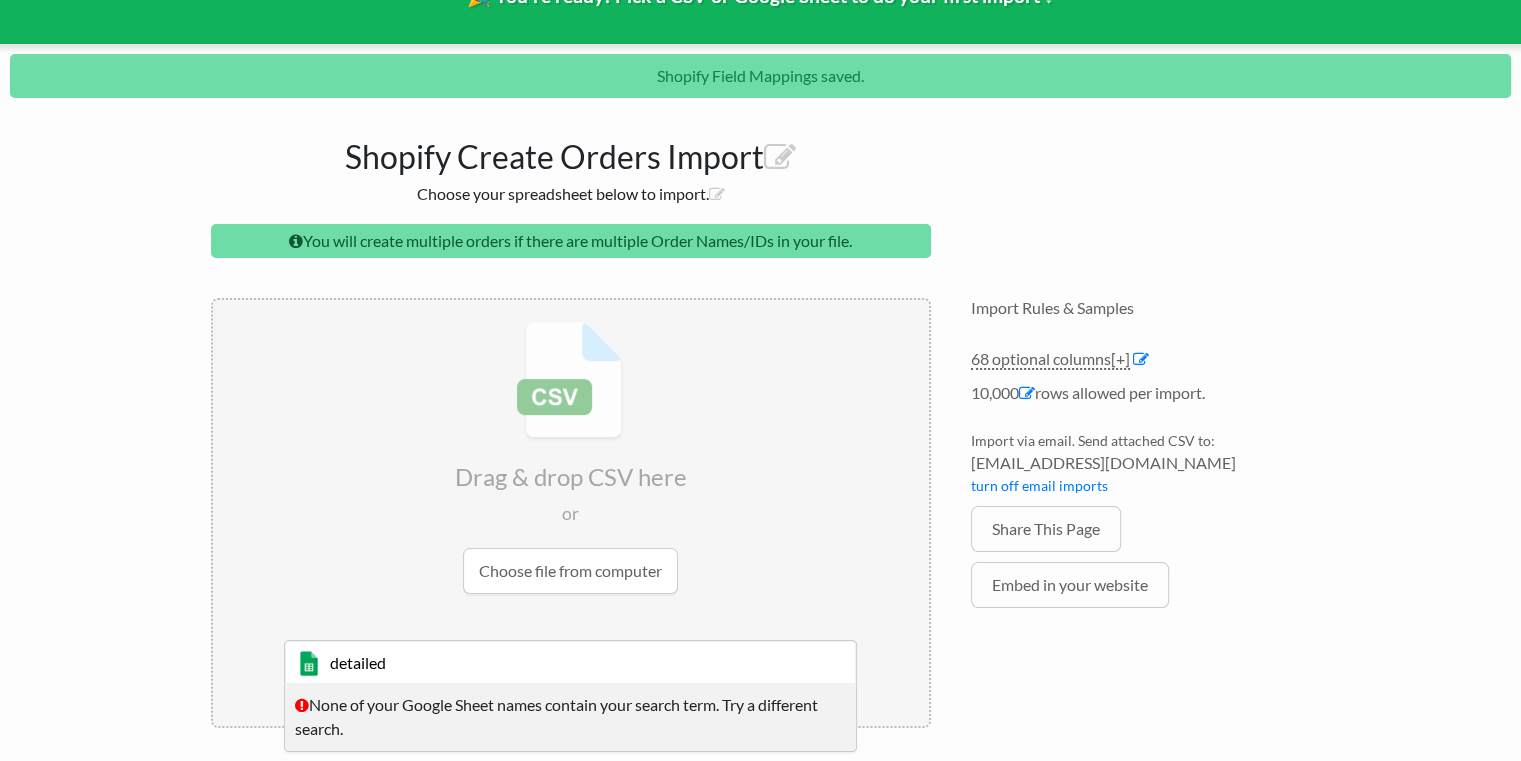 type on "detailed" 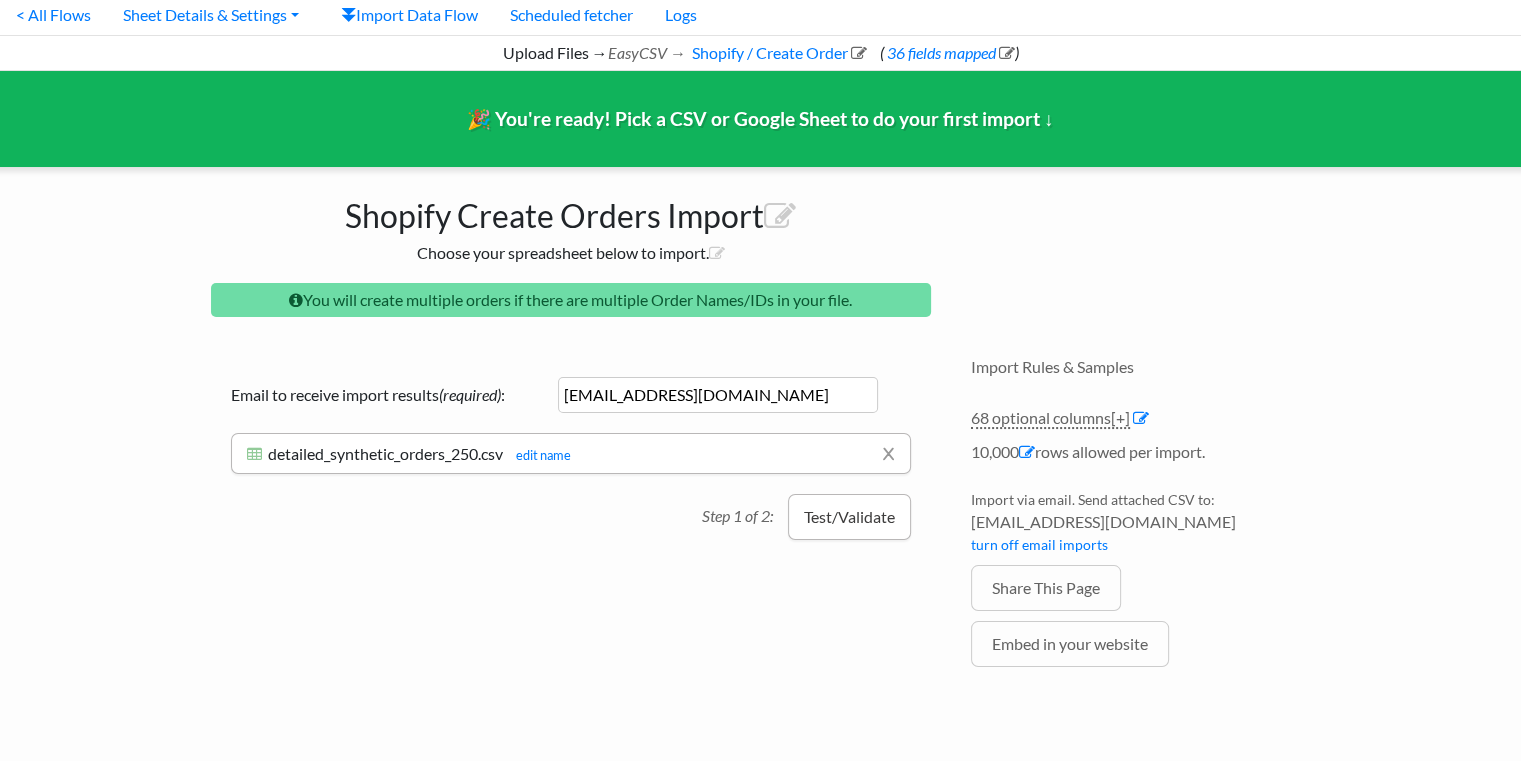 click on "Test/Validate" at bounding box center (849, 517) 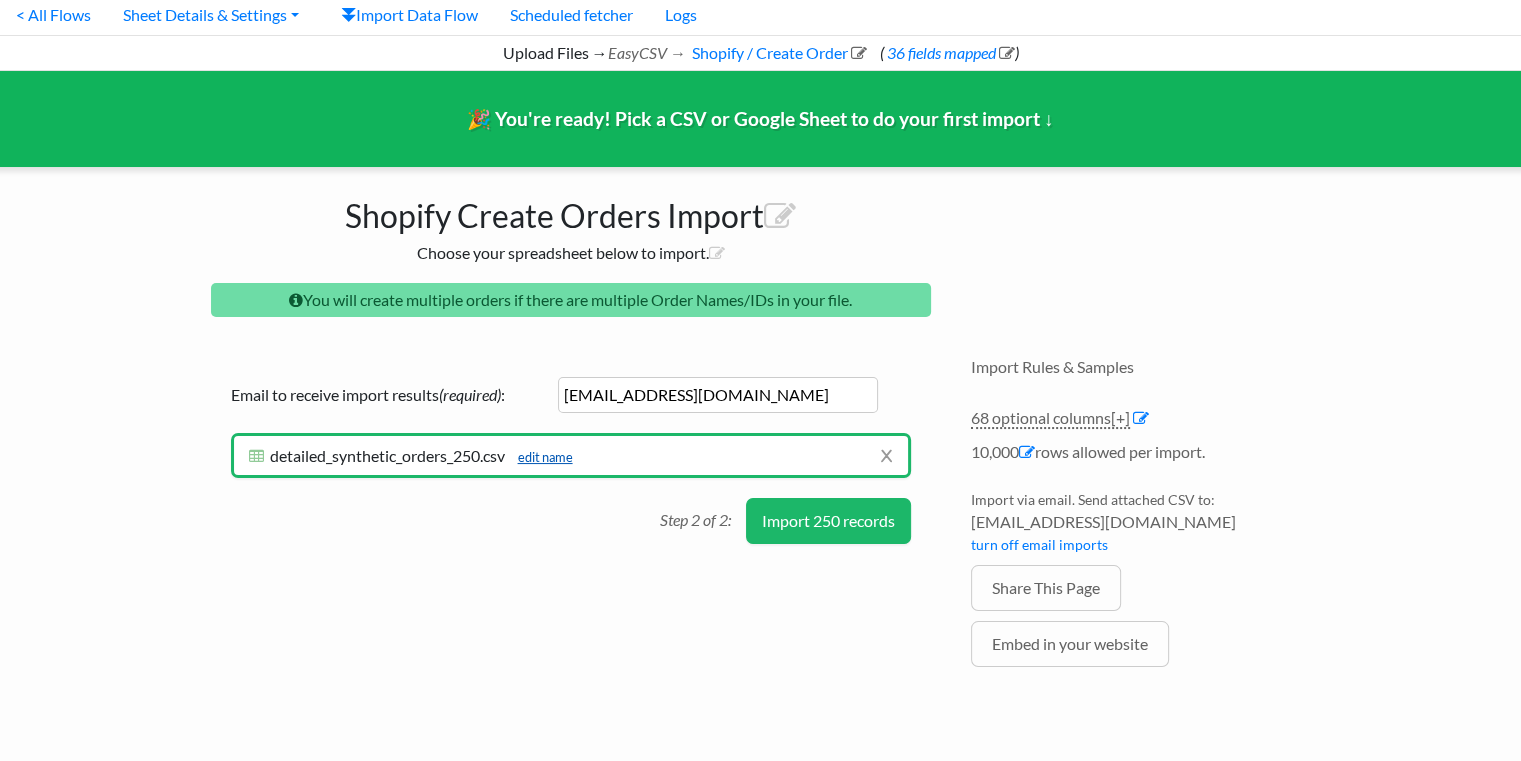 click on "edit name" at bounding box center (540, 457) 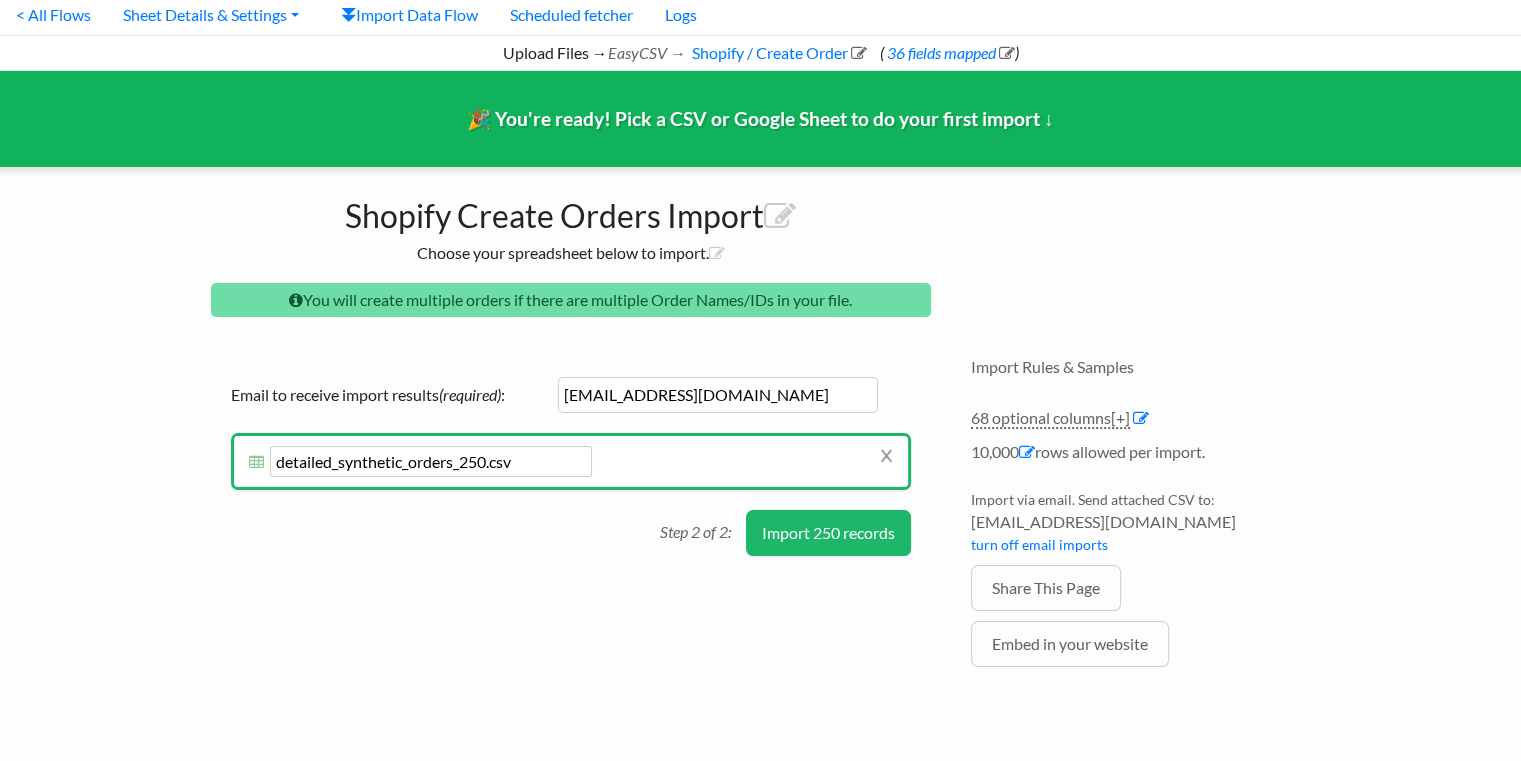 click on "Drag & drop CSV here
or
Choose file from computer
detailed
10/22/2020
Sheet 1 and such
Max McTest
None of your Google Sheet names contain your search term. Try a different search.
Google returned a permissions error. This is usually due to not granting all permissions for EasyCSV.  Follow these quick steps  then search again.
Email to receive import results  (required) :
biharifilmi@gmail.com
x
detailed_synthetic_orders_250.csv   detailed_synthetic_orders_250.csv   edit name
Testing records...
Need help? Chat with support
Errors from destination API/Server (" at bounding box center (571, 542) 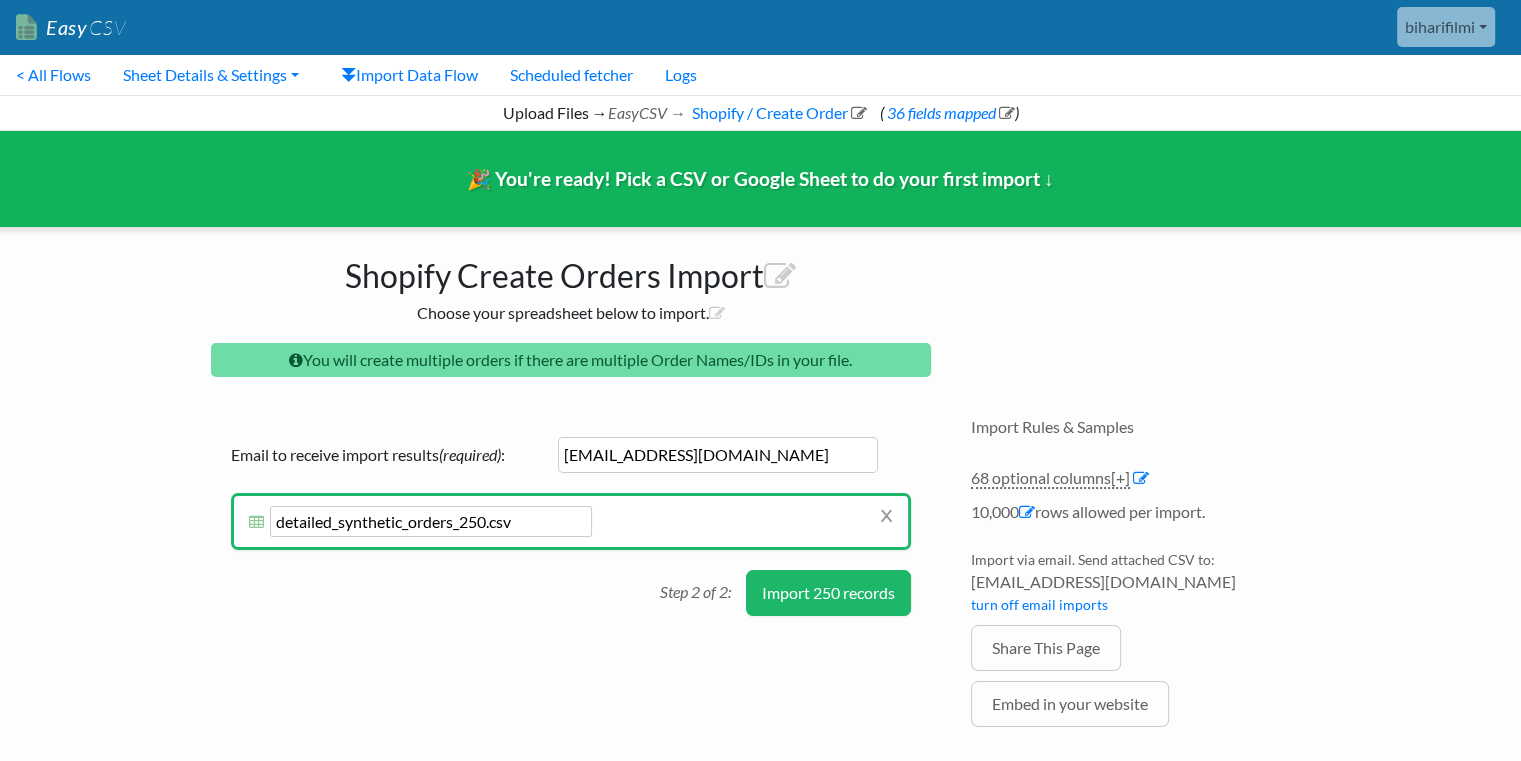 scroll, scrollTop: 0, scrollLeft: 0, axis: both 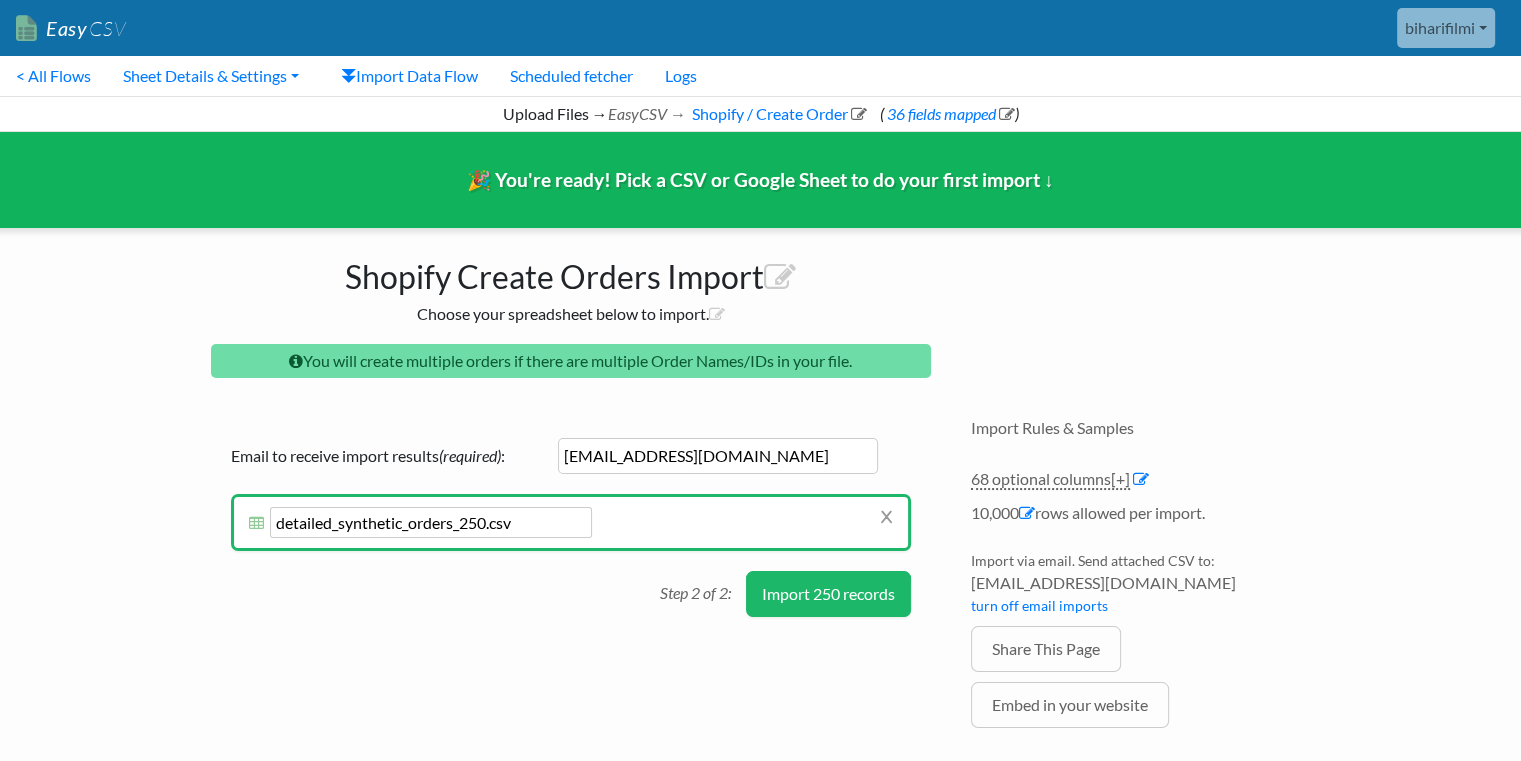 click on "biharifilmi" at bounding box center (1446, 28) 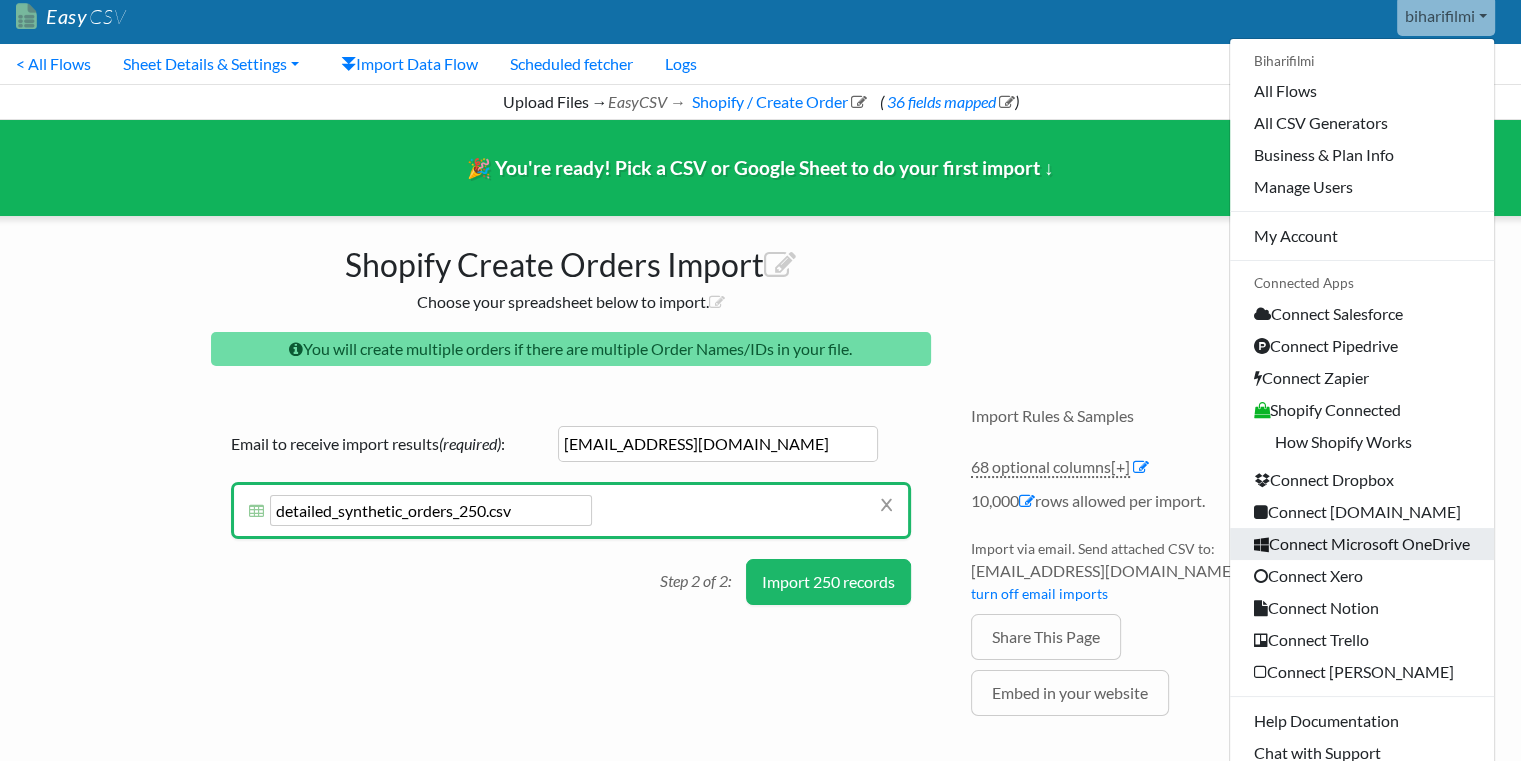 scroll, scrollTop: 8, scrollLeft: 0, axis: vertical 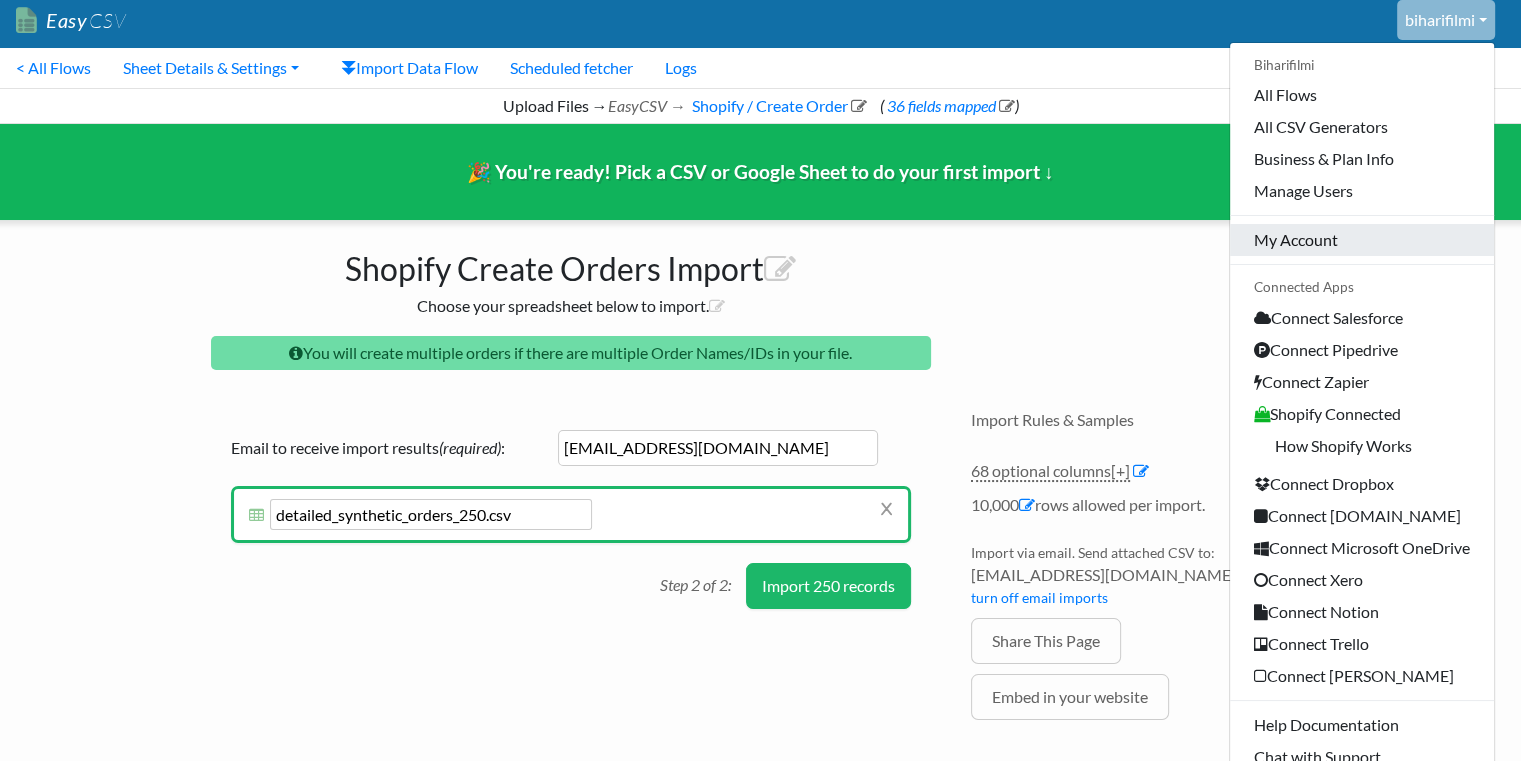 click on "My Account" at bounding box center [1362, 240] 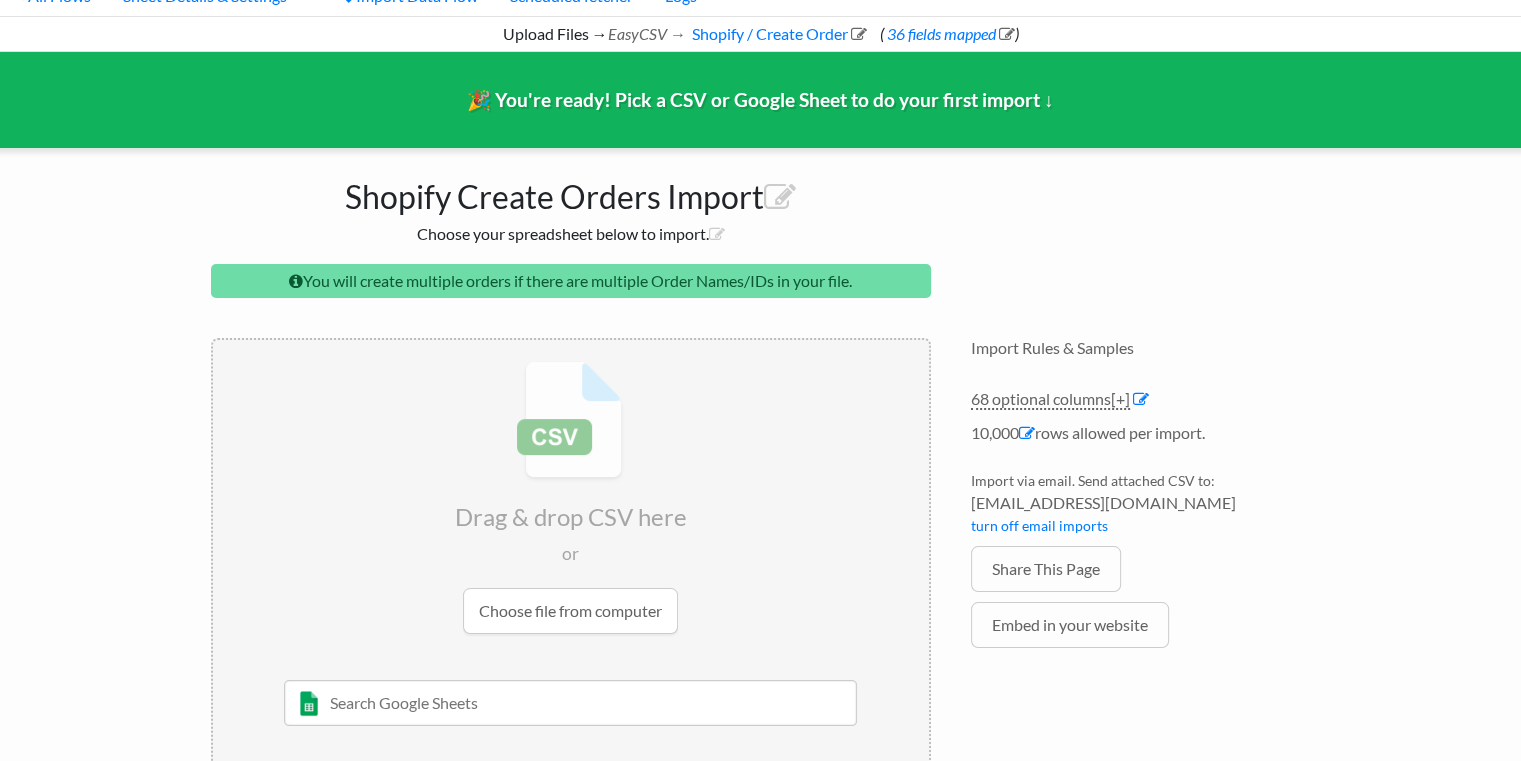 scroll, scrollTop: 120, scrollLeft: 0, axis: vertical 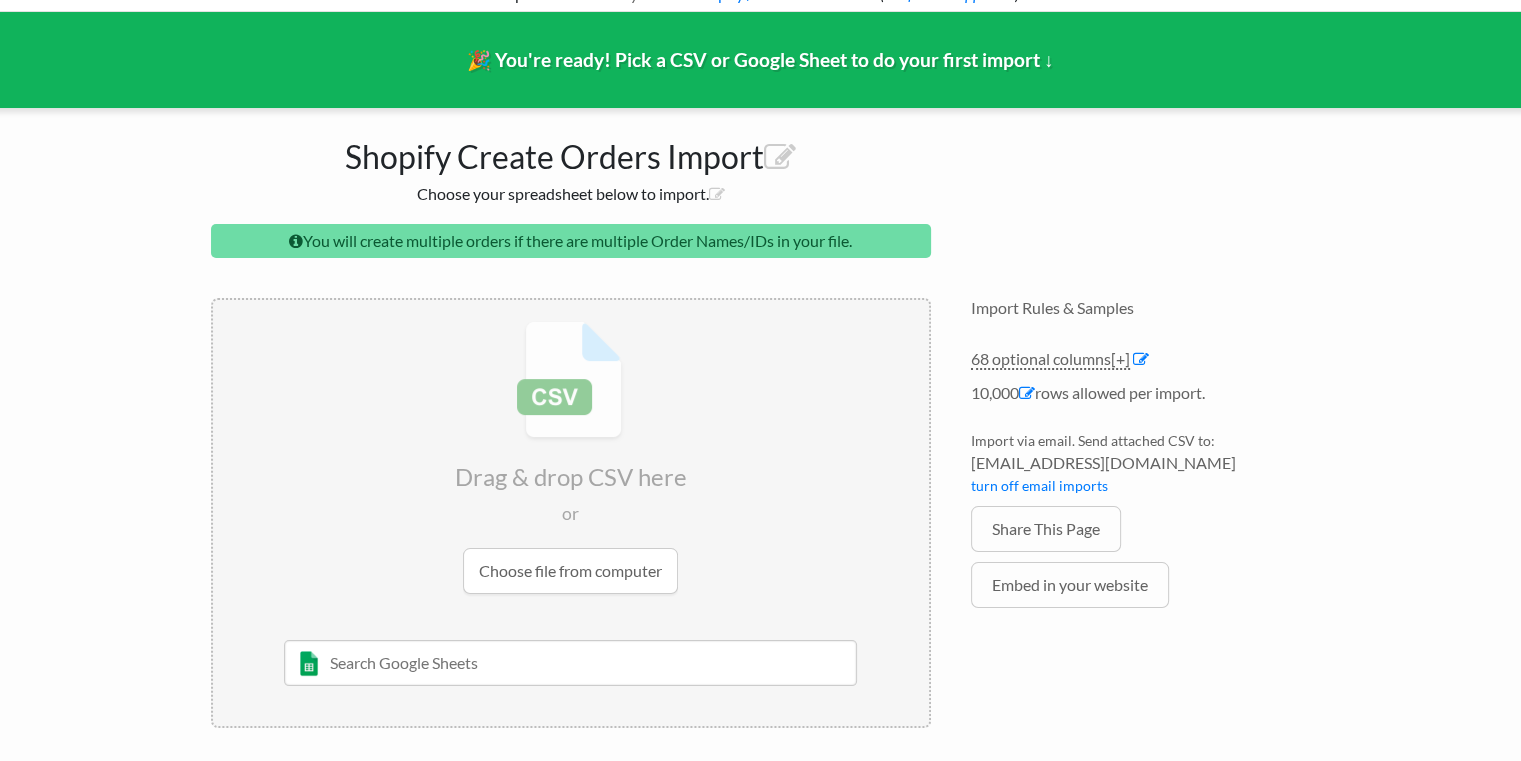 click at bounding box center [570, 663] 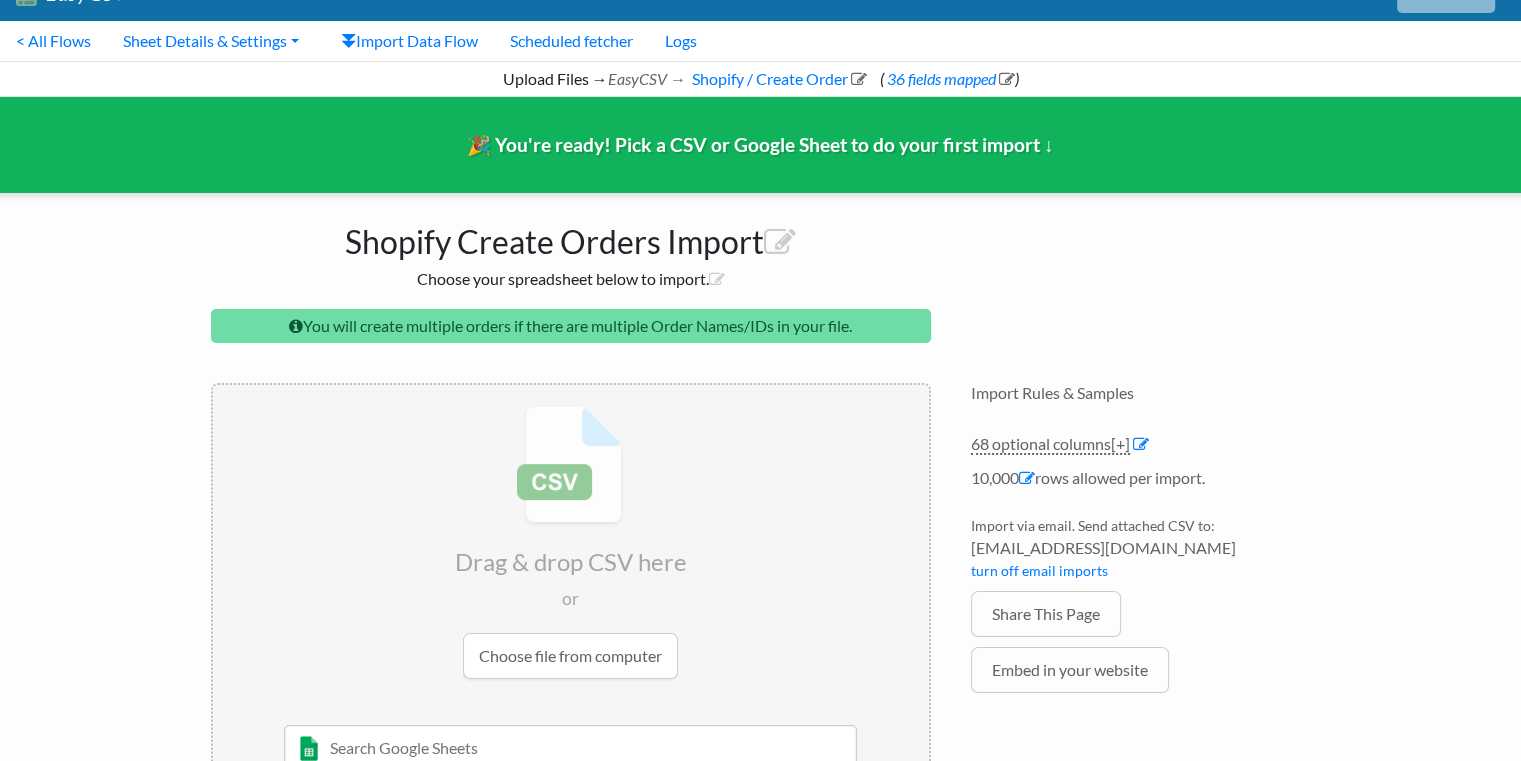 scroll, scrollTop: 120, scrollLeft: 0, axis: vertical 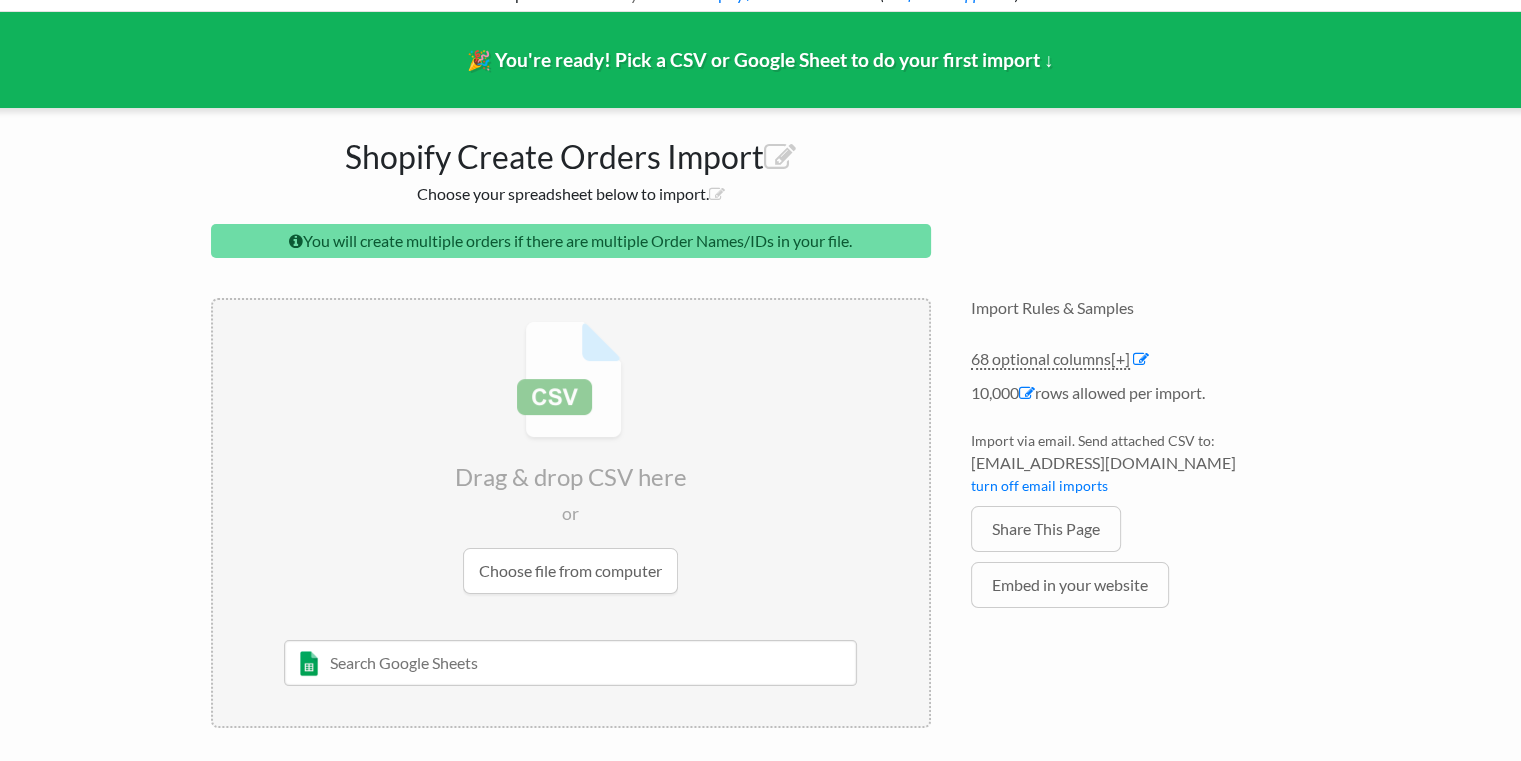 click at bounding box center [571, 457] 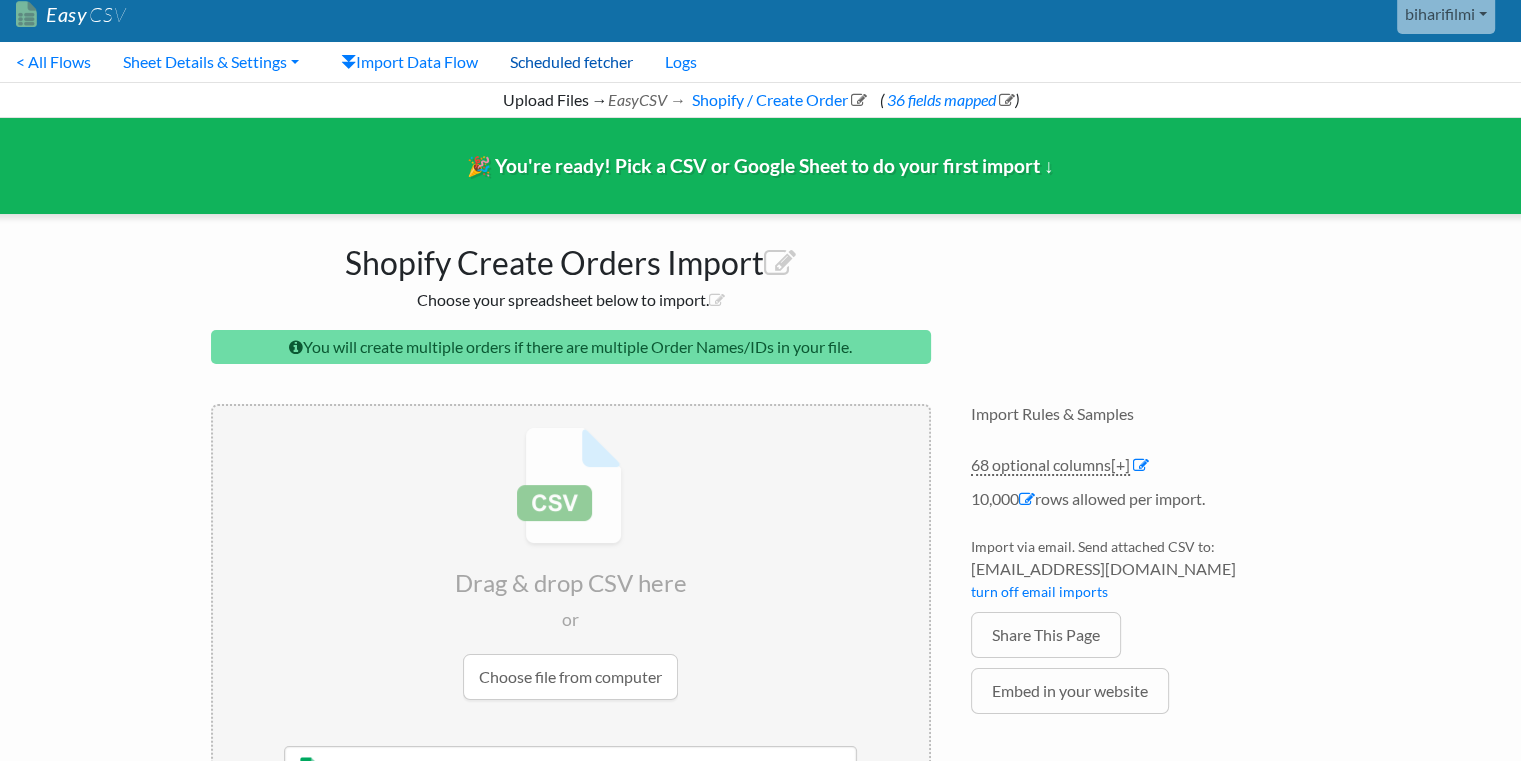 scroll, scrollTop: 0, scrollLeft: 0, axis: both 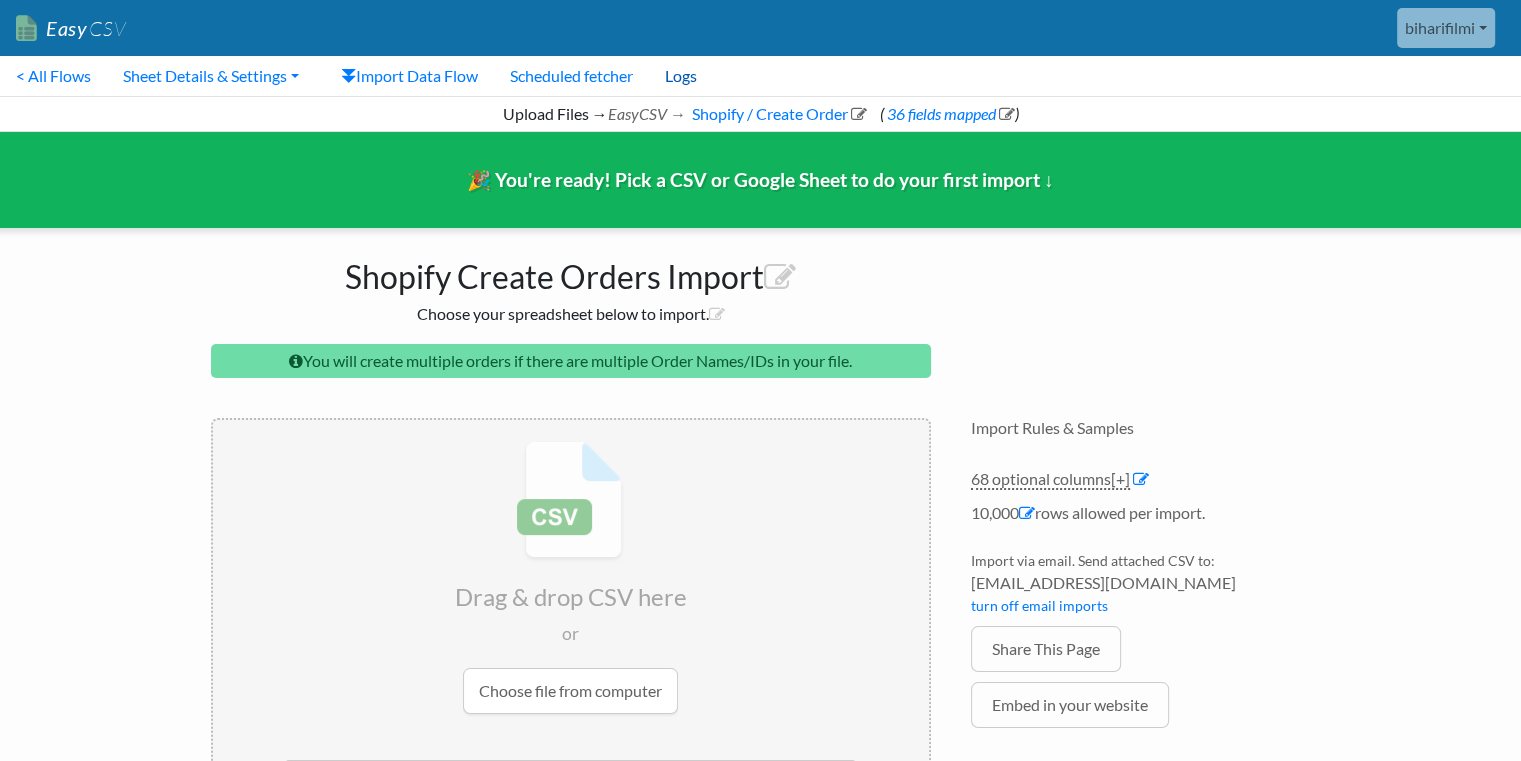 type on "det" 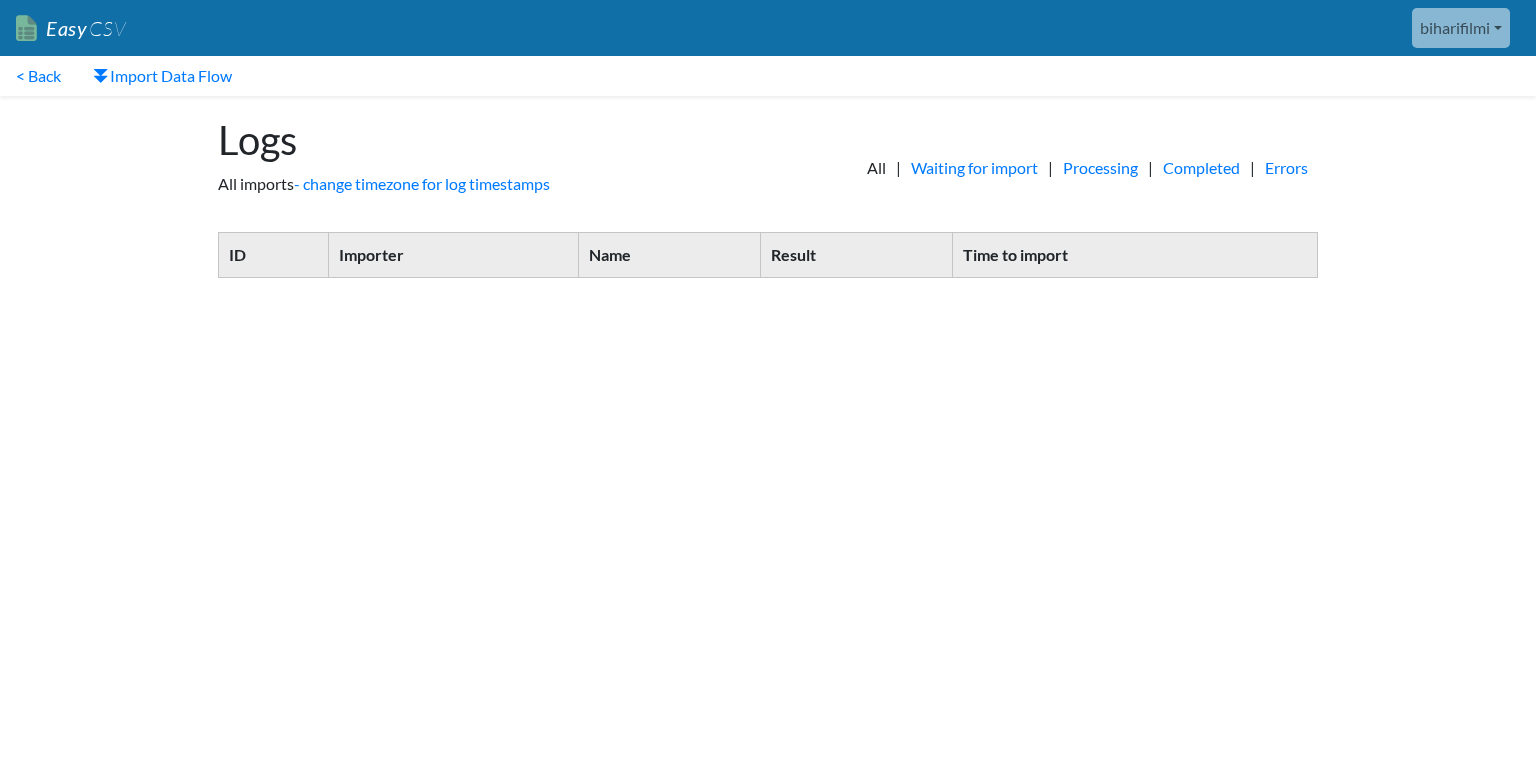 scroll, scrollTop: 0, scrollLeft: 0, axis: both 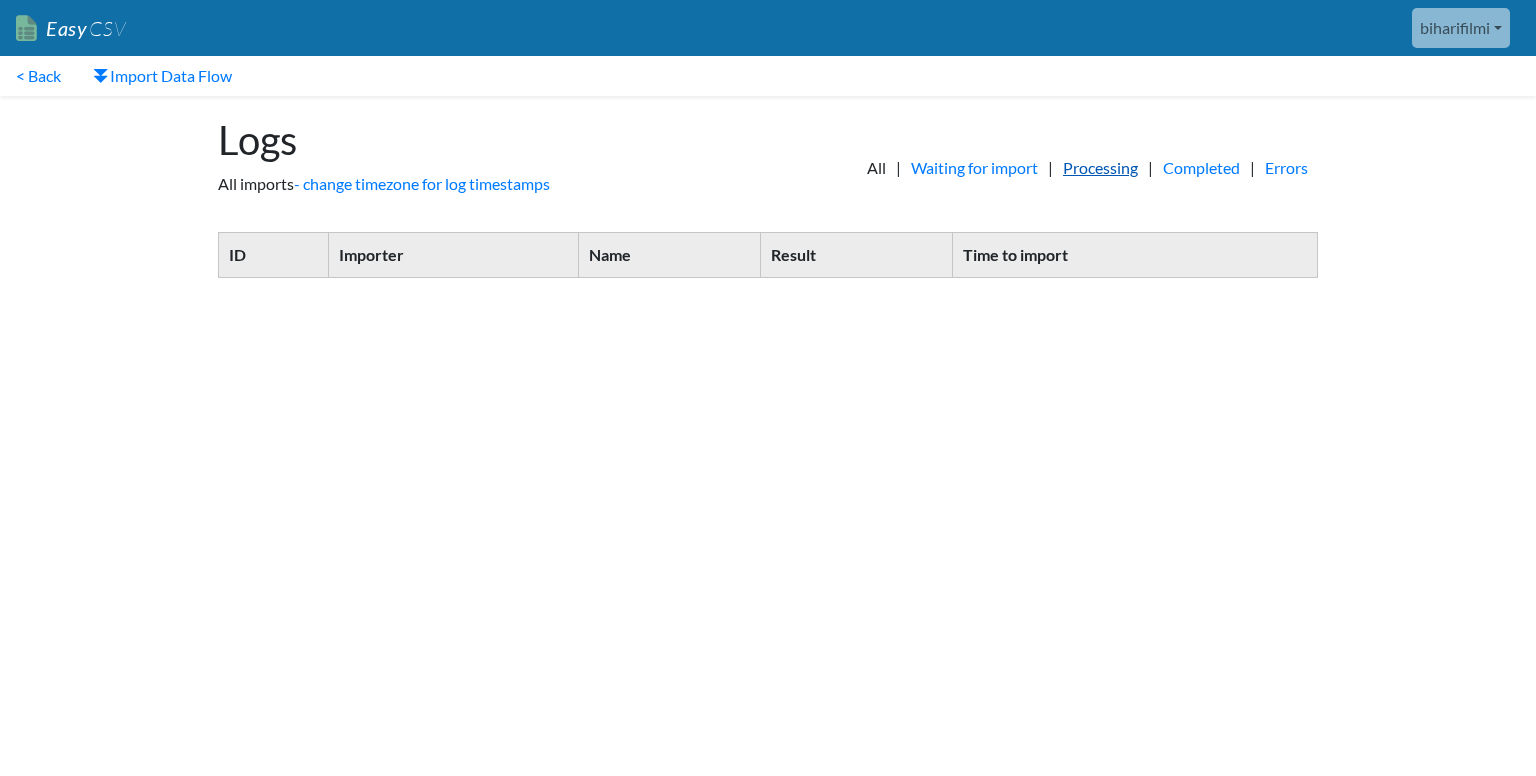 click on "Processing" at bounding box center [1100, 168] 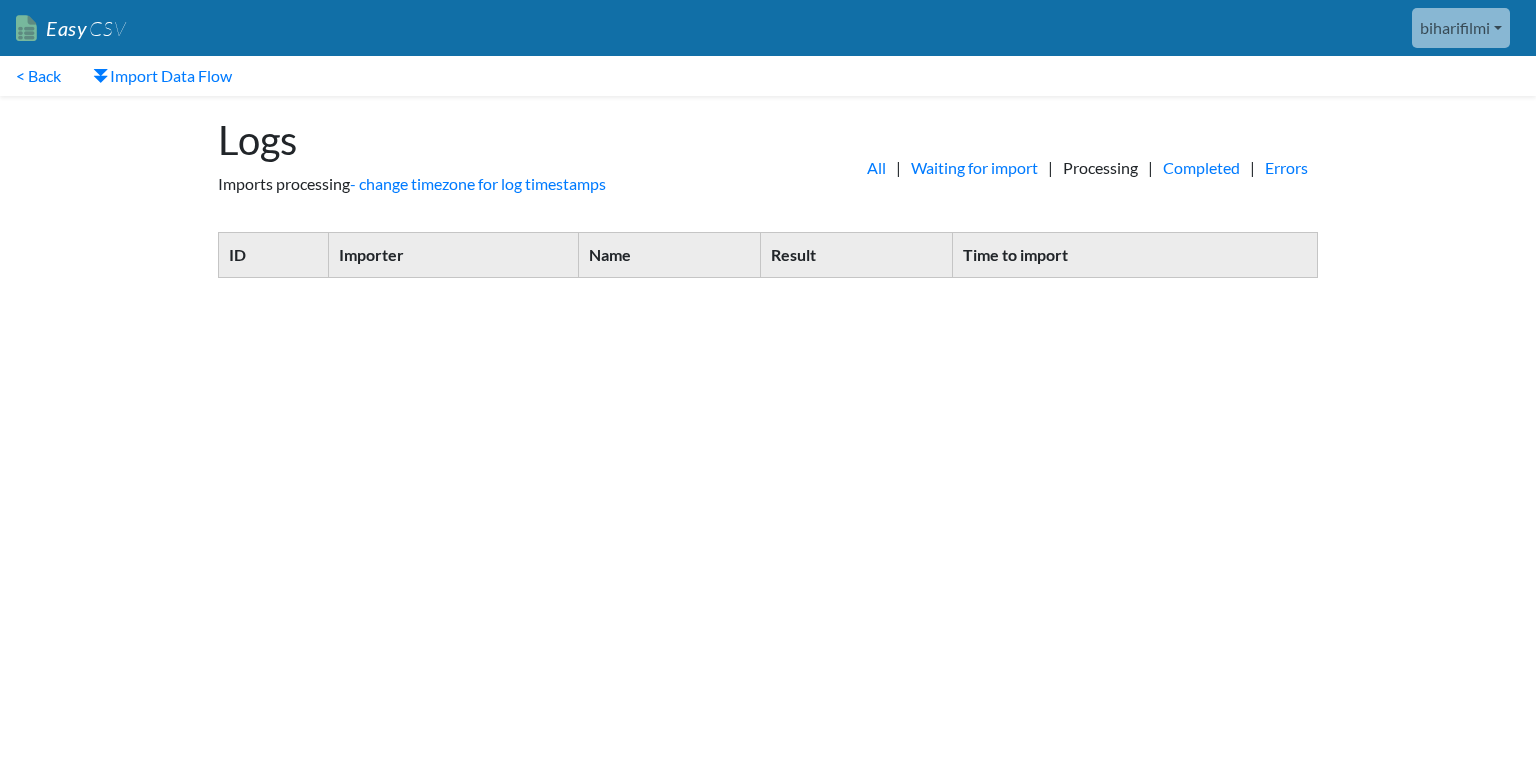 scroll, scrollTop: 0, scrollLeft: 0, axis: both 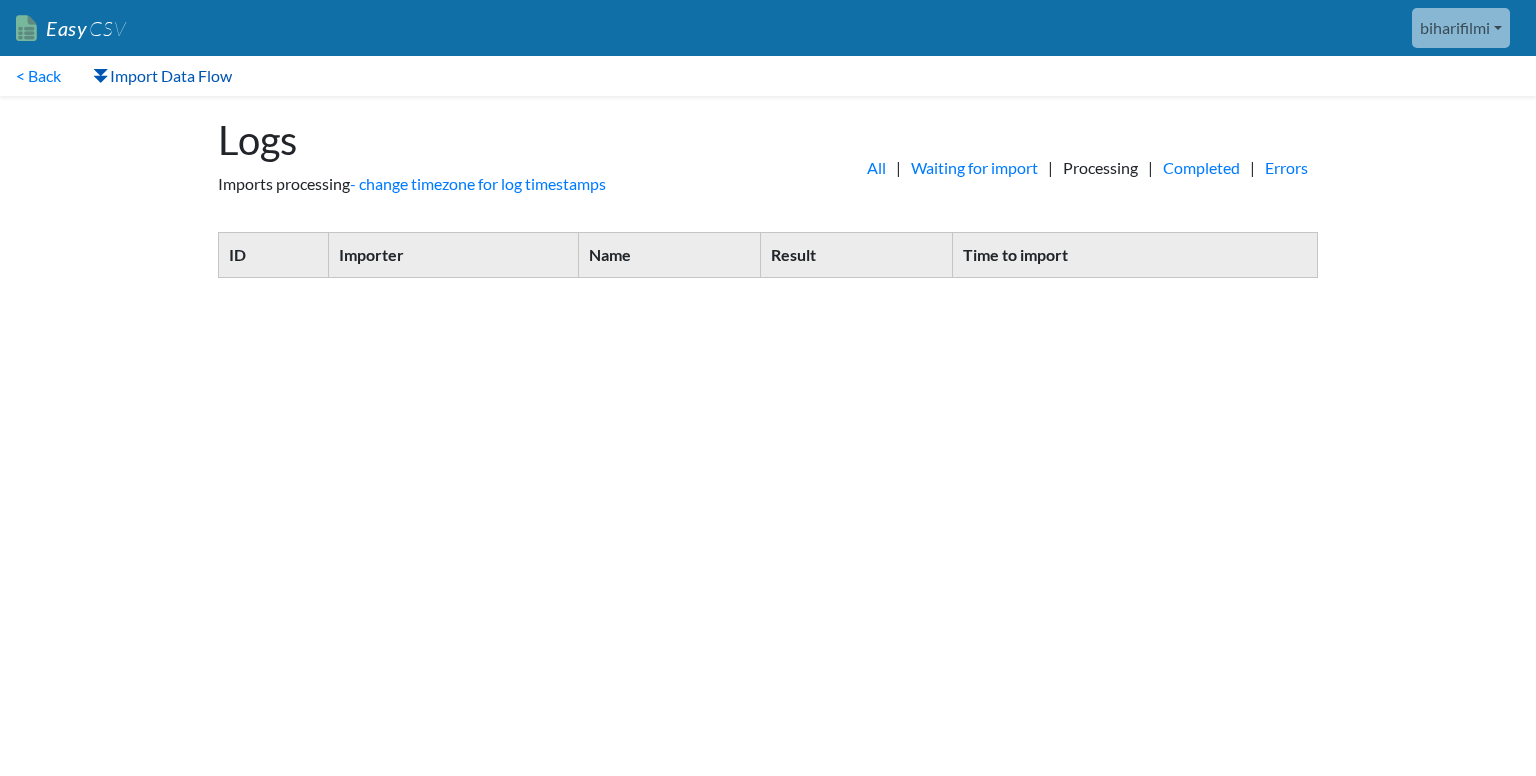 click on "Import Data Flow" at bounding box center (162, 76) 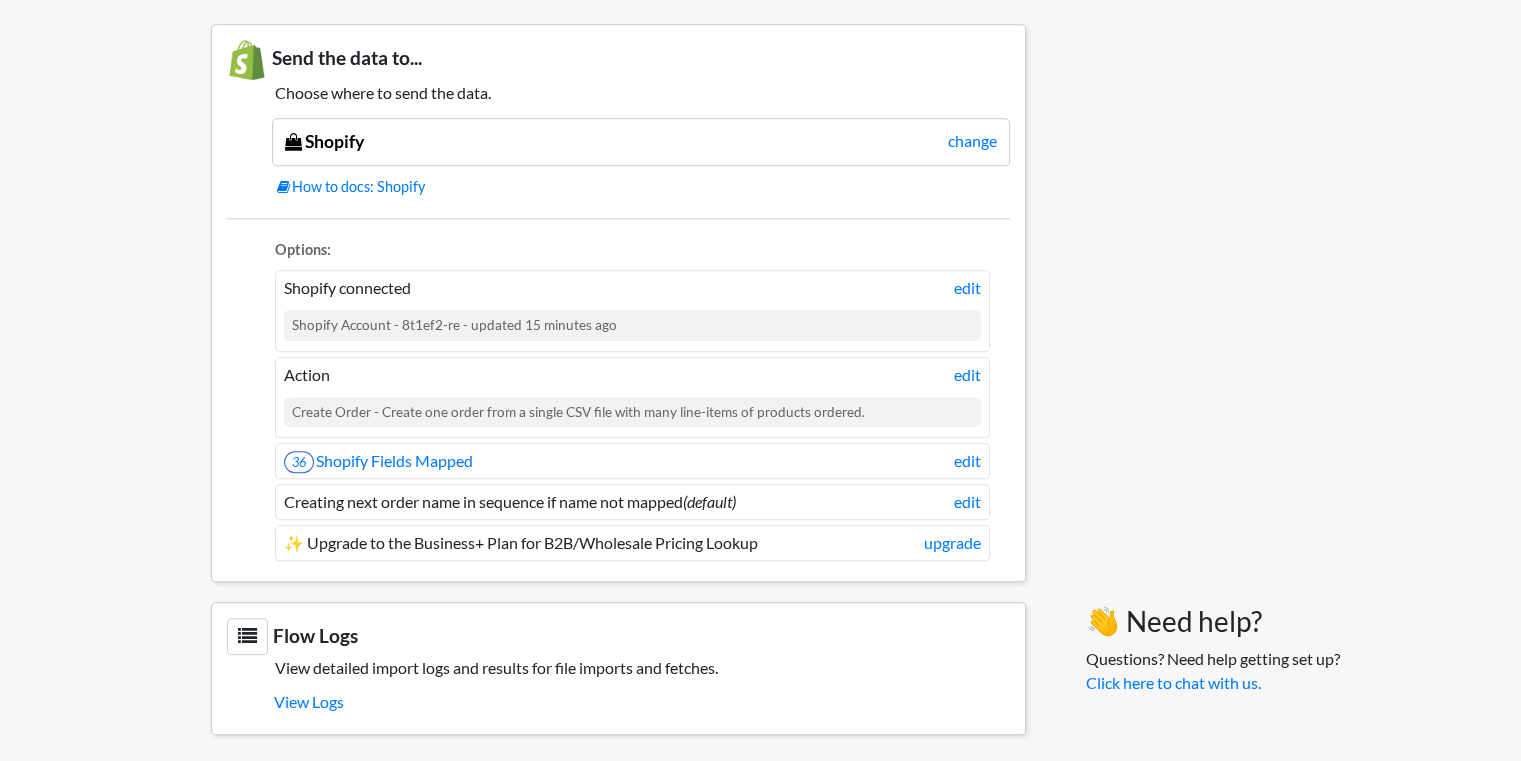 scroll, scrollTop: 1633, scrollLeft: 0, axis: vertical 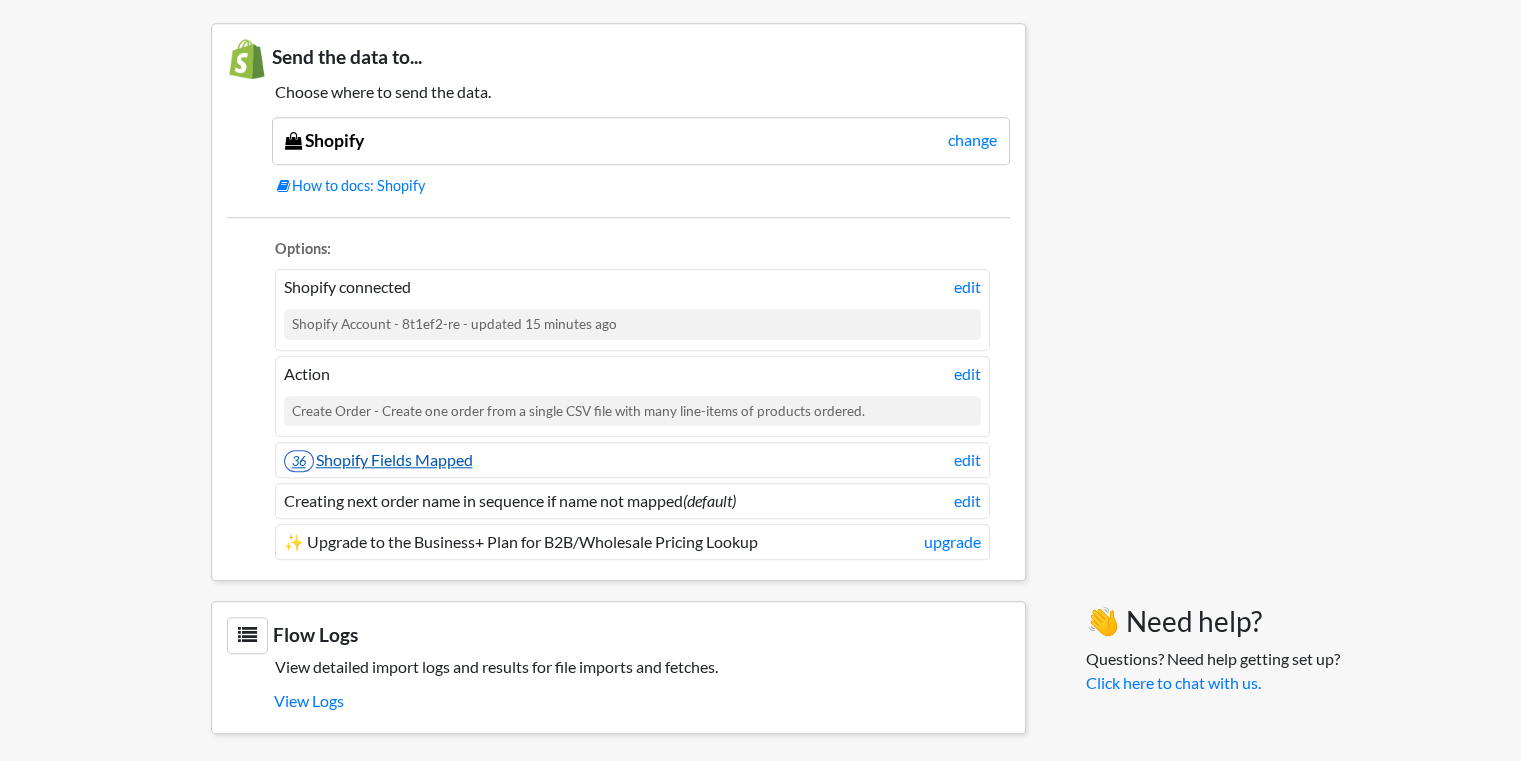click on "36  Shopify Fields Mapped" at bounding box center (378, 459) 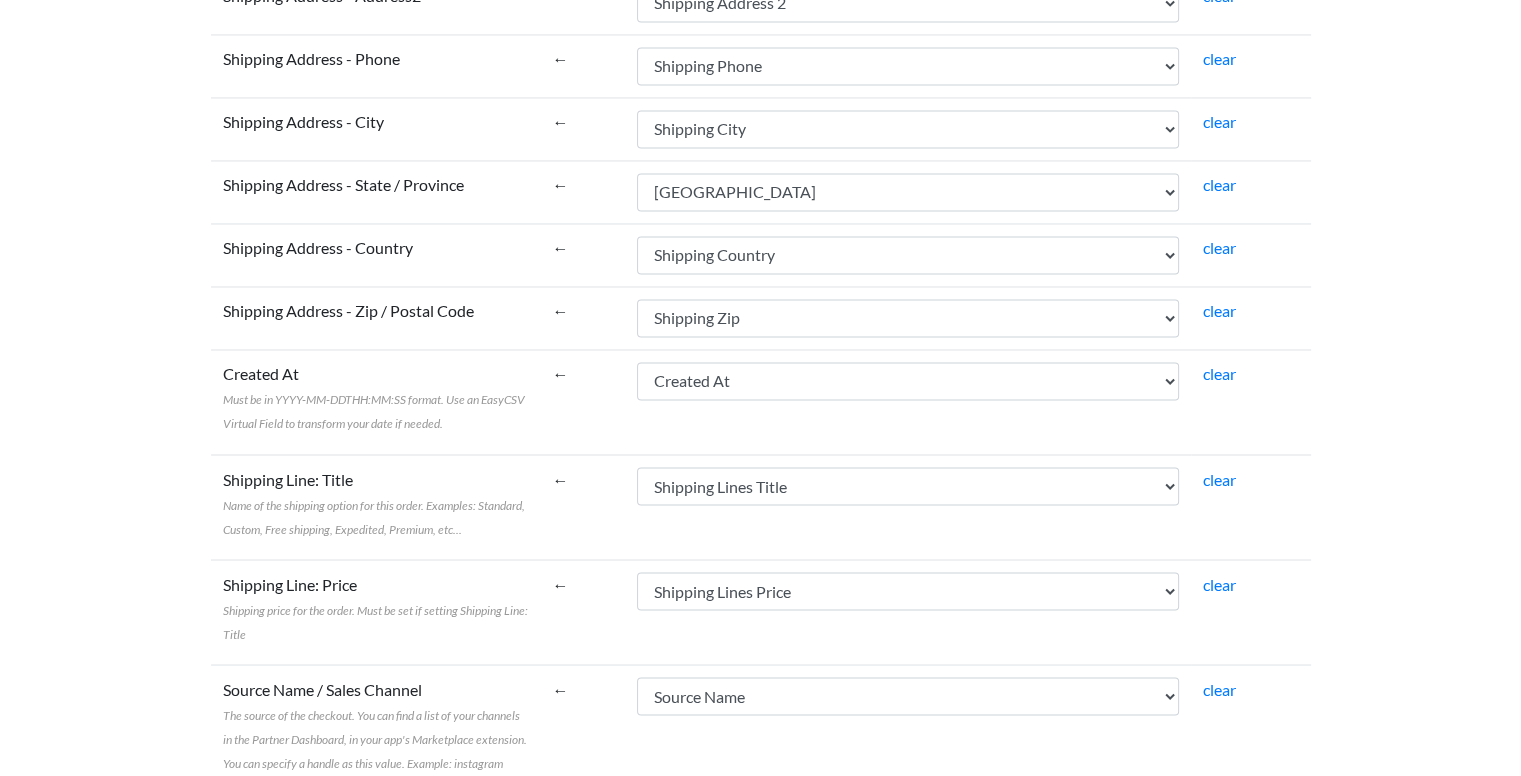 scroll, scrollTop: 3486, scrollLeft: 0, axis: vertical 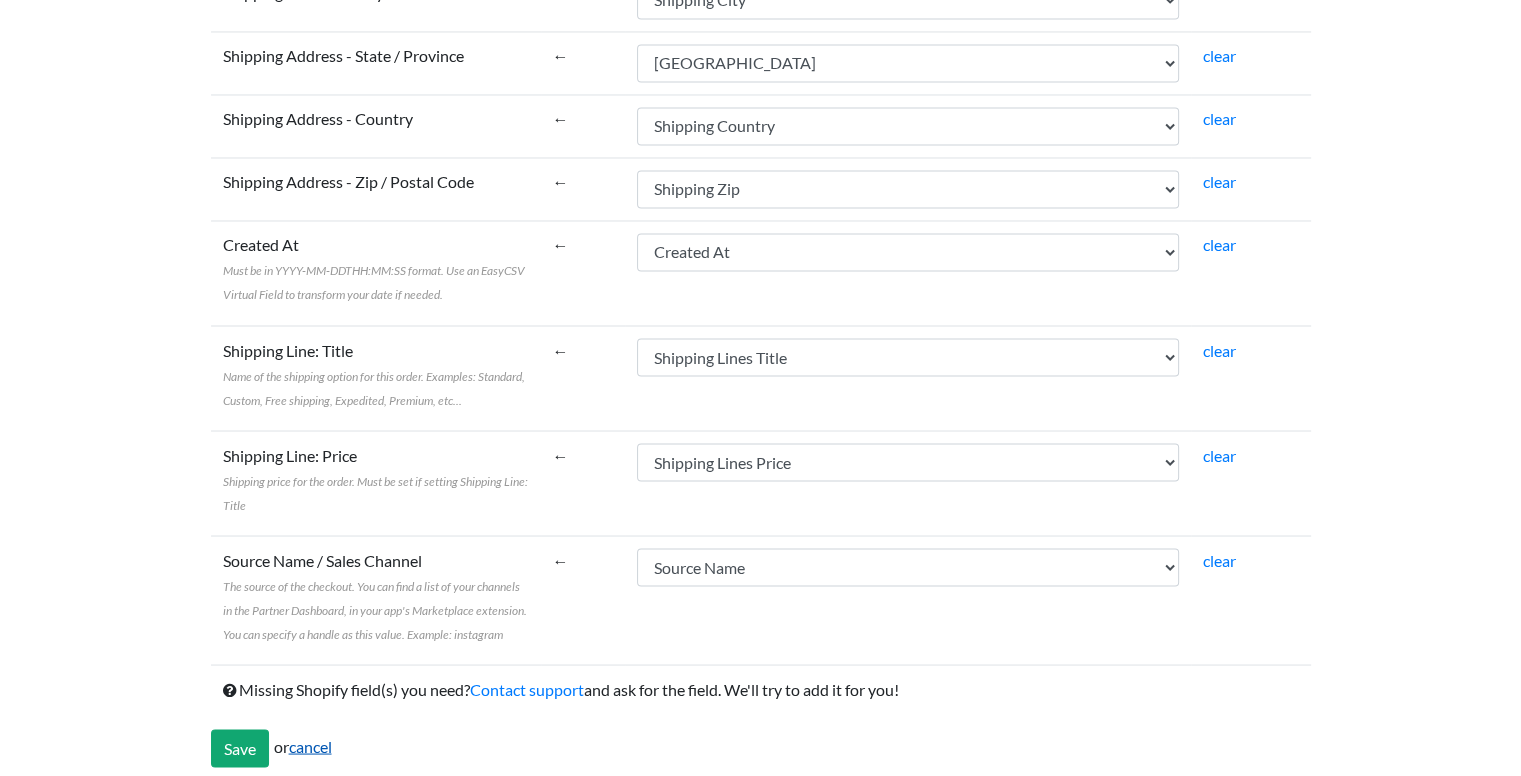 click on "cancel" at bounding box center [310, 745] 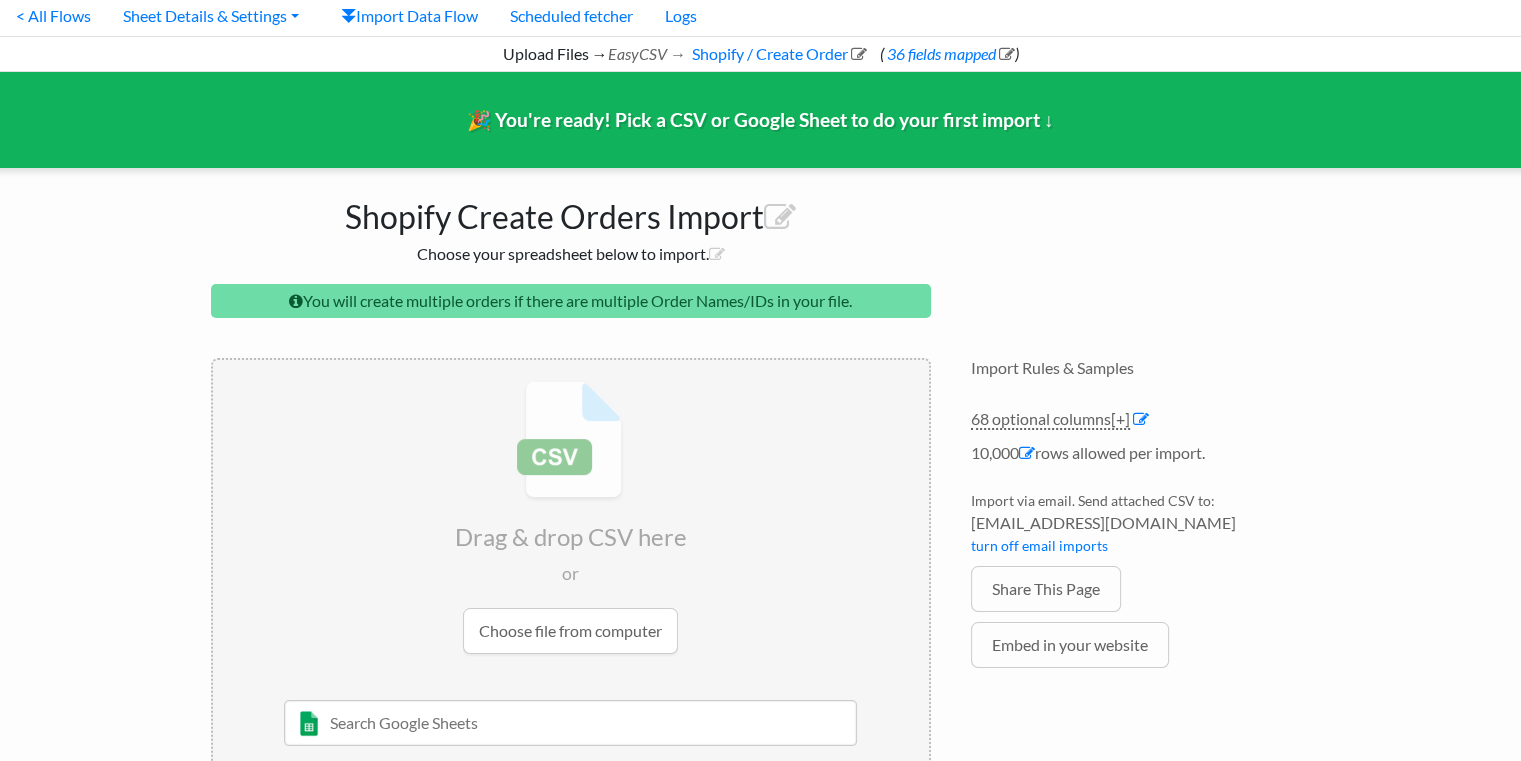scroll, scrollTop: 0, scrollLeft: 0, axis: both 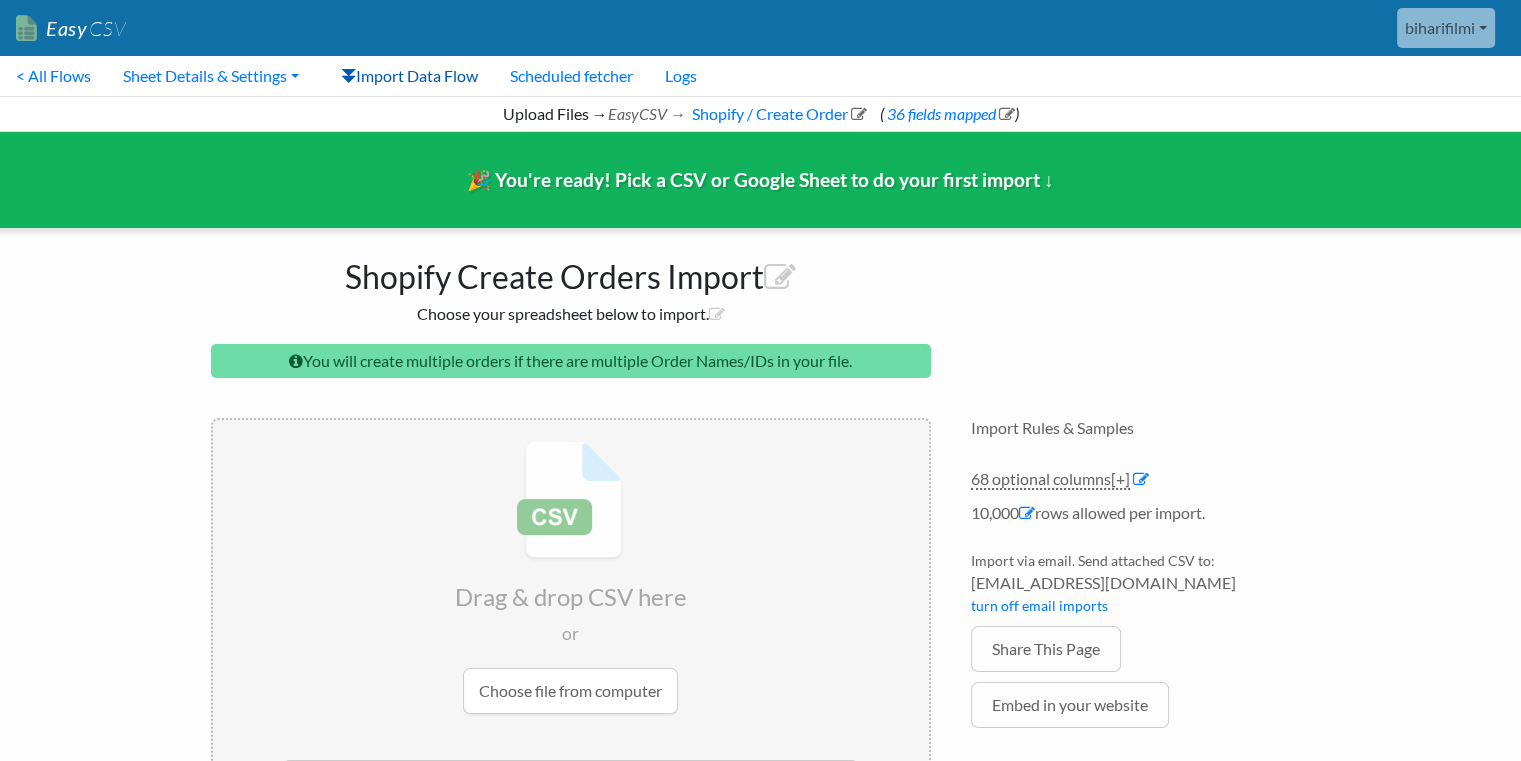 click on "Import Data Flow" at bounding box center (409, 76) 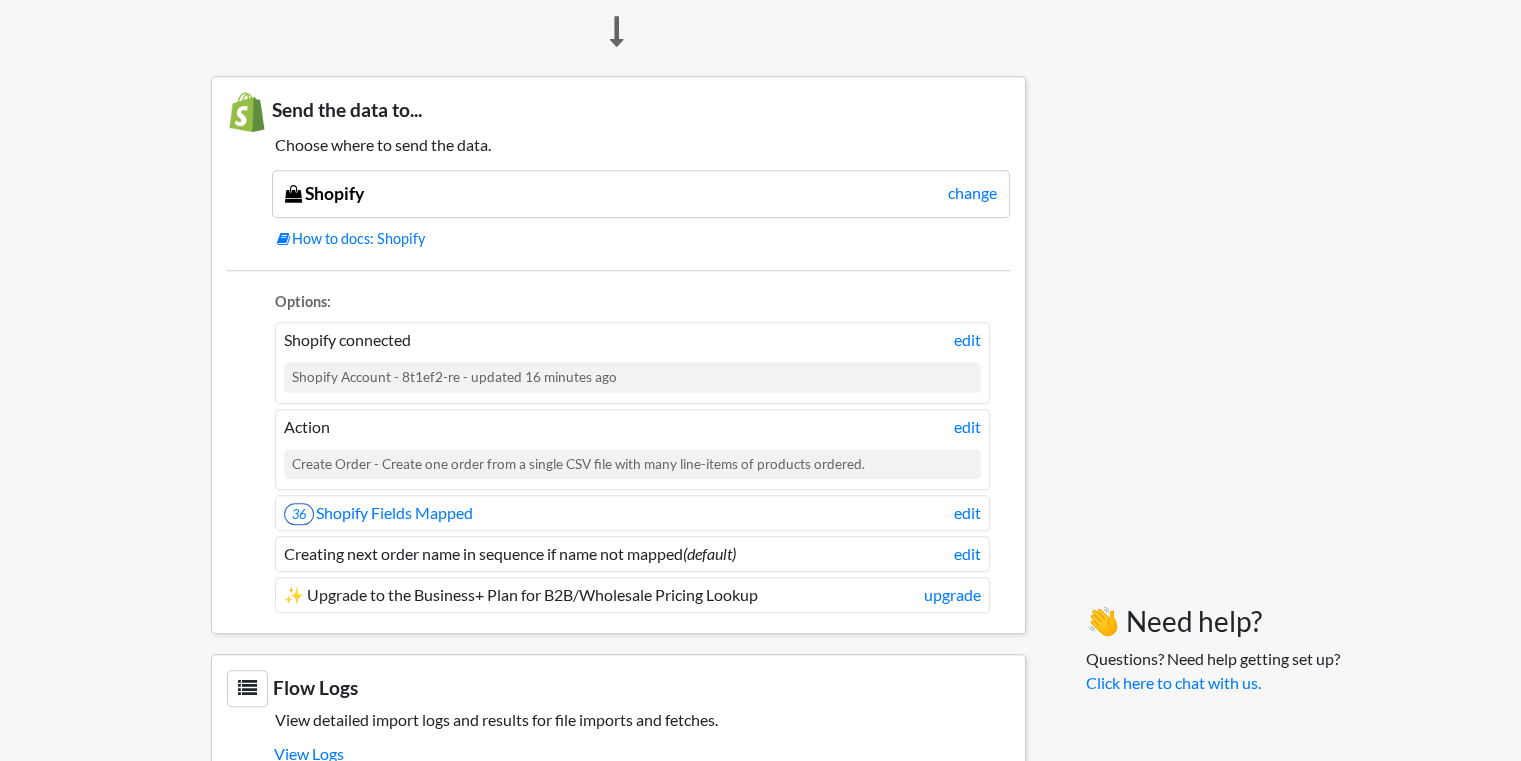 scroll, scrollTop: 1600, scrollLeft: 0, axis: vertical 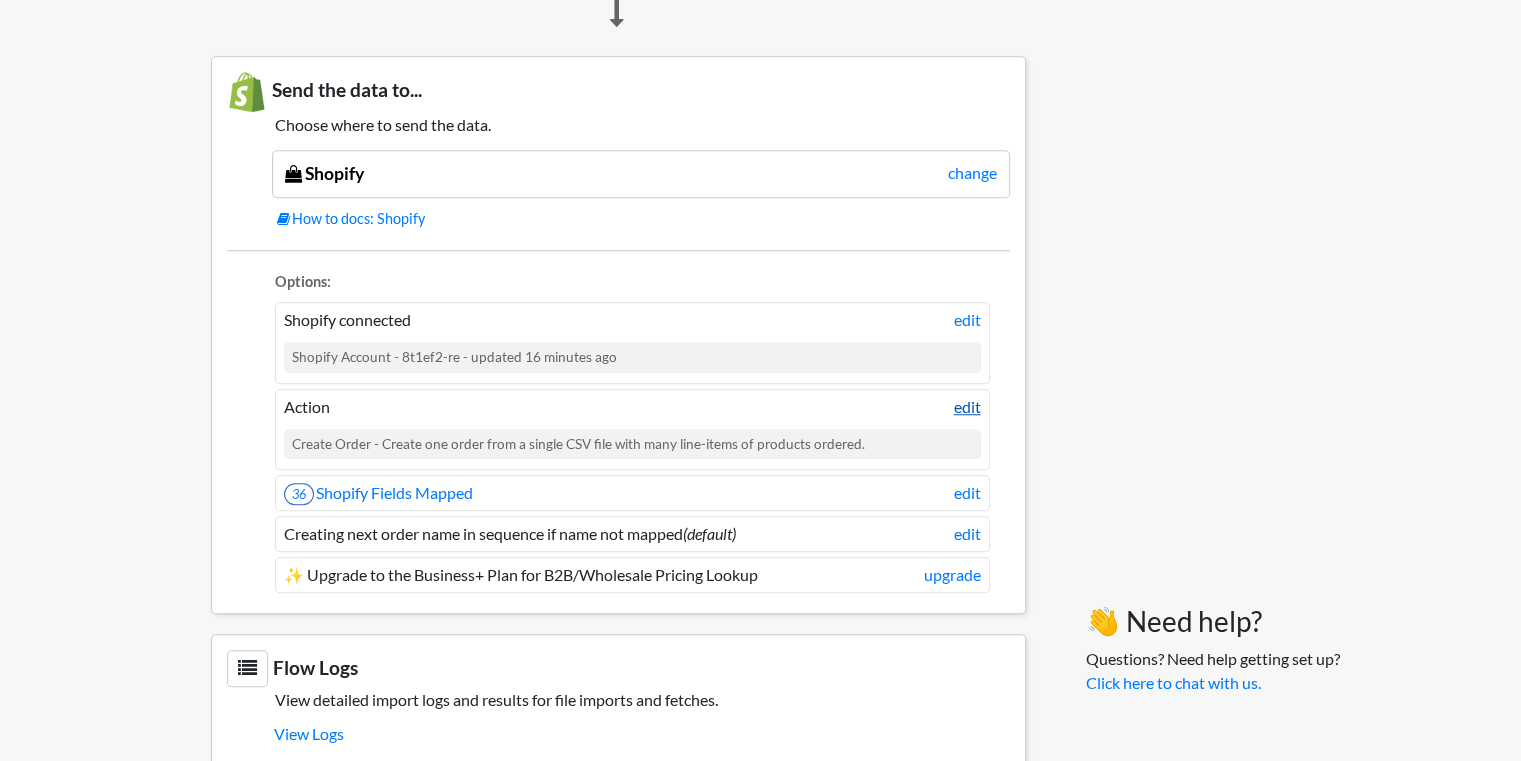 click on "edit" at bounding box center (967, 407) 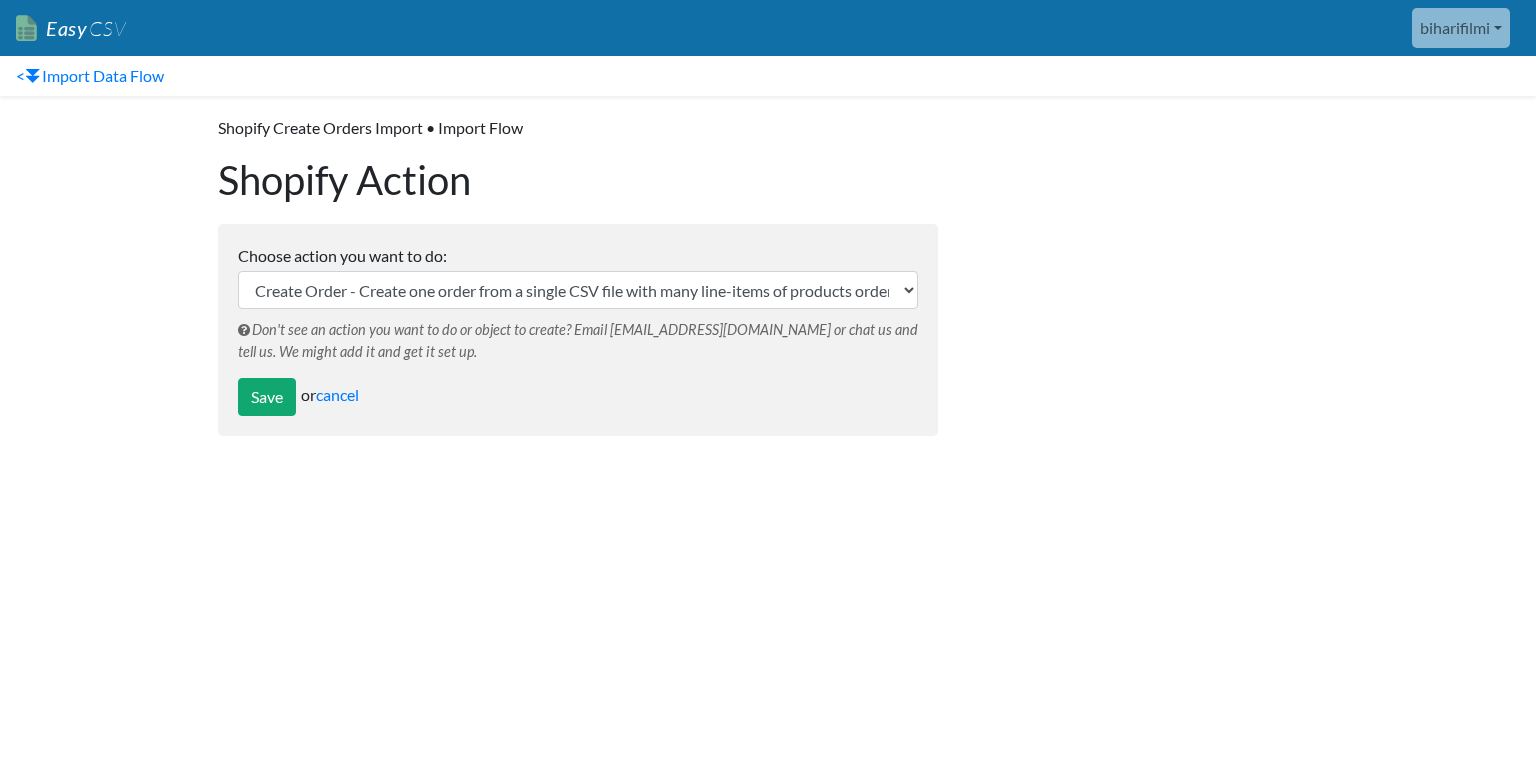 scroll, scrollTop: 0, scrollLeft: 0, axis: both 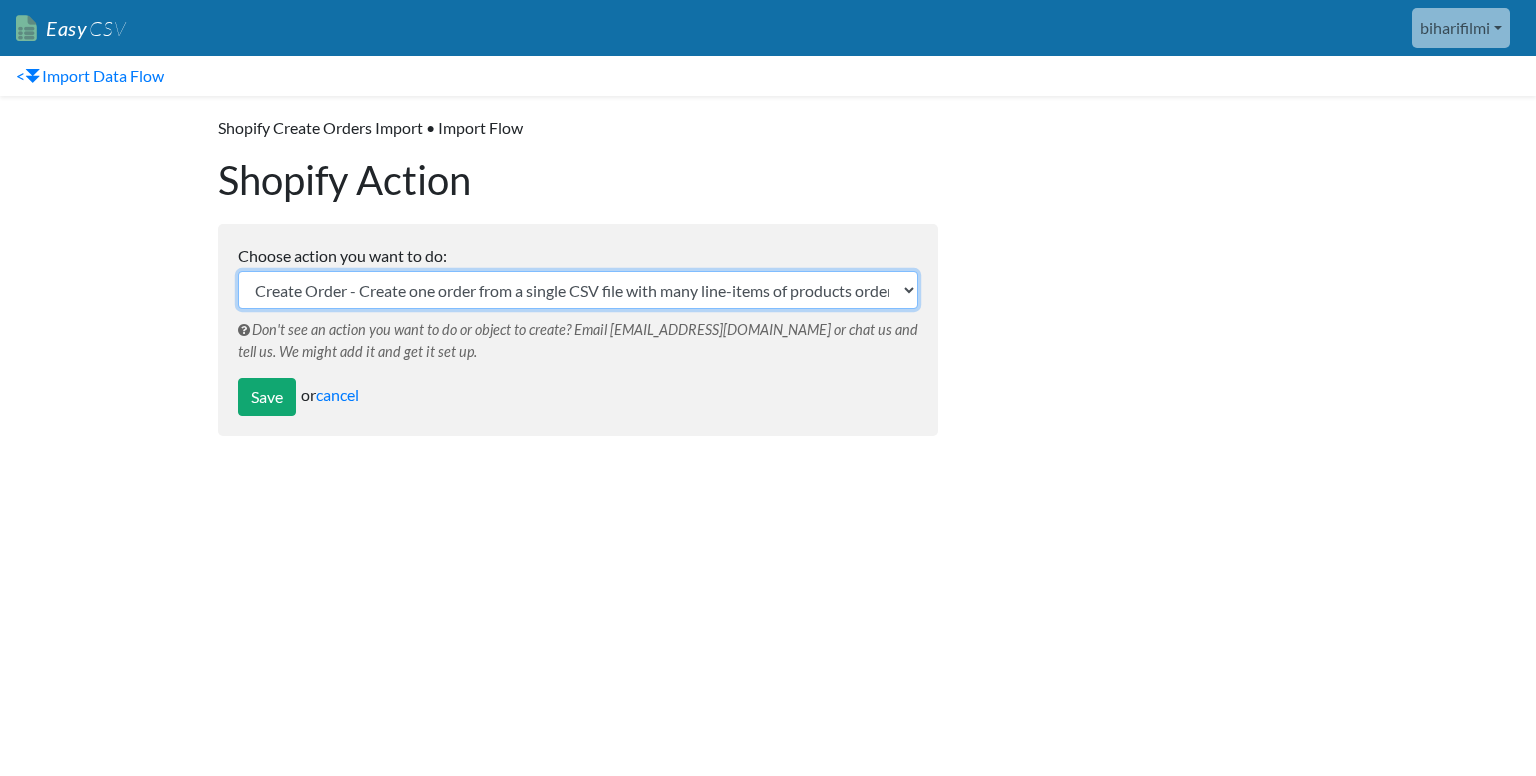 click on "Update Existing SKUs - Lookup and update existing SKU fields like Stock, Price, and more
Create Order - Create one order from a single CSV file with many line-items of products ordered.
Update Order Tracking & Fulfillment Info (BETA) - Specify Tracking Numbers, Order Tags, and Order Metafields
Update Catalog Price List Prices (B2B/Wholesale) - Sync prices from a file to a price list/catalog for B2B/Wholesale Shopify Stores
Compare SKUs in file to all SKUs in Shopify - Create a report and CSV file of SKU overlap between file and your store" at bounding box center (578, 290) 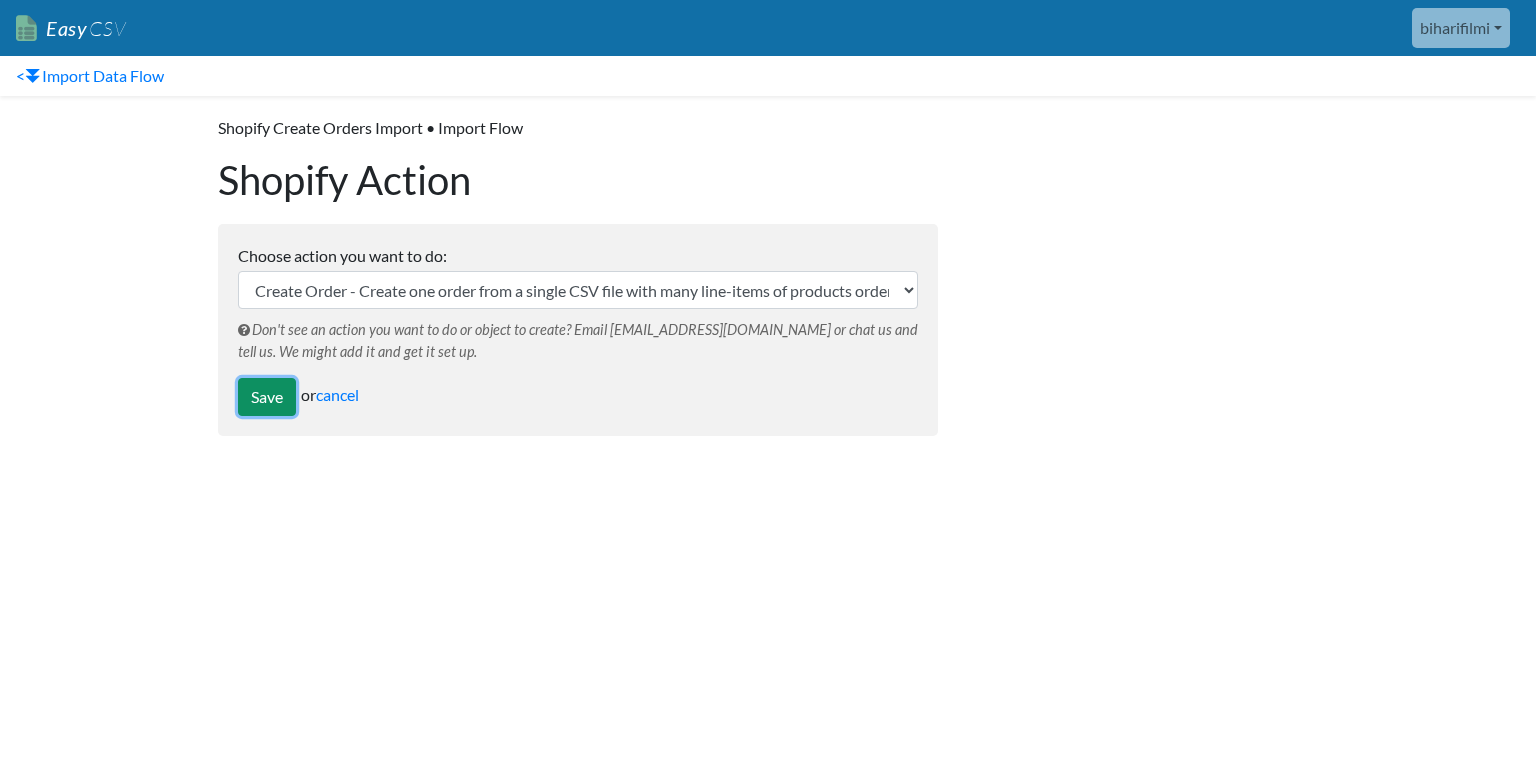 click on "Save" at bounding box center [267, 397] 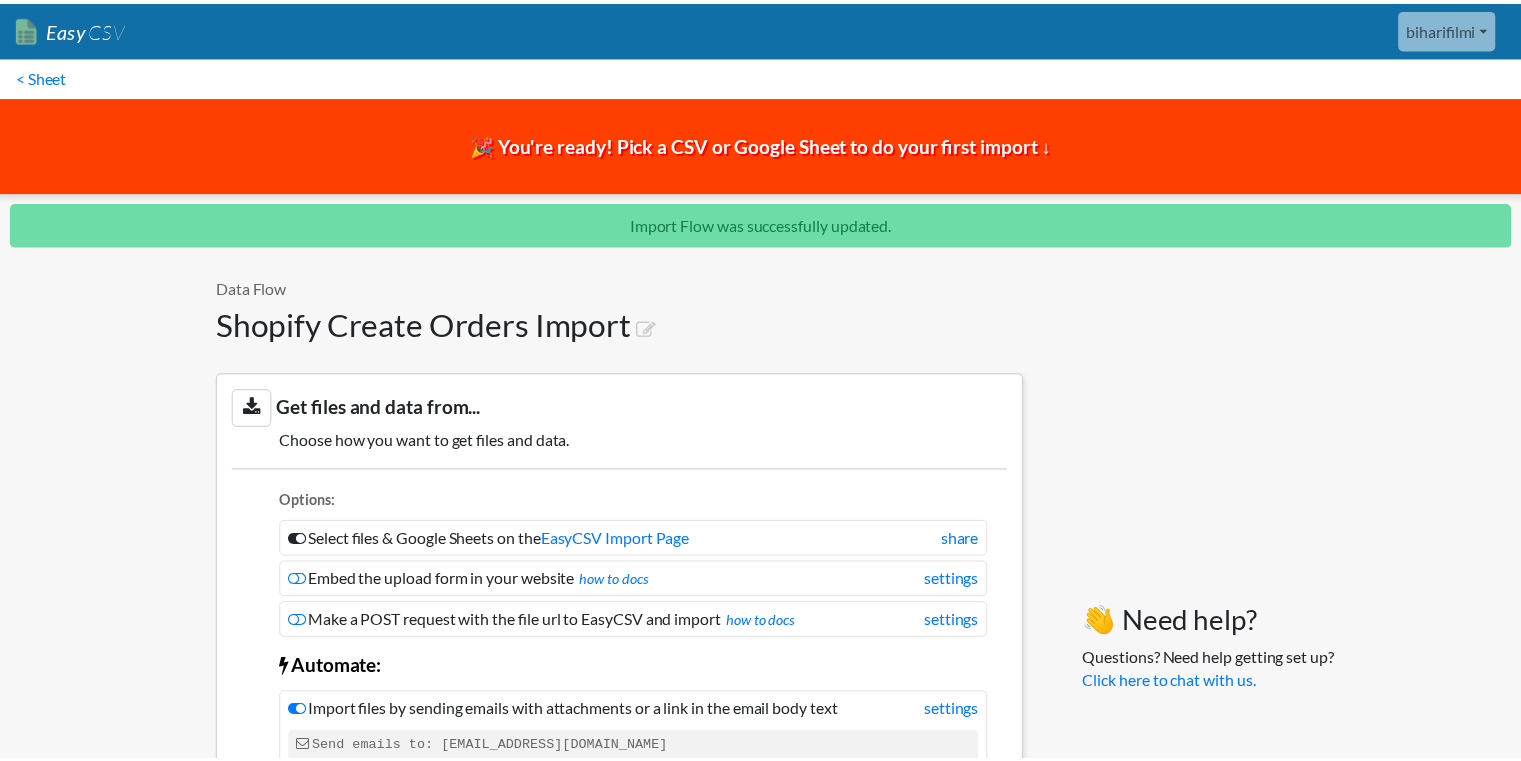 scroll, scrollTop: 1697, scrollLeft: 0, axis: vertical 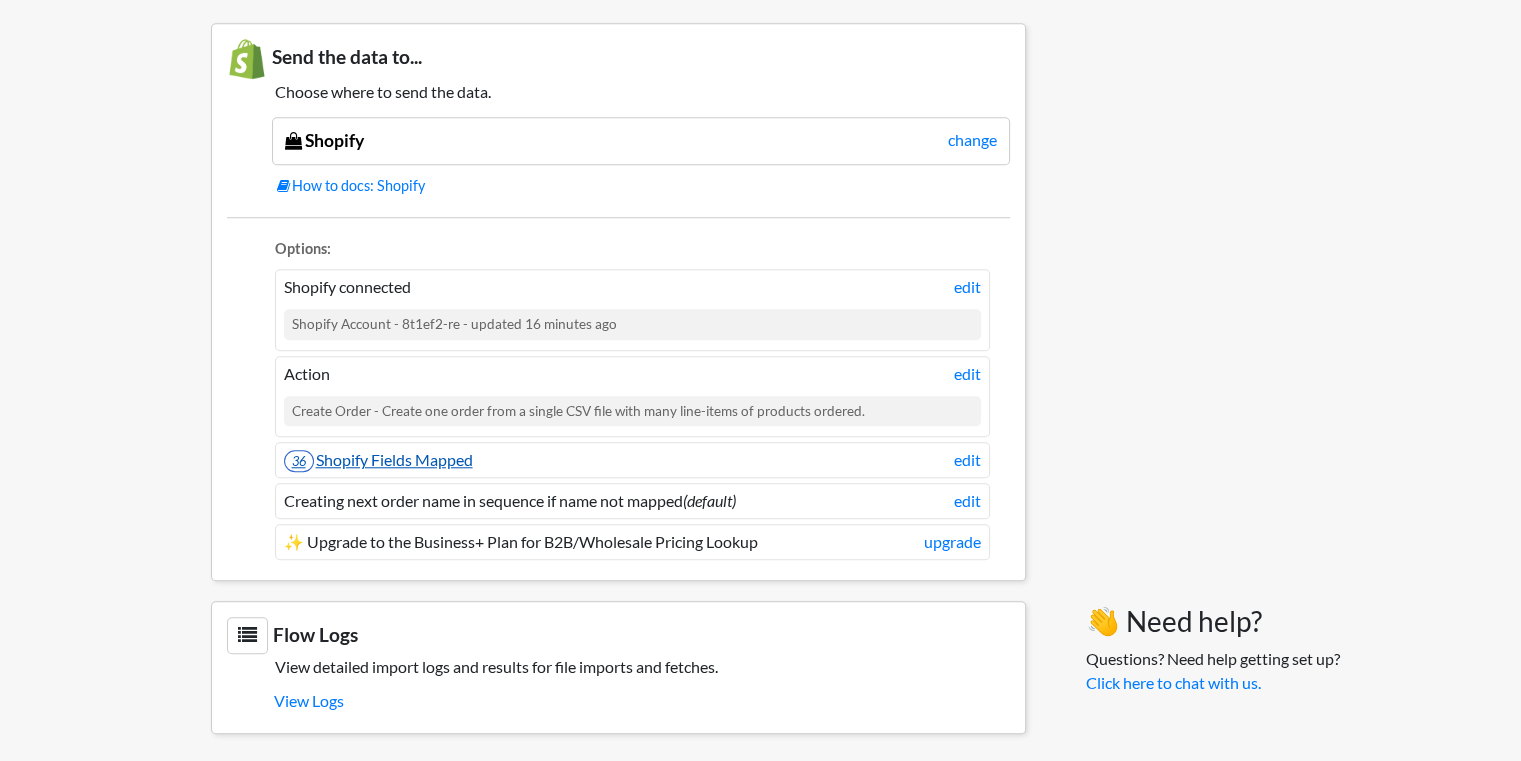 click on "36  Shopify Fields Mapped" at bounding box center (378, 459) 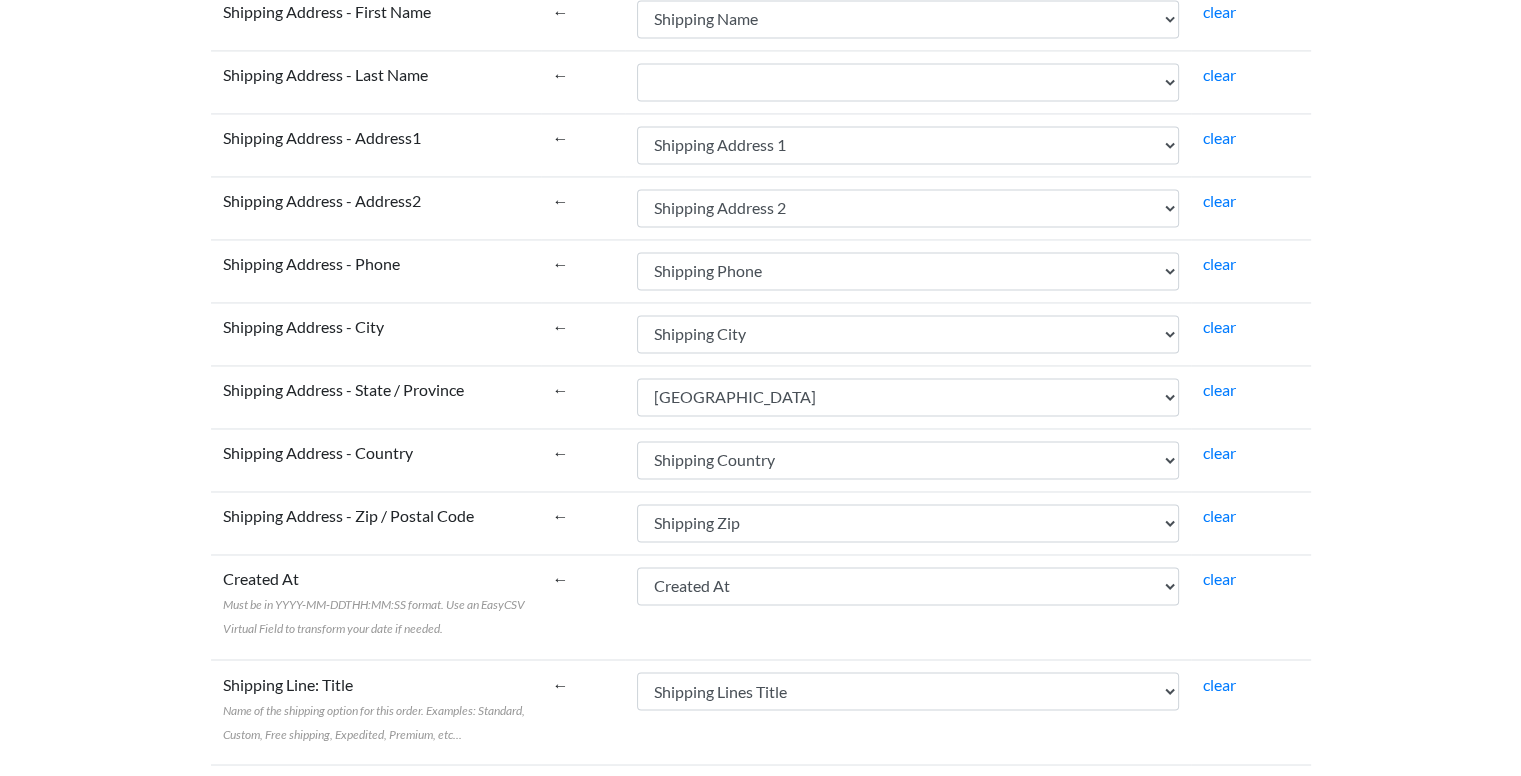 scroll, scrollTop: 3486, scrollLeft: 0, axis: vertical 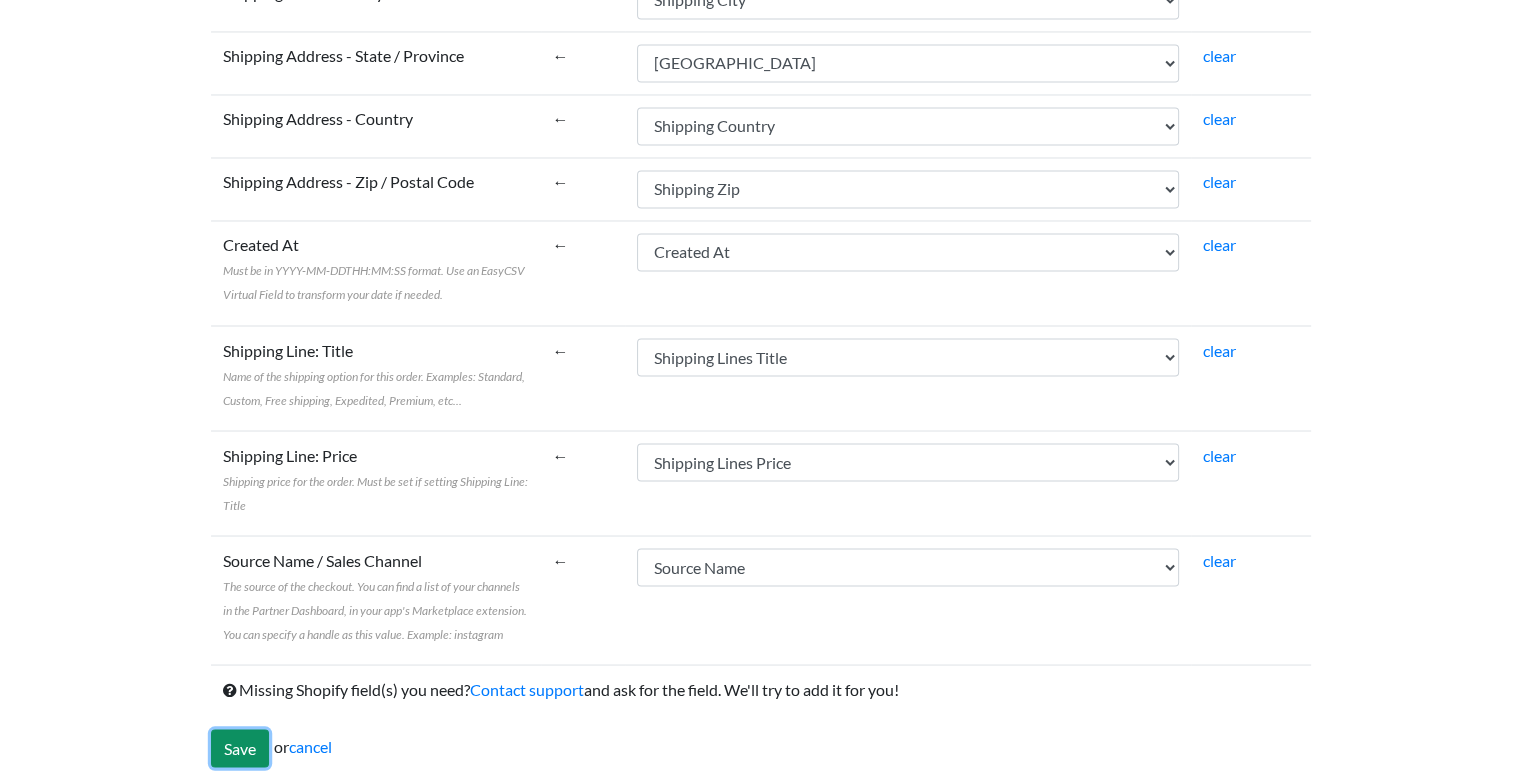 click on "Save" at bounding box center [240, 748] 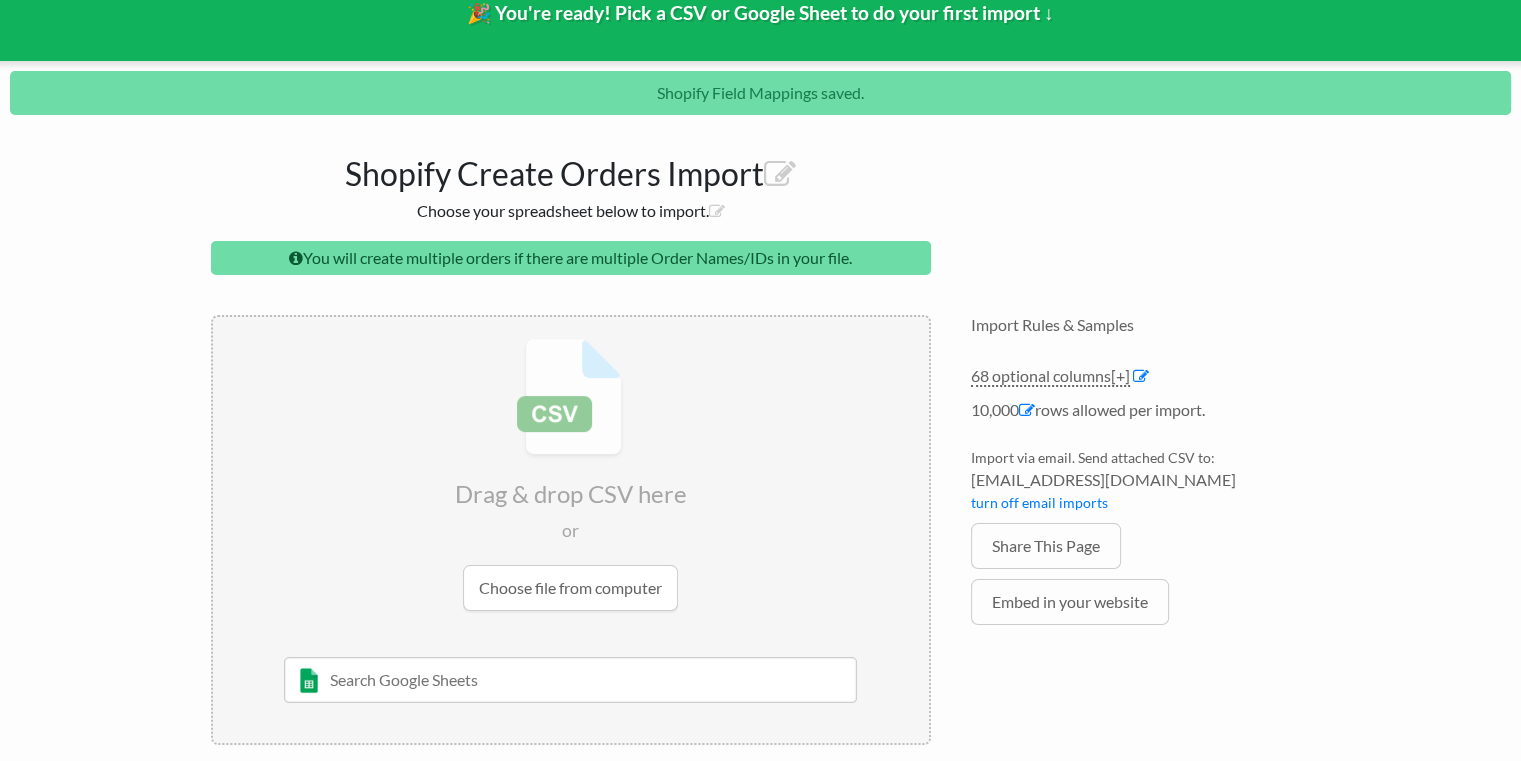 scroll, scrollTop: 184, scrollLeft: 0, axis: vertical 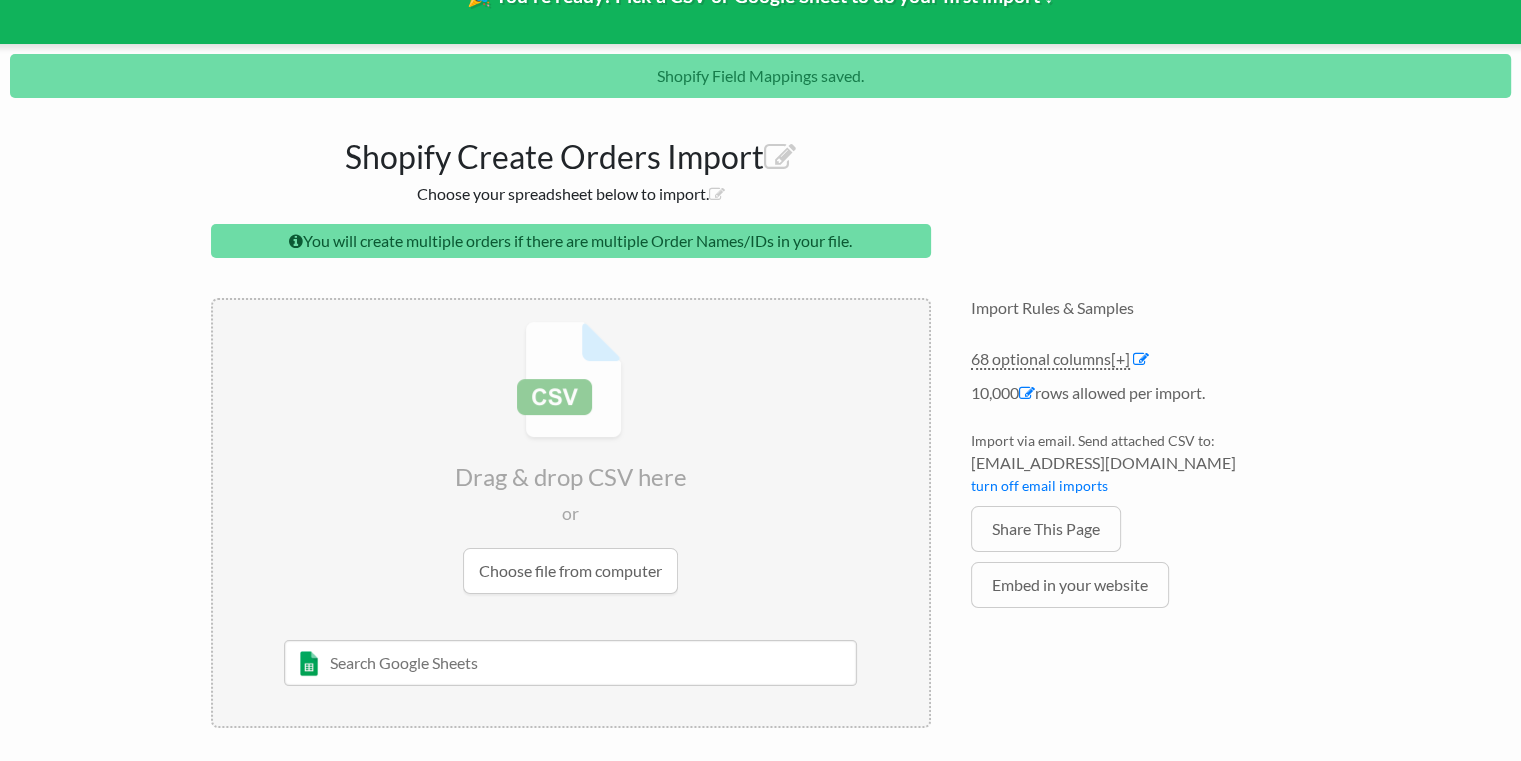 click at bounding box center (571, 457) 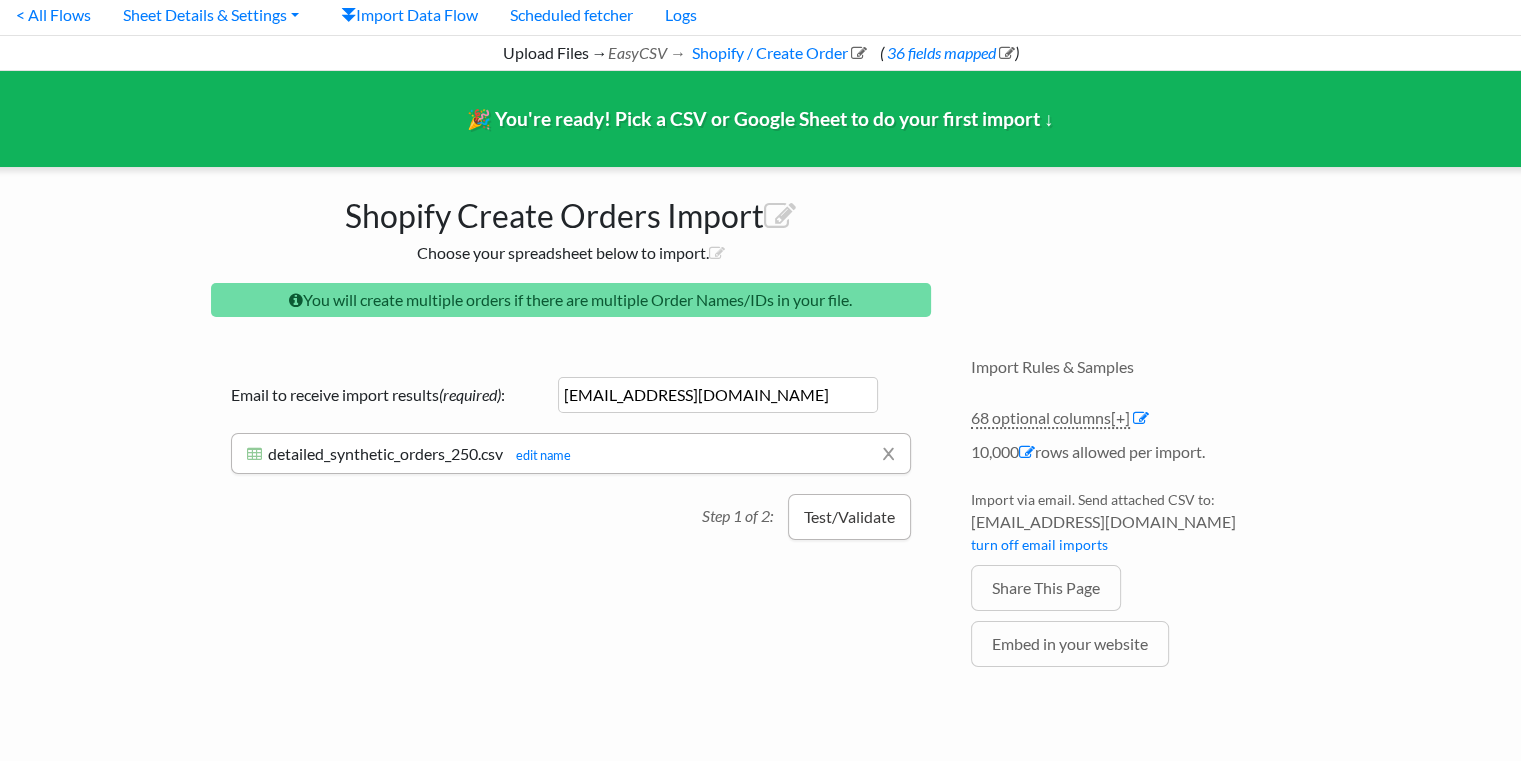 click on "Test/Validate" at bounding box center (849, 517) 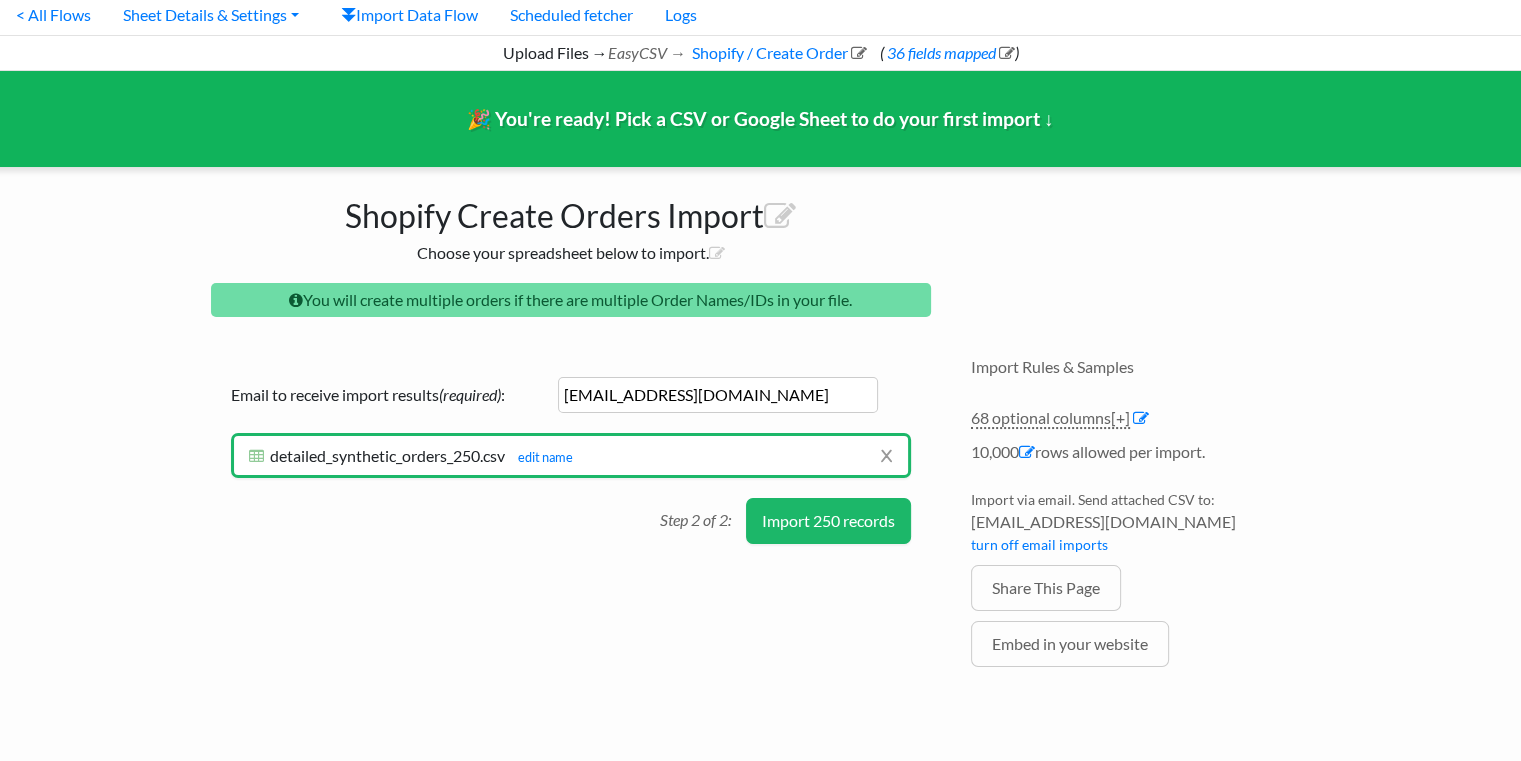click on "Import 250 records" at bounding box center [828, 521] 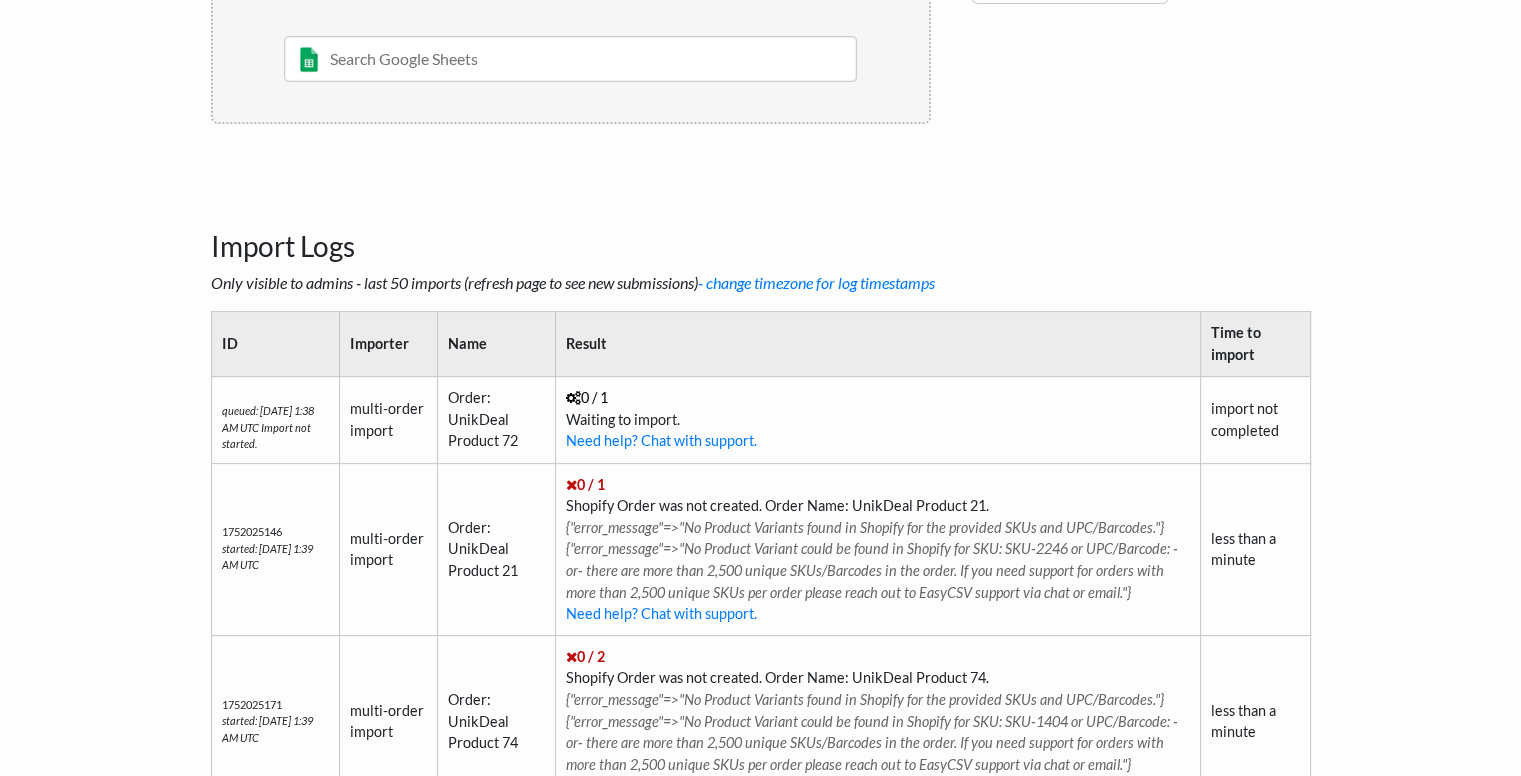 scroll, scrollTop: 512, scrollLeft: 0, axis: vertical 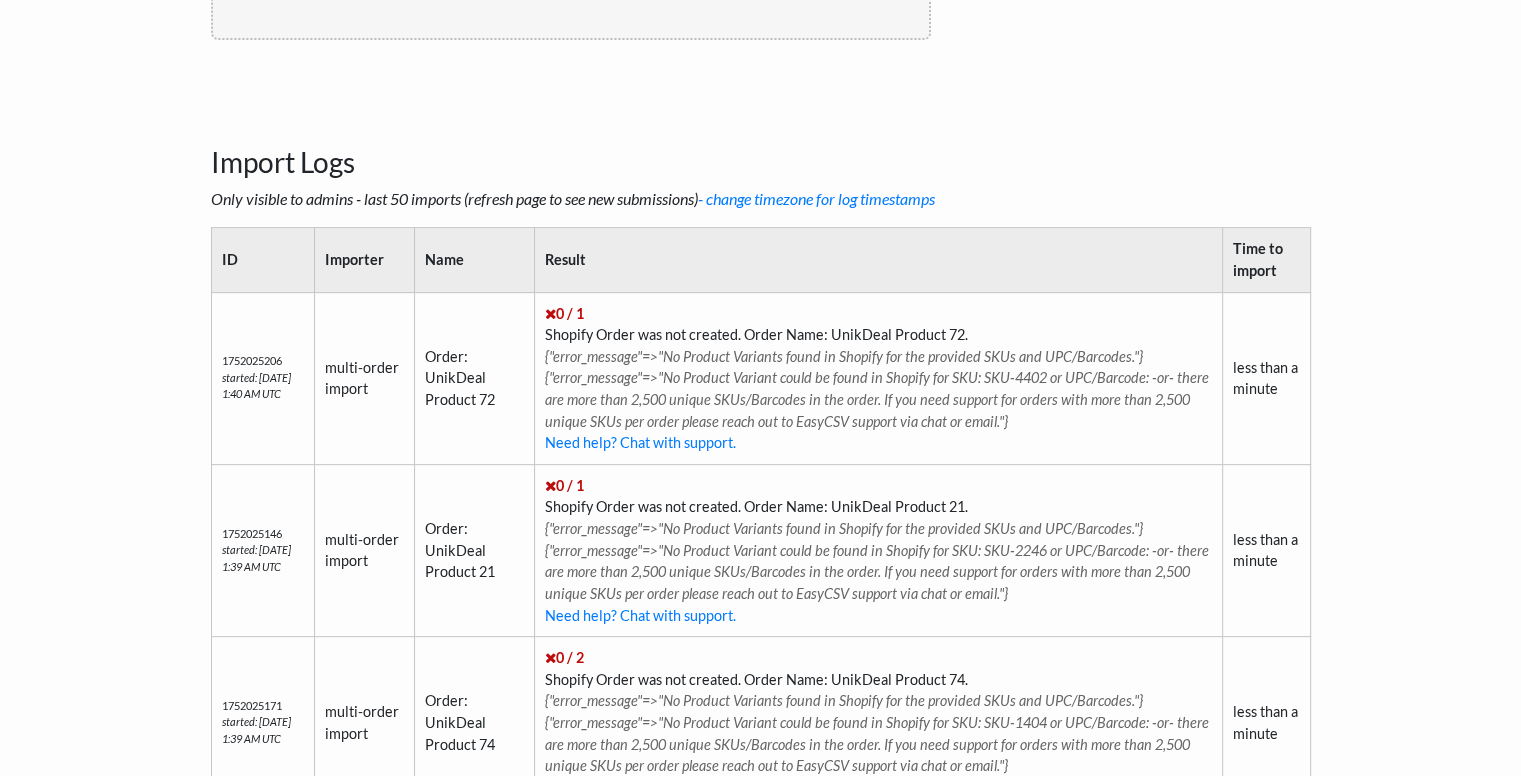 drag, startPoint x: 944, startPoint y: 335, endPoint x: 992, endPoint y: 335, distance: 48 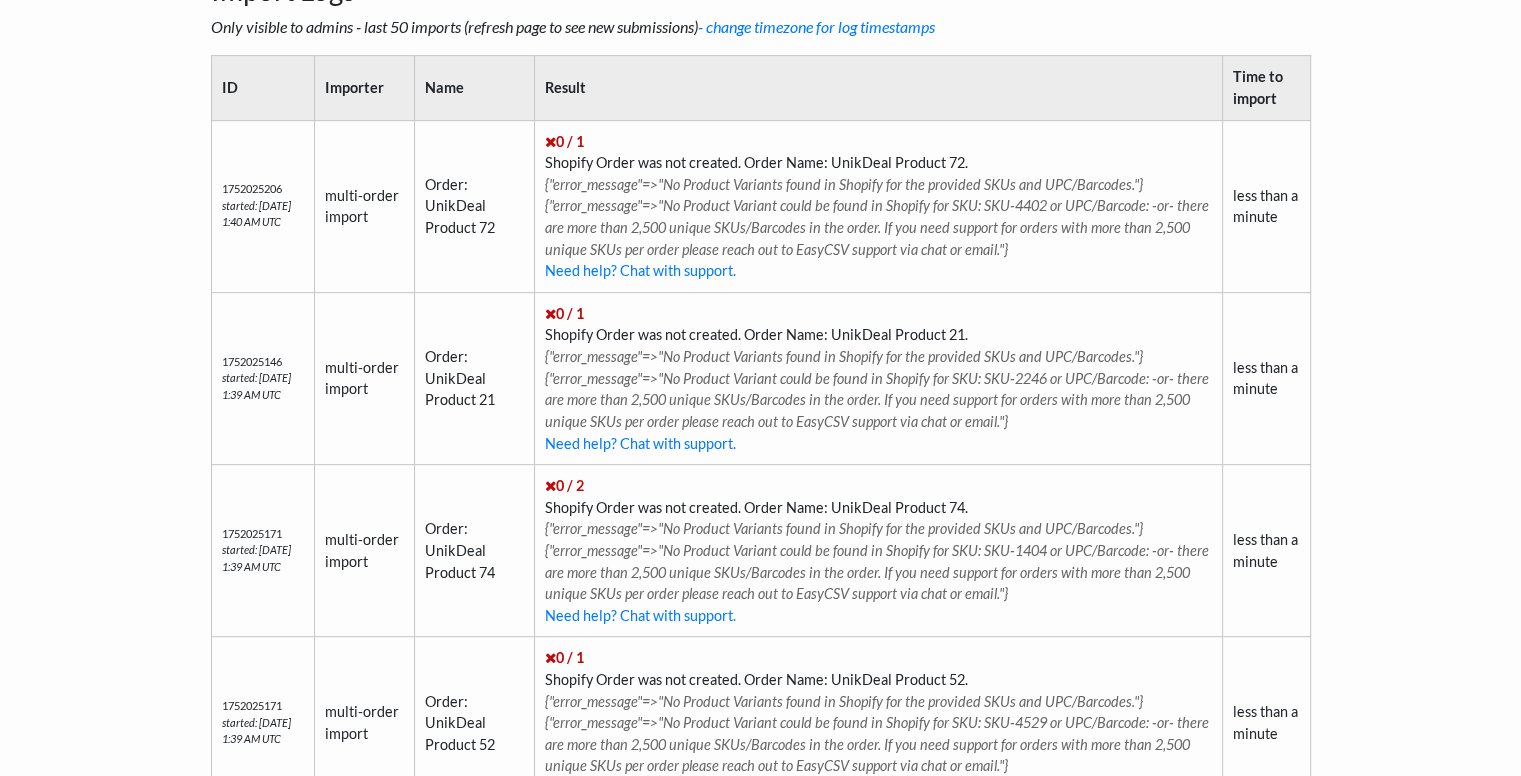 scroll, scrollTop: 1012, scrollLeft: 0, axis: vertical 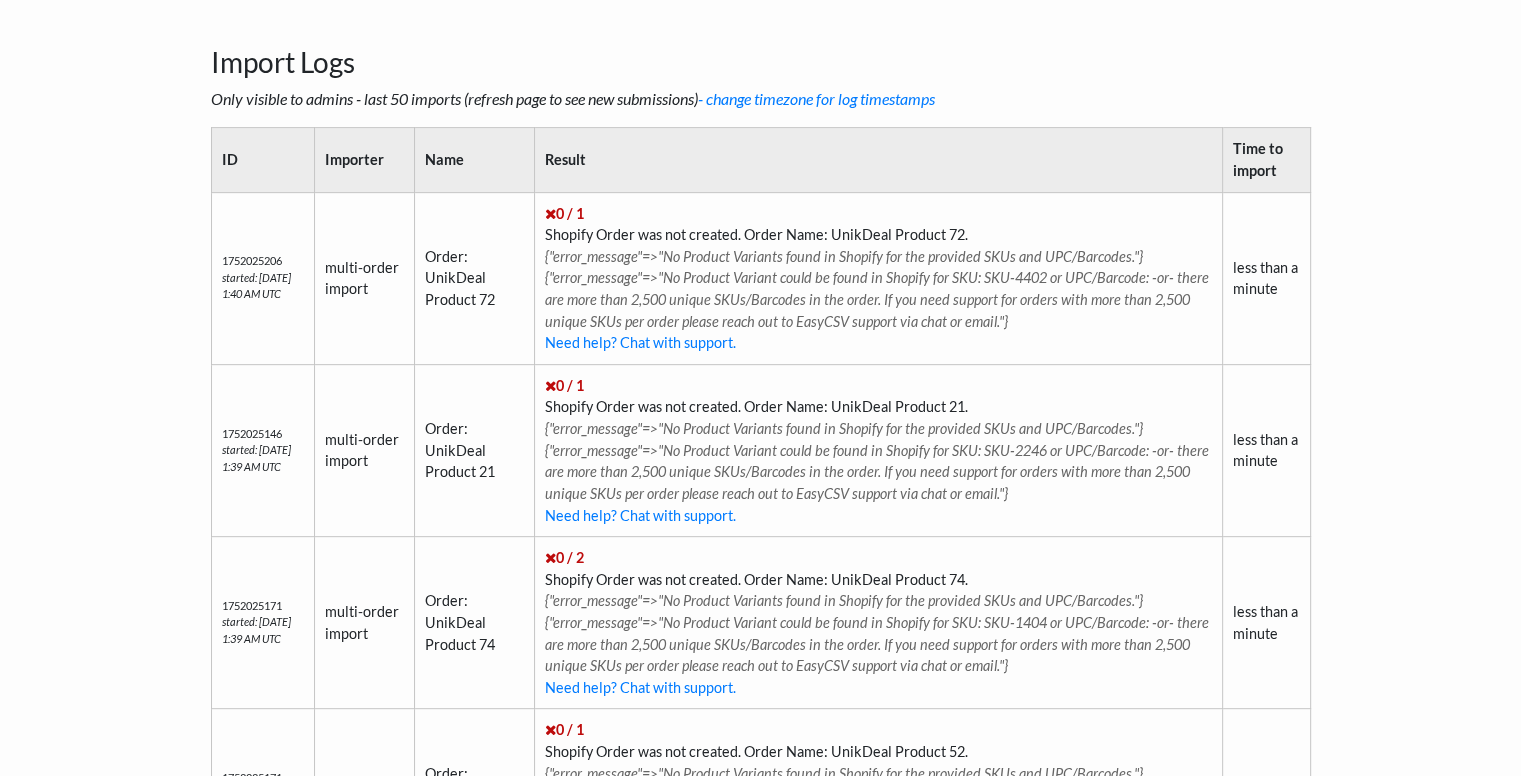 click on "Import Logs" at bounding box center (761, 38) 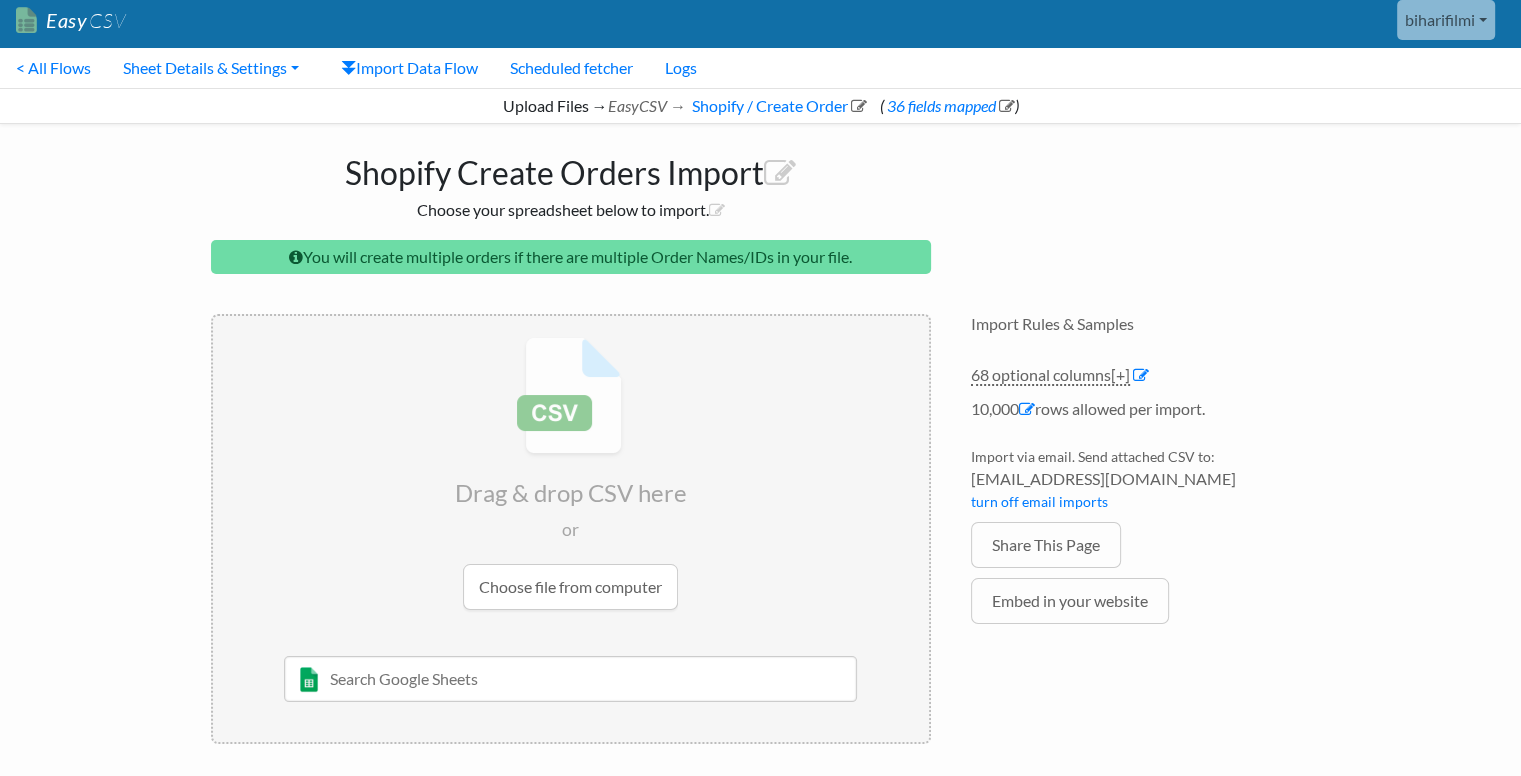 scroll, scrollTop: 0, scrollLeft: 0, axis: both 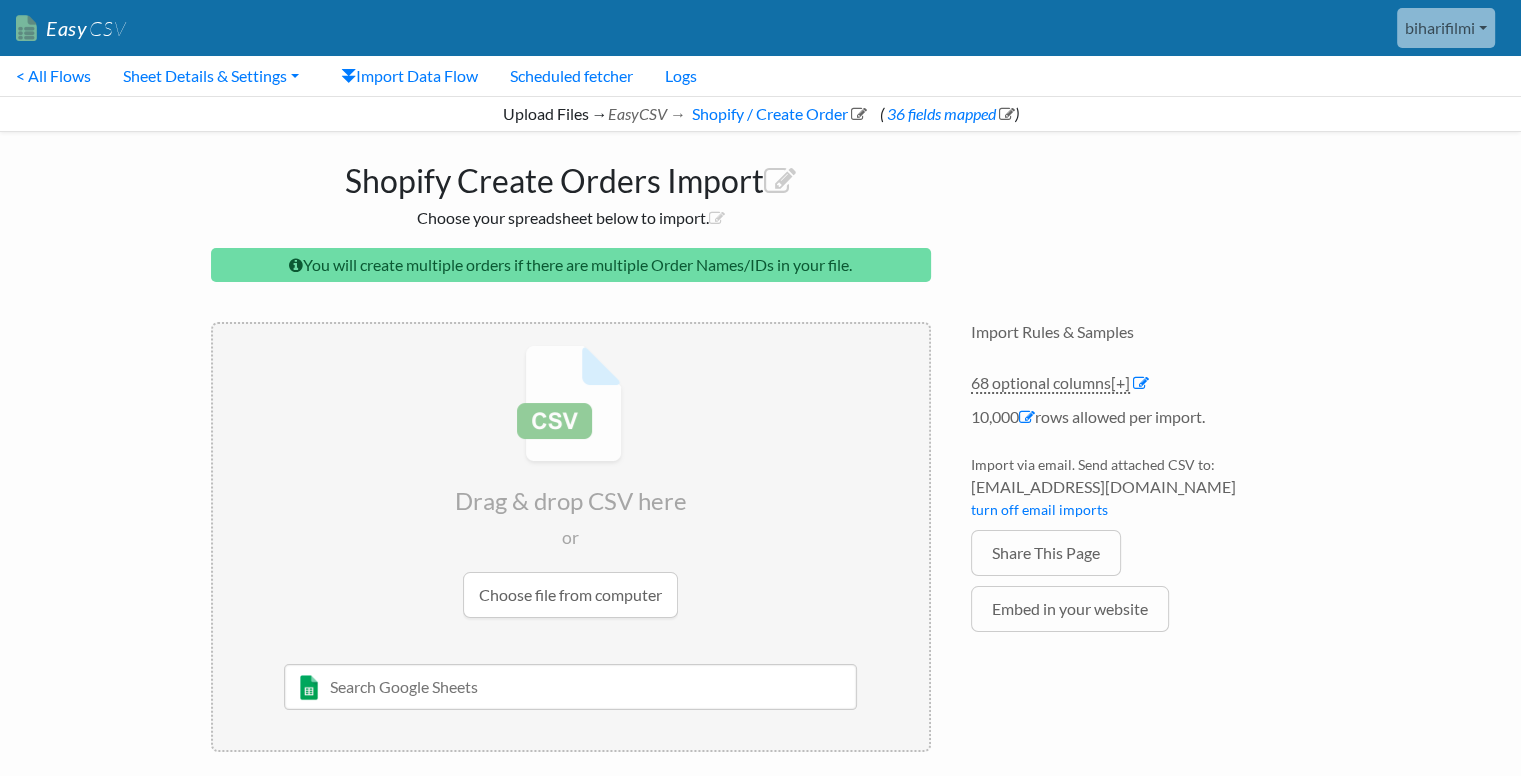 click at bounding box center [571, 481] 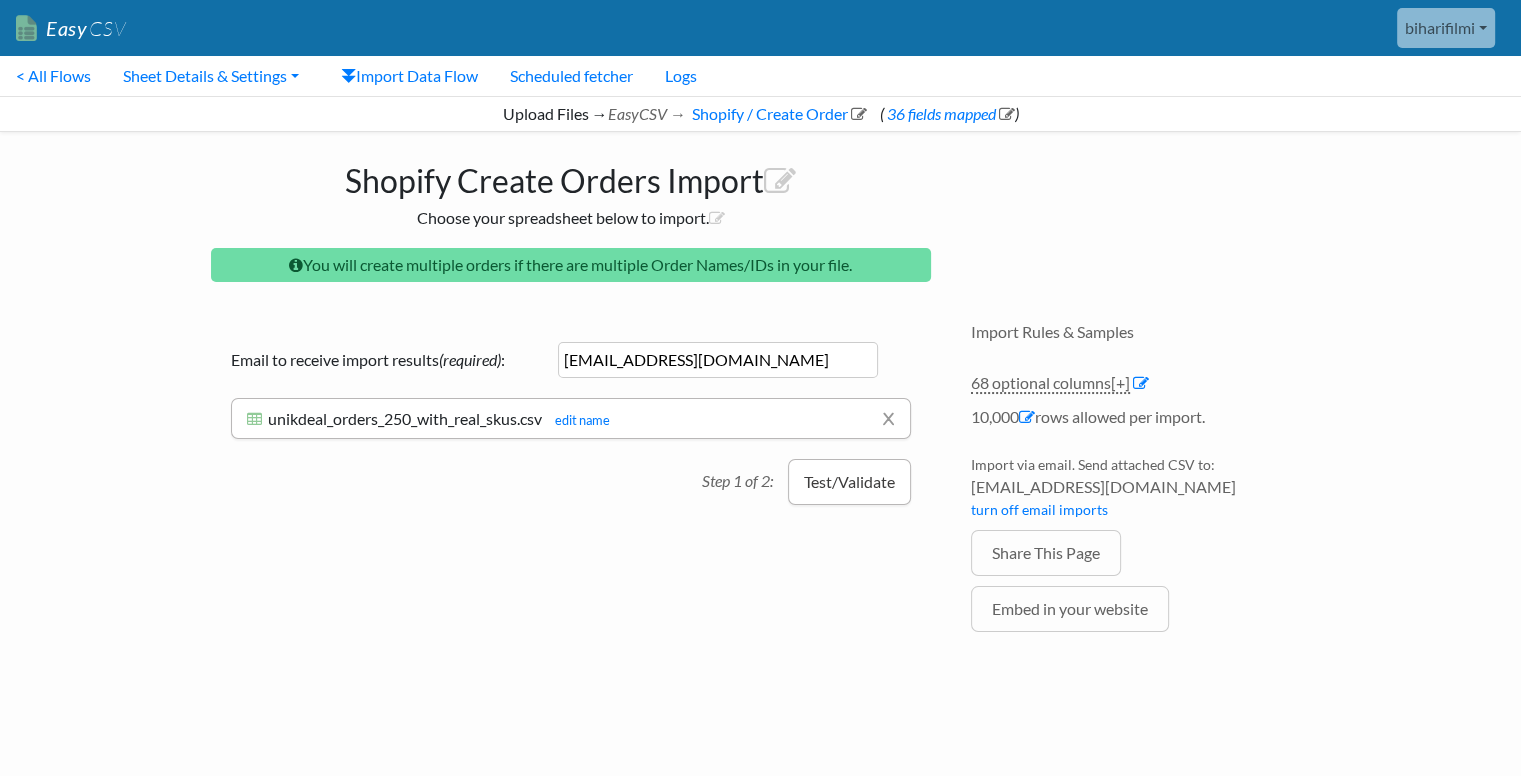 click on "Test/Validate" at bounding box center [849, 482] 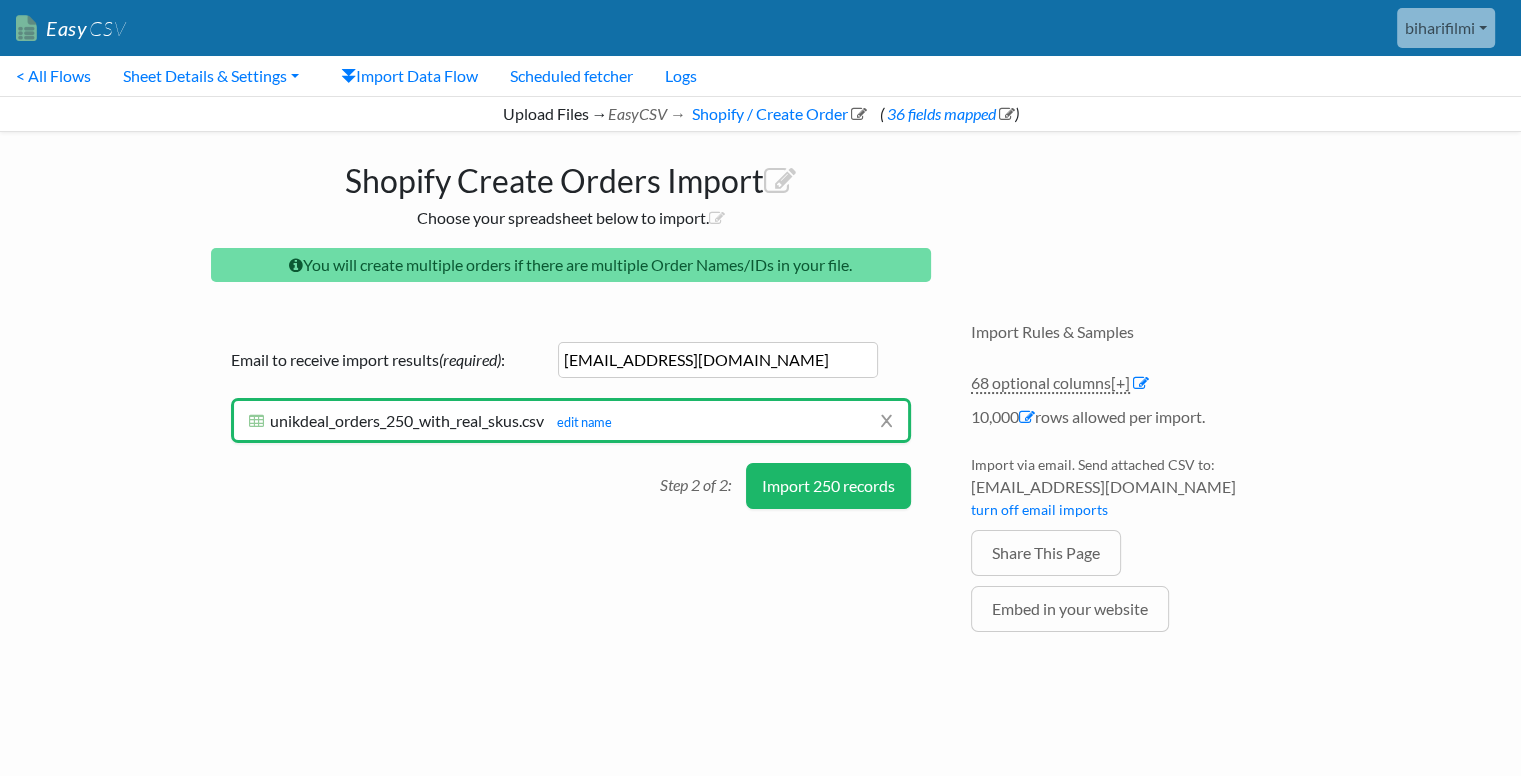 drag, startPoint x: 832, startPoint y: 493, endPoint x: 616, endPoint y: 508, distance: 216.5202 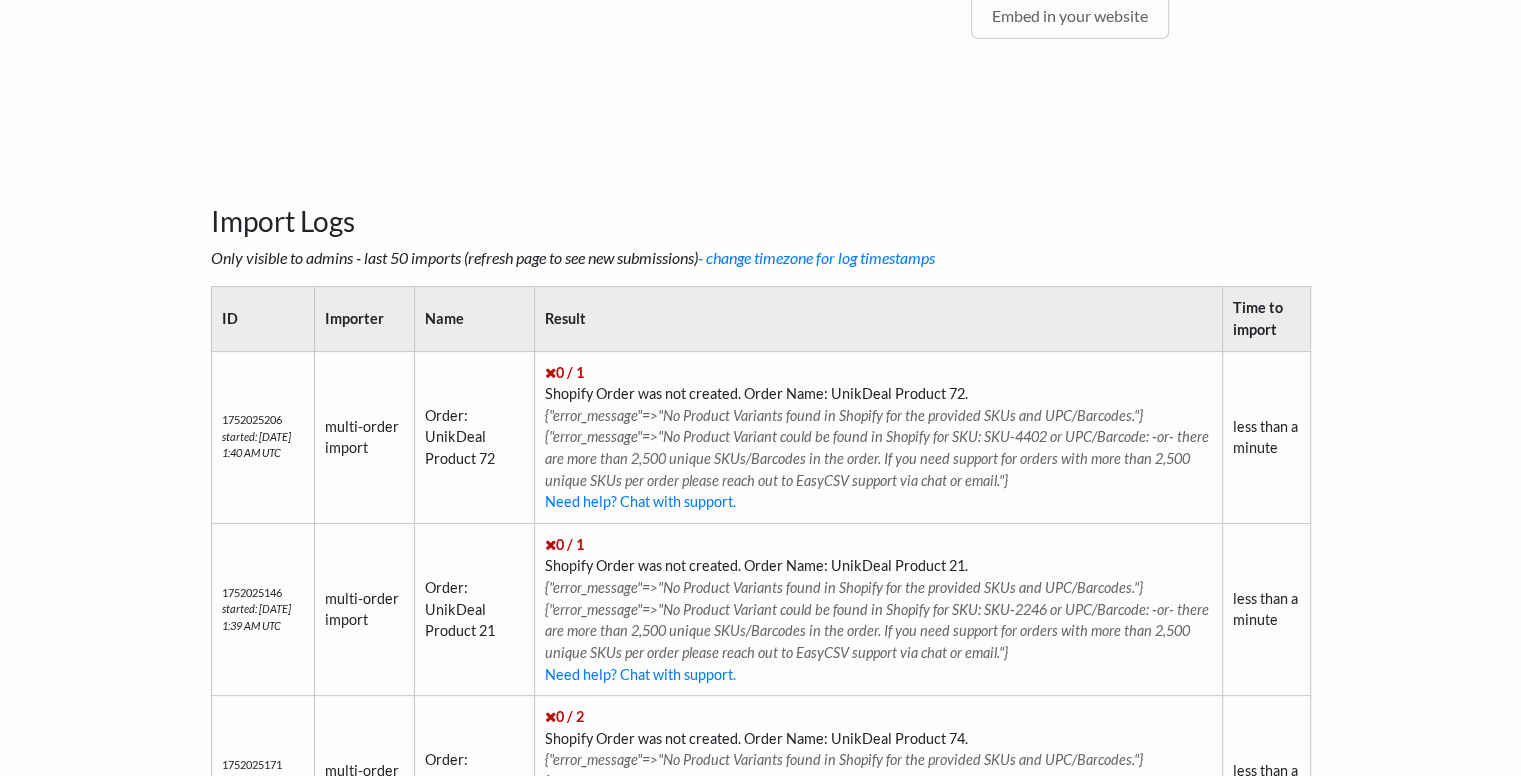scroll, scrollTop: 600, scrollLeft: 0, axis: vertical 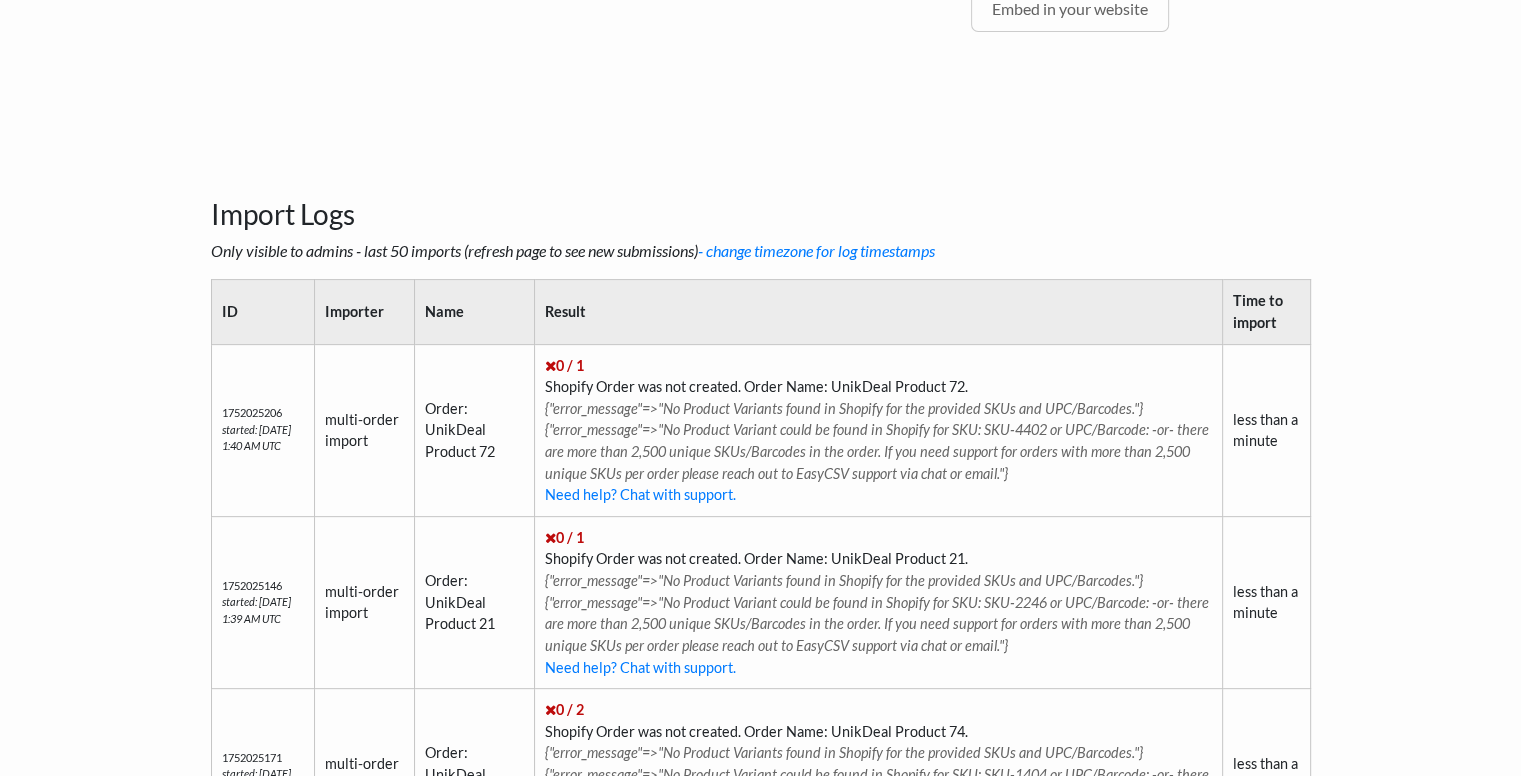 click on "Import Logs" at bounding box center (761, 190) 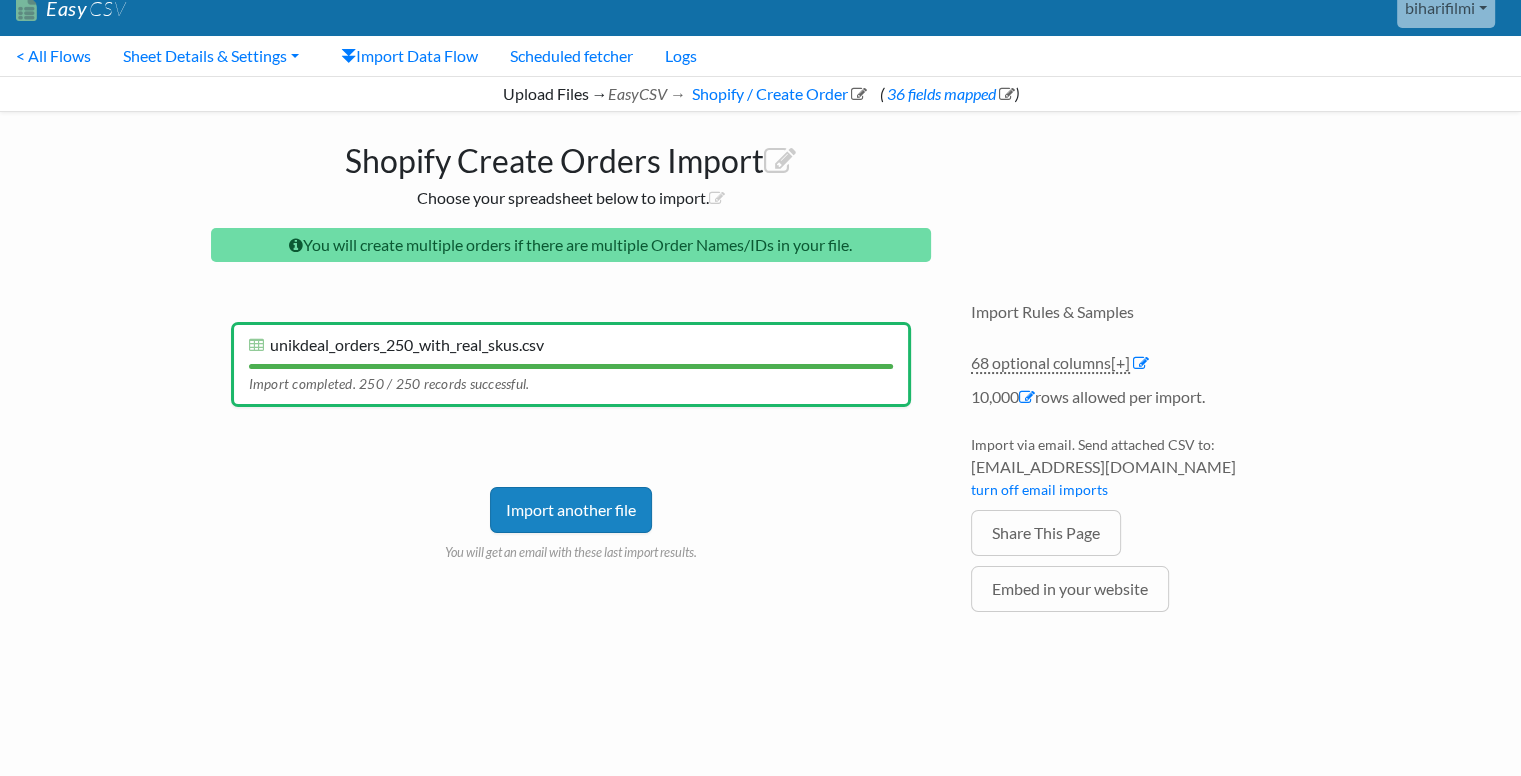 scroll, scrollTop: 0, scrollLeft: 0, axis: both 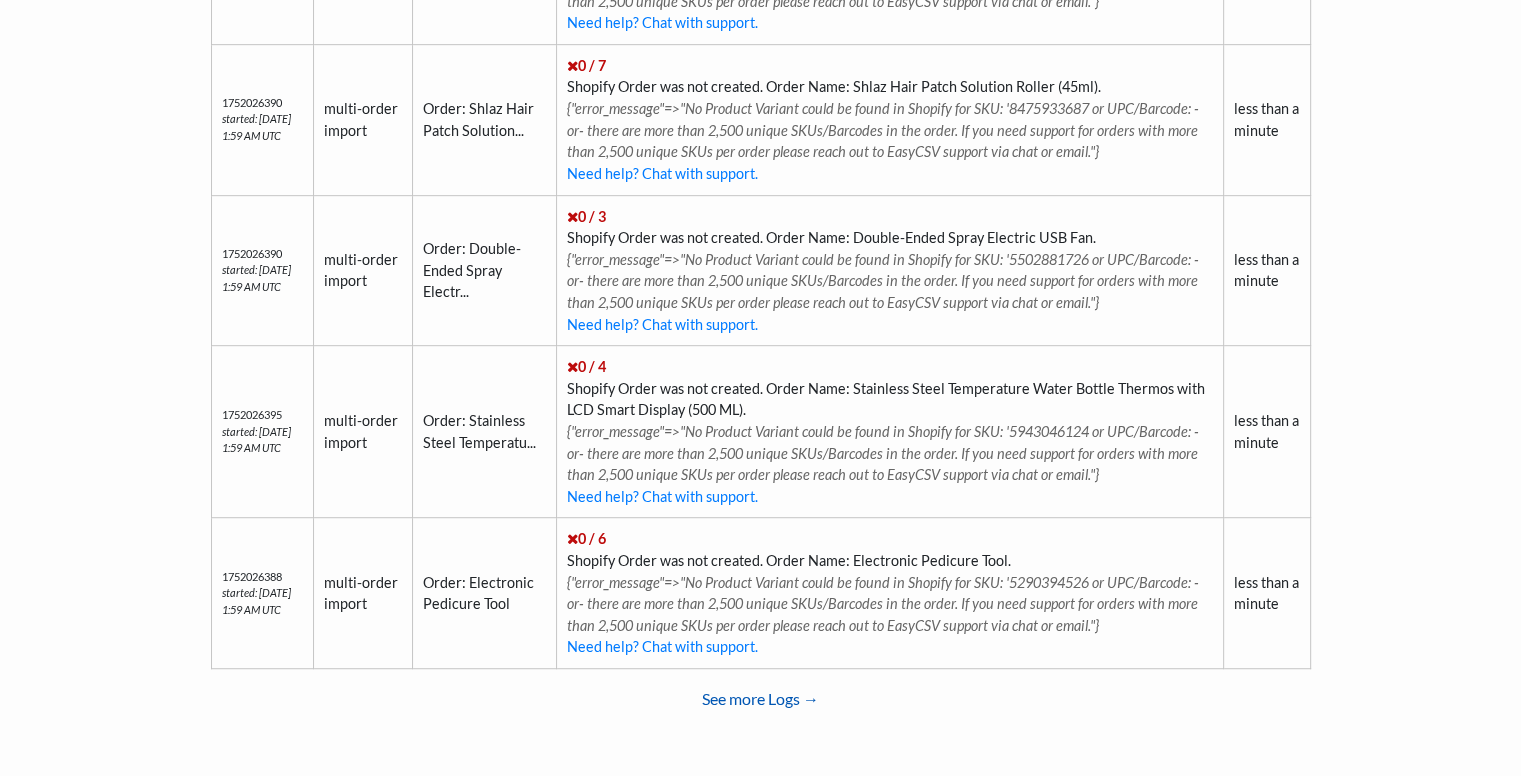 click on "See more Logs →" at bounding box center (761, 699) 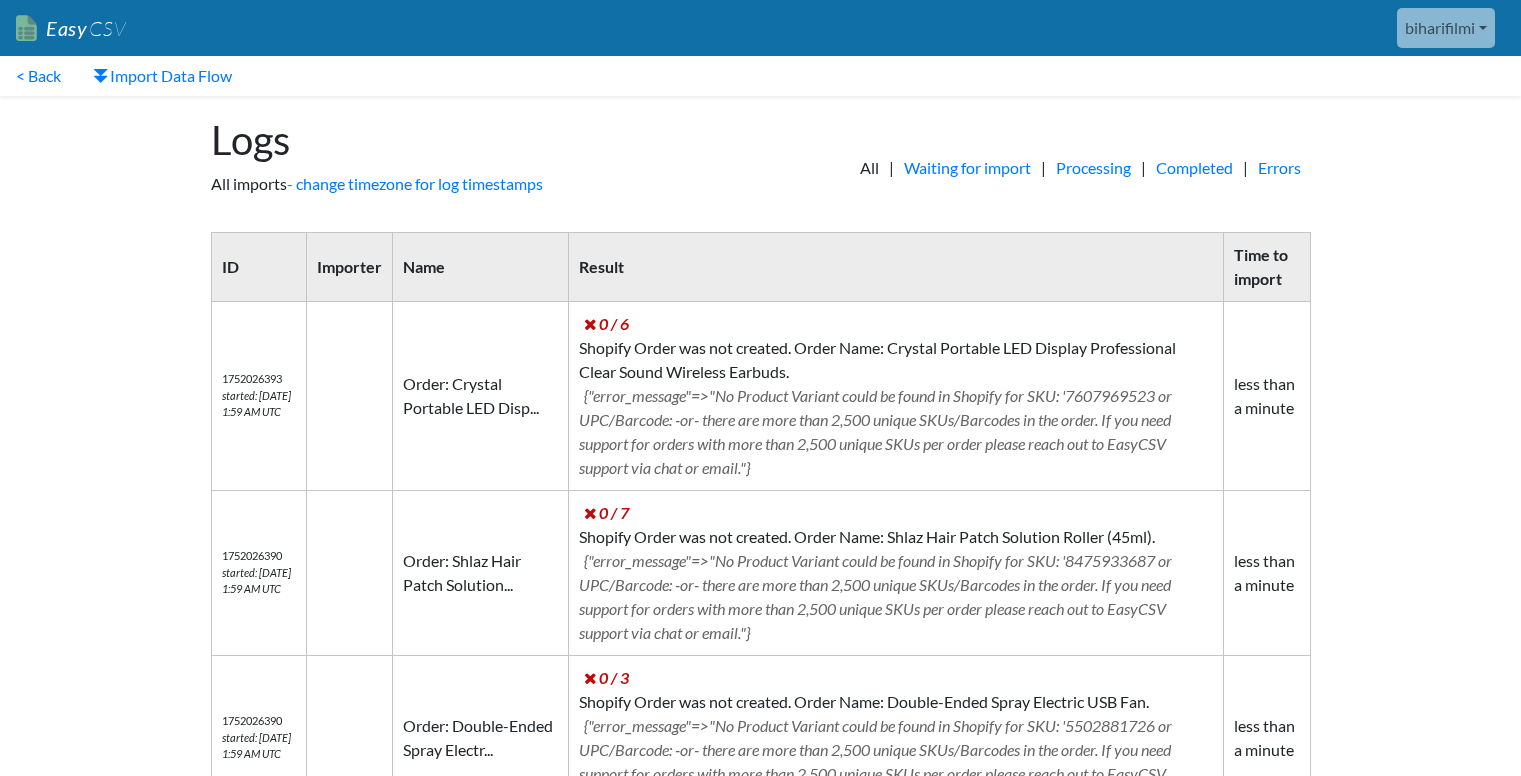 scroll, scrollTop: 0, scrollLeft: 0, axis: both 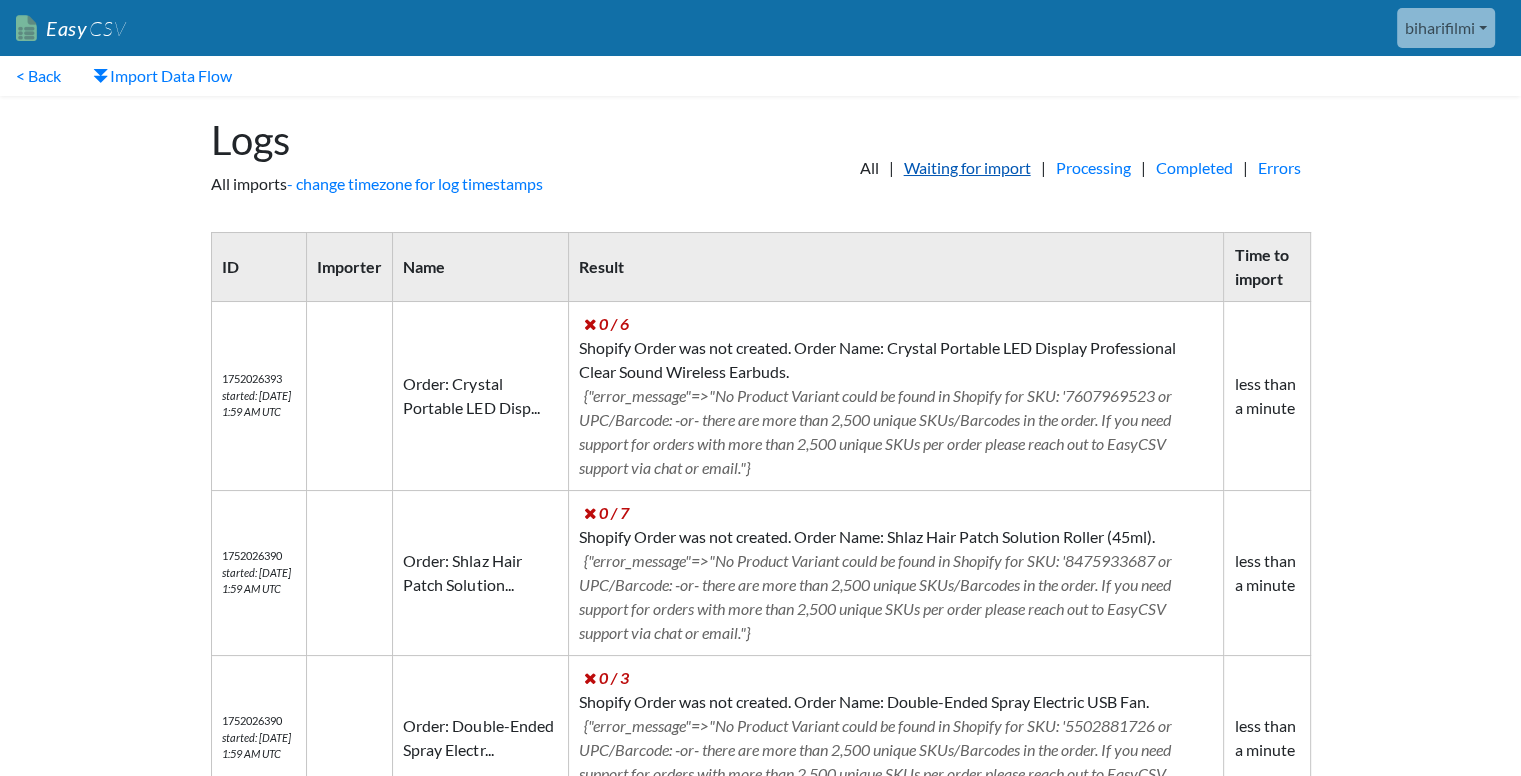 click on "Waiting for import" at bounding box center (967, 168) 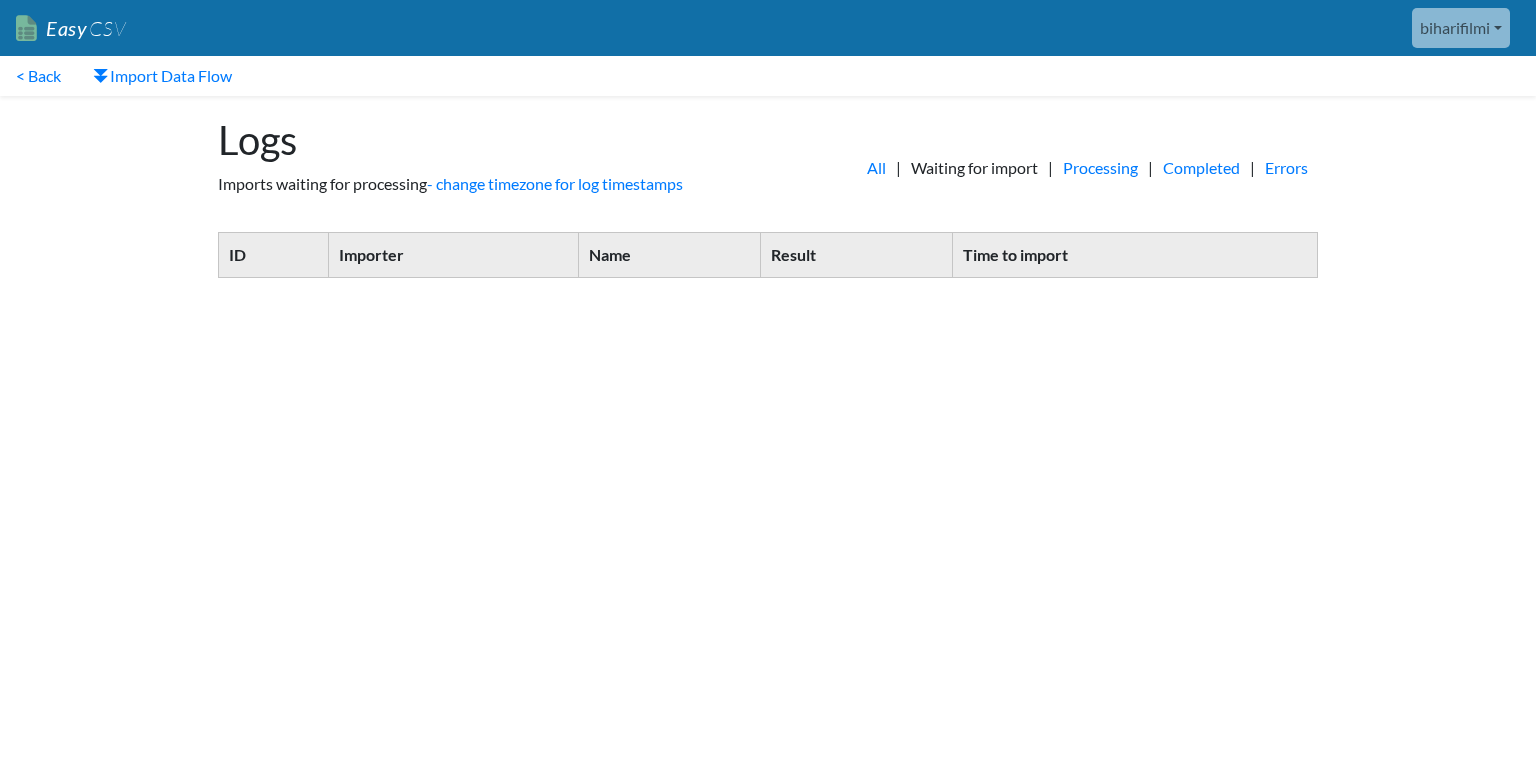 scroll, scrollTop: 0, scrollLeft: 0, axis: both 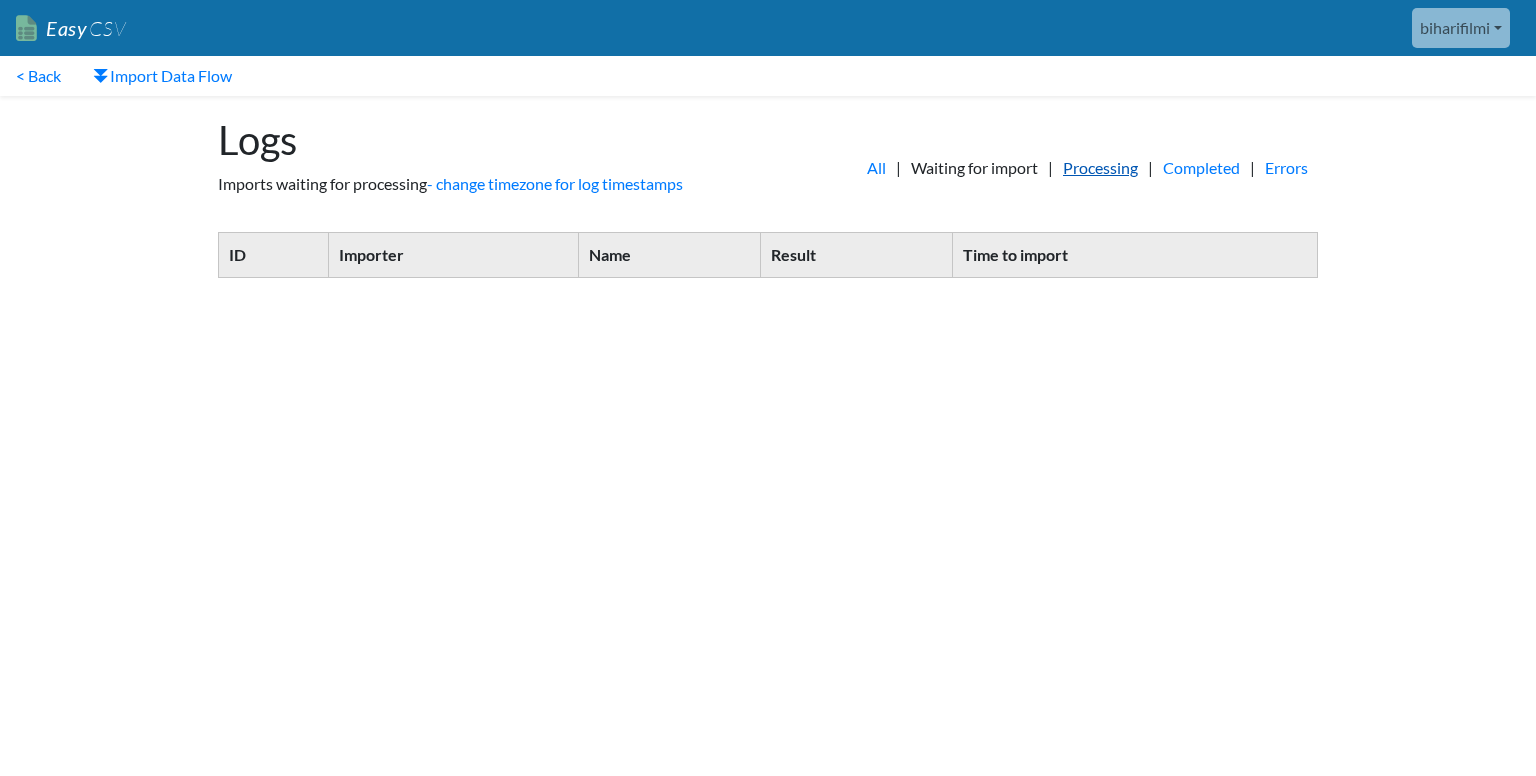 click on "Processing" at bounding box center (1100, 168) 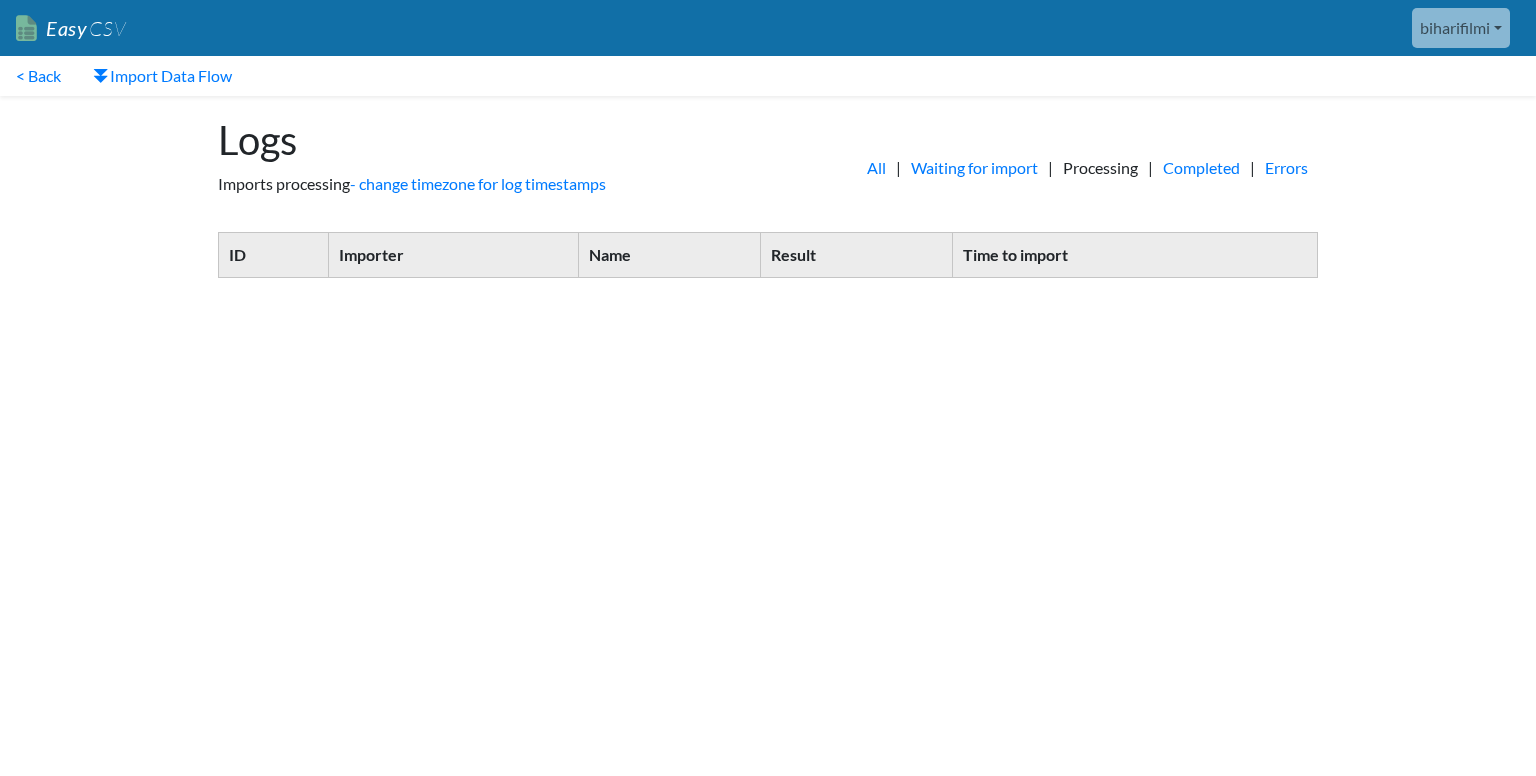 scroll, scrollTop: 0, scrollLeft: 0, axis: both 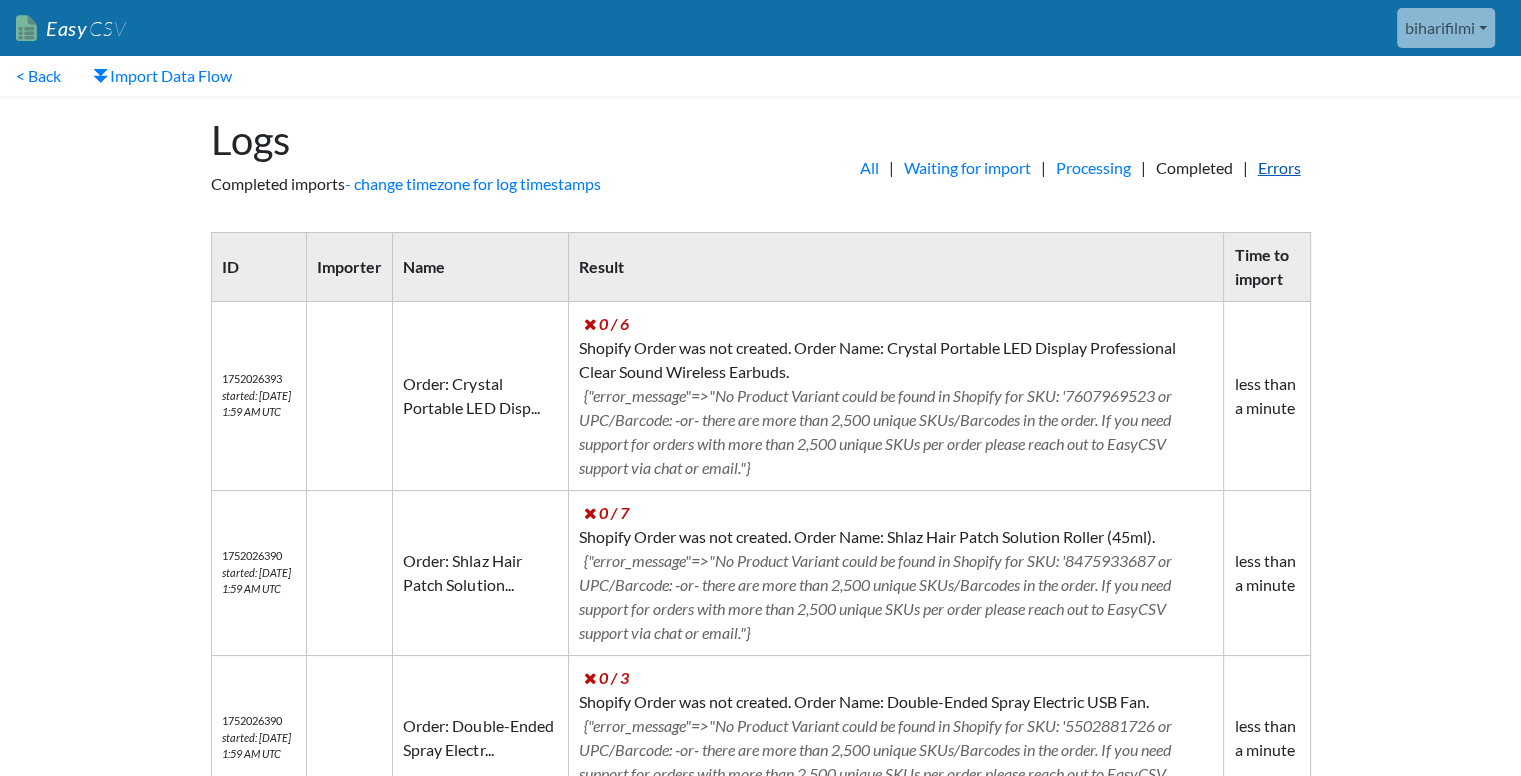 click on "Errors" at bounding box center (1279, 168) 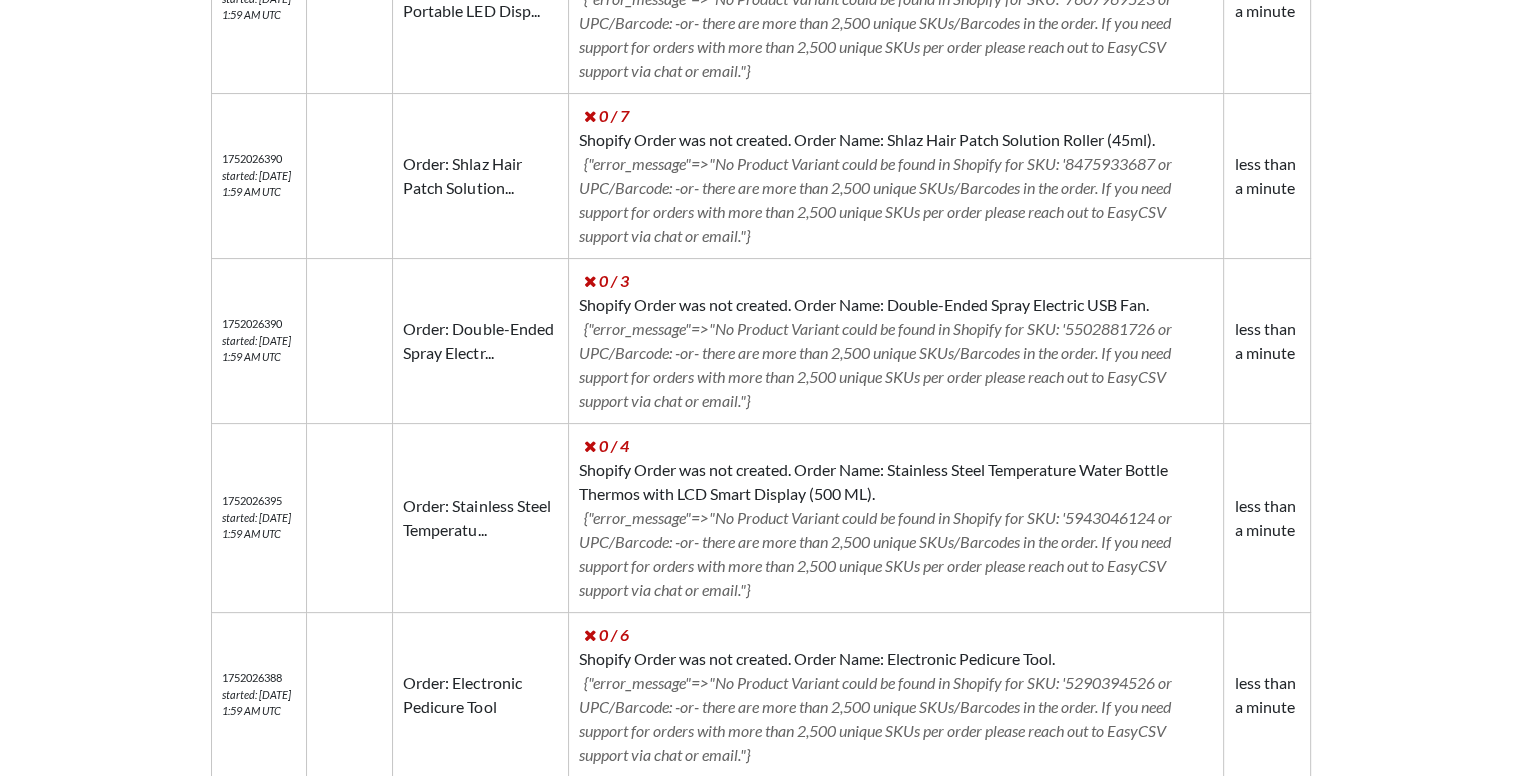 scroll, scrollTop: 22, scrollLeft: 0, axis: vertical 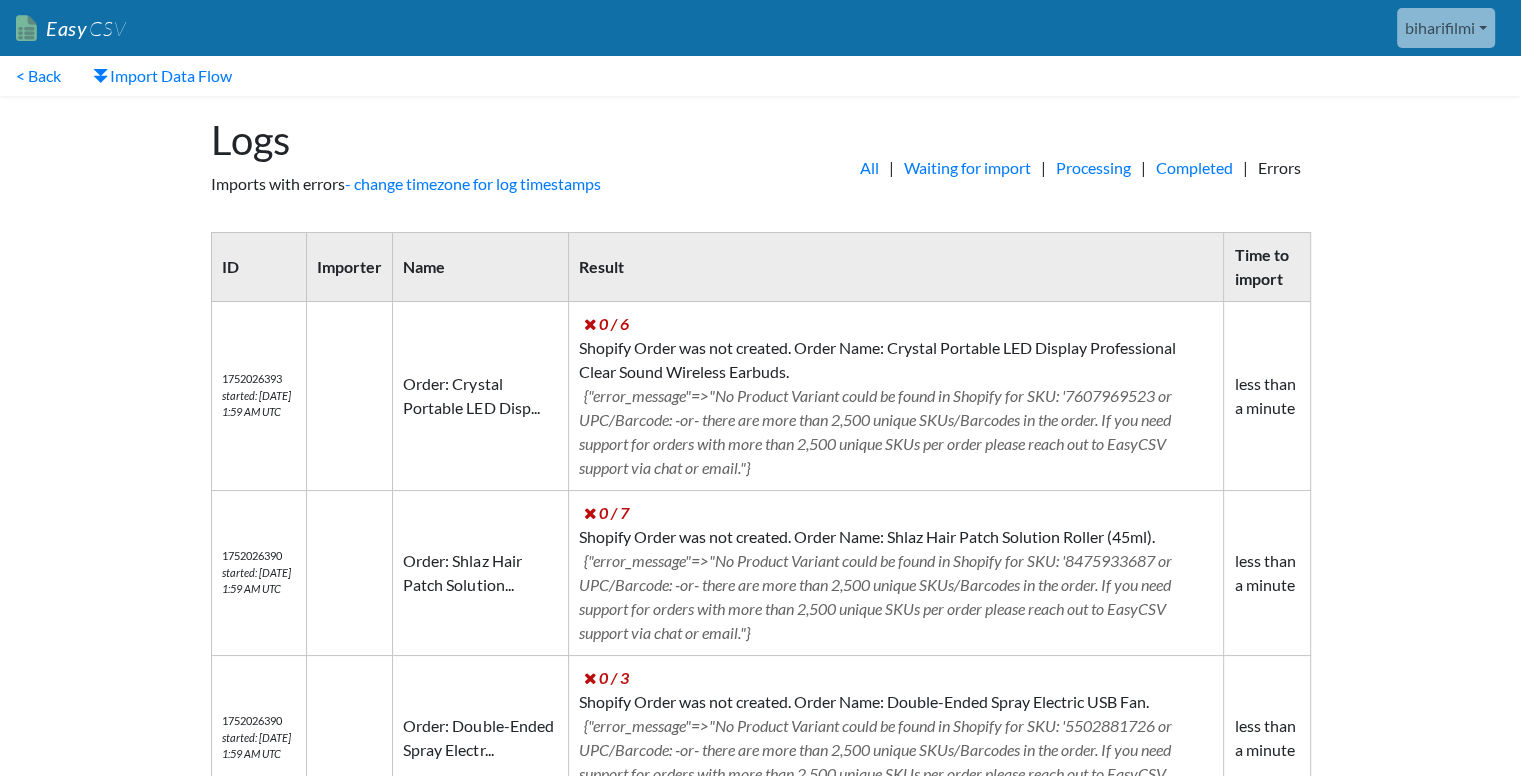 click on "All
|
Waiting for import
|
Processing
|
Completed
|
Errors" at bounding box center [1046, 156] 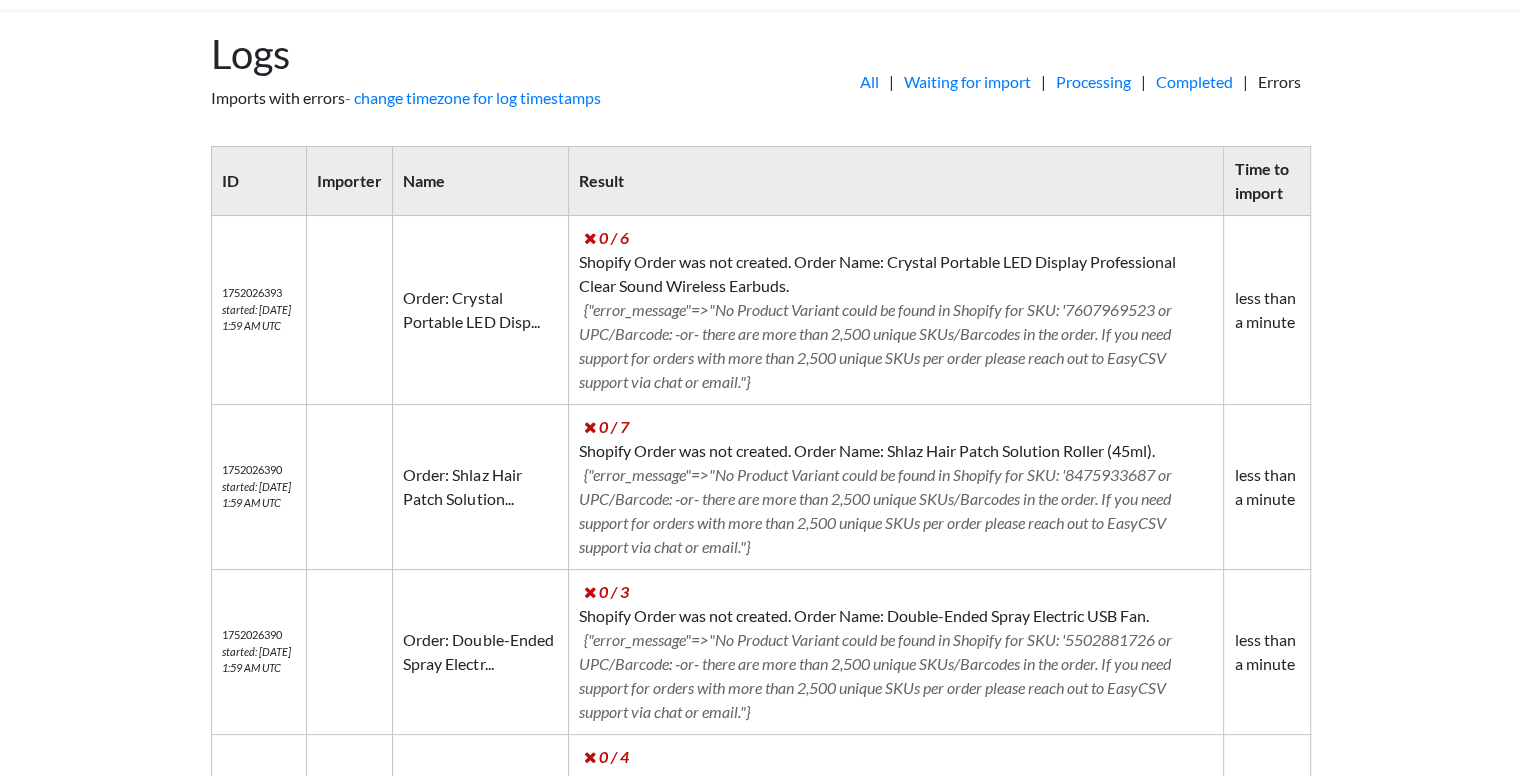 scroll, scrollTop: 0, scrollLeft: 0, axis: both 